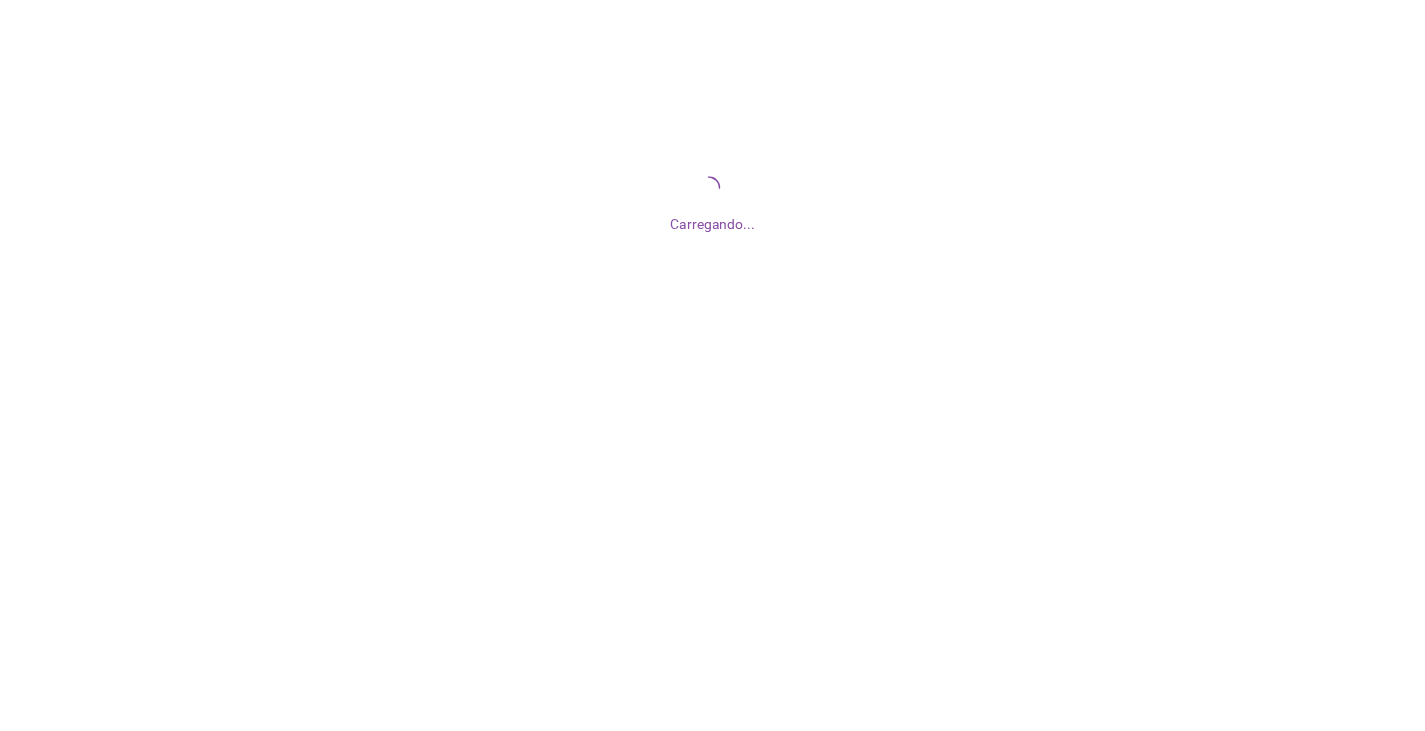 scroll, scrollTop: 0, scrollLeft: 0, axis: both 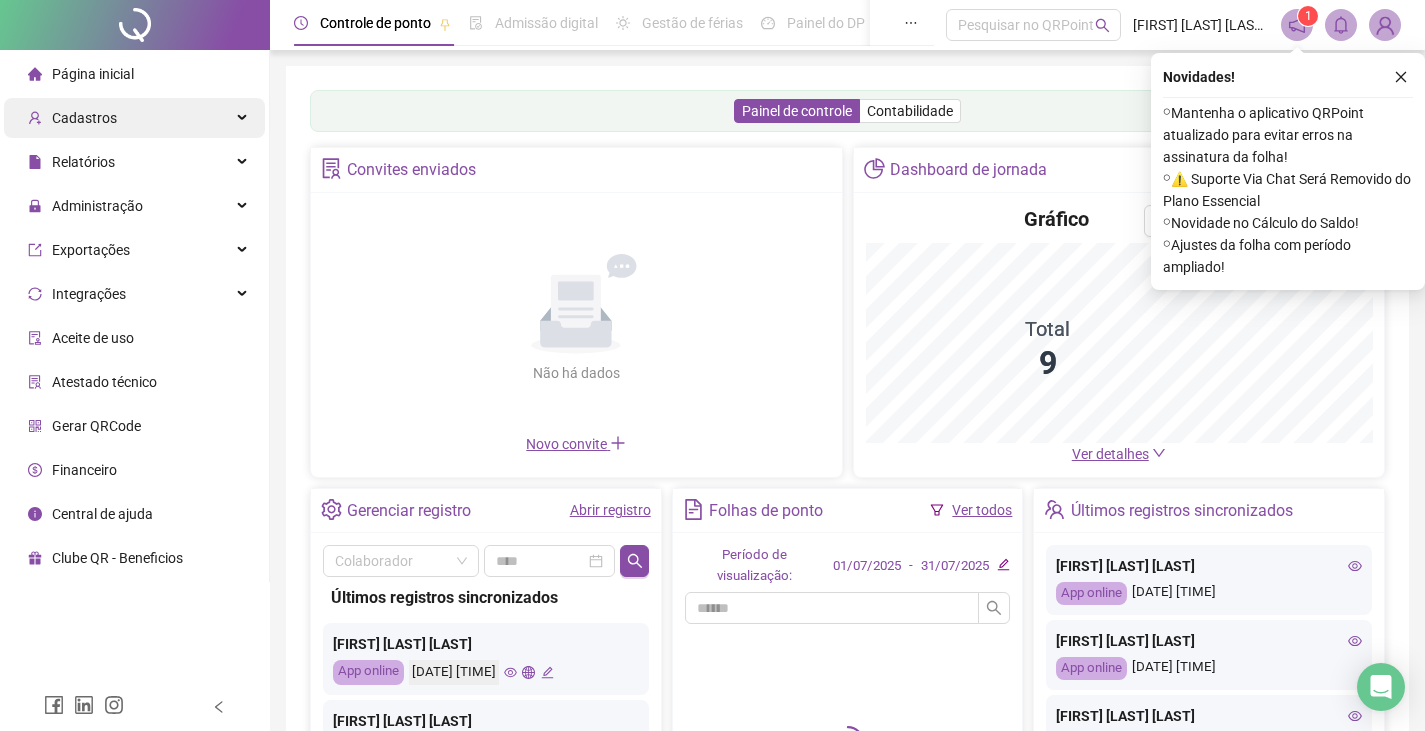 click on "Cadastros" at bounding box center [134, 118] 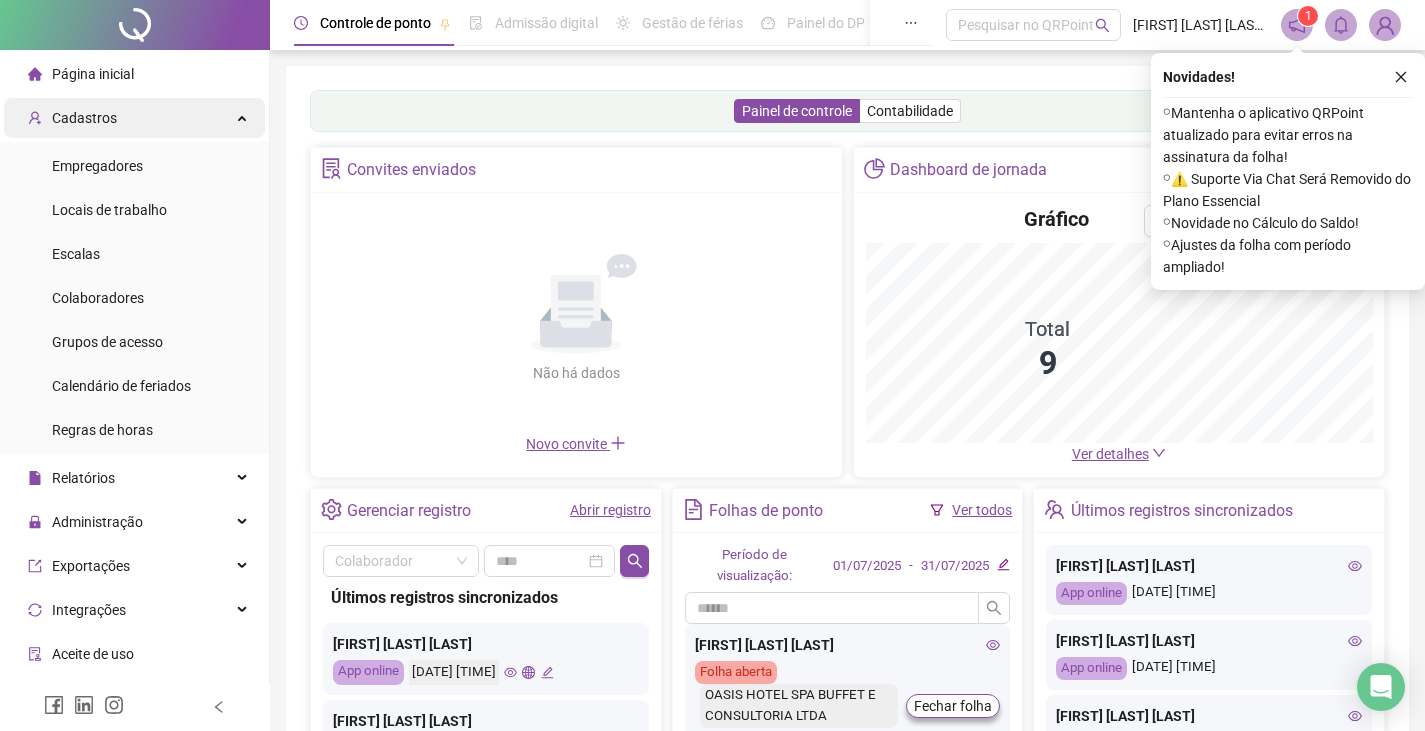 click on "Cadastros" at bounding box center [134, 118] 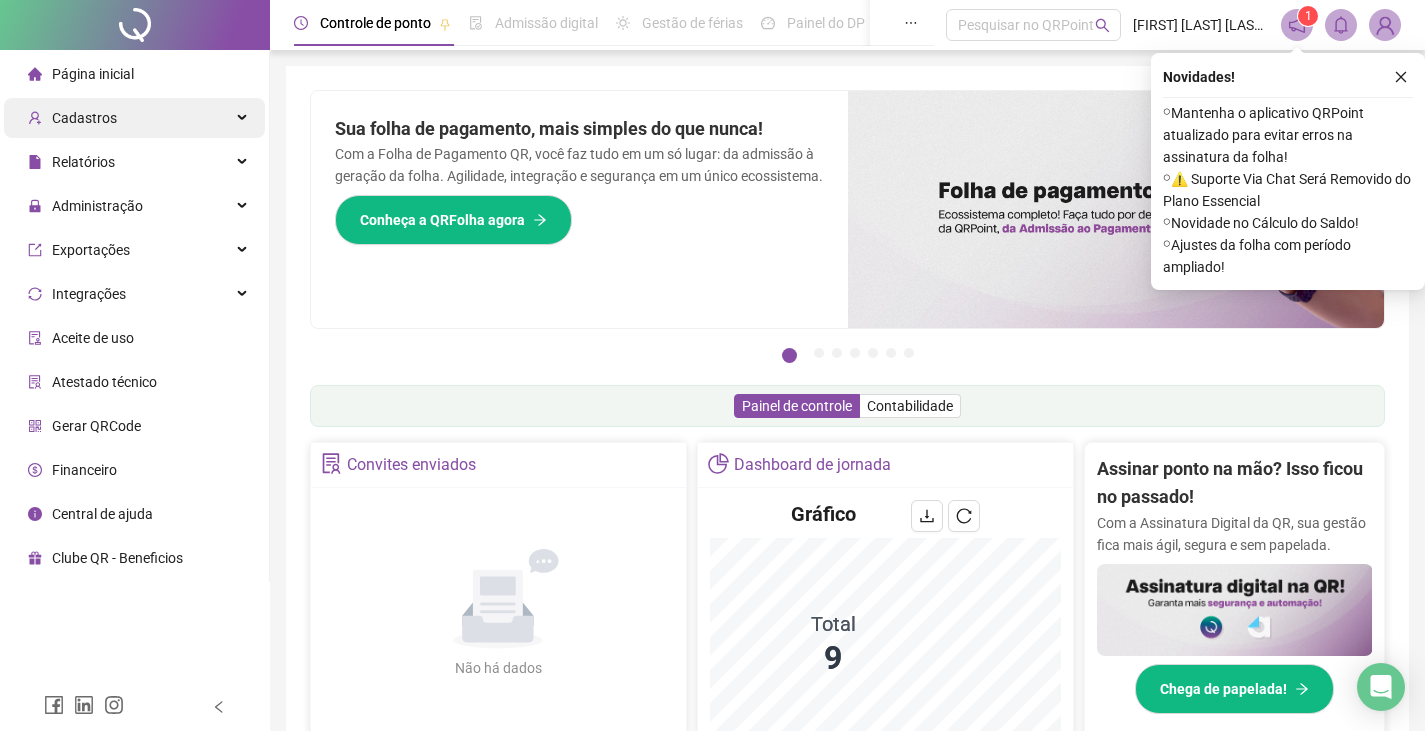 click on "Cadastros" at bounding box center (134, 118) 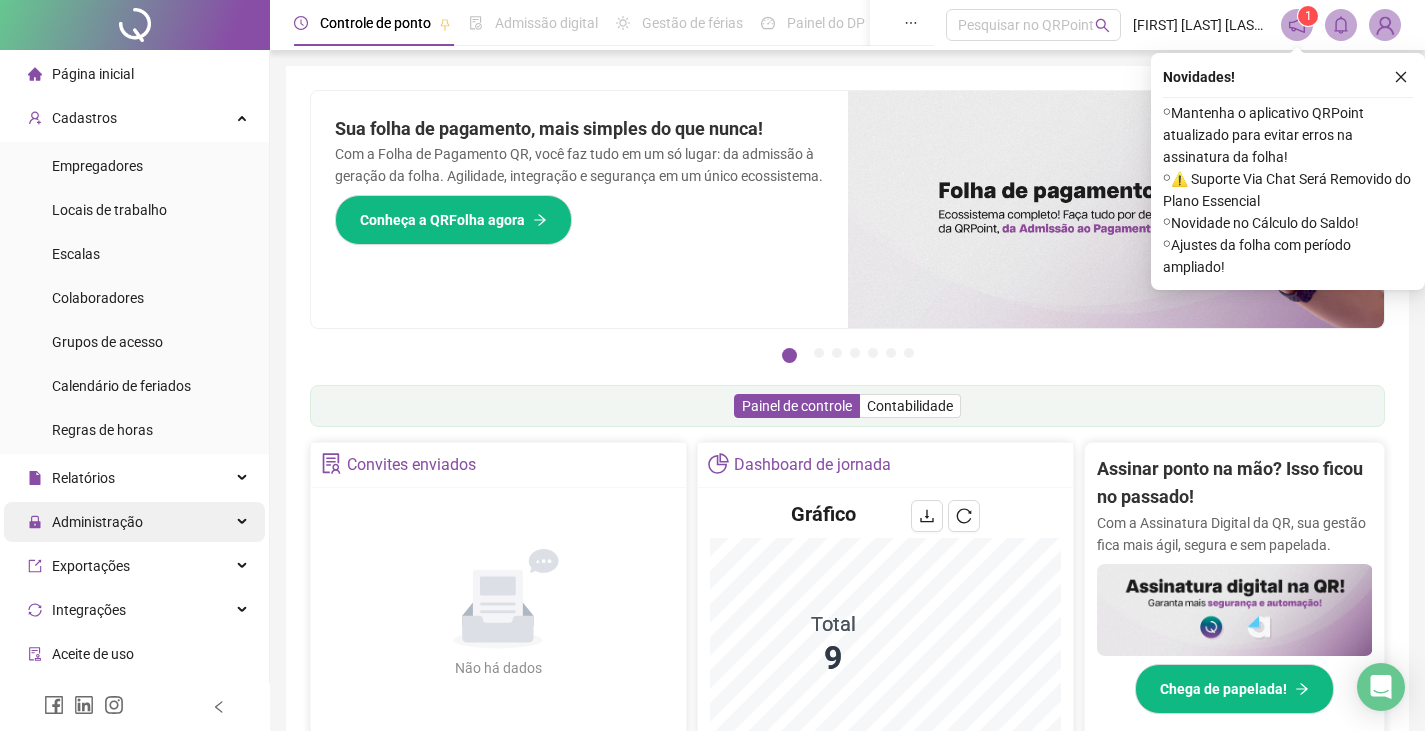 click on "Administração" at bounding box center [134, 522] 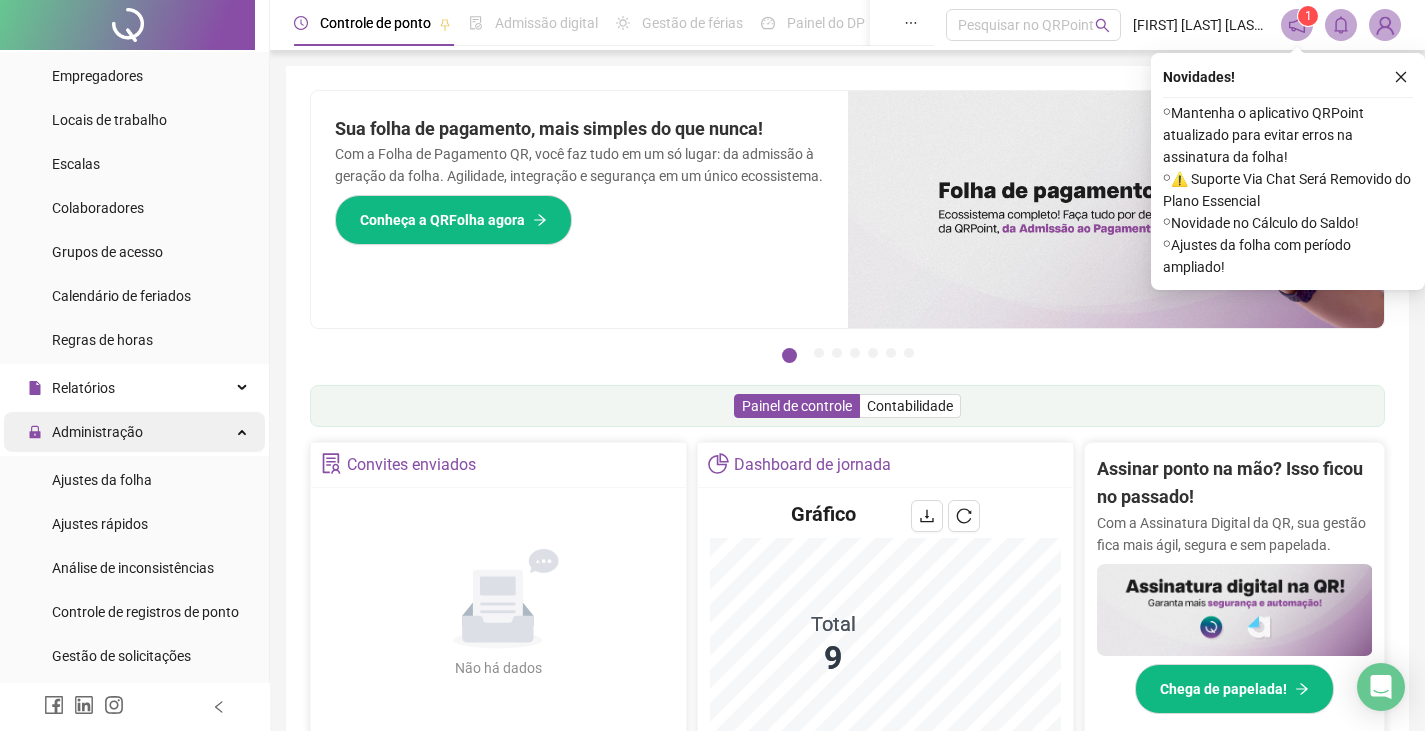 scroll, scrollTop: 84, scrollLeft: 0, axis: vertical 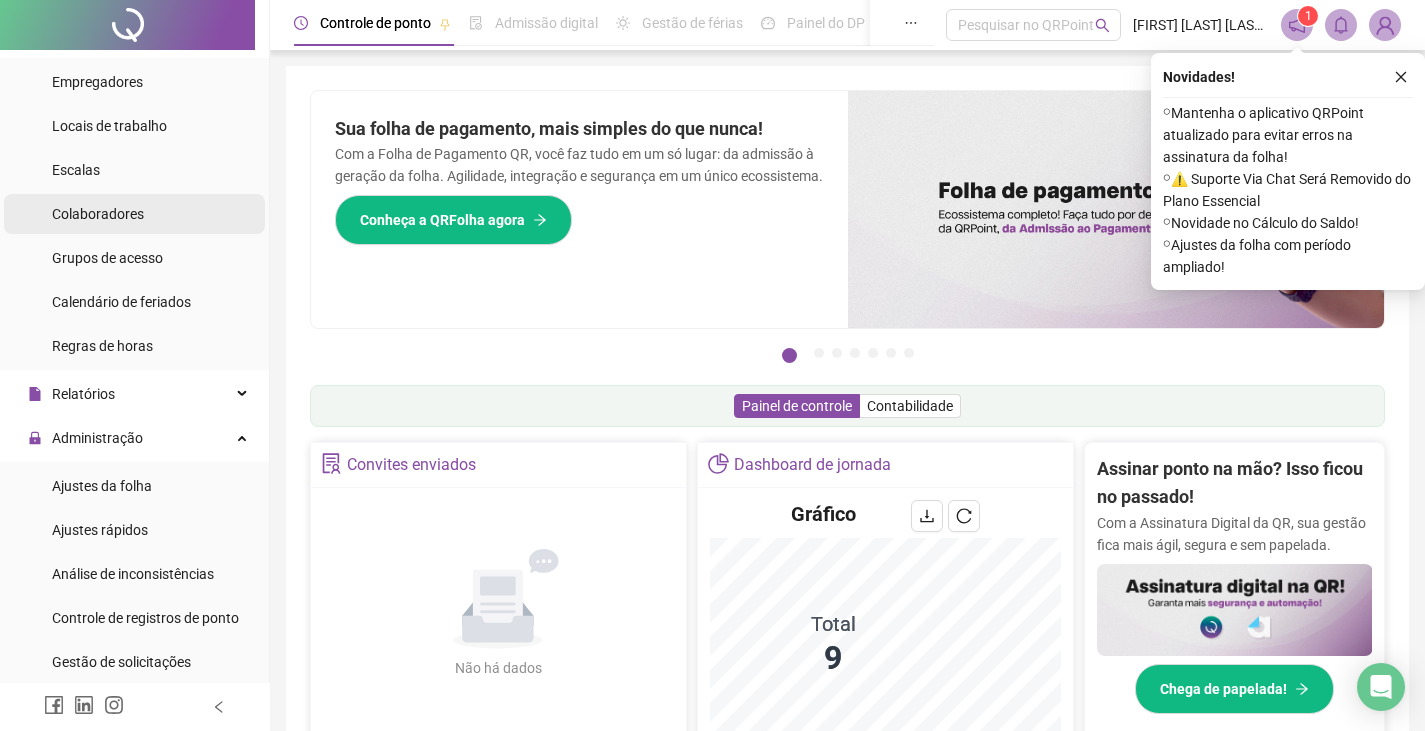 click on "Colaboradores" at bounding box center [98, 214] 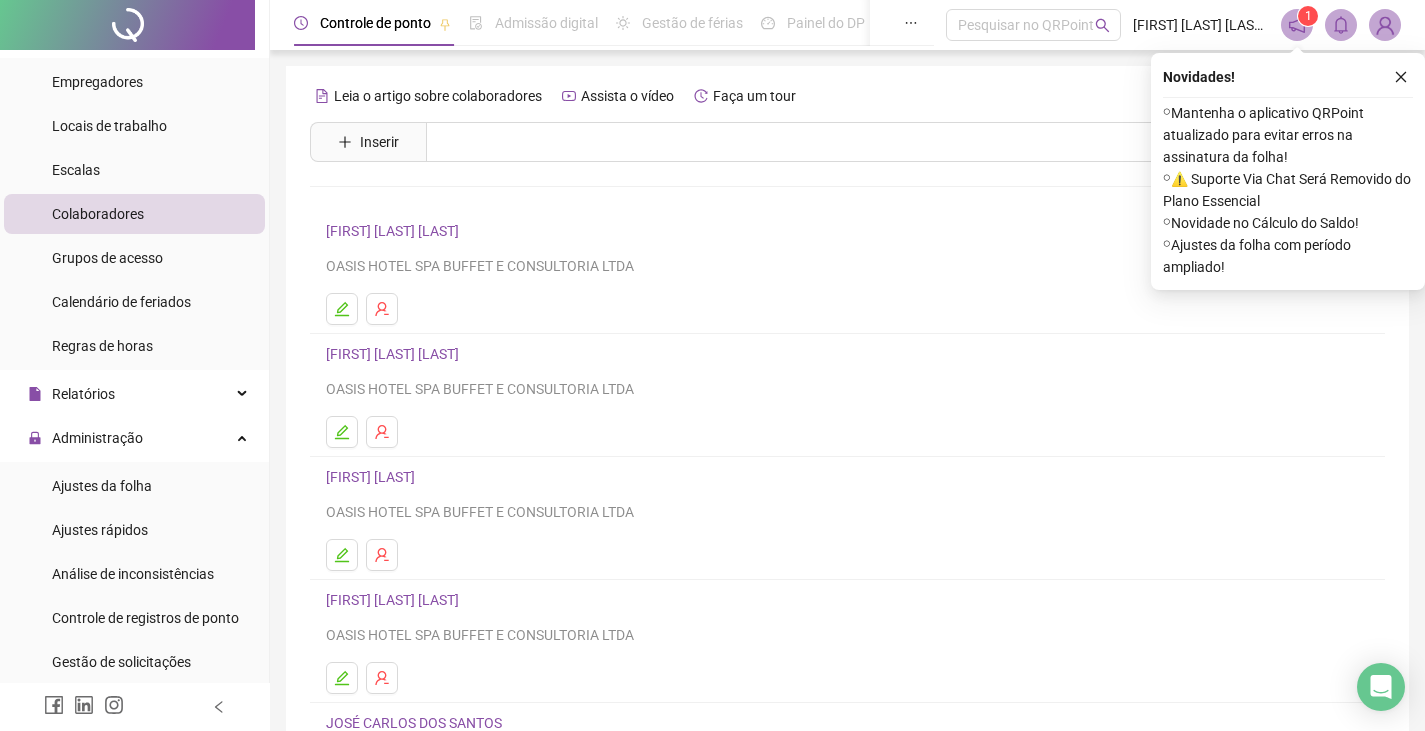 click on "[FIRST] [LAST] [LAST]" at bounding box center [395, 231] 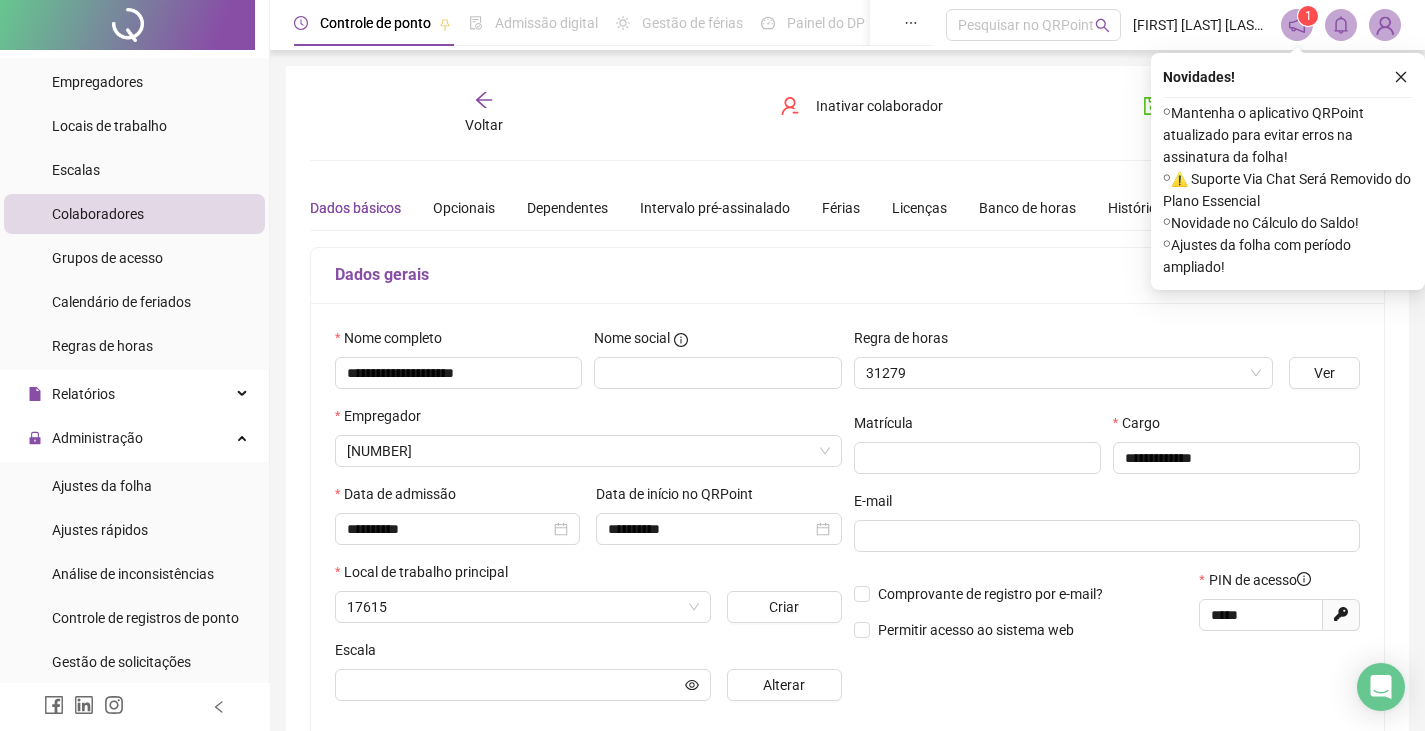 type on "**********" 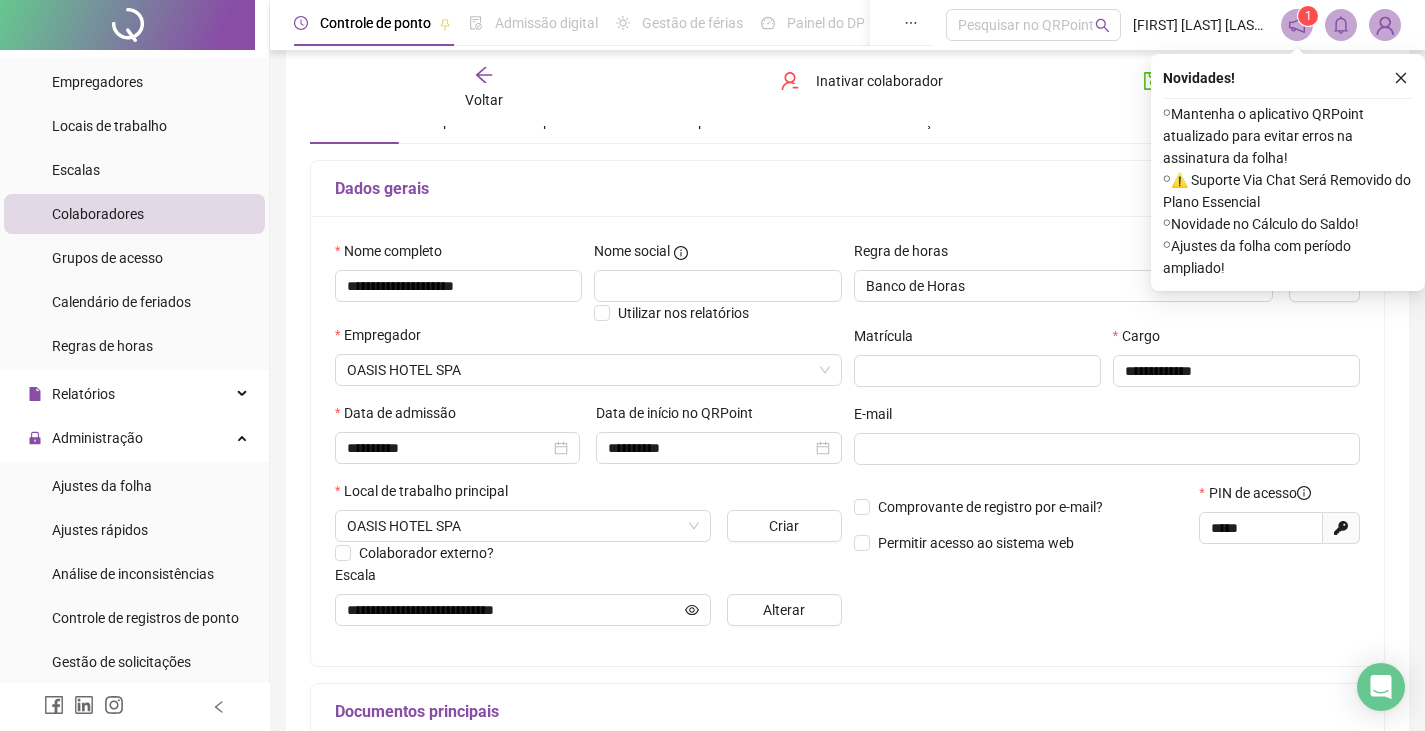 scroll, scrollTop: 0, scrollLeft: 0, axis: both 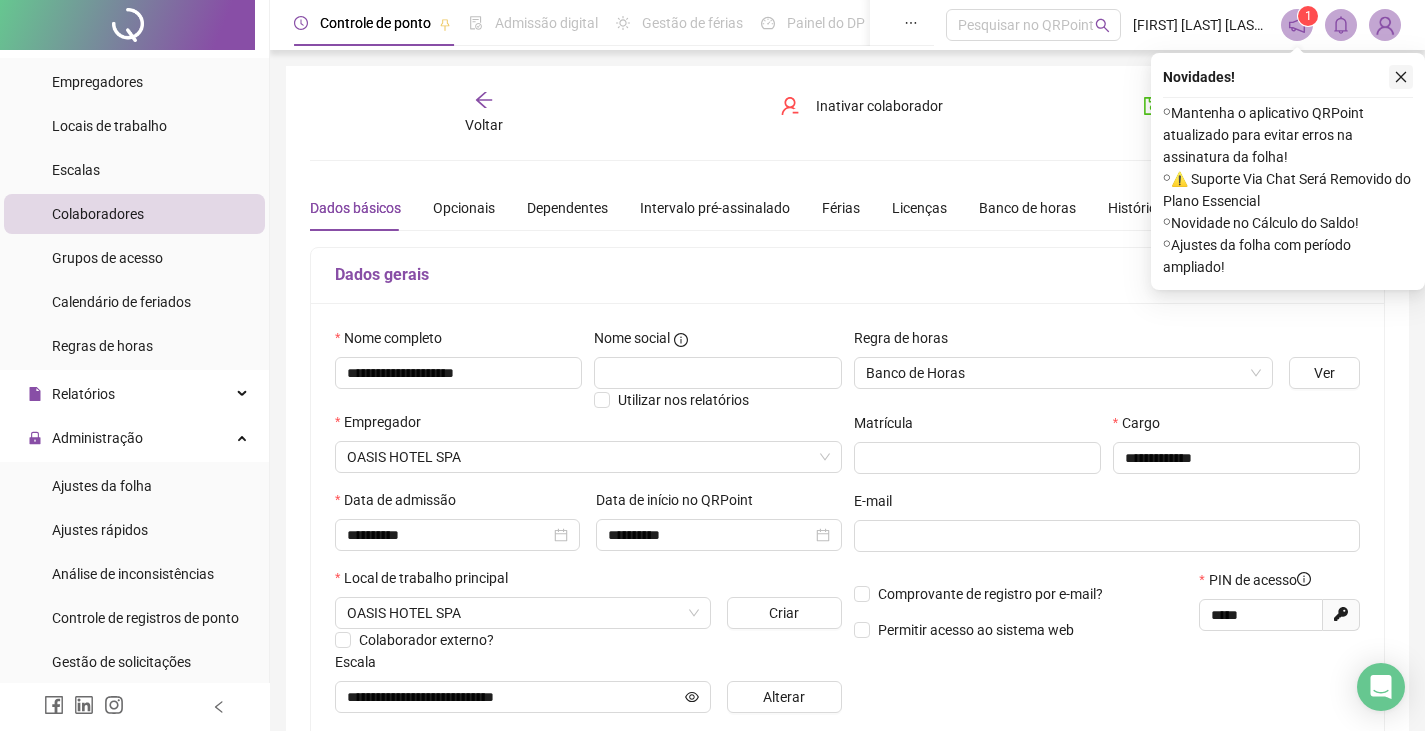 click 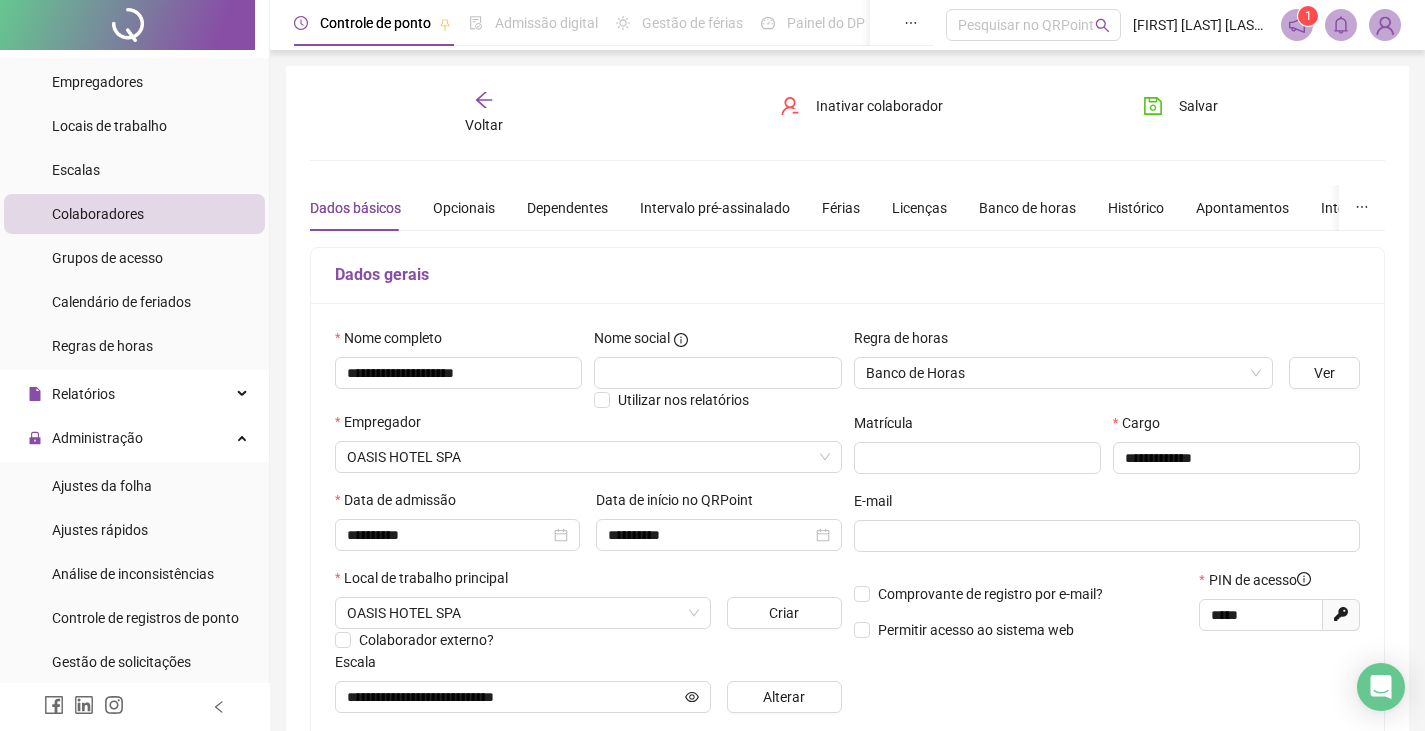 click 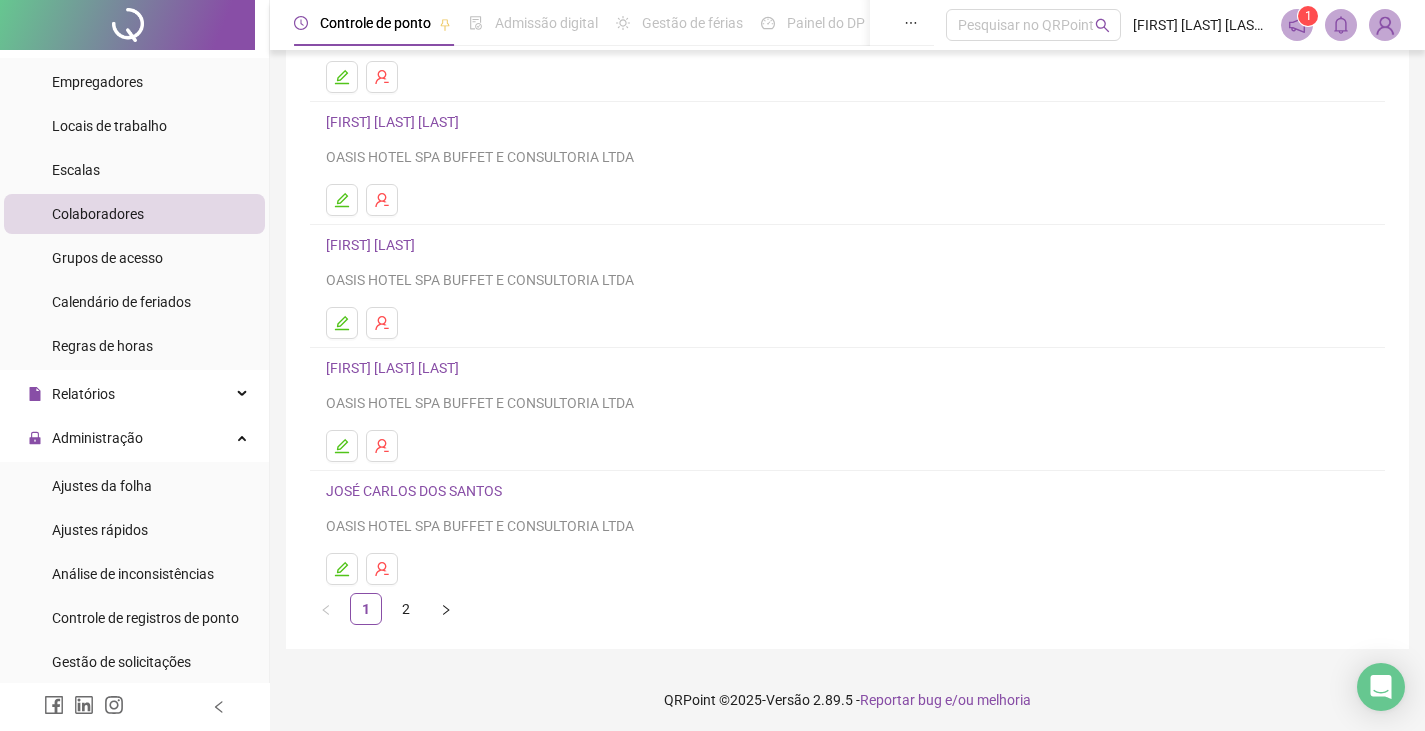 click on "[FIRST] [LAST] [LAST]" at bounding box center (395, 368) 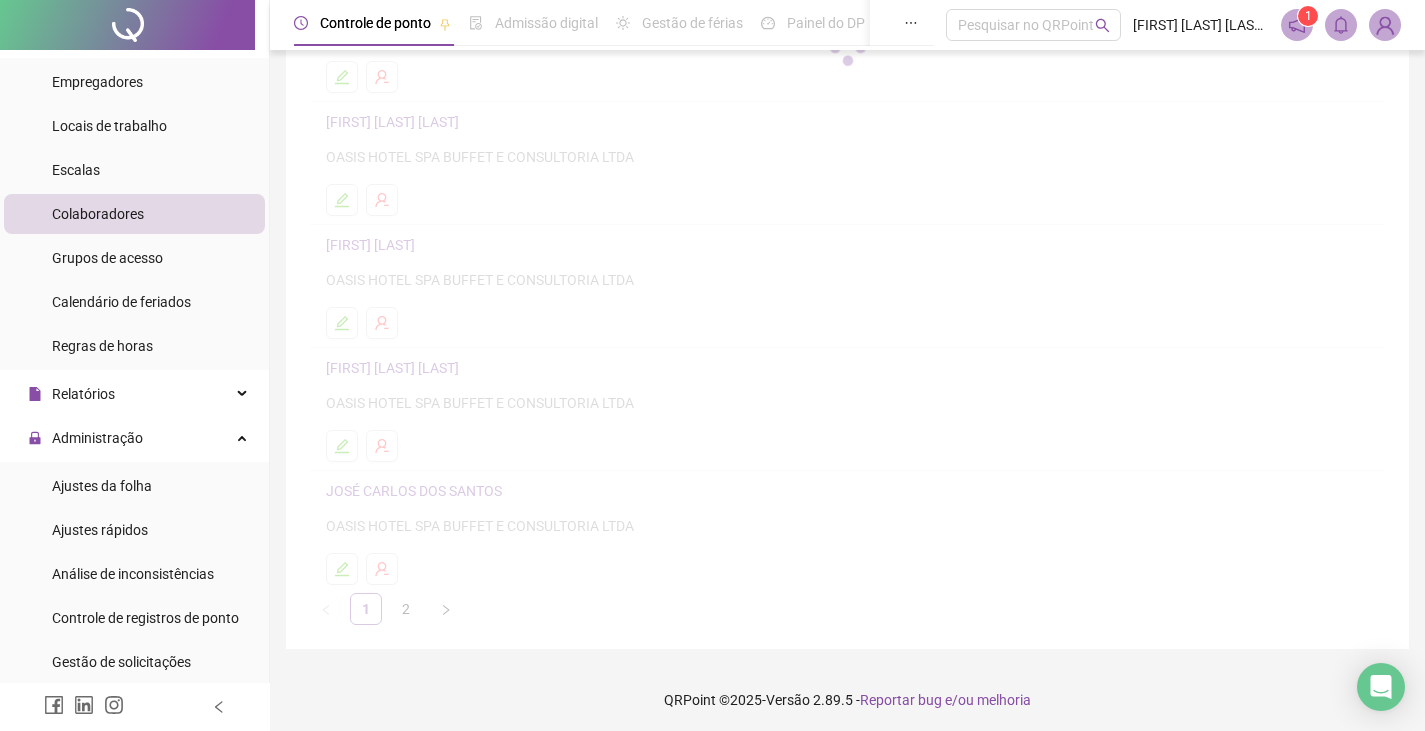 scroll, scrollTop: 242, scrollLeft: 0, axis: vertical 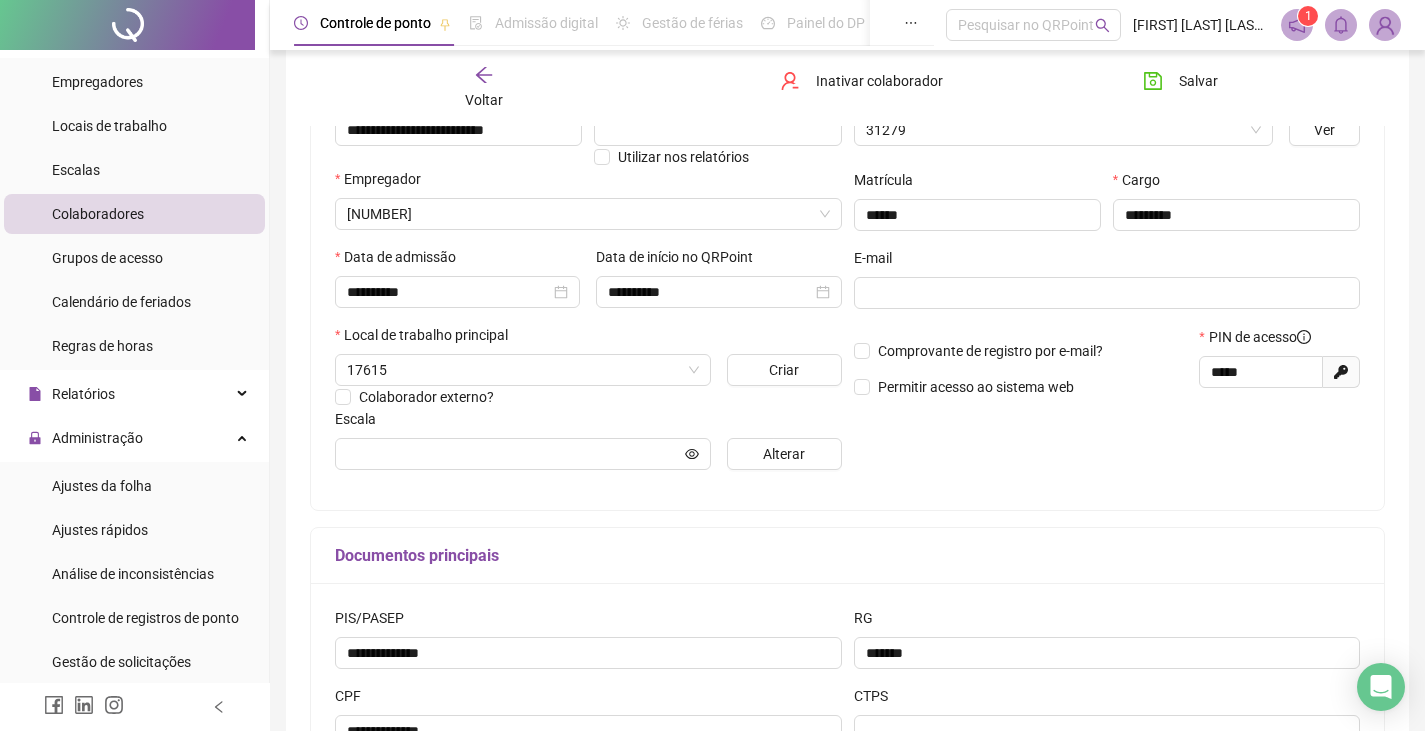 type on "*********" 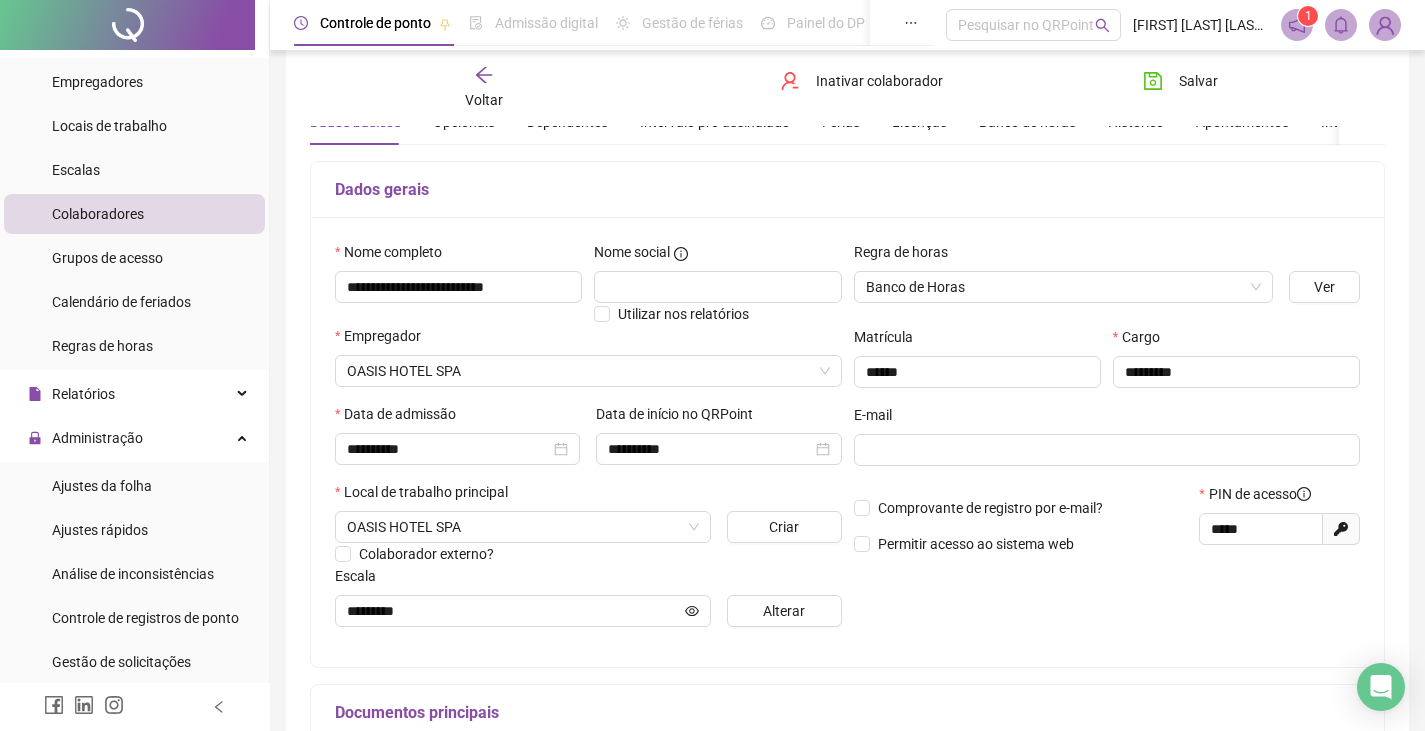 scroll, scrollTop: 0, scrollLeft: 0, axis: both 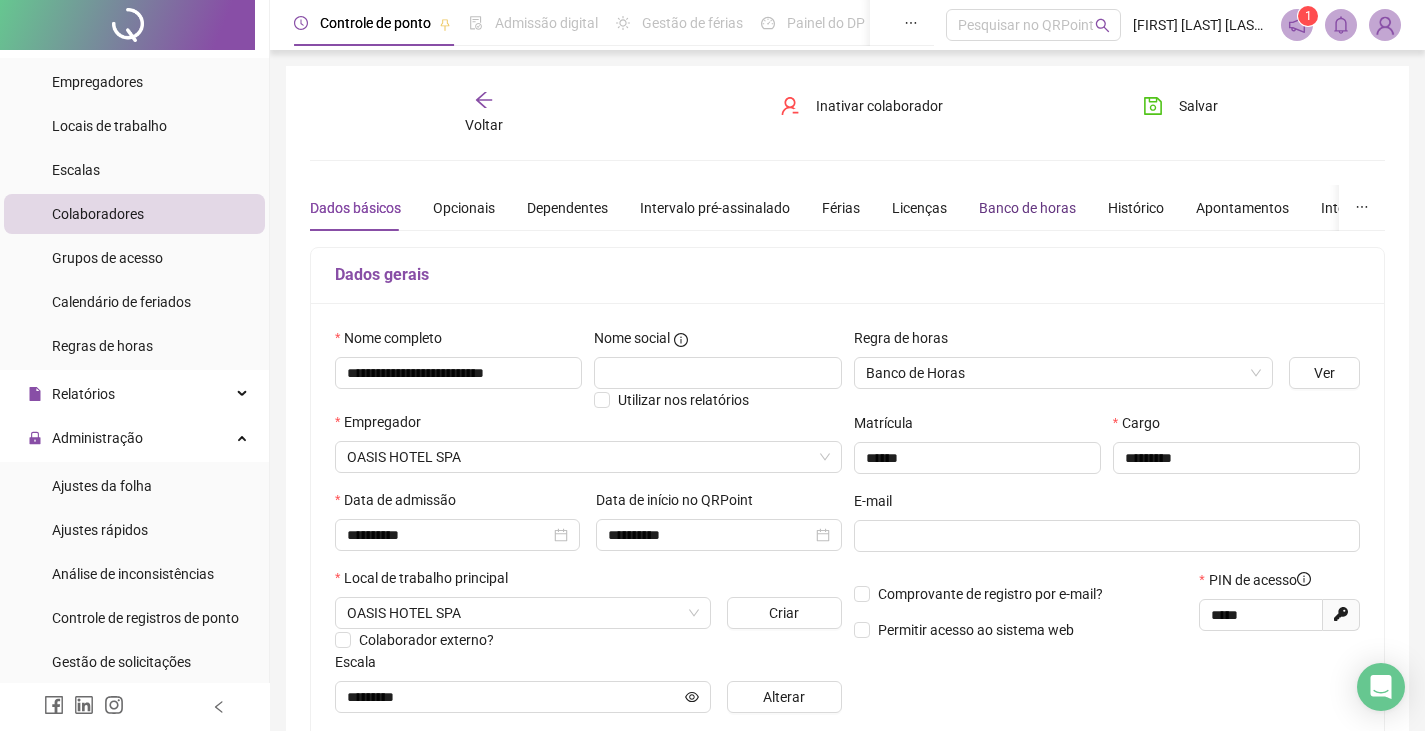 click on "Banco de horas" at bounding box center (1027, 208) 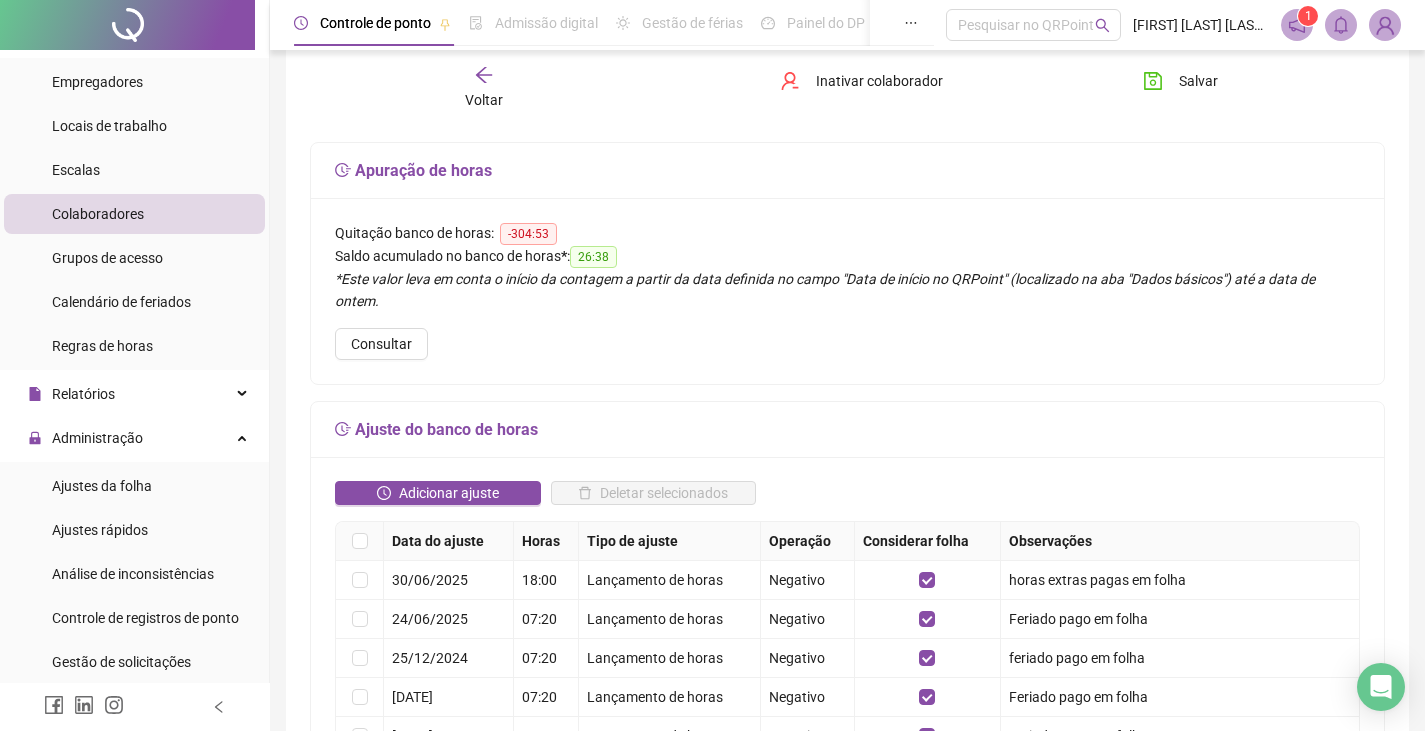 scroll, scrollTop: 157, scrollLeft: 0, axis: vertical 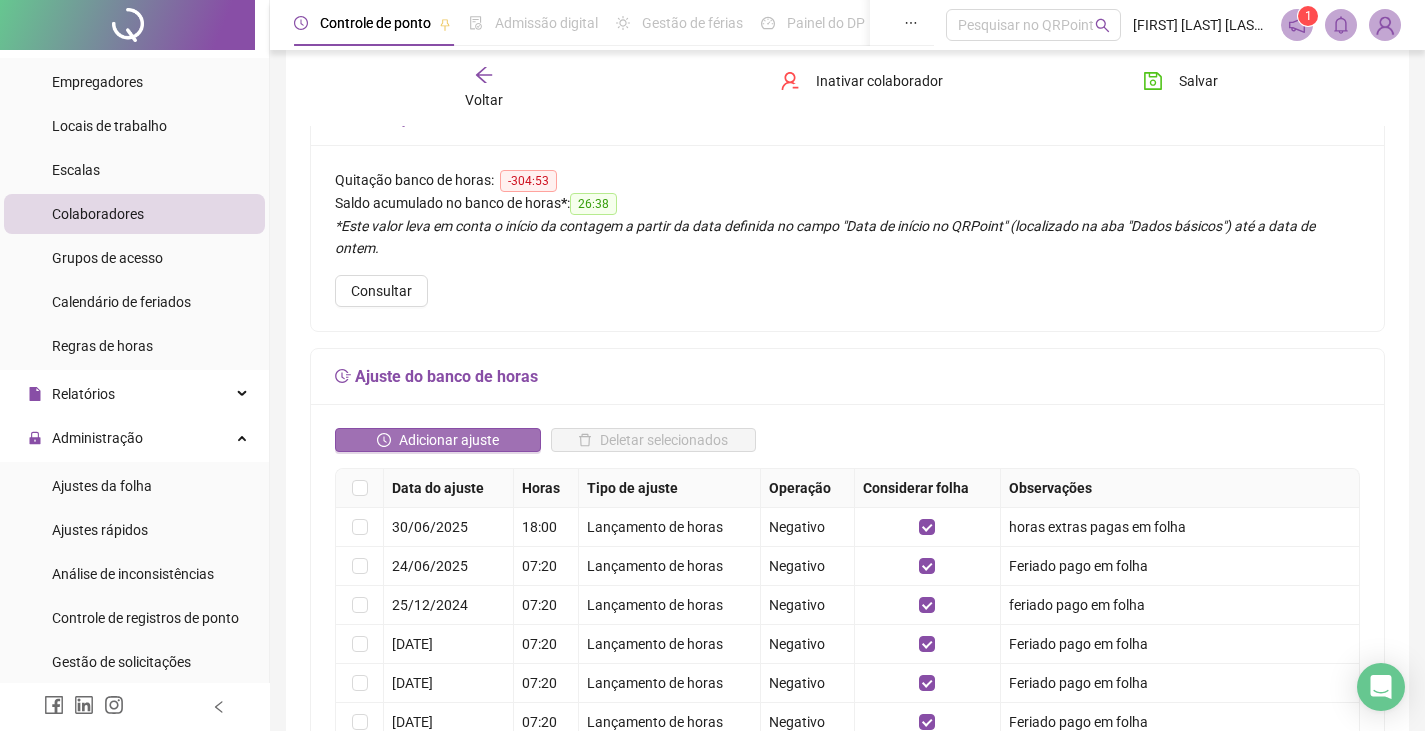 click on "Adicionar ajuste" at bounding box center (449, 440) 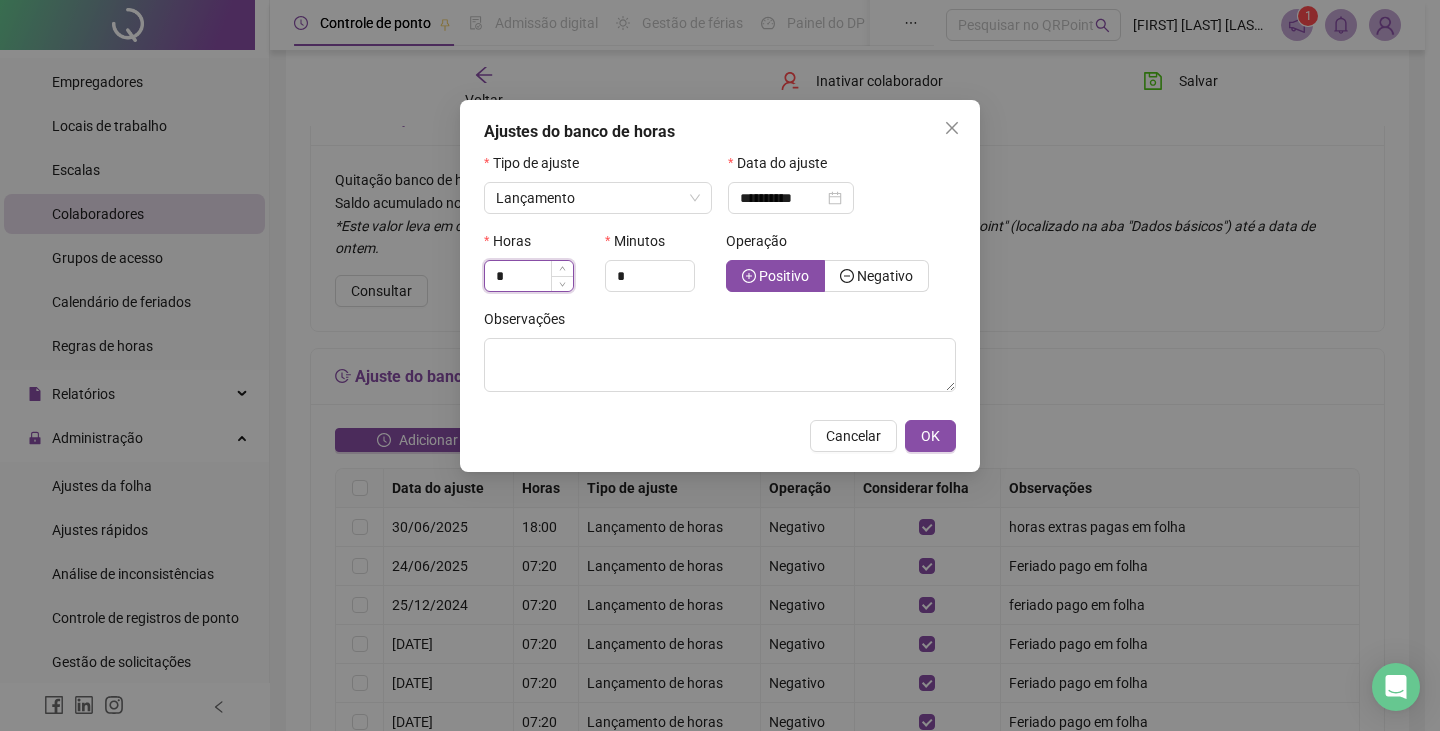 click on "*" at bounding box center [529, 276] 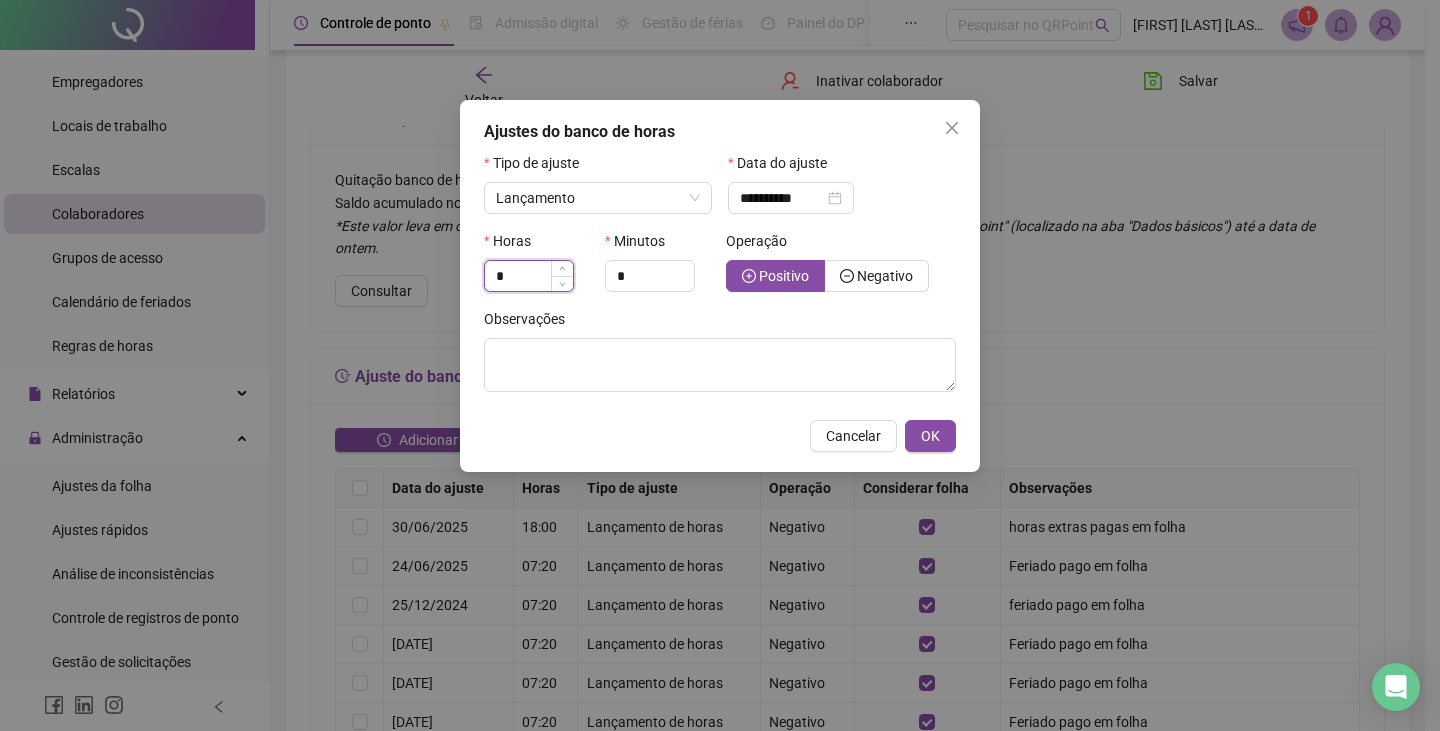 type on "*" 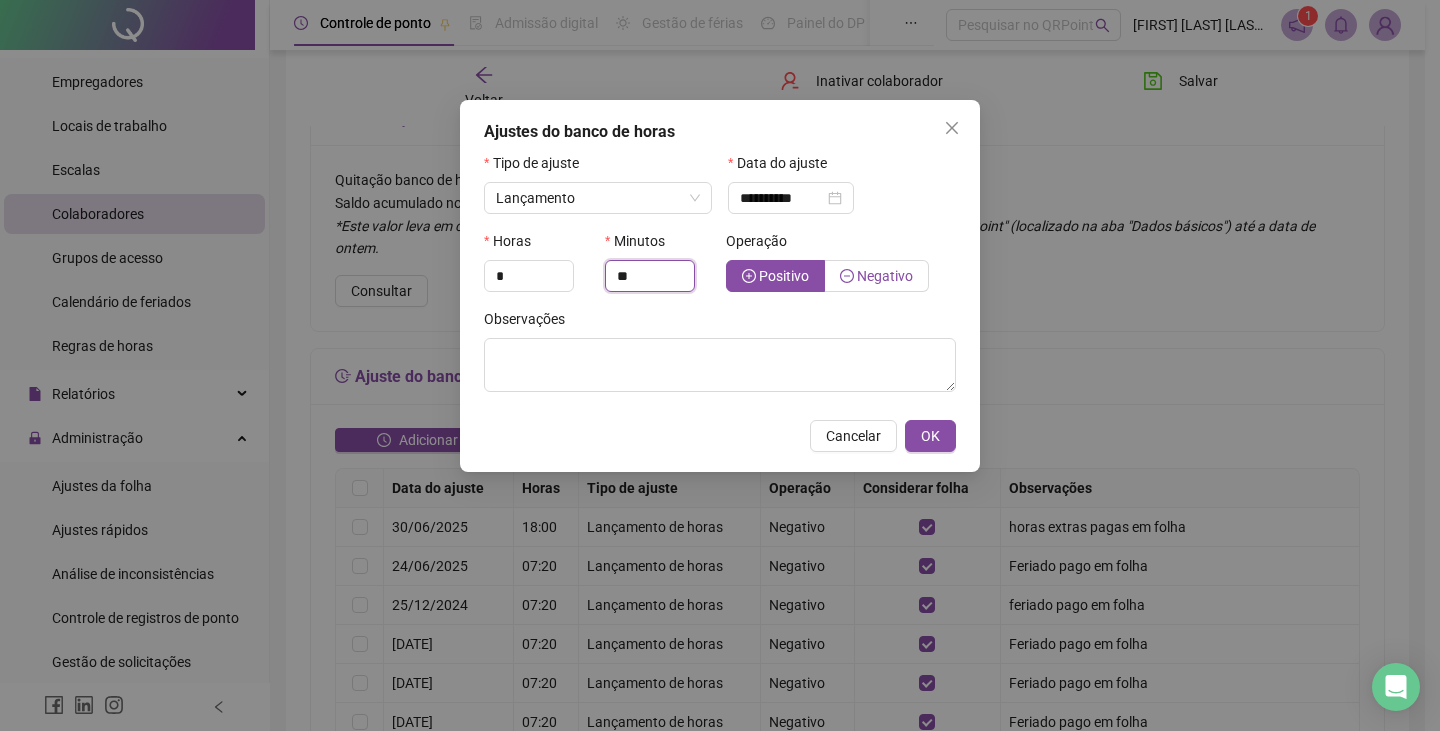 type on "**" 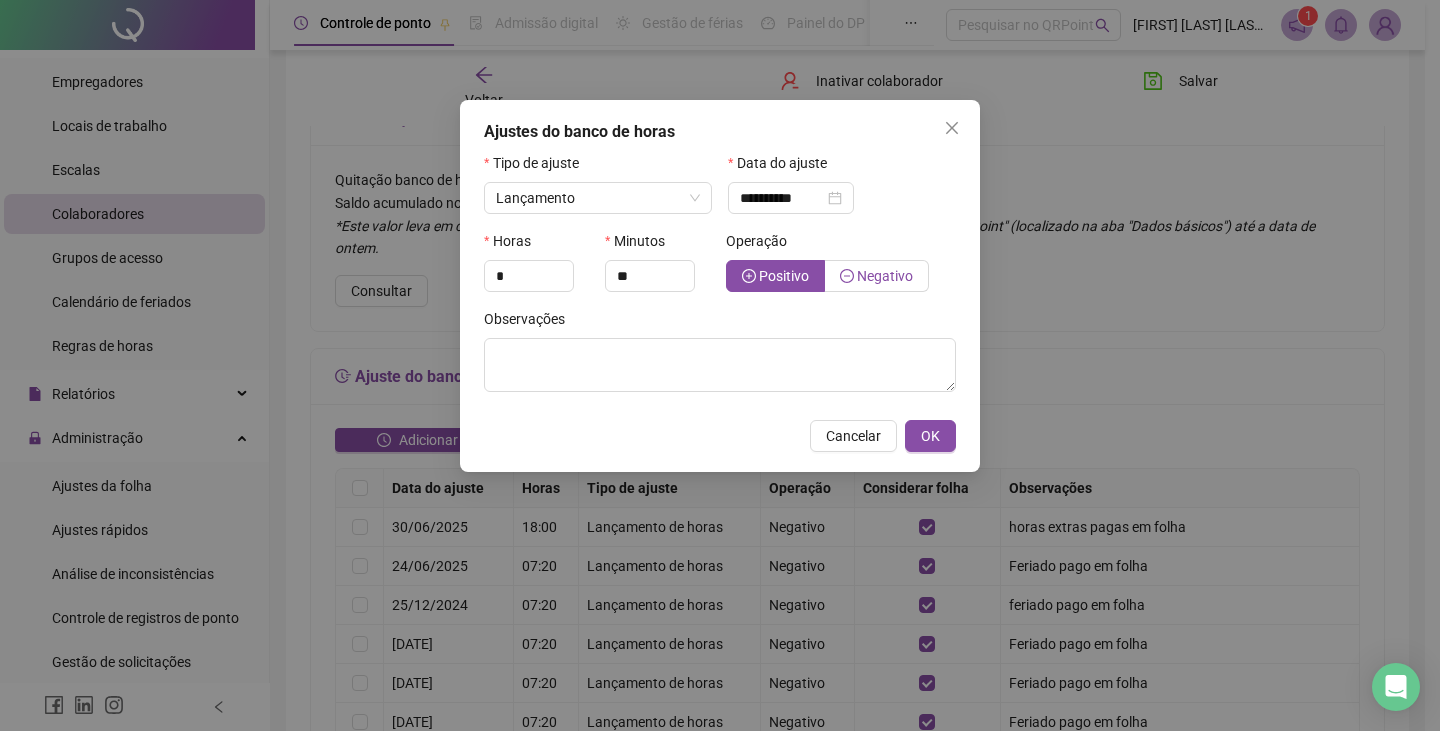 click on "Negativo" at bounding box center (885, 276) 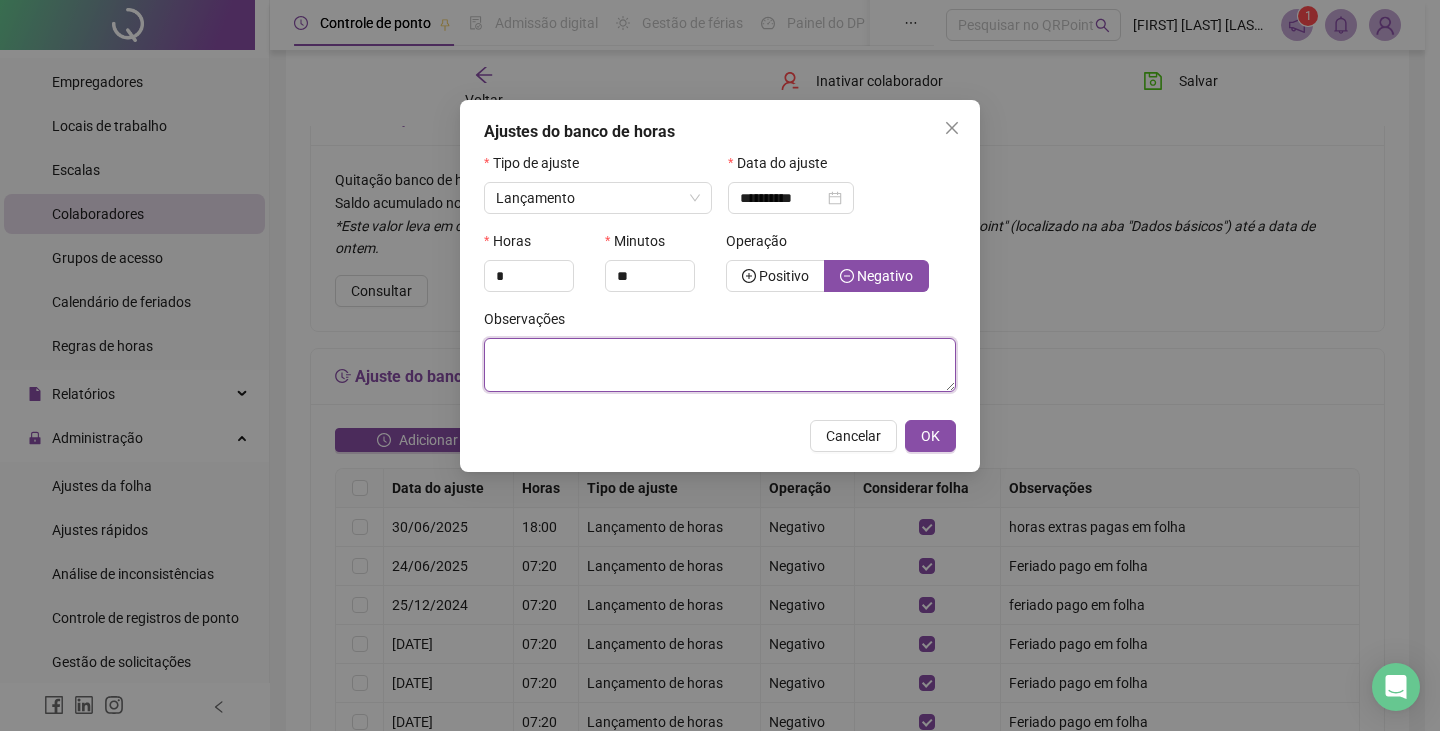 click at bounding box center [720, 365] 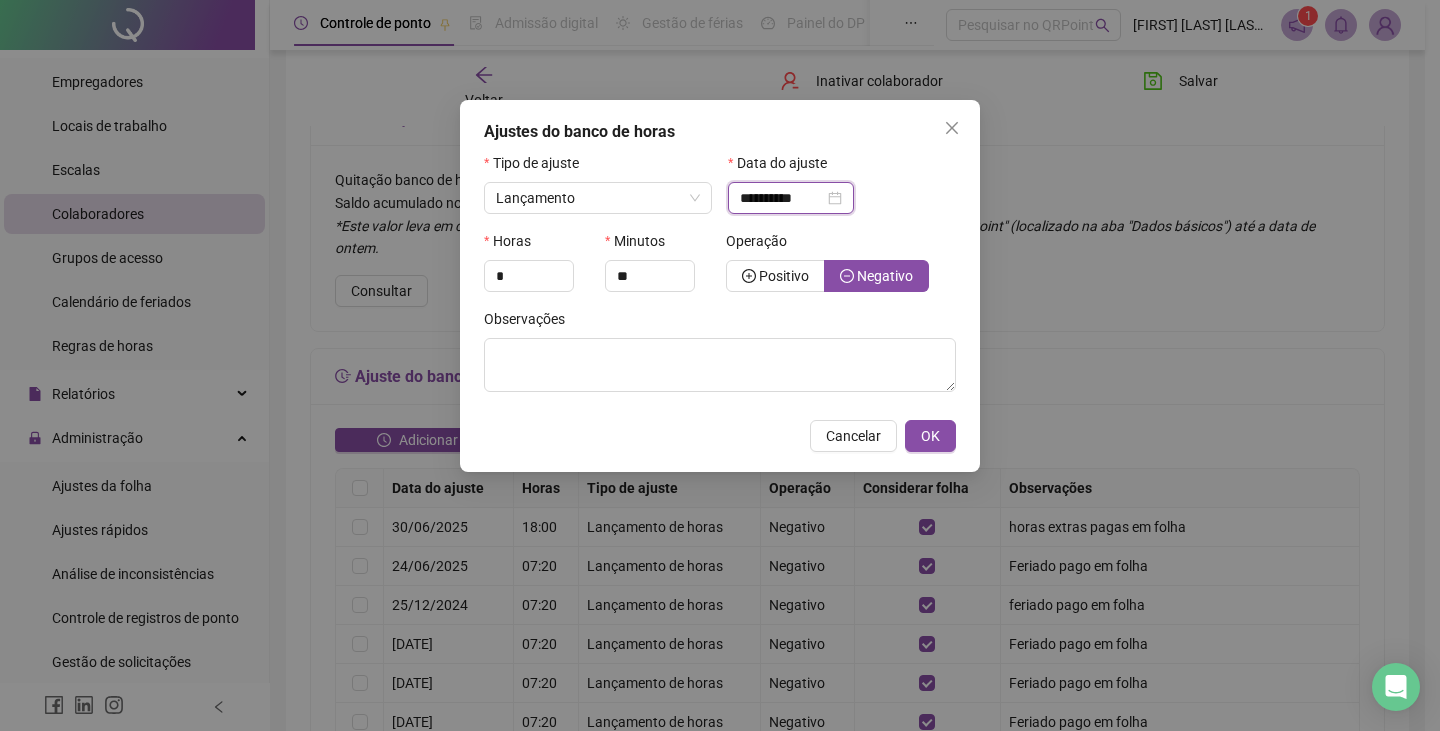 click on "**********" at bounding box center (782, 198) 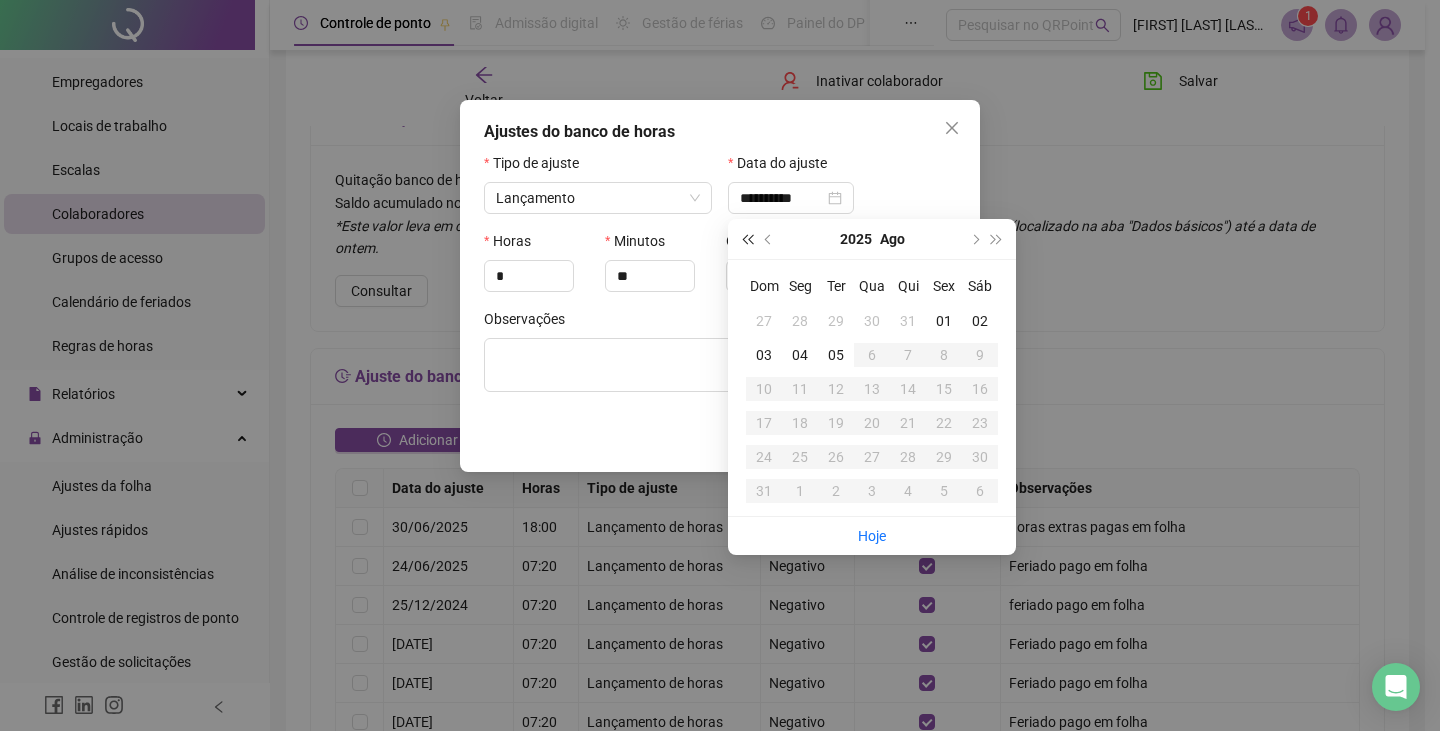 click at bounding box center (747, 239) 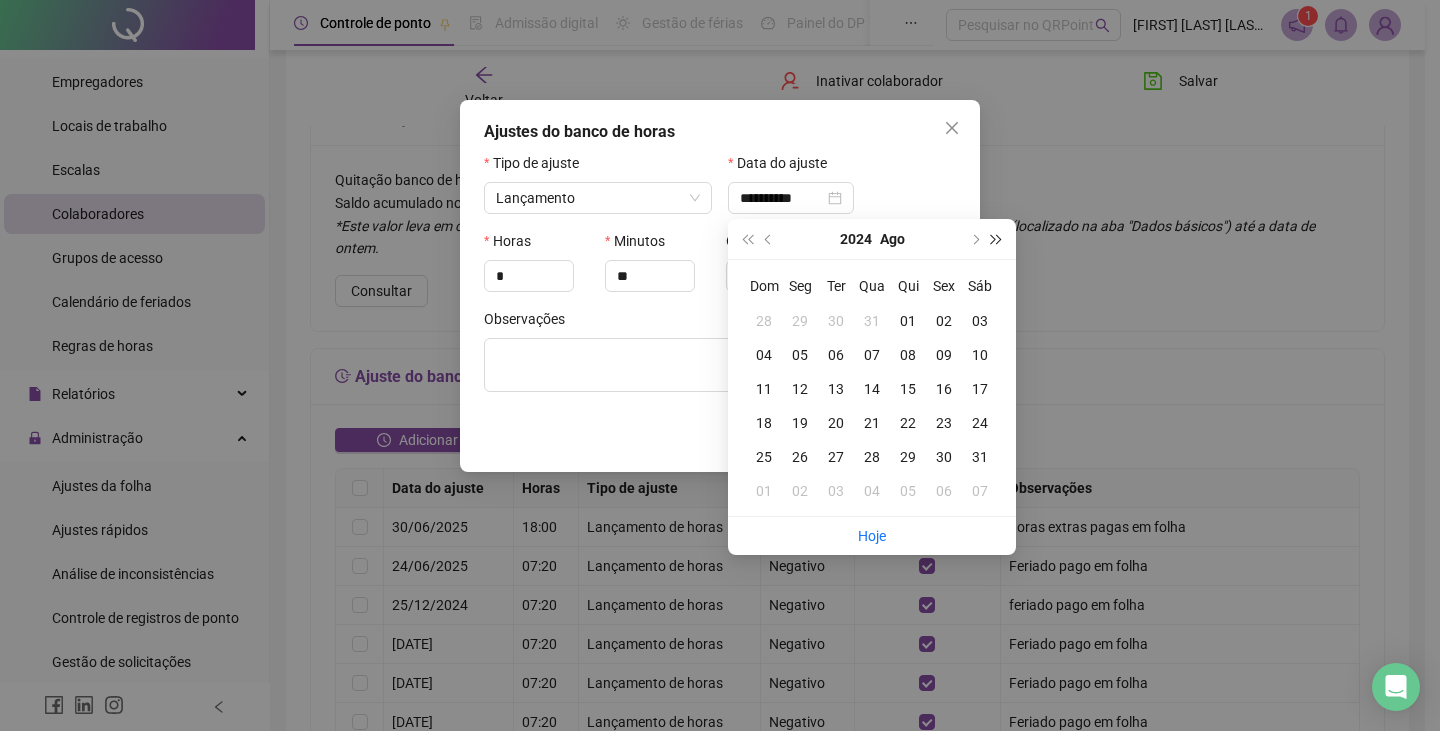 click at bounding box center (997, 239) 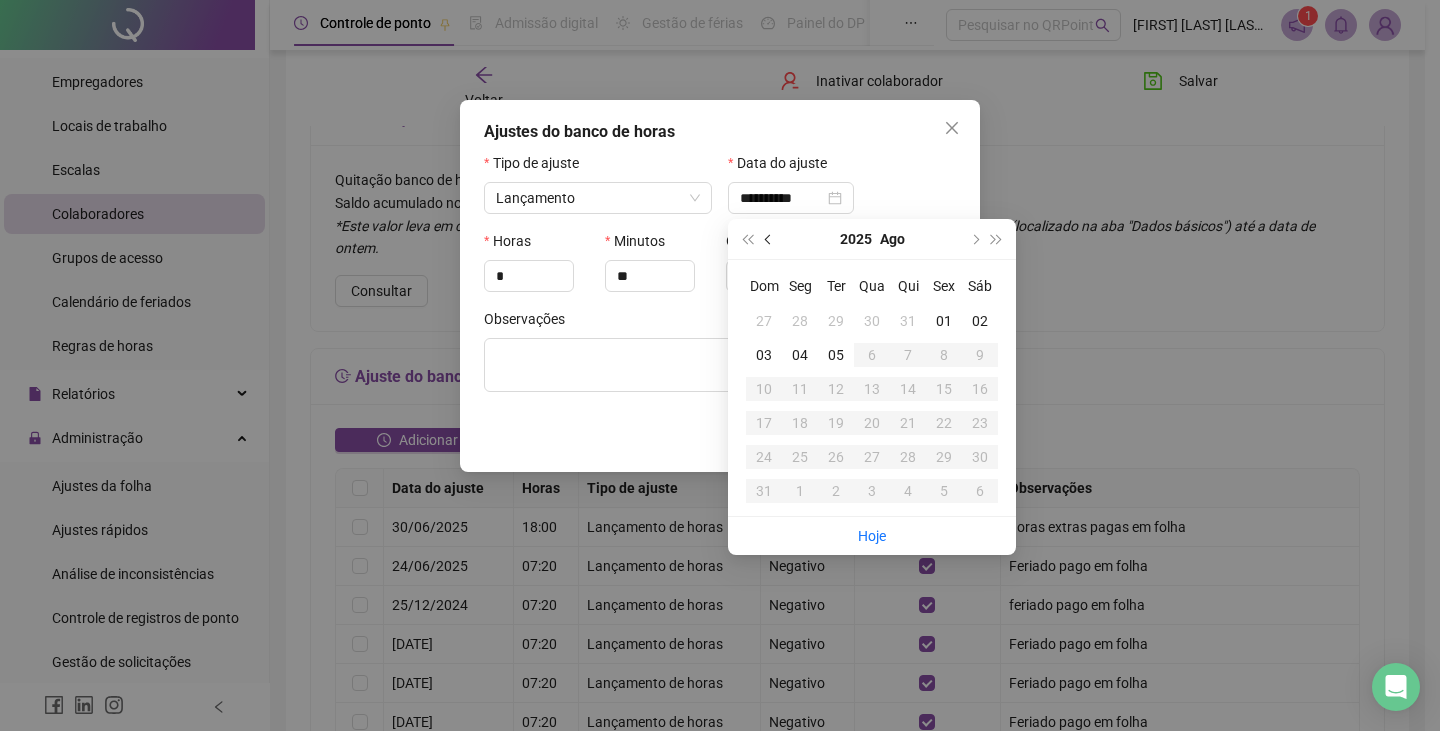 click at bounding box center [770, 239] 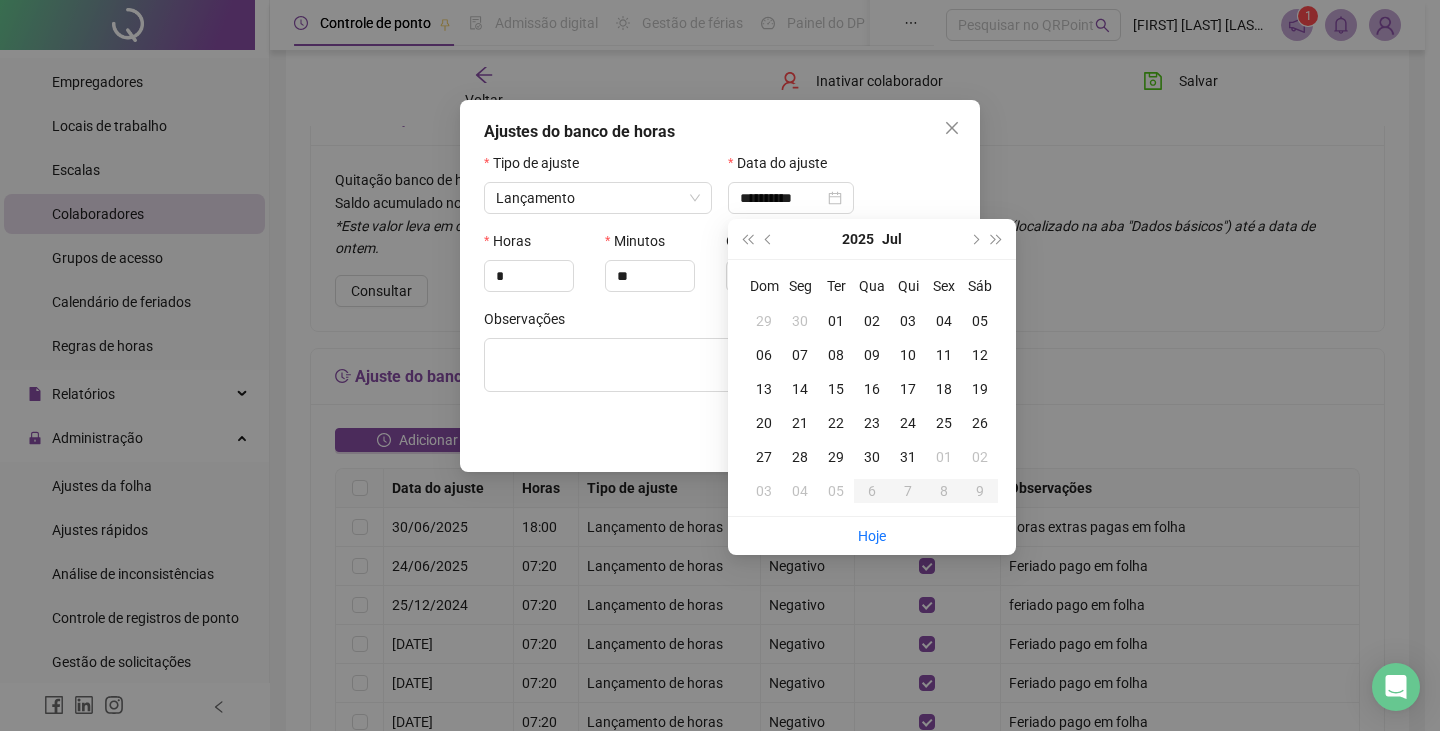 click on "26" at bounding box center (980, 423) 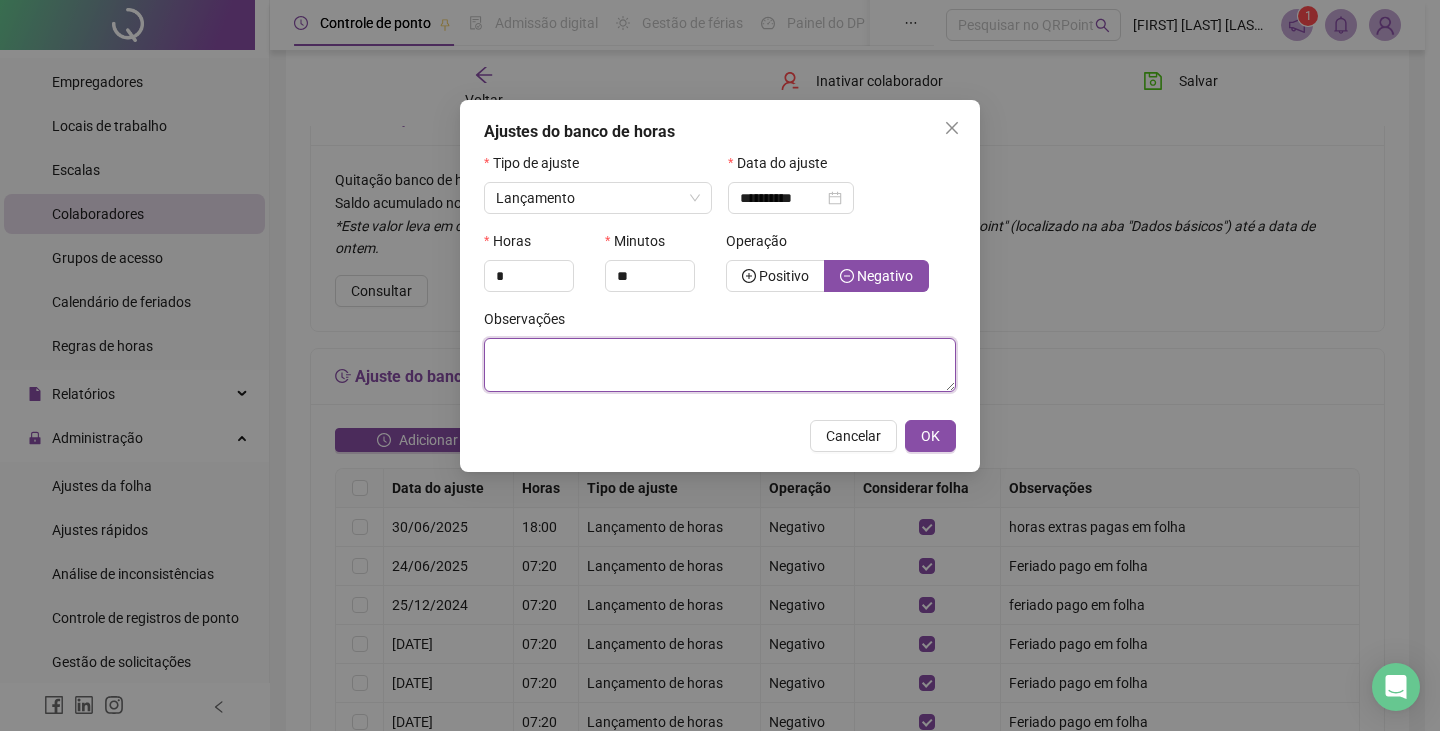 click at bounding box center [720, 365] 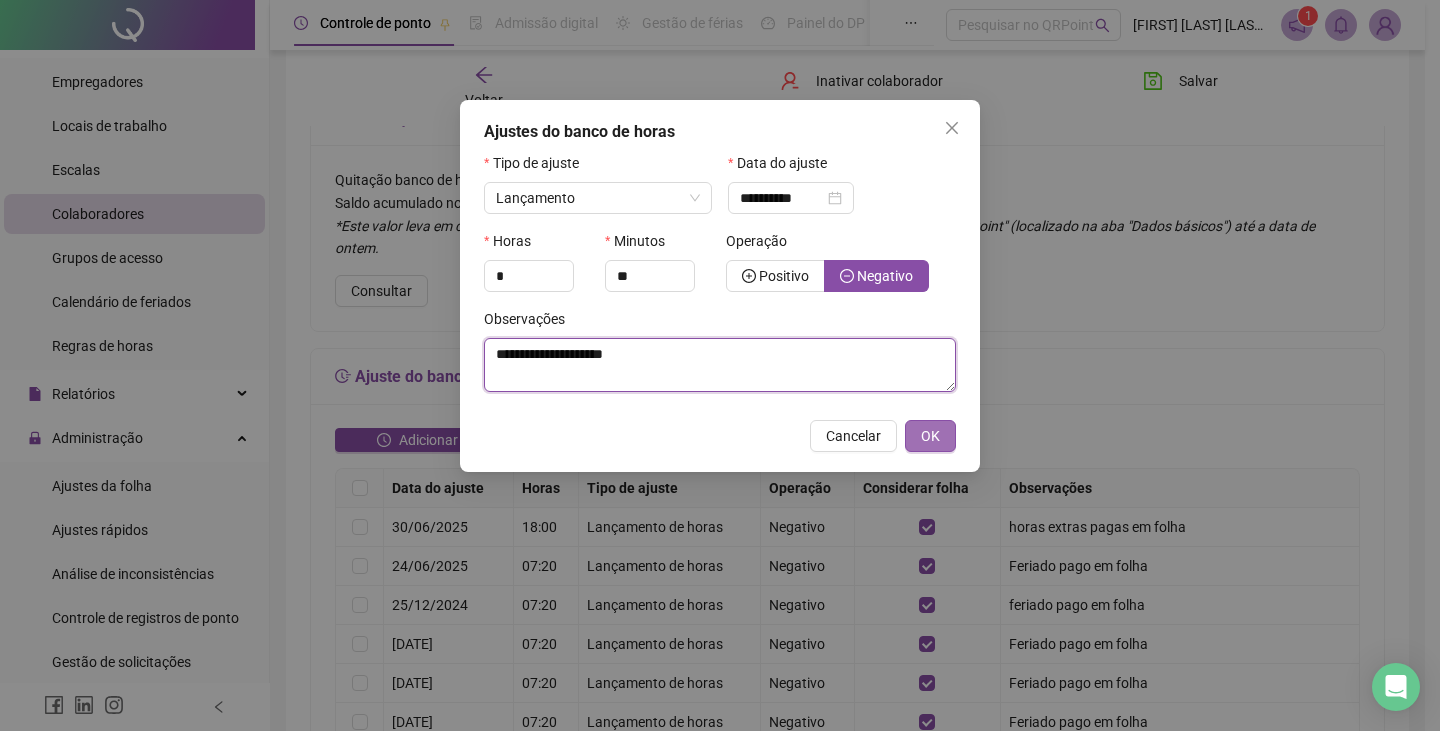 type on "**********" 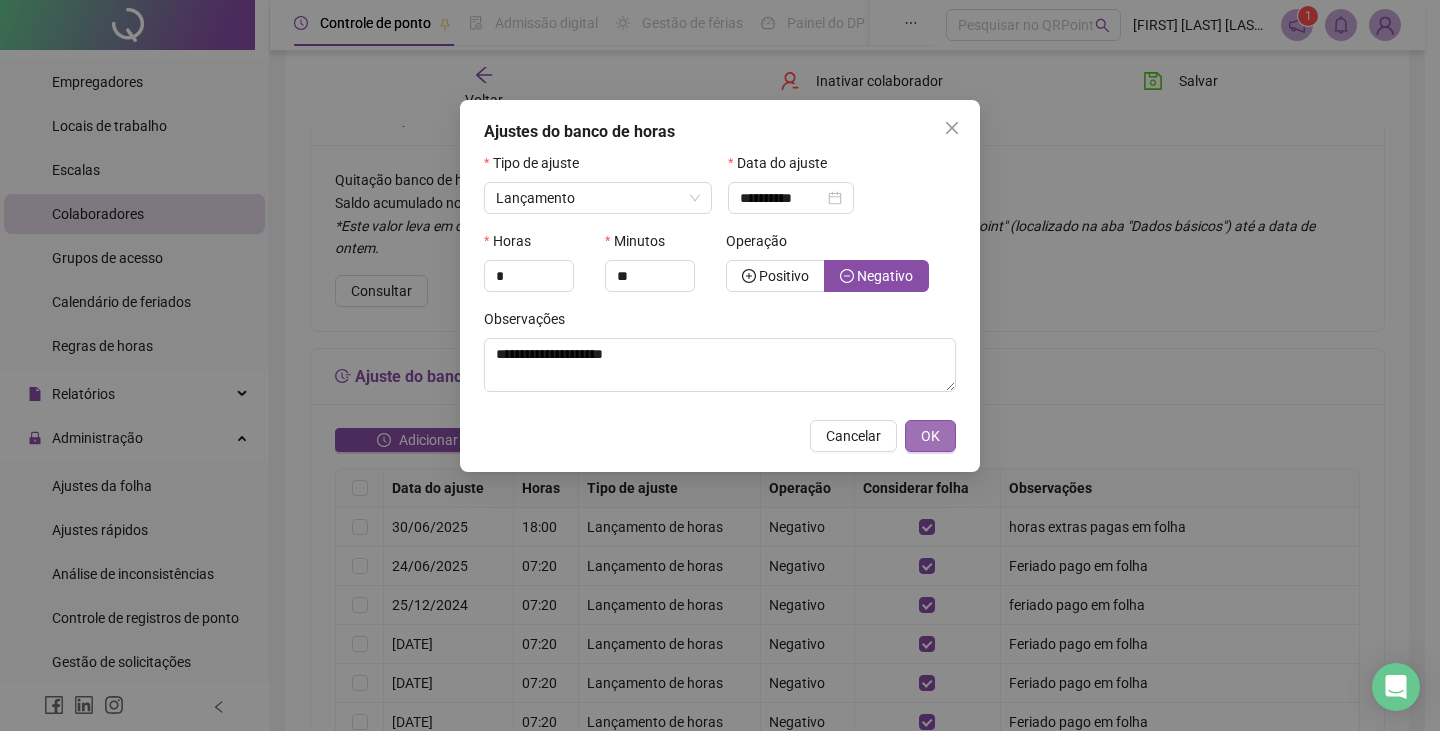 click on "OK" at bounding box center [930, 436] 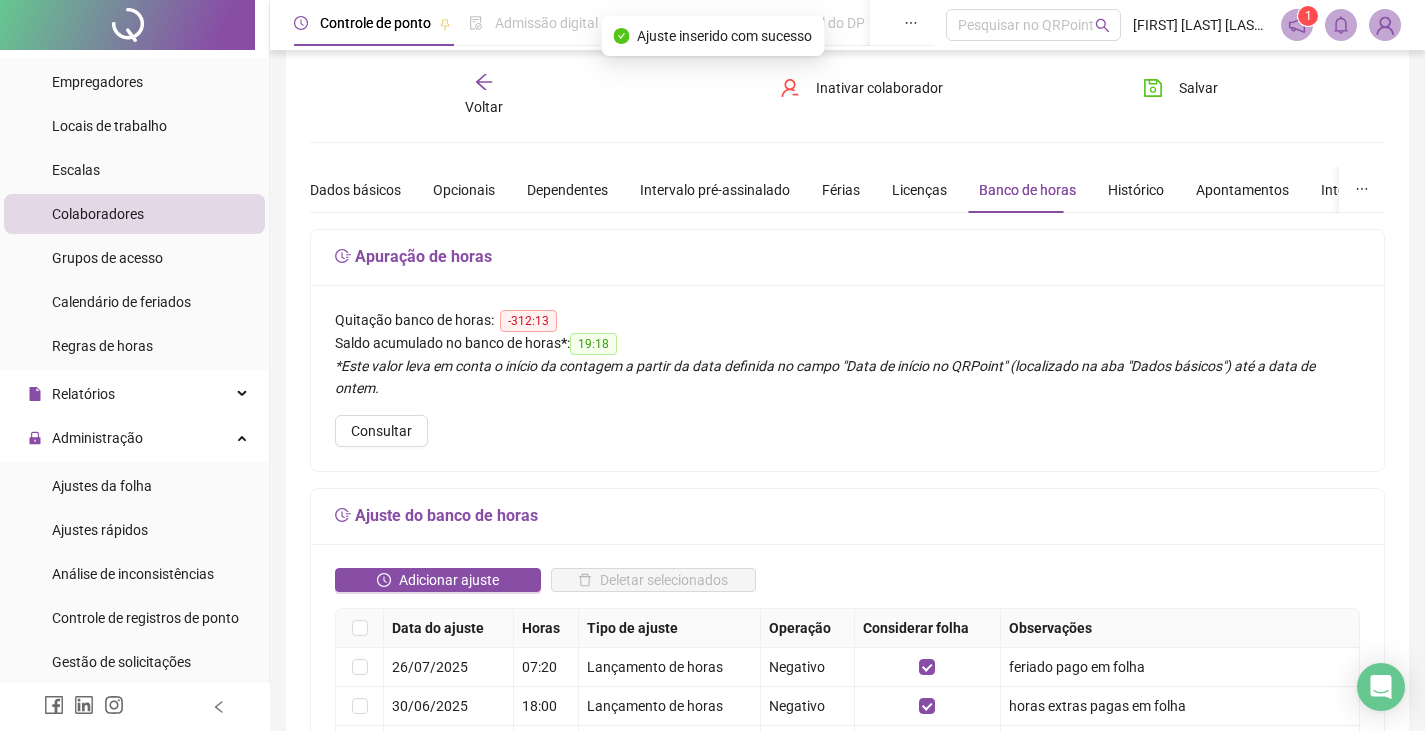 scroll, scrollTop: 0, scrollLeft: 0, axis: both 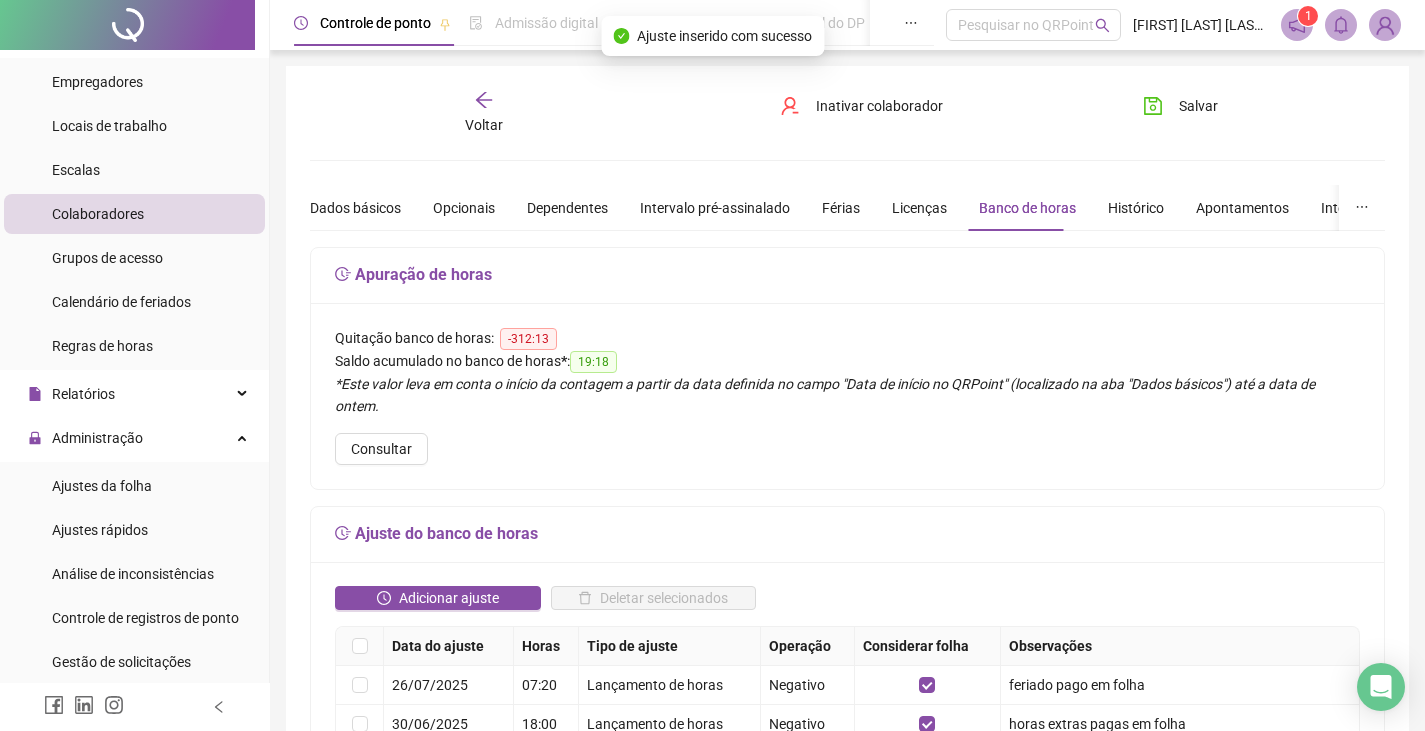 click 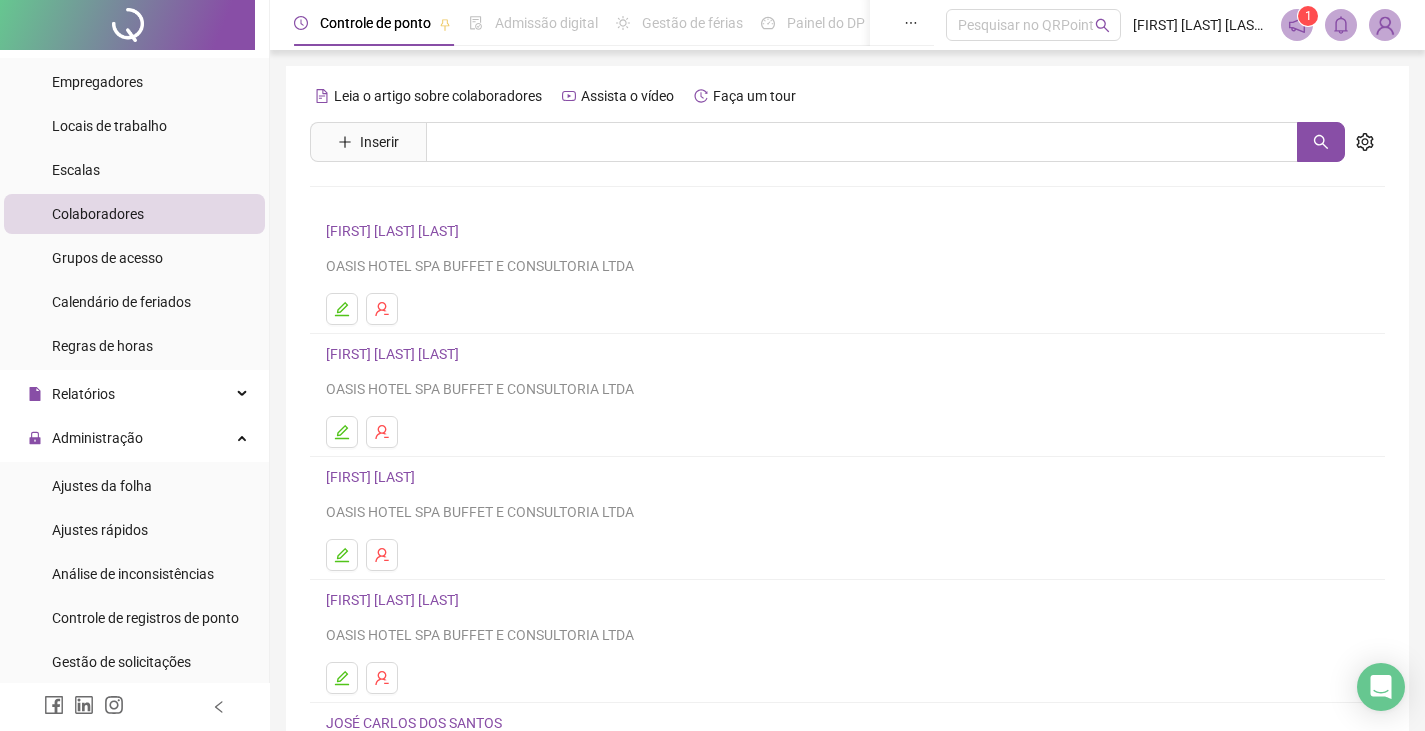 click on "[FIRST] [LAST] [LAST]" at bounding box center (395, 231) 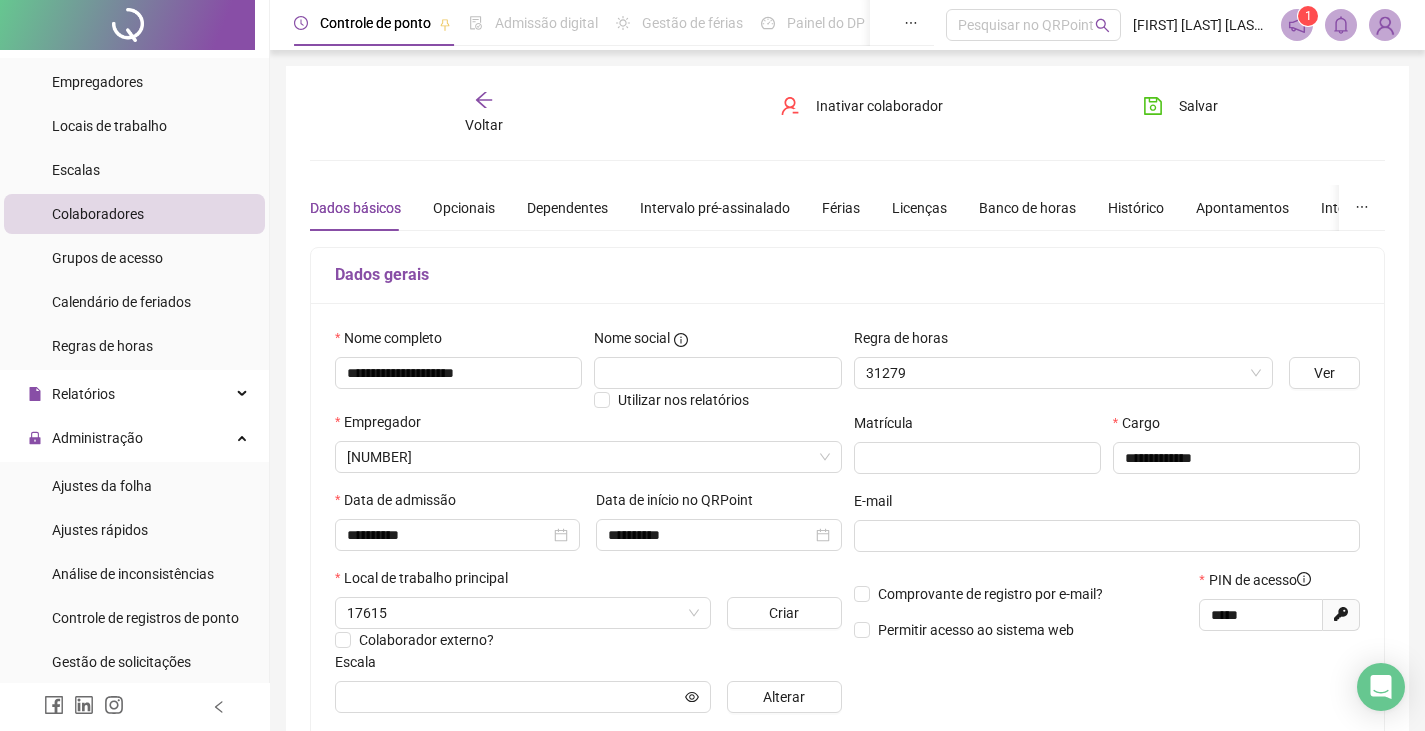 type on "**********" 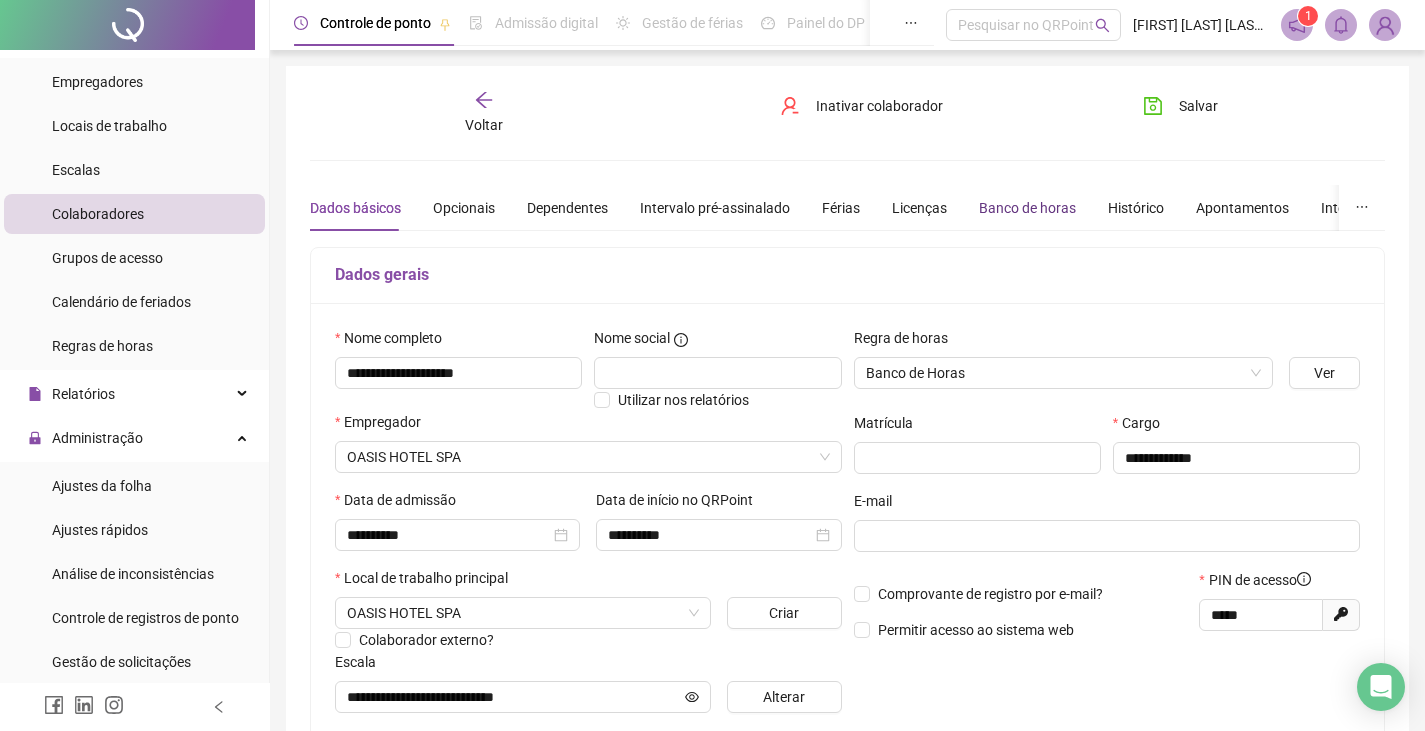click on "Banco de horas" at bounding box center (1027, 208) 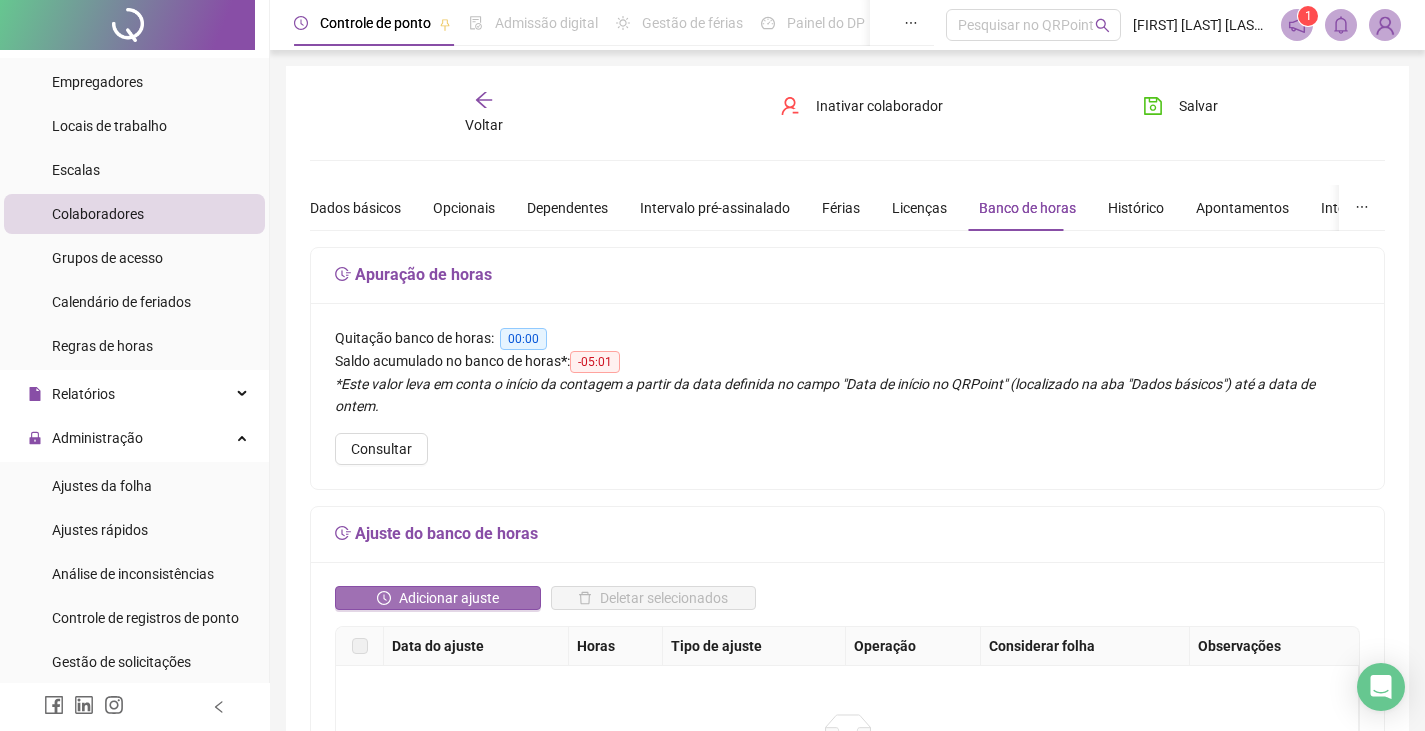 click on "Adicionar ajuste" at bounding box center [449, 598] 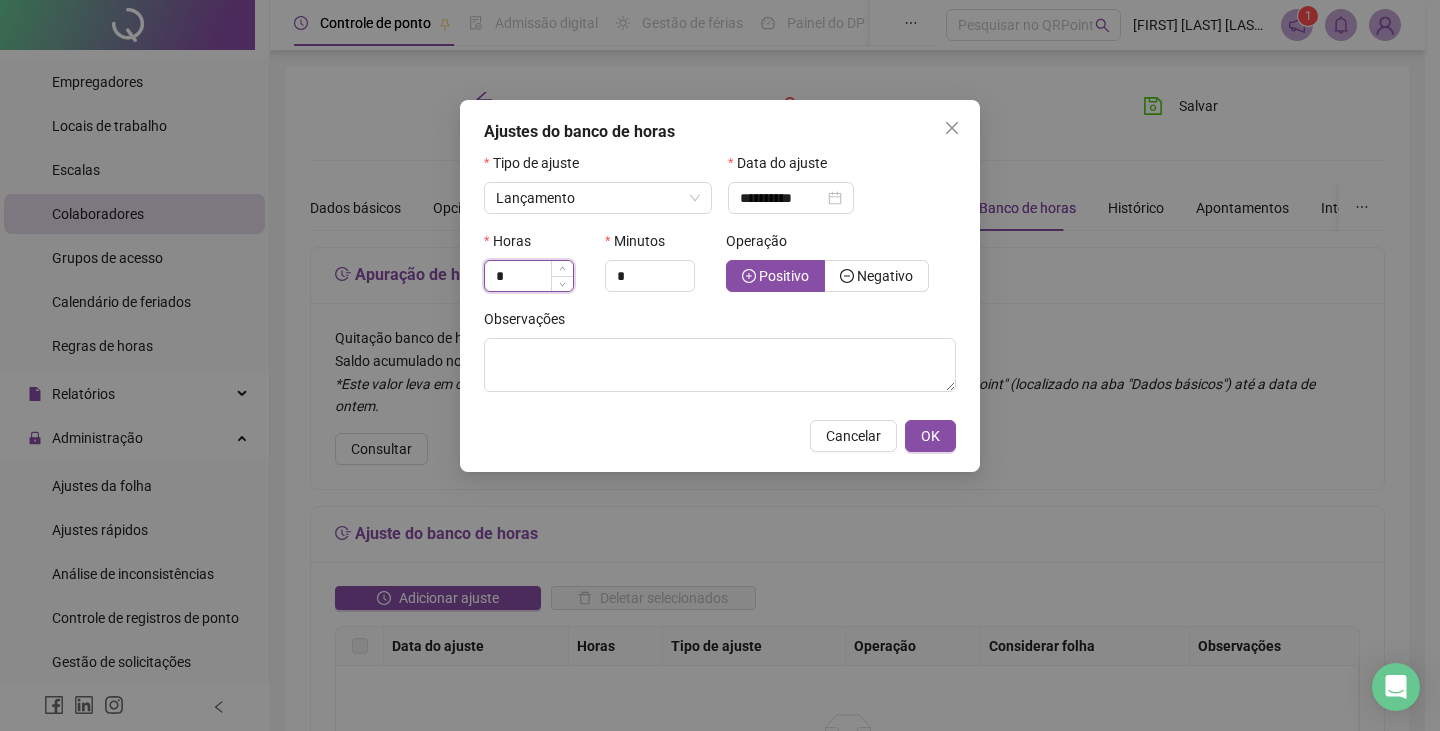 click on "*" at bounding box center (529, 276) 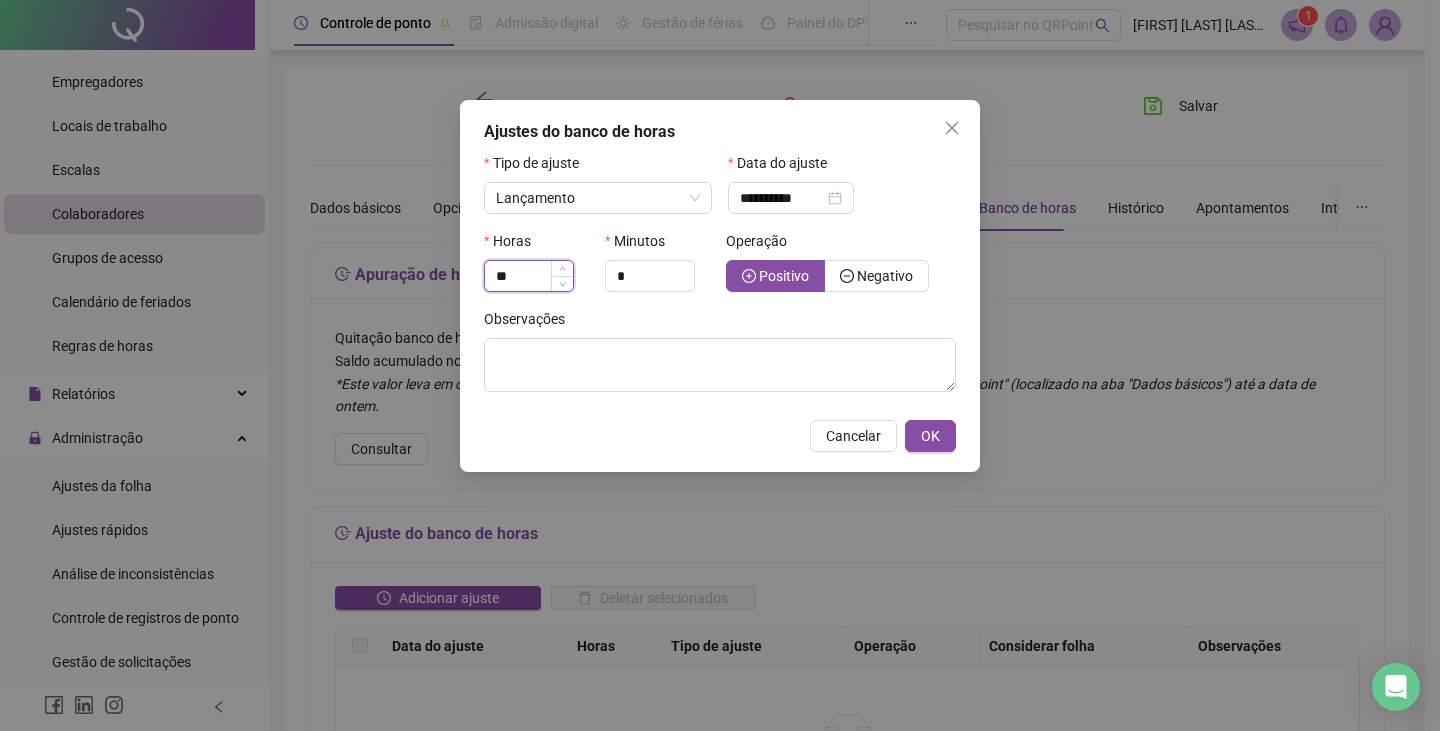 type on "*" 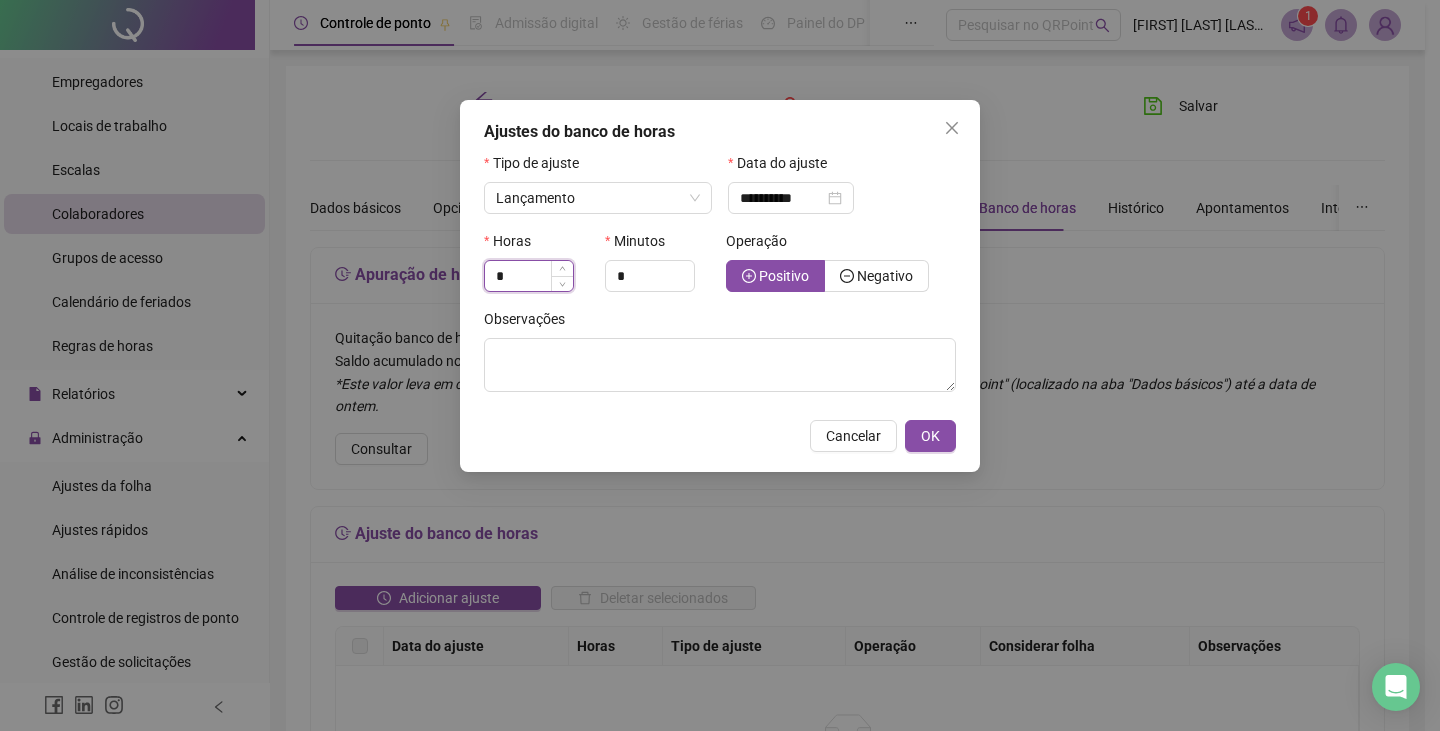 type on "*" 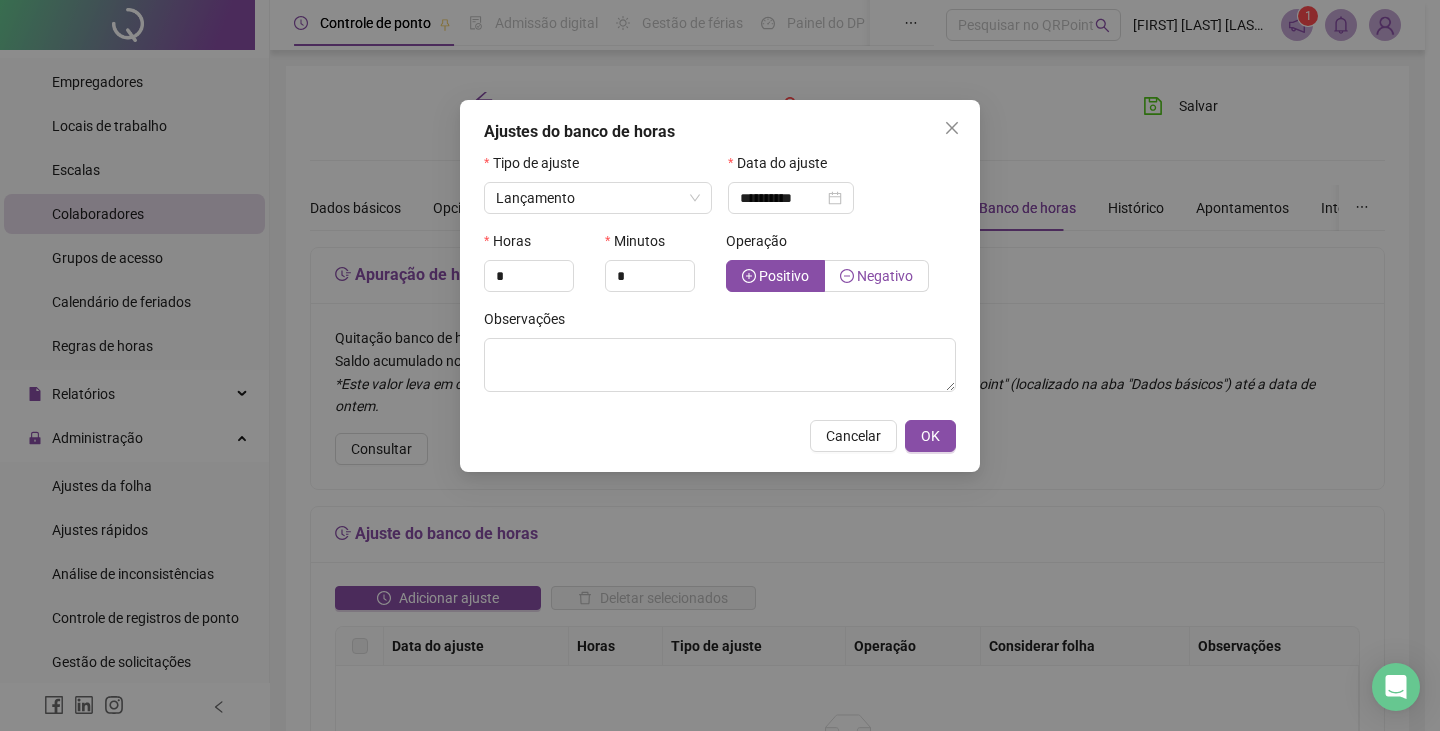 click on "Negativo" at bounding box center [885, 276] 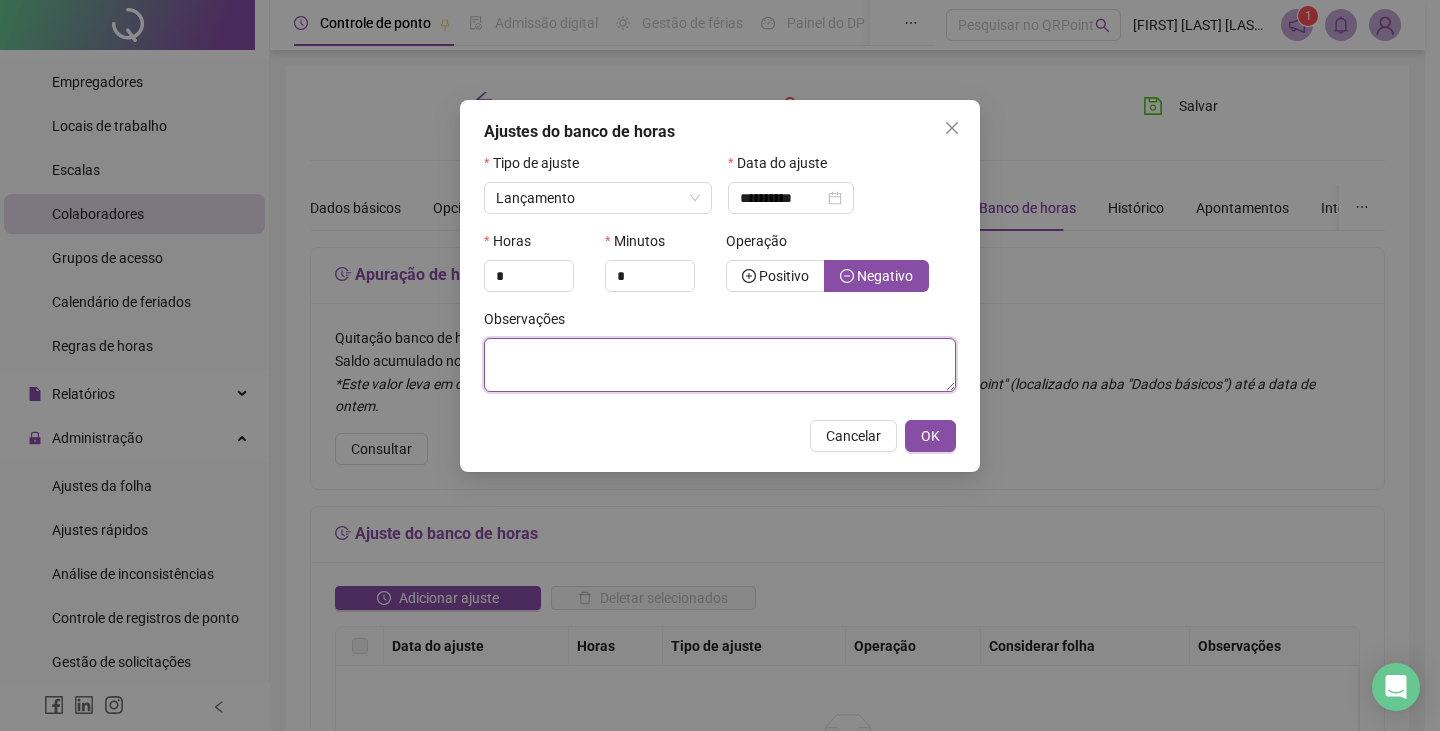 click at bounding box center (720, 365) 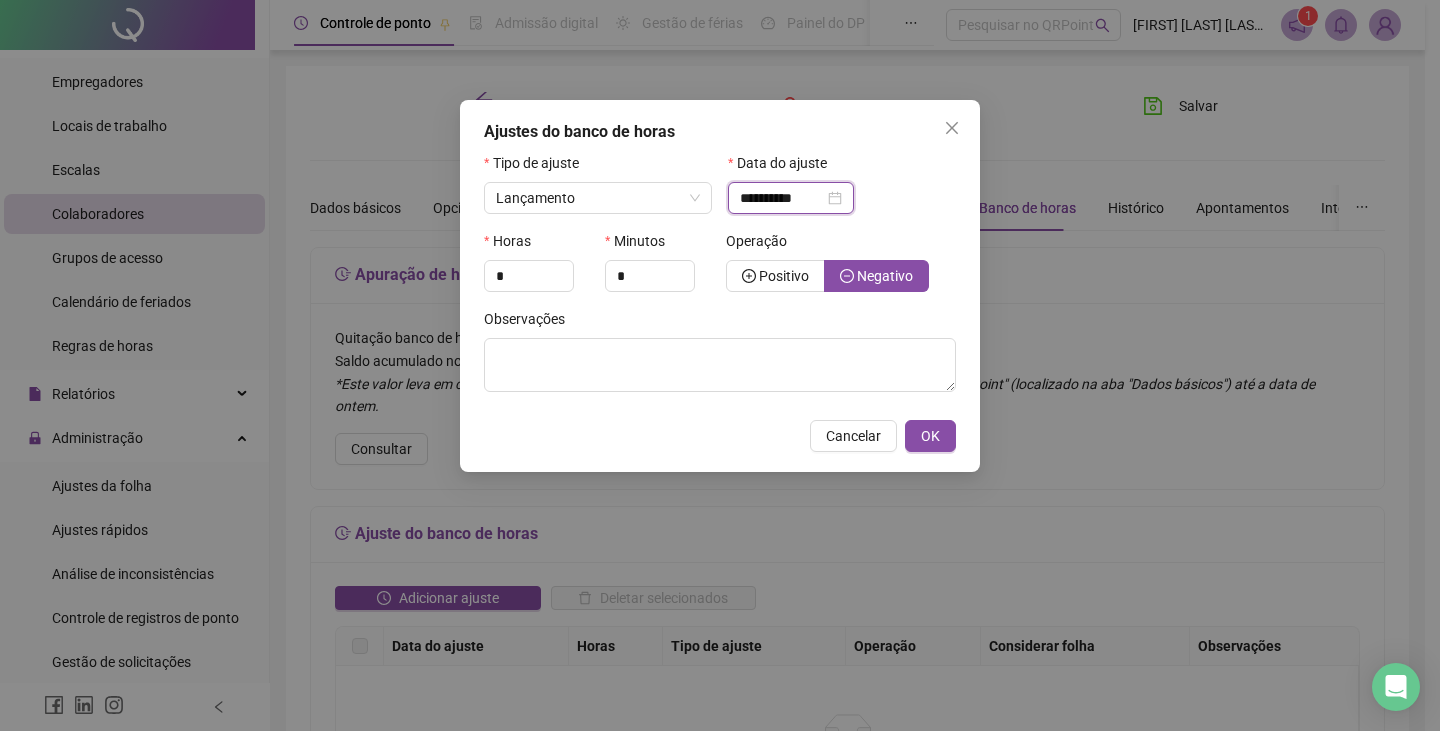 click on "**********" at bounding box center (782, 198) 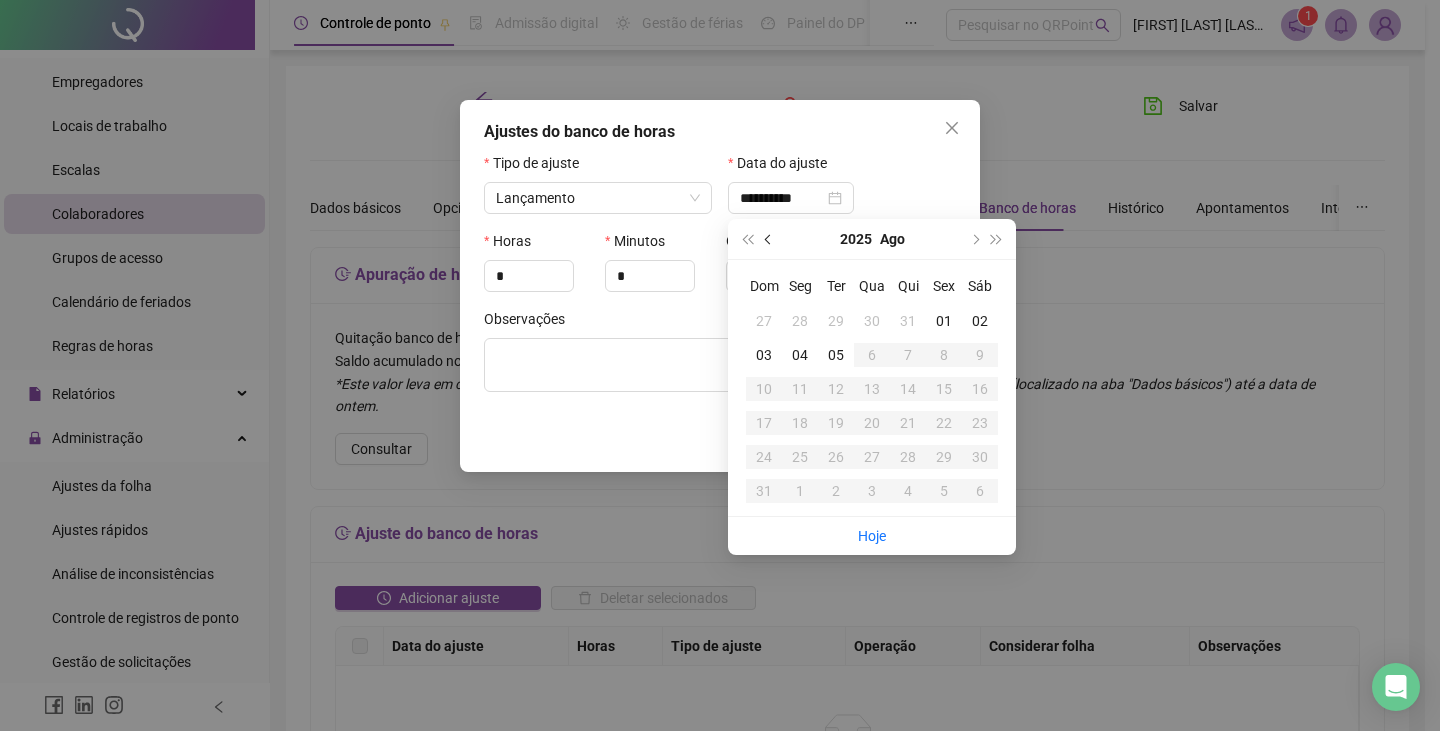 click at bounding box center (770, 239) 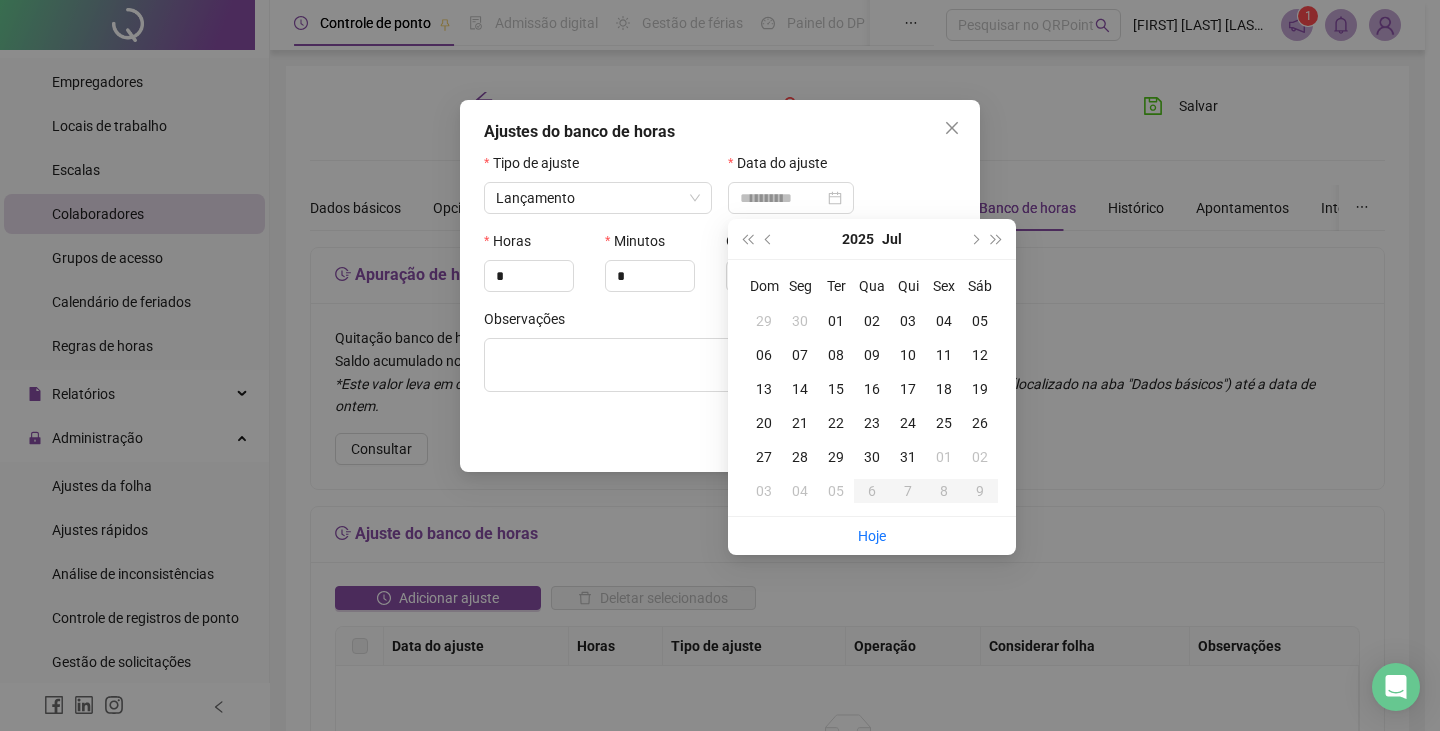 type on "**********" 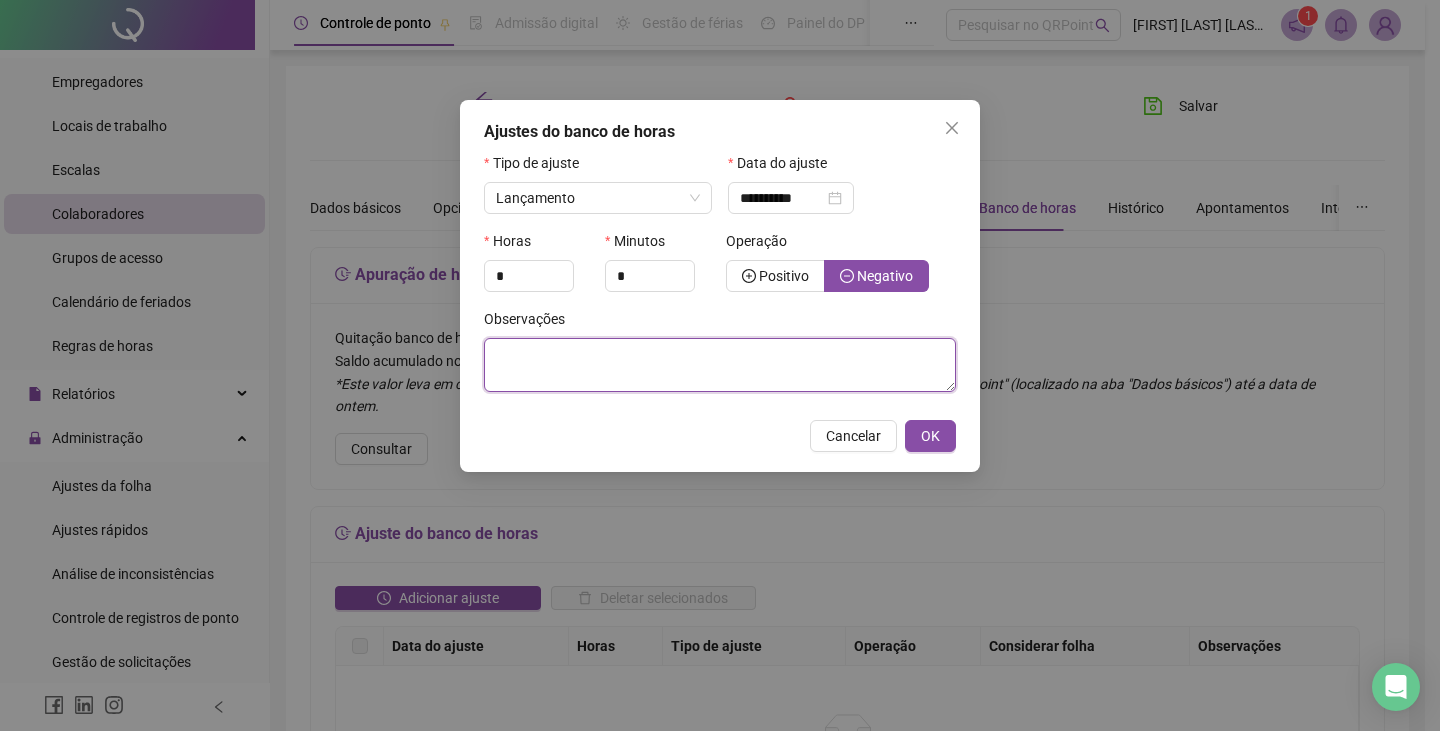 click at bounding box center (720, 365) 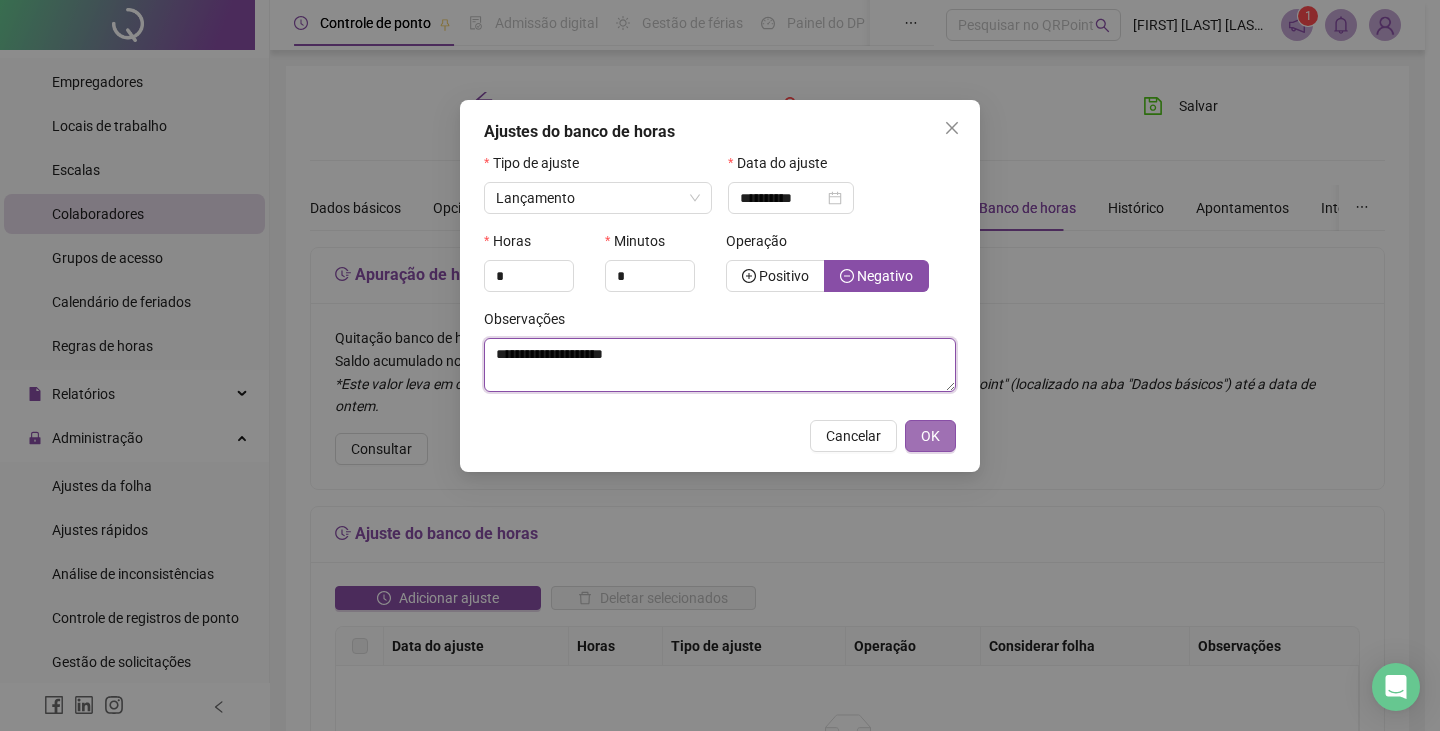 type on "**********" 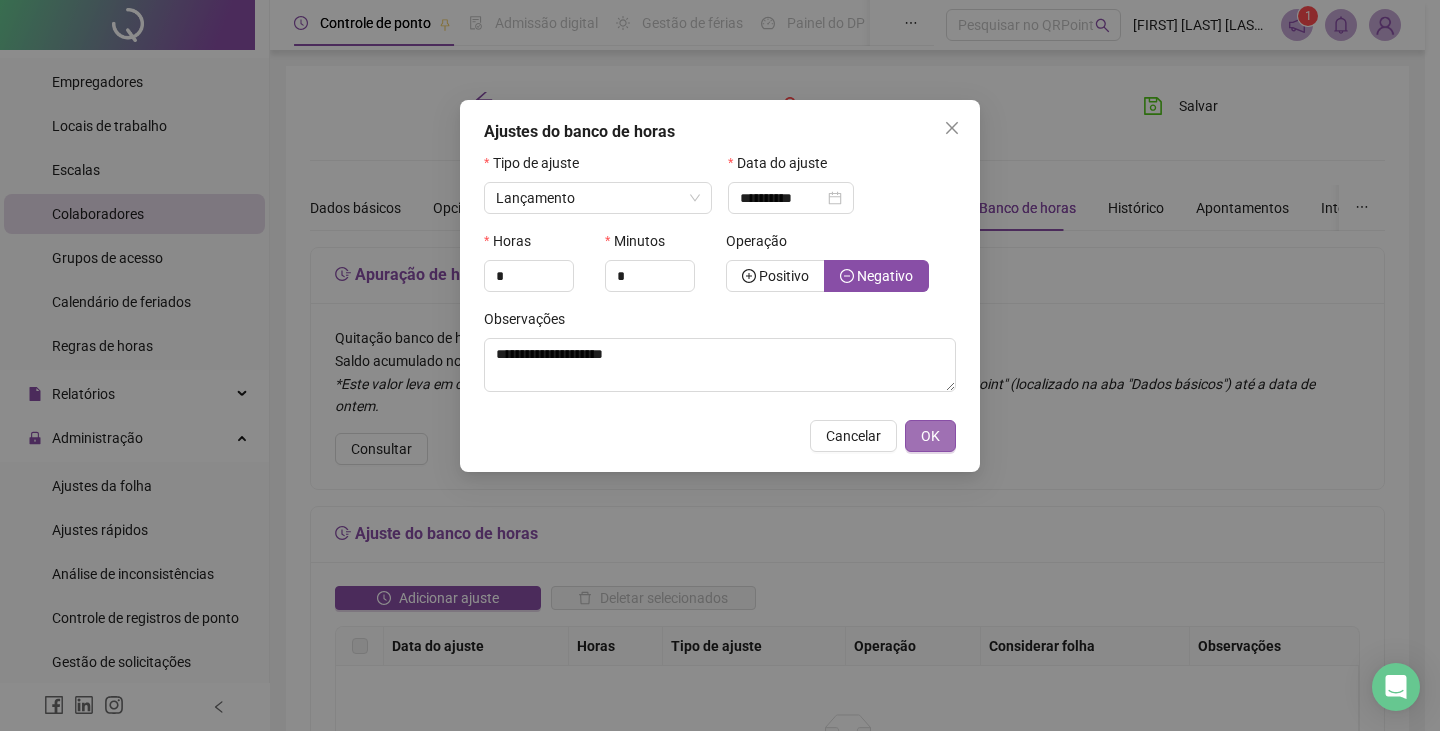 click on "OK" at bounding box center (930, 436) 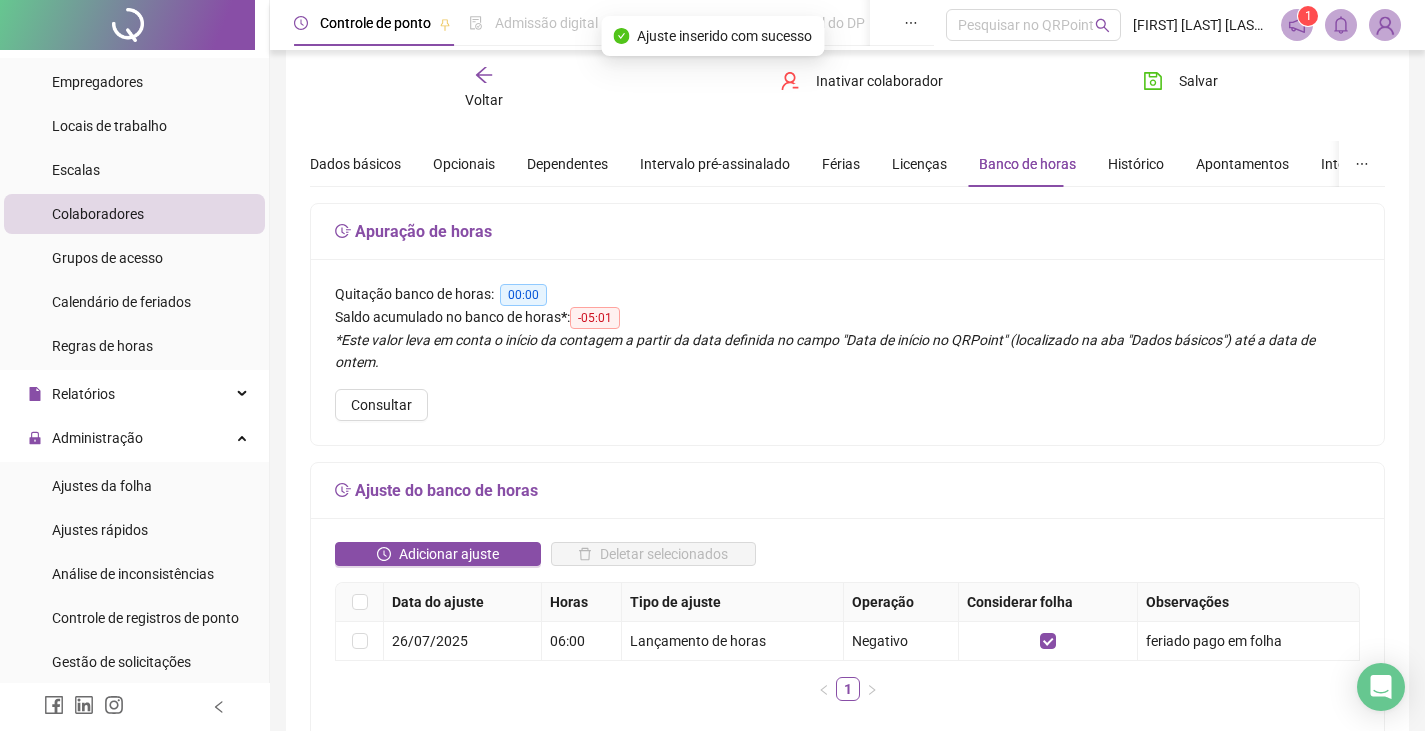scroll, scrollTop: 0, scrollLeft: 0, axis: both 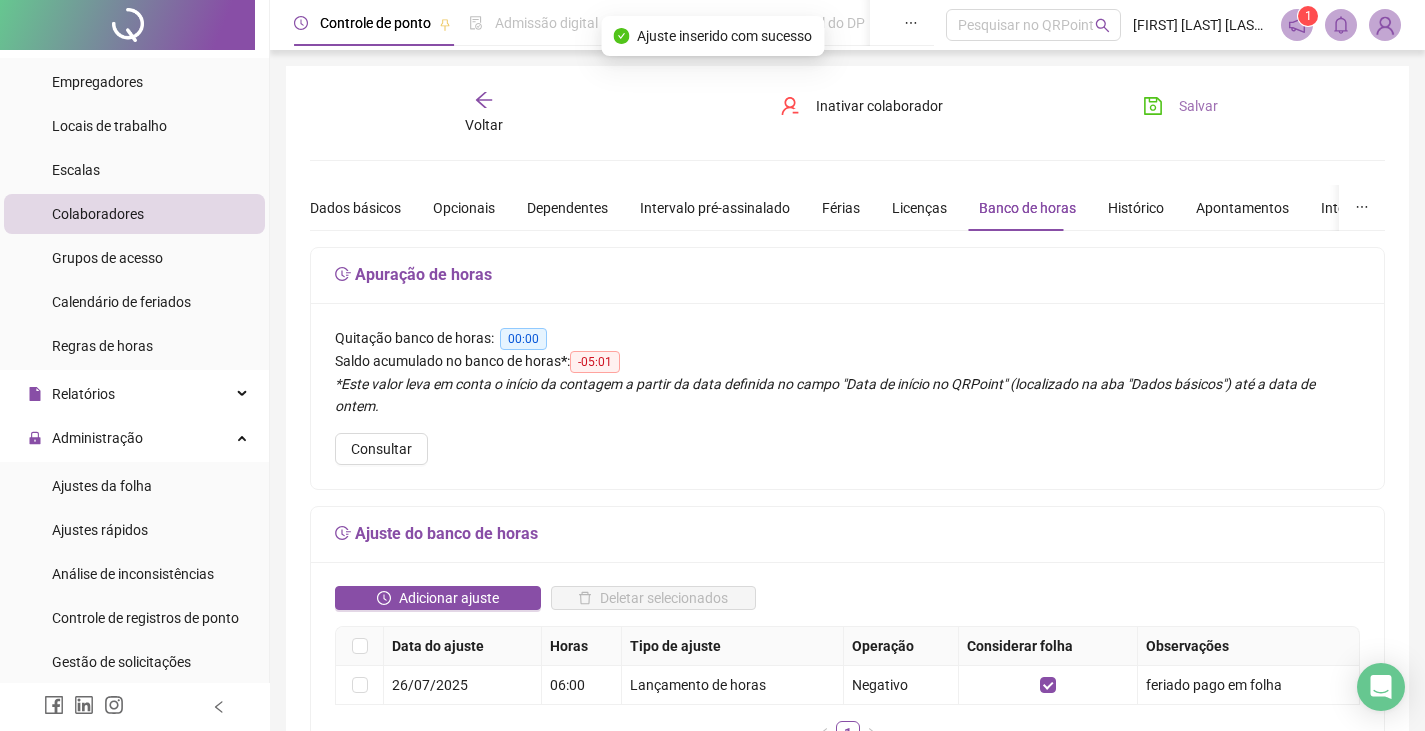 click on "Salvar" at bounding box center (1198, 106) 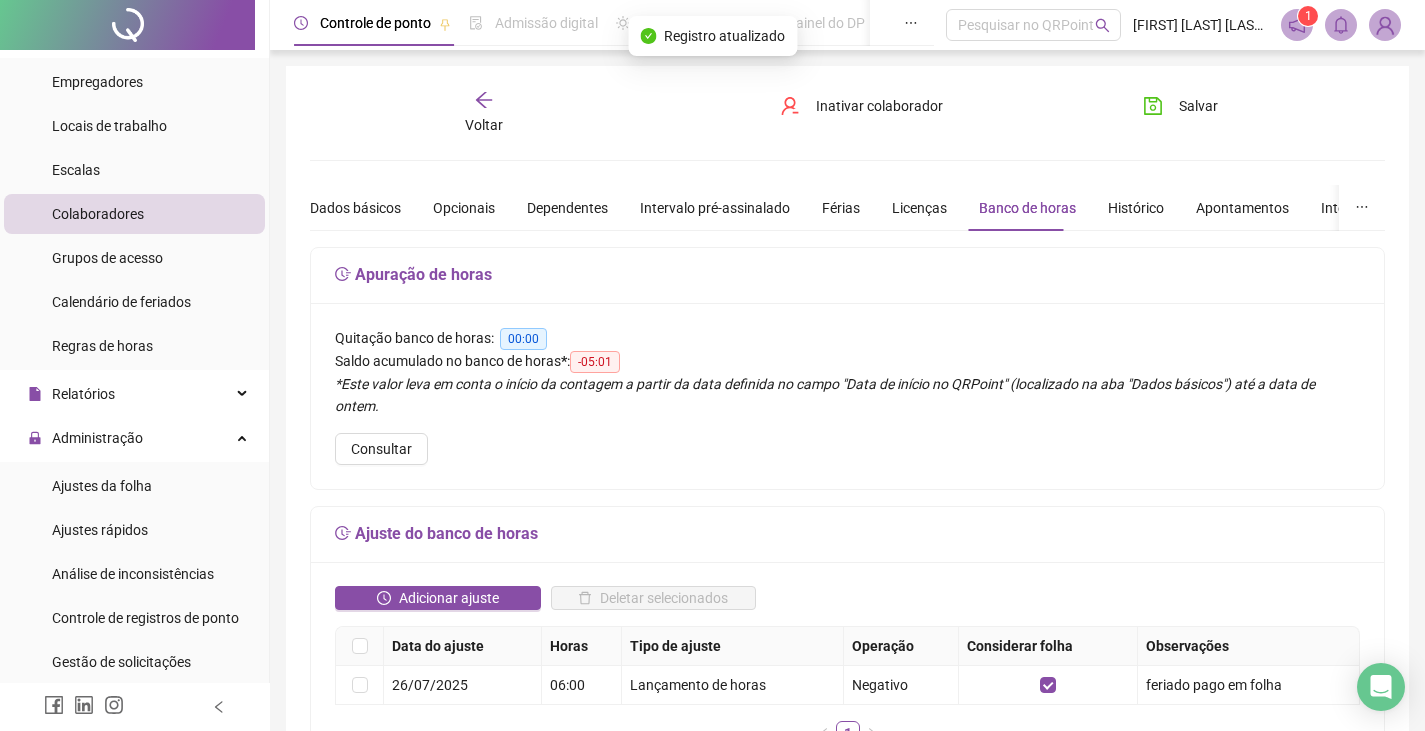 click on "Voltar" at bounding box center [484, 113] 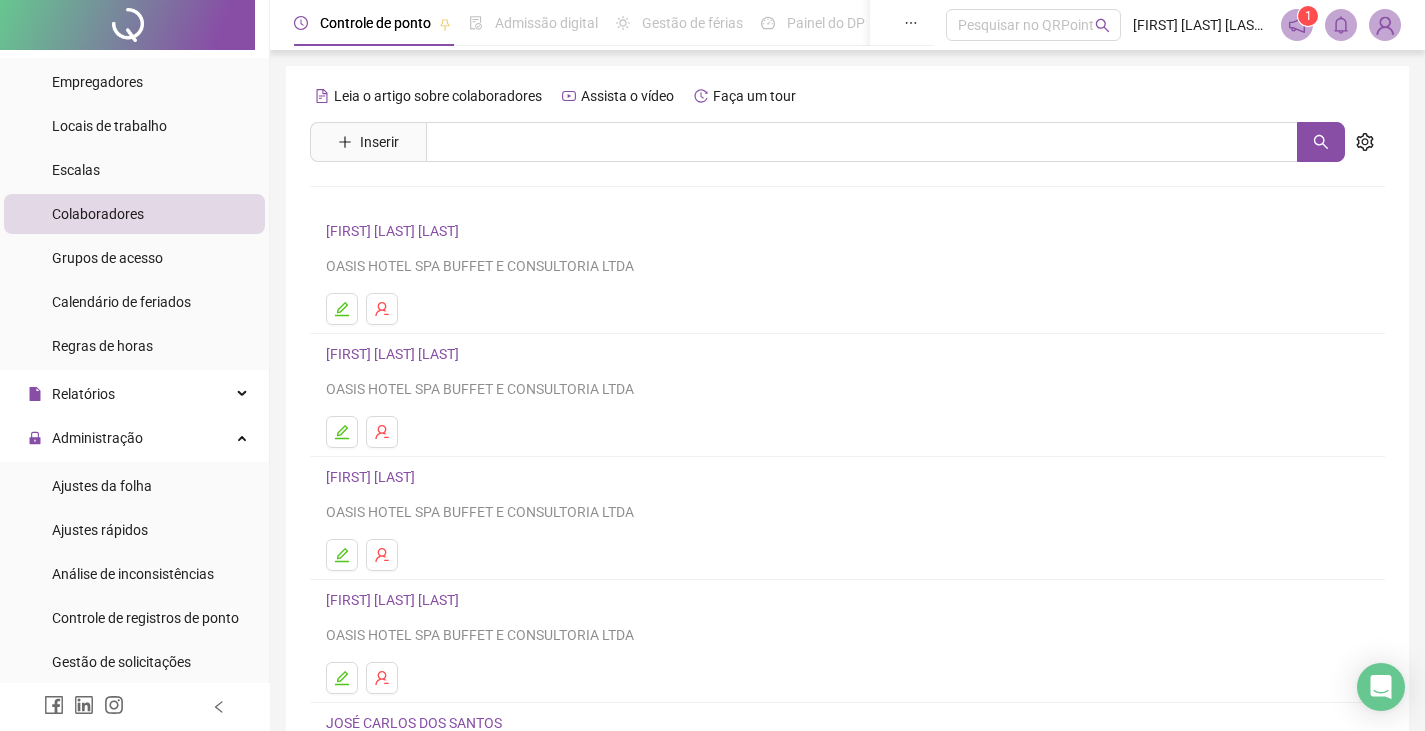 click on "[FIRST] [LAST] [LAST]" at bounding box center (395, 231) 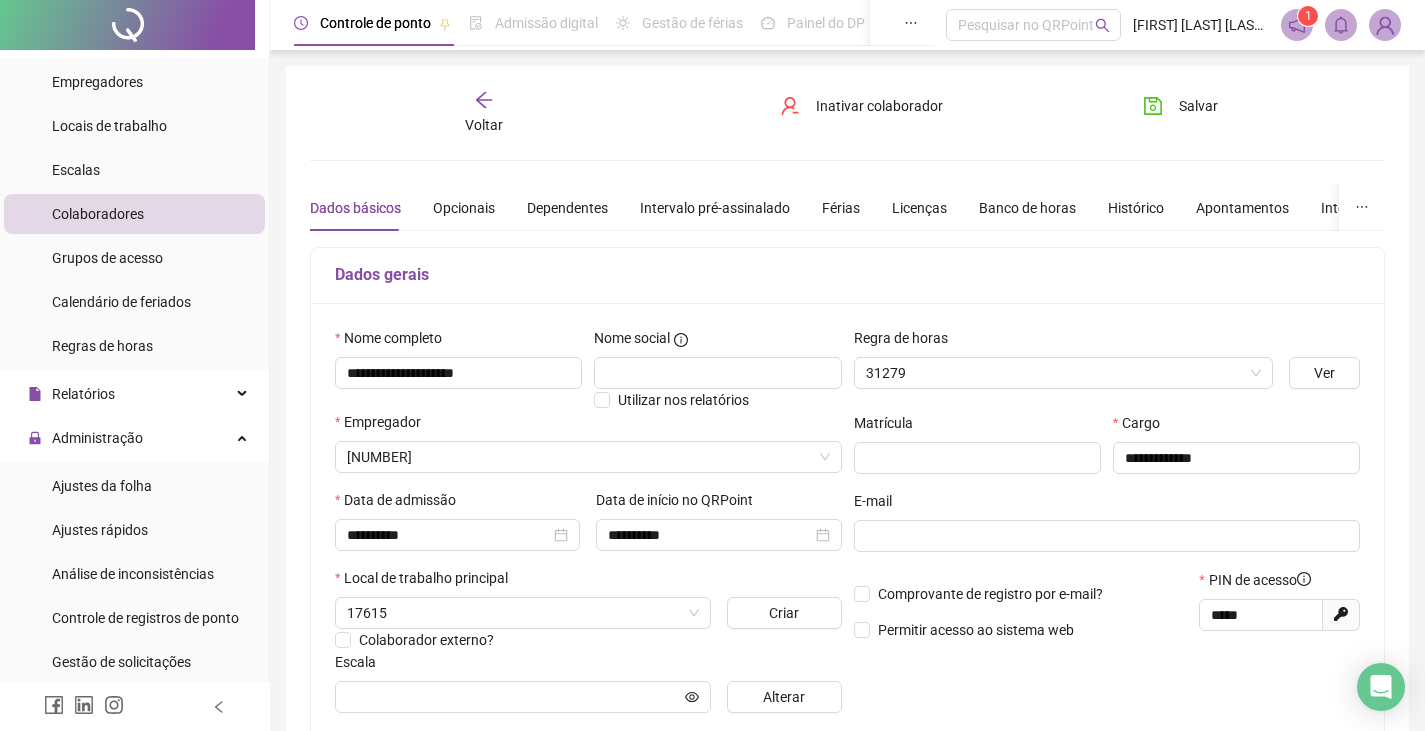 type on "**********" 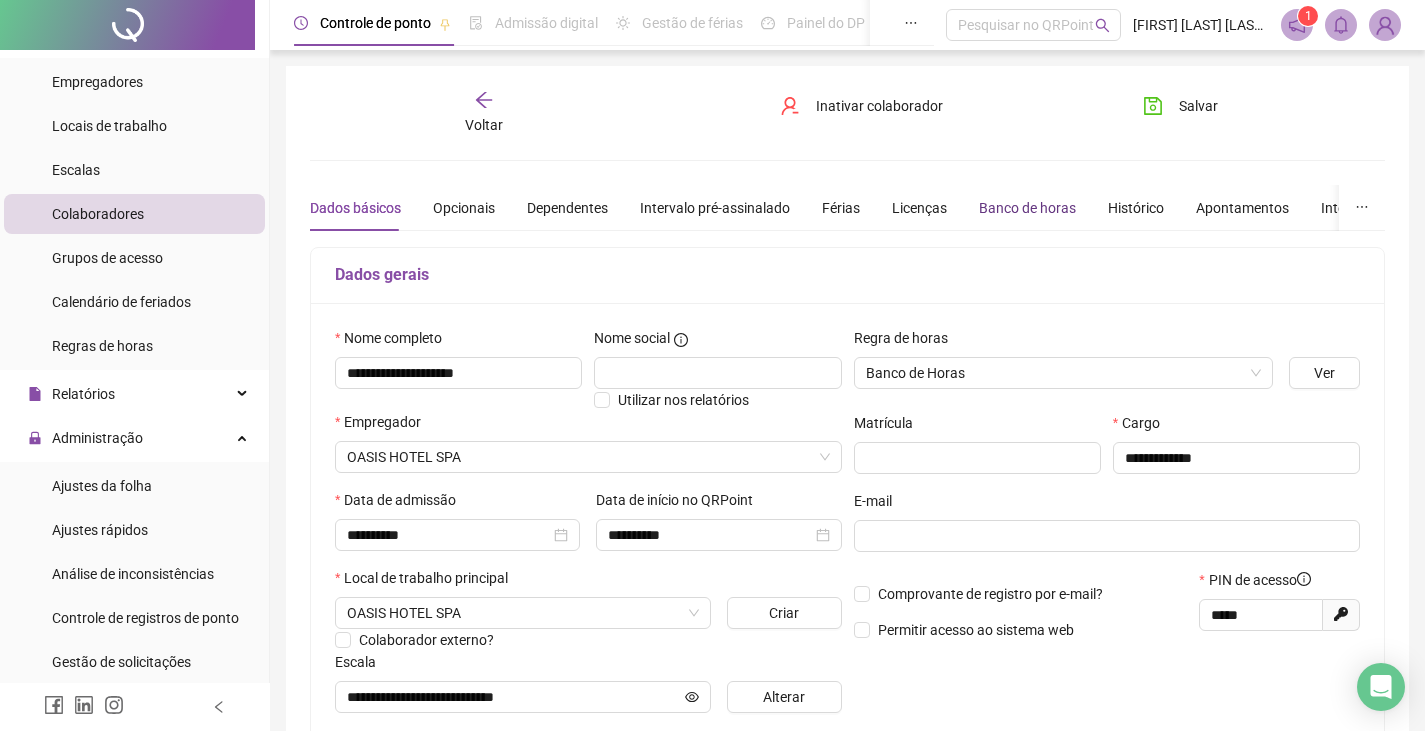 click on "Banco de horas" at bounding box center [1027, 208] 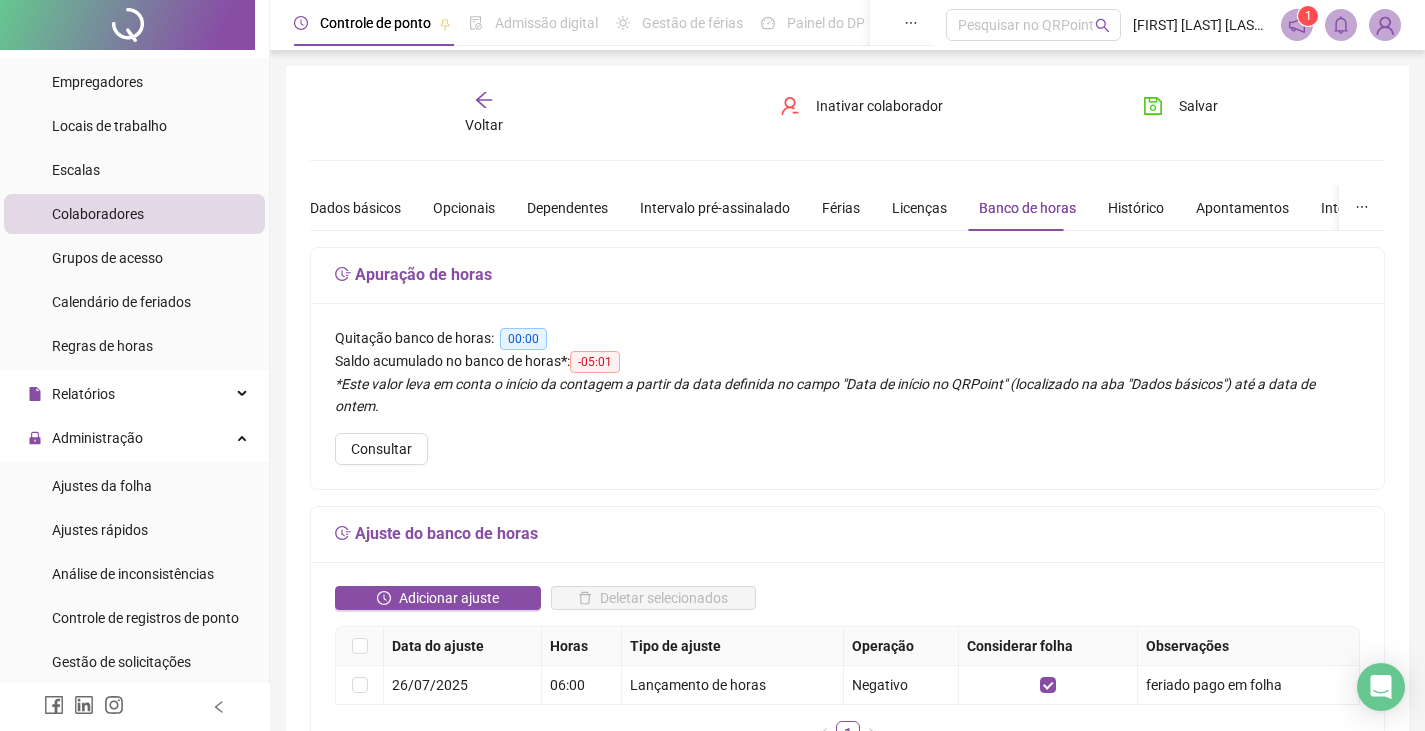click 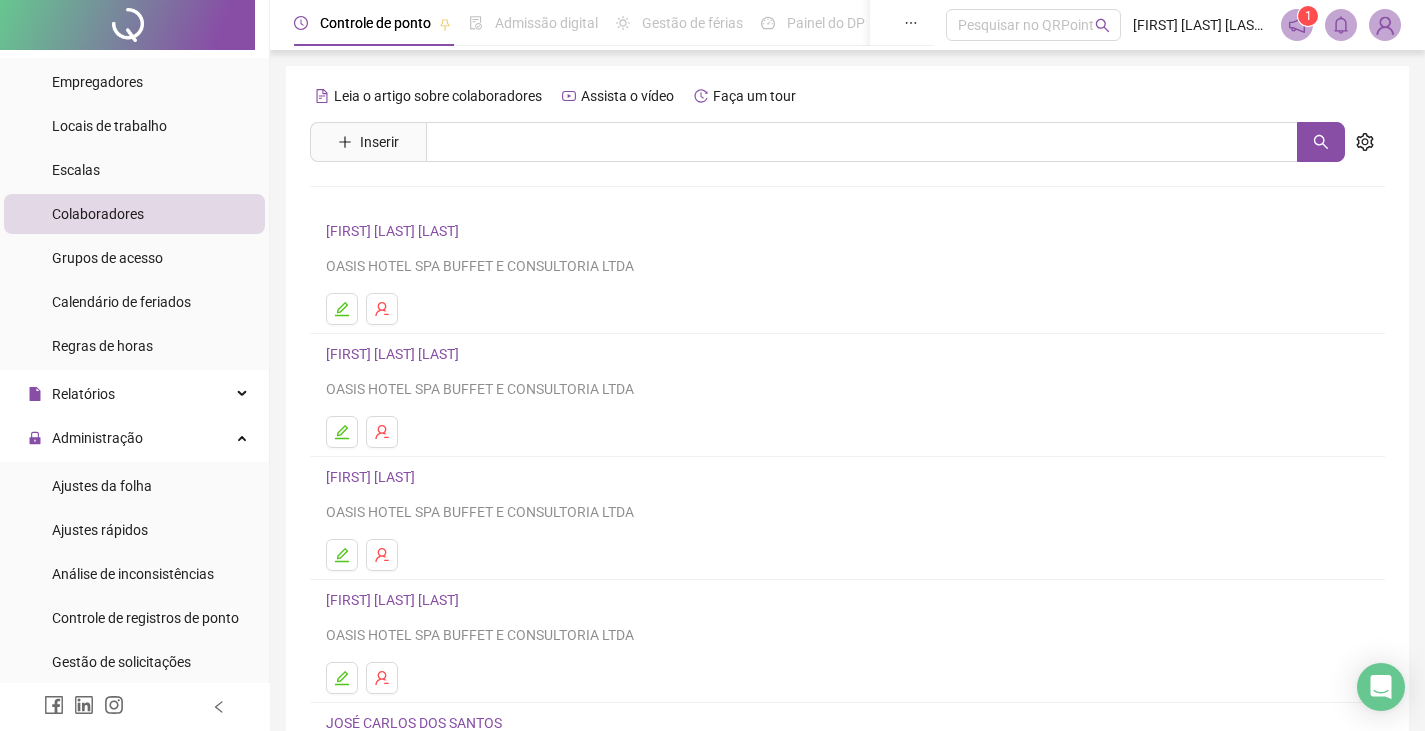click on "[FIRST] [LAST] [LAST]" at bounding box center [395, 354] 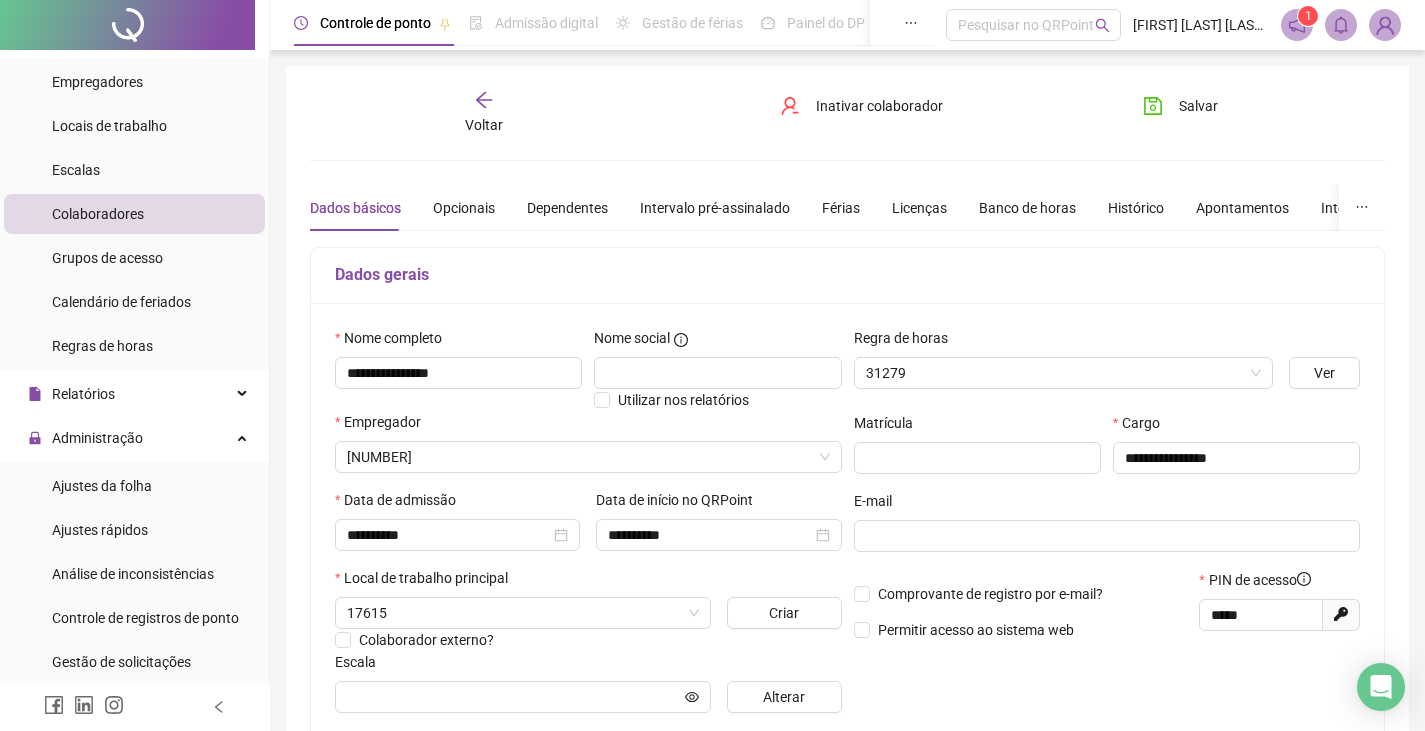 type on "**********" 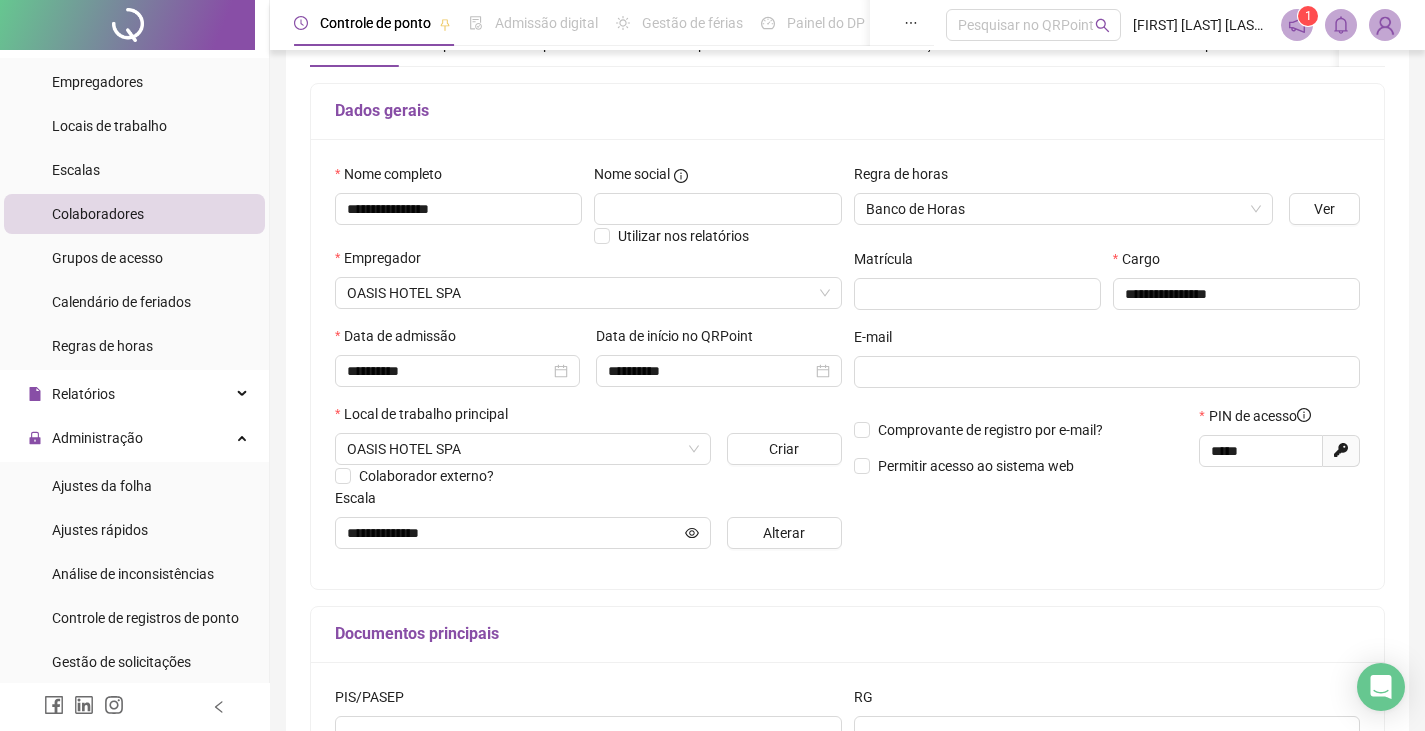 scroll, scrollTop: 0, scrollLeft: 0, axis: both 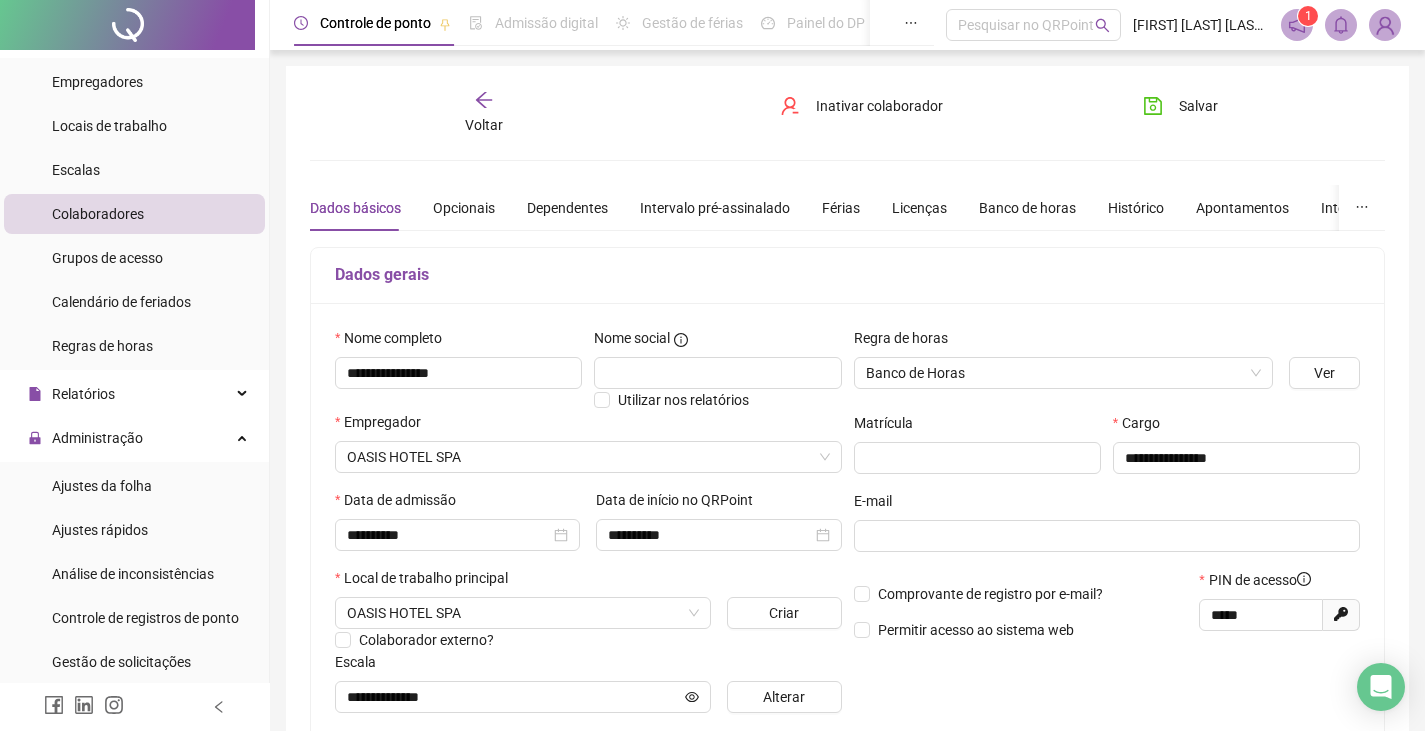 click 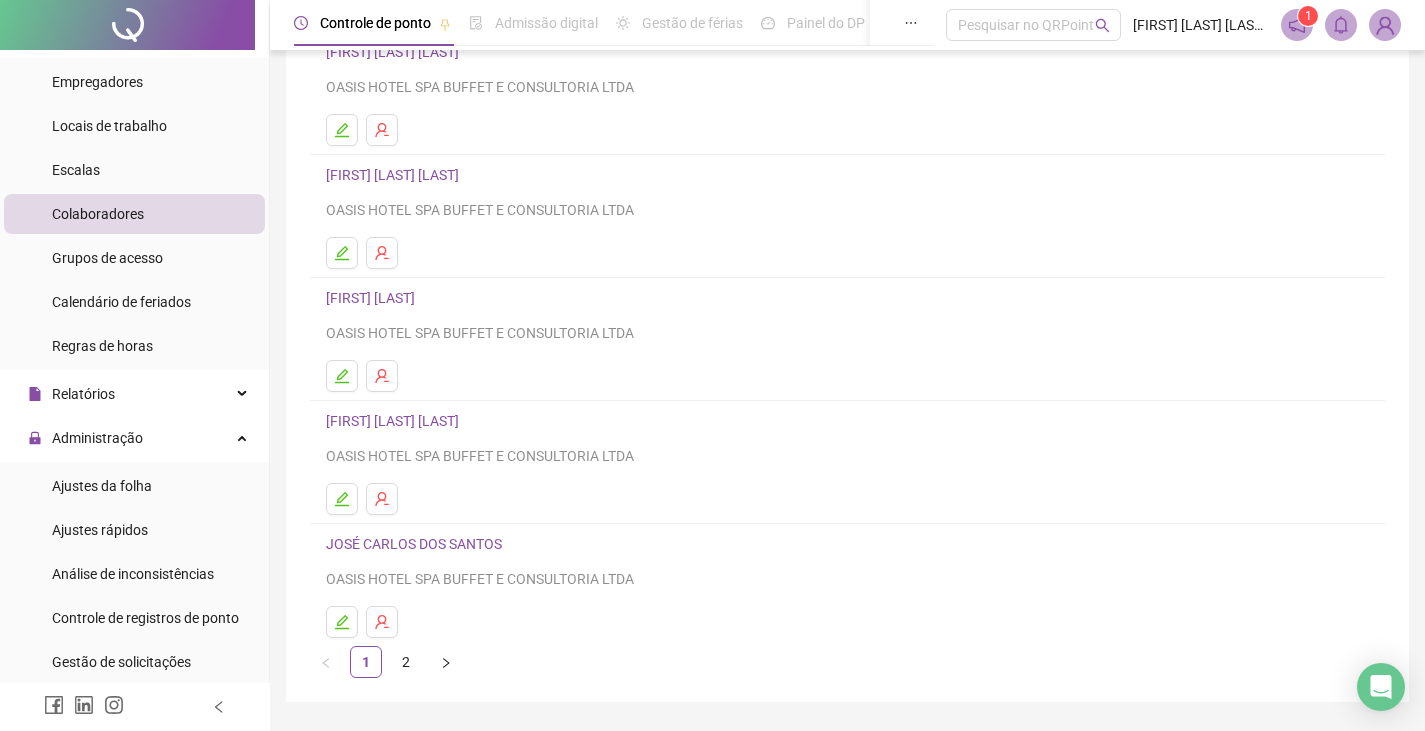scroll, scrollTop: 233, scrollLeft: 0, axis: vertical 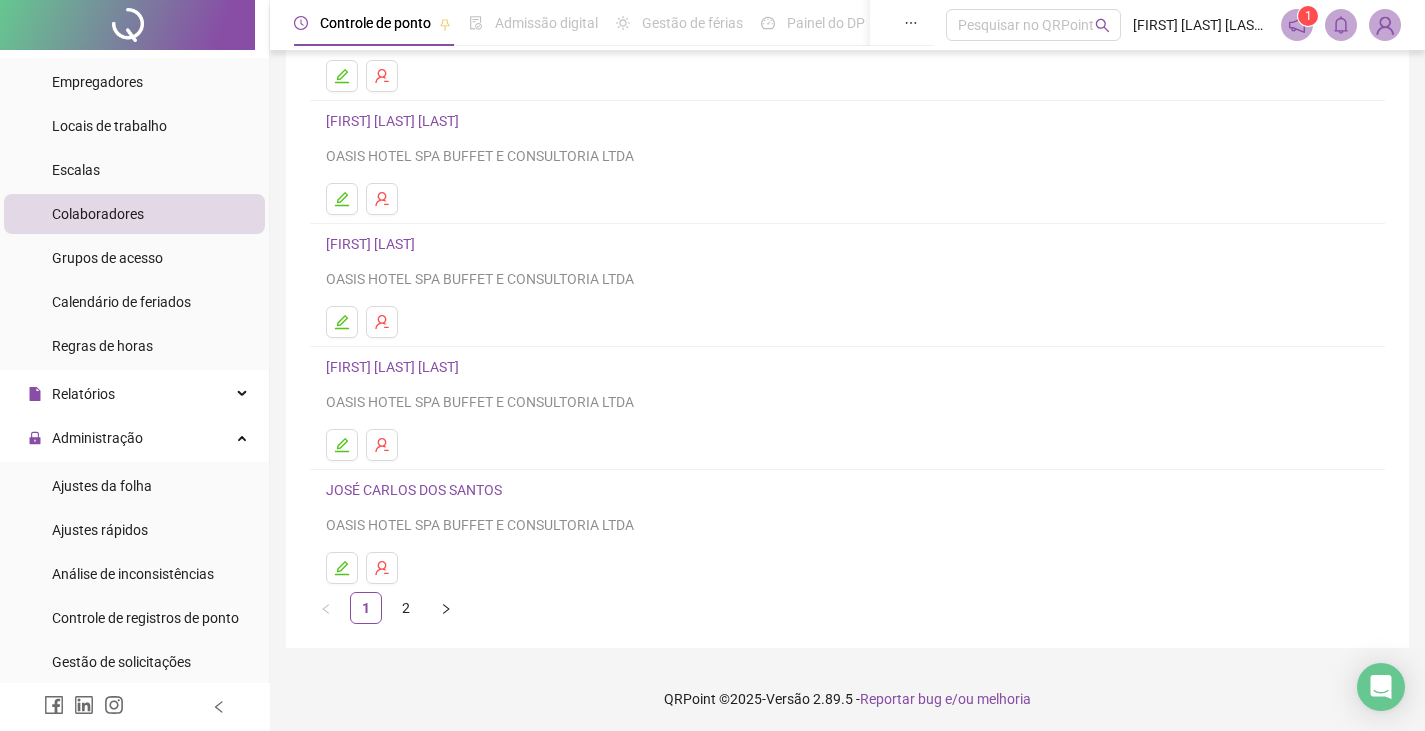 click on "JOSÉ CARLOS DOS SANTOS" at bounding box center (417, 490) 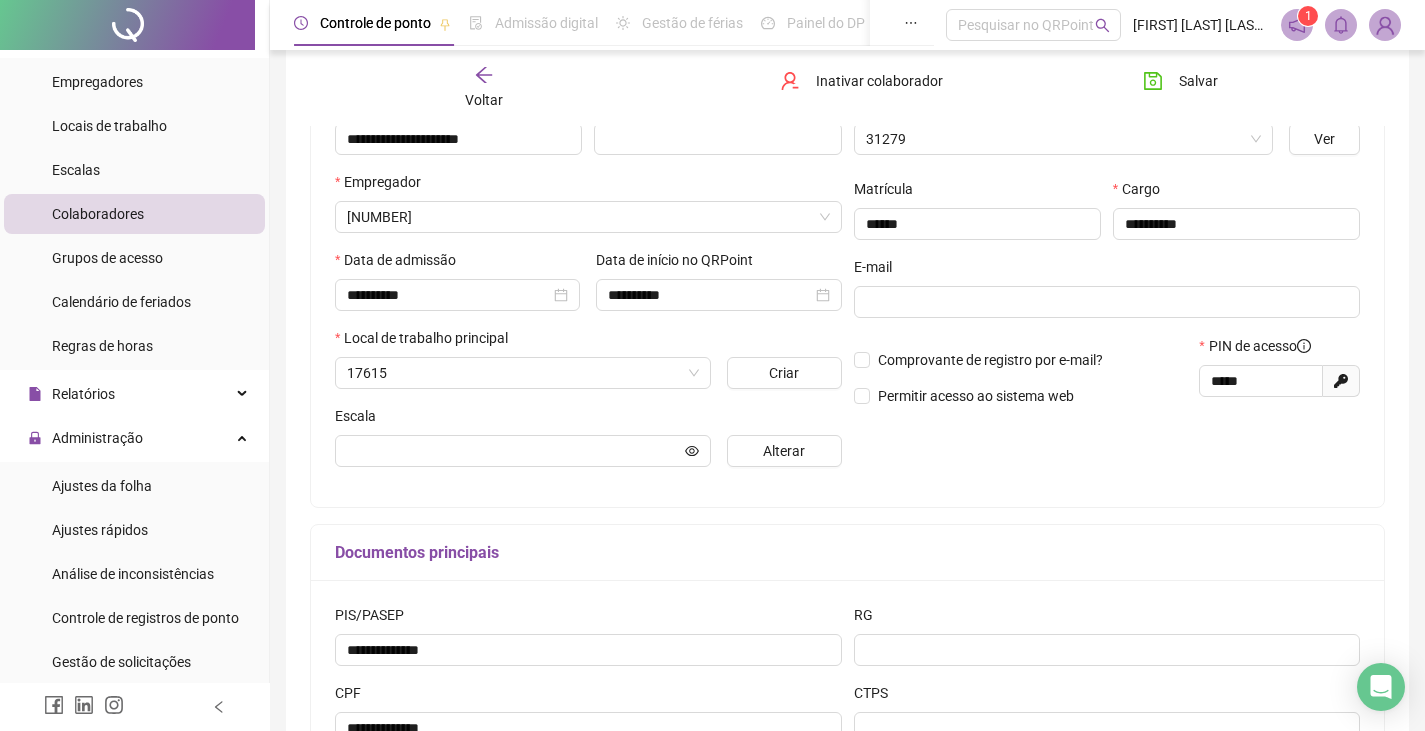 scroll, scrollTop: 243, scrollLeft: 0, axis: vertical 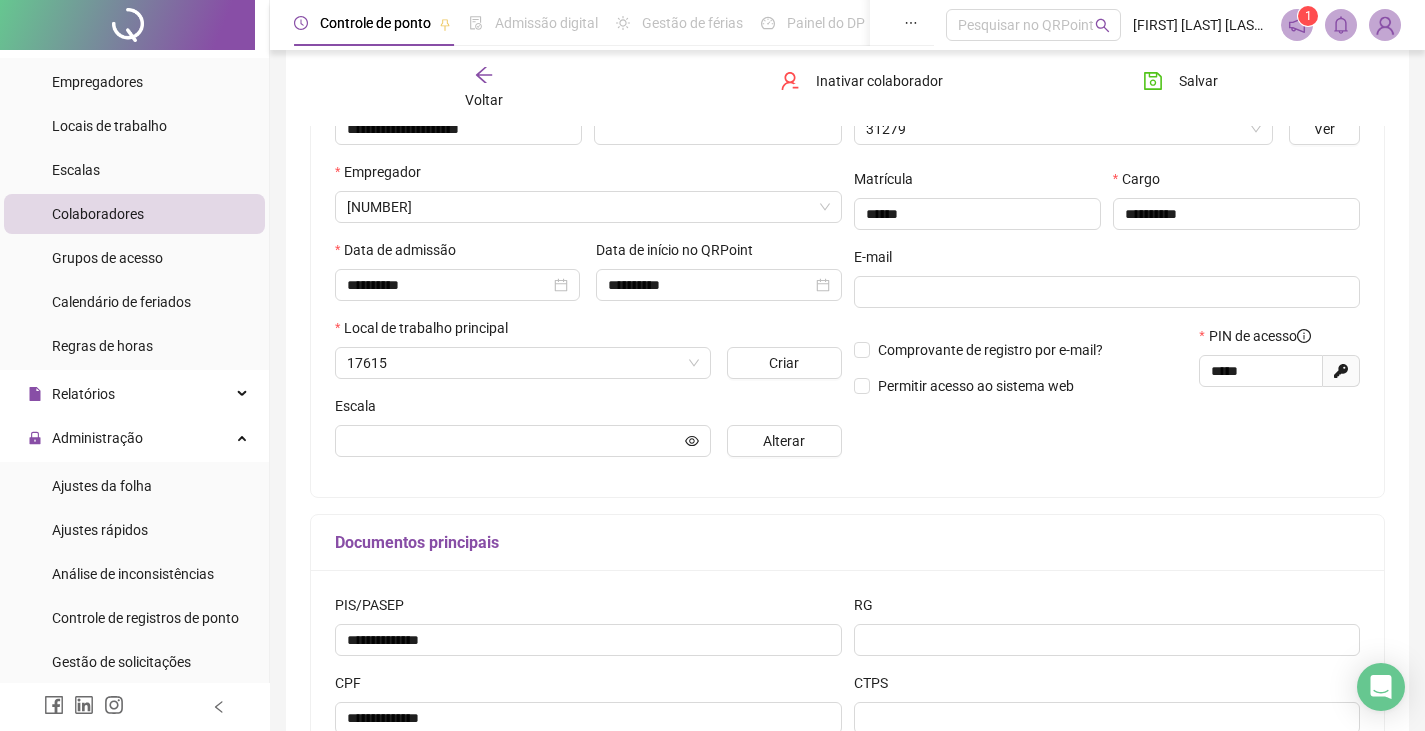 type on "**********" 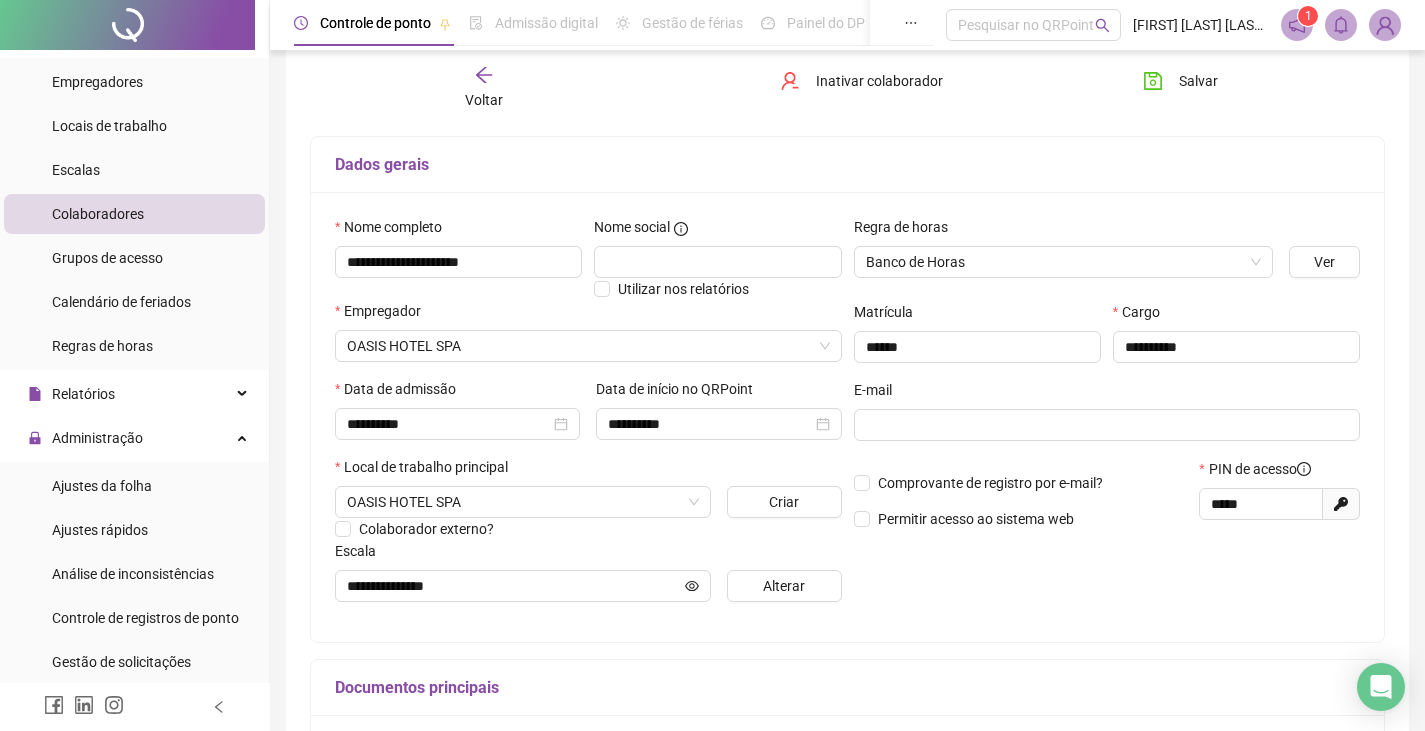 scroll, scrollTop: 0, scrollLeft: 0, axis: both 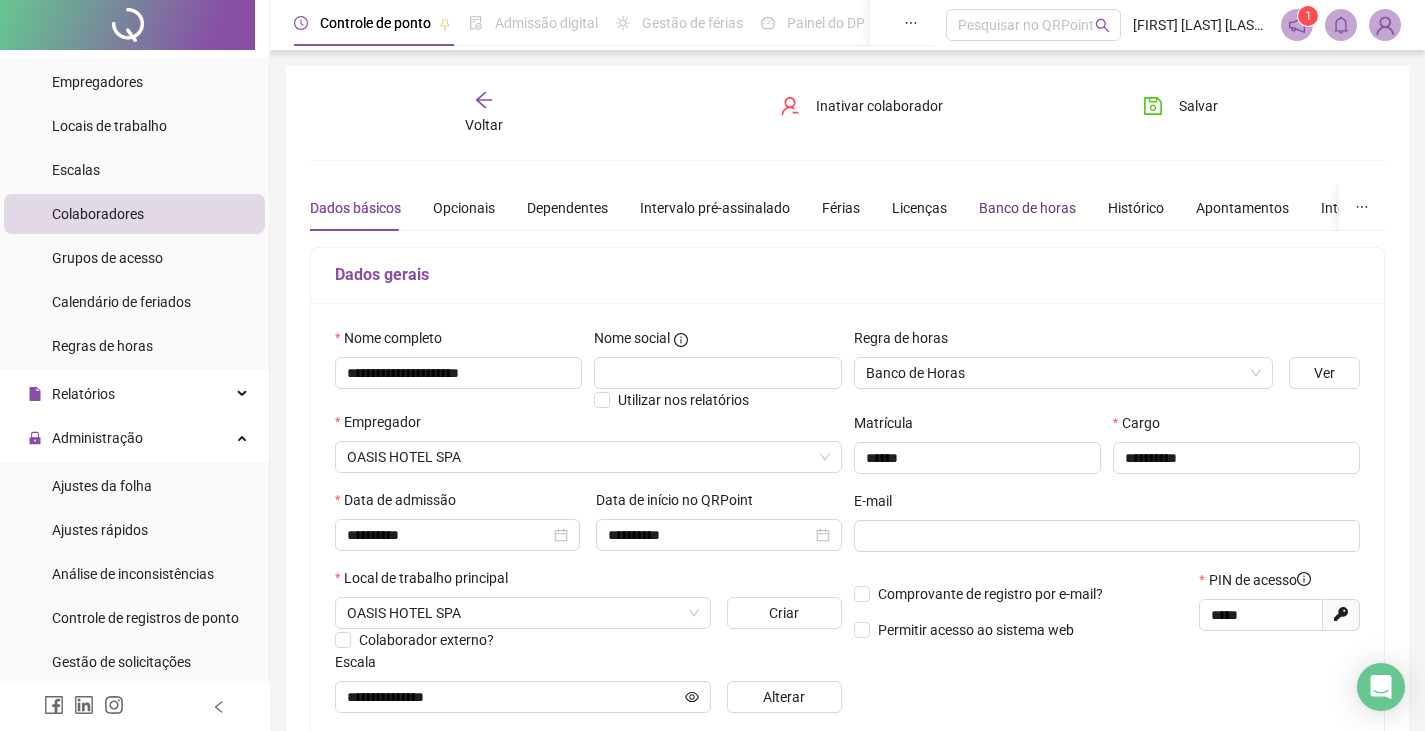 click on "Banco de horas" at bounding box center [1027, 208] 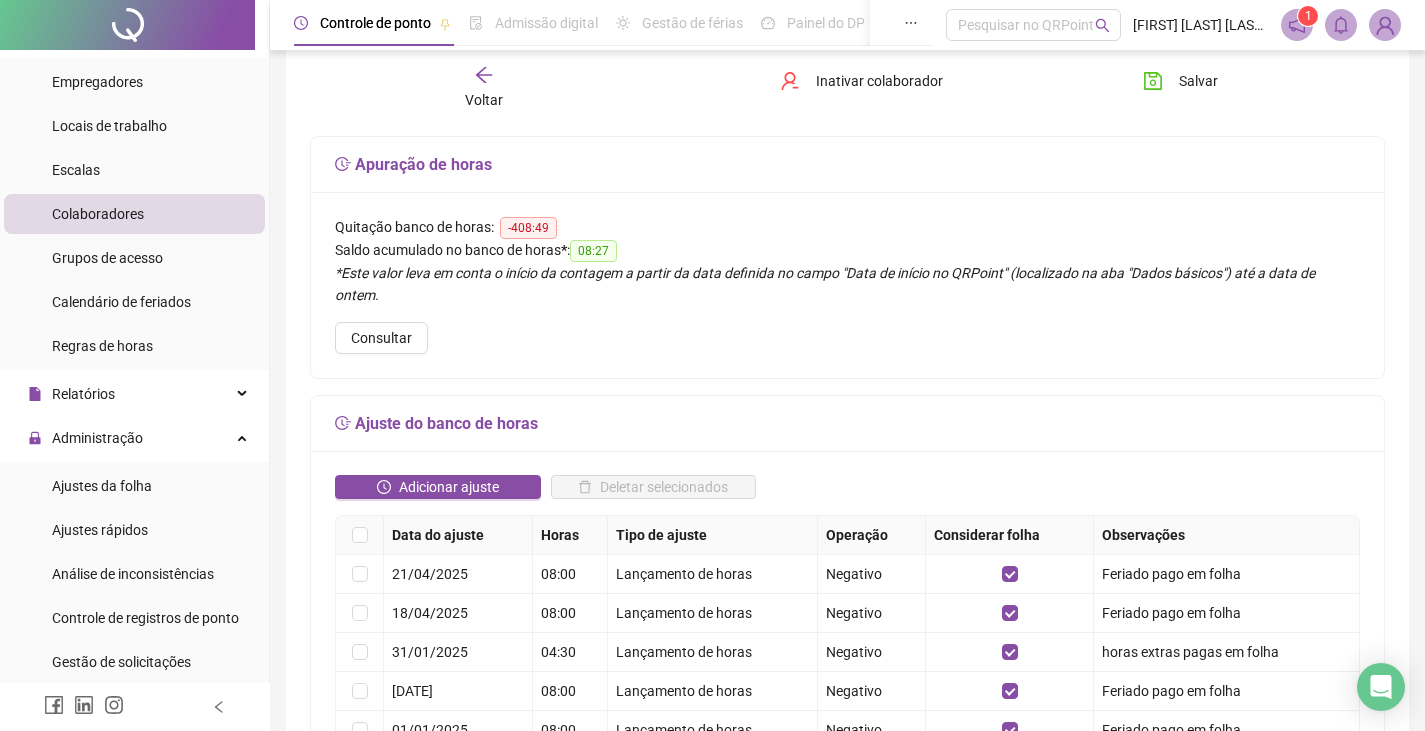 scroll, scrollTop: 146, scrollLeft: 0, axis: vertical 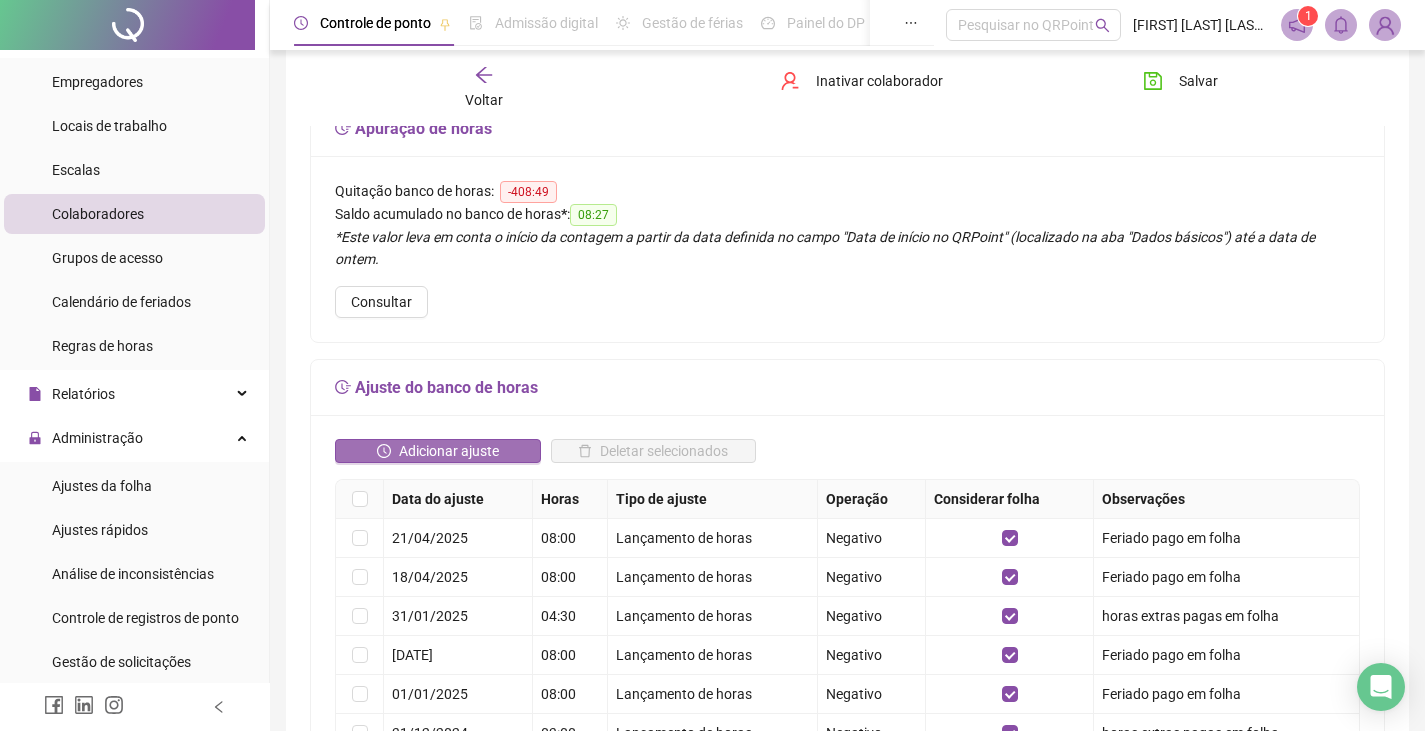 click on "Adicionar ajuste" at bounding box center [449, 451] 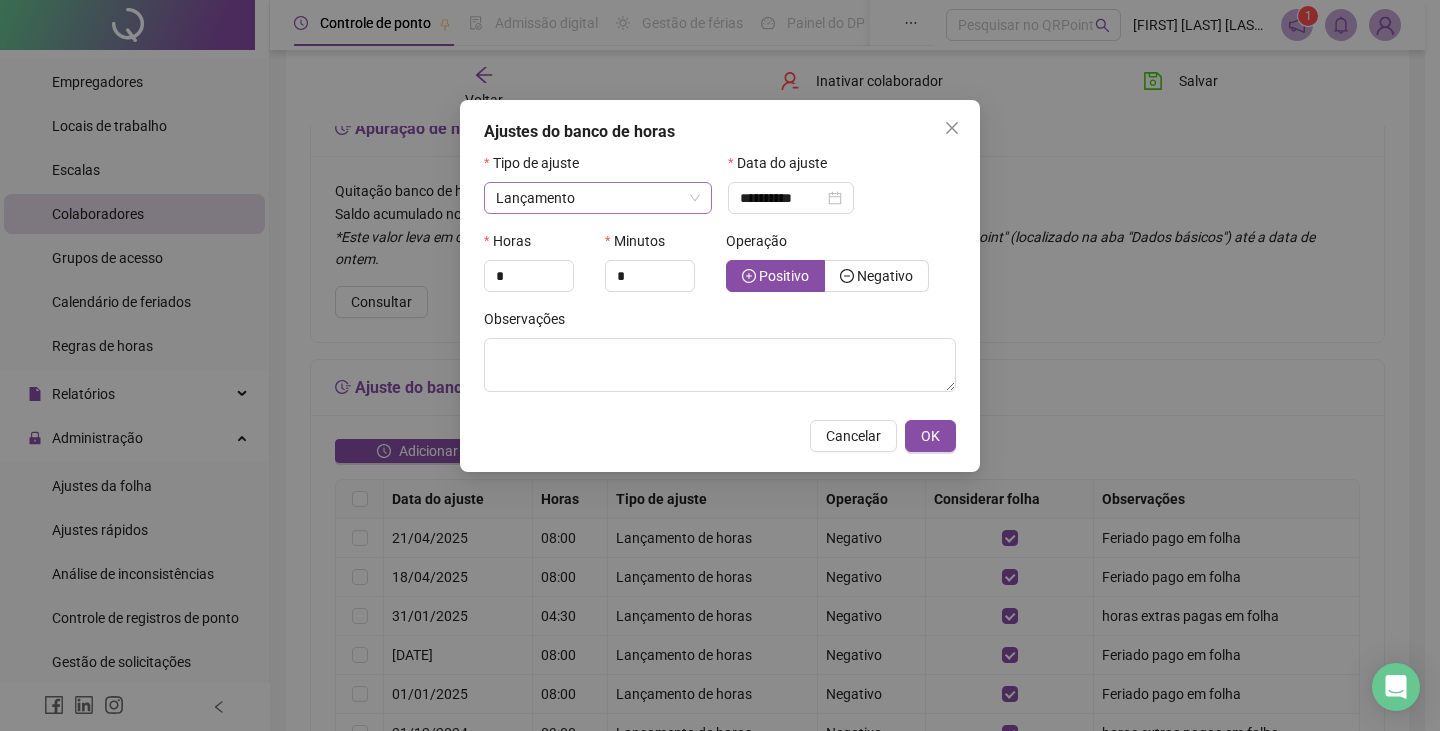 click on "Lançamento" at bounding box center [598, 198] 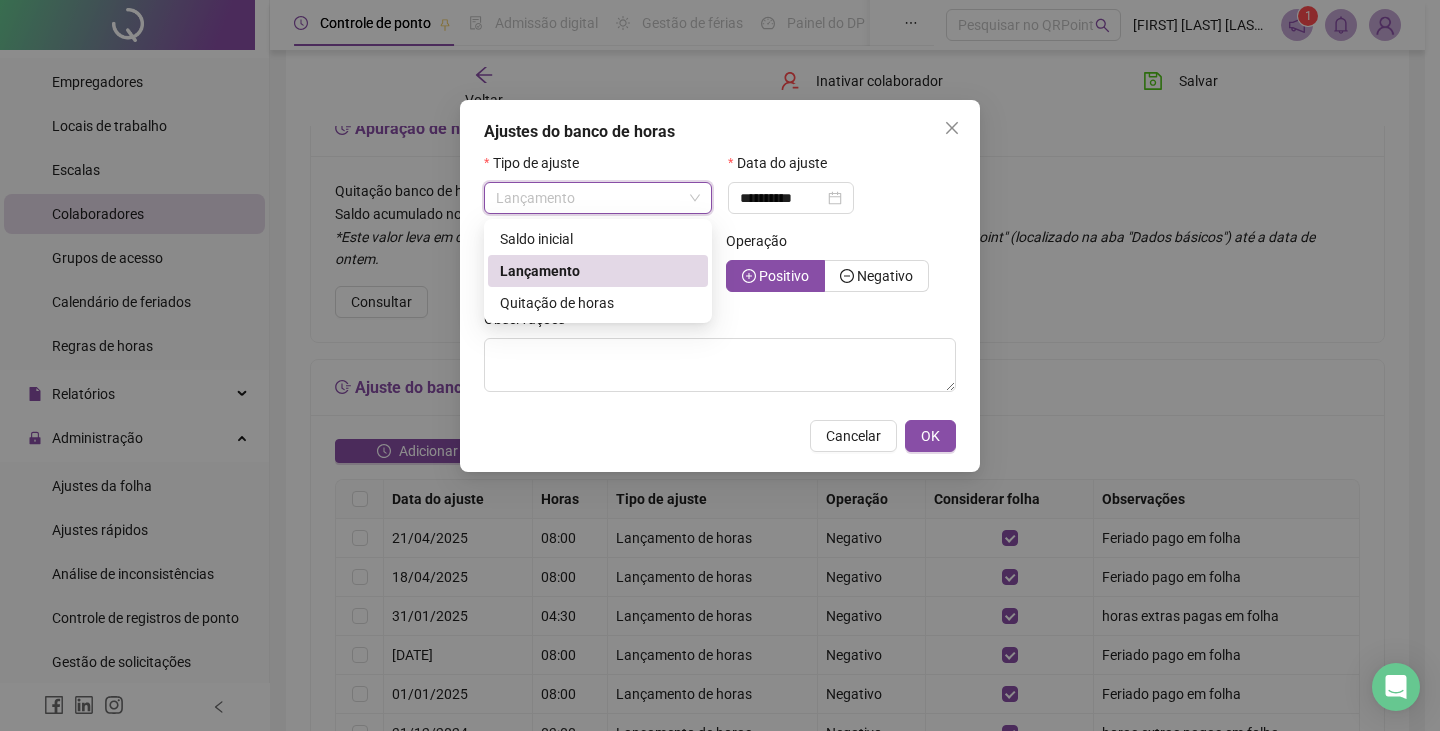 click on "Lançamento" at bounding box center [598, 198] 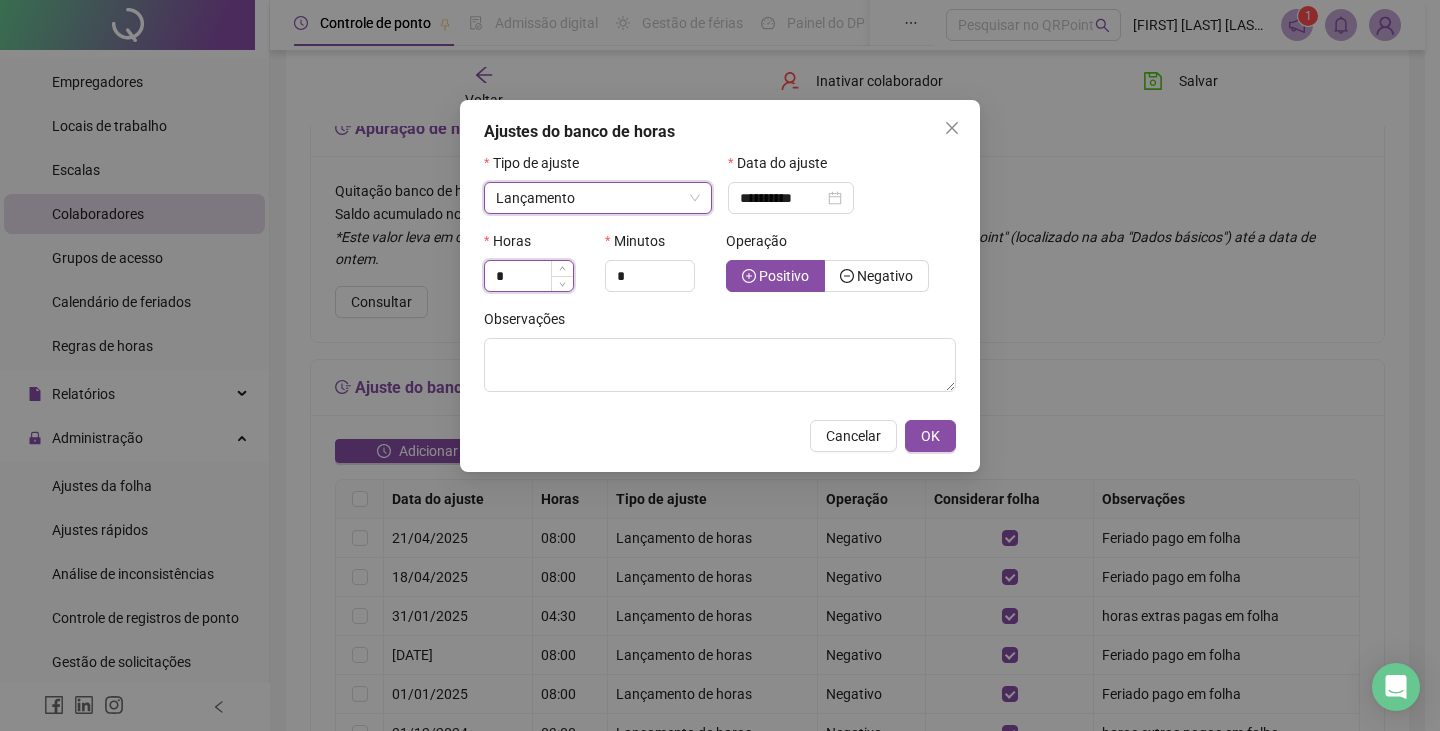 click on "*" at bounding box center [529, 276] 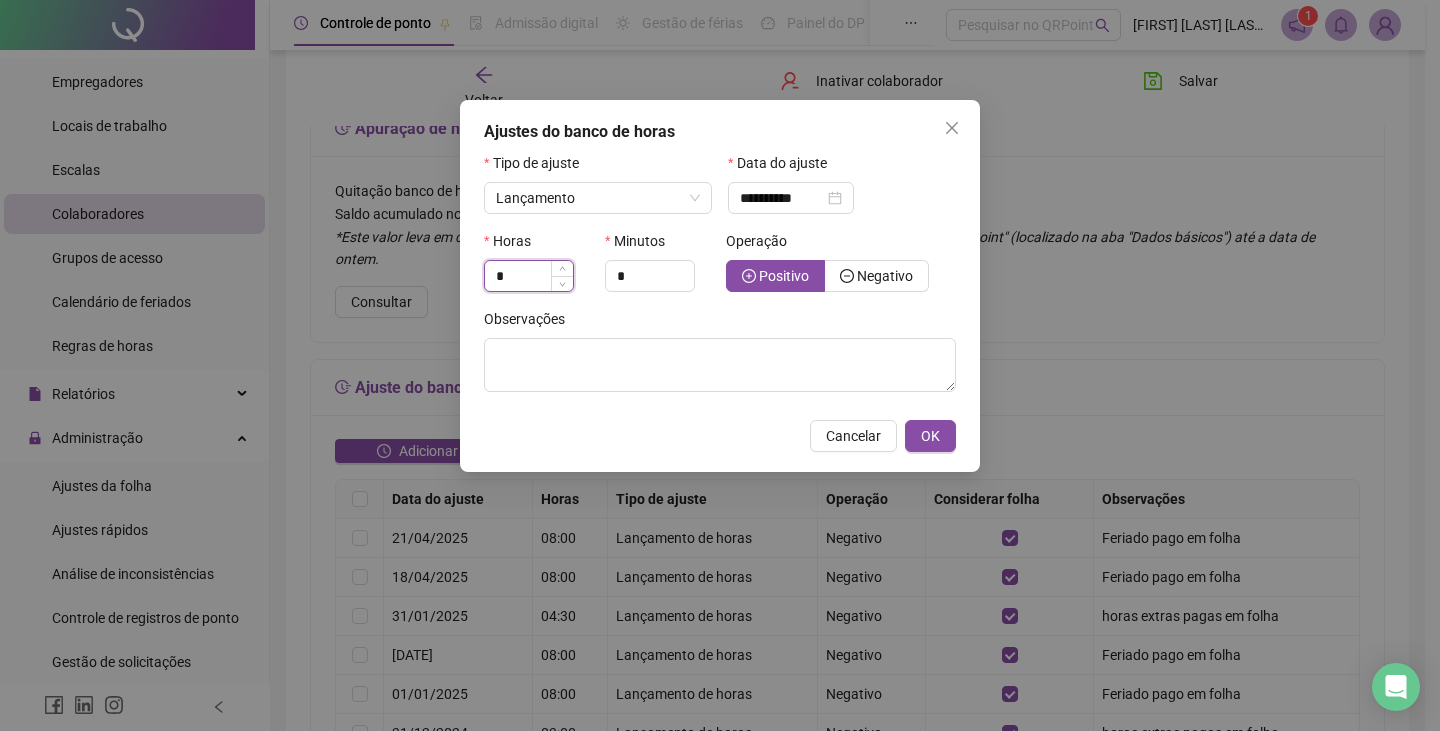 type on "*" 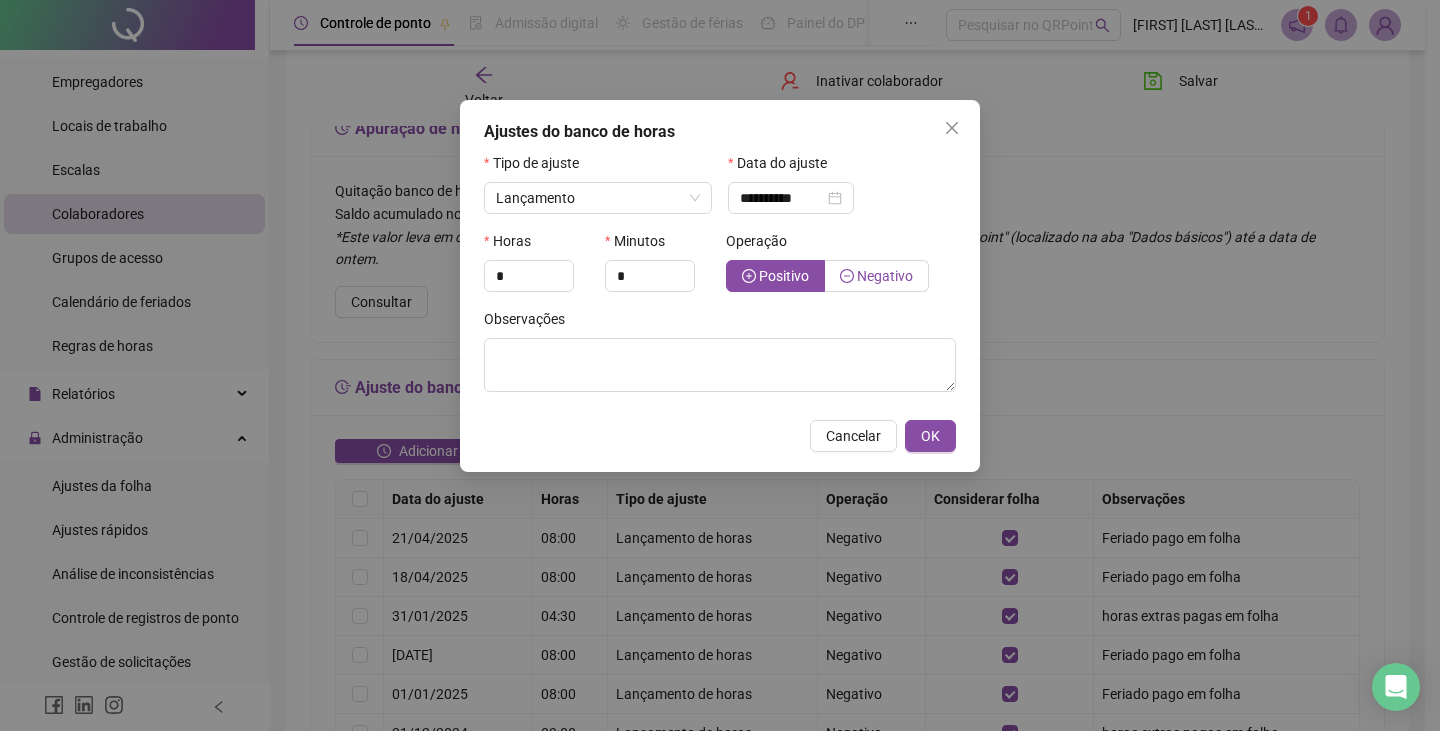 click on "Negativo" at bounding box center (885, 276) 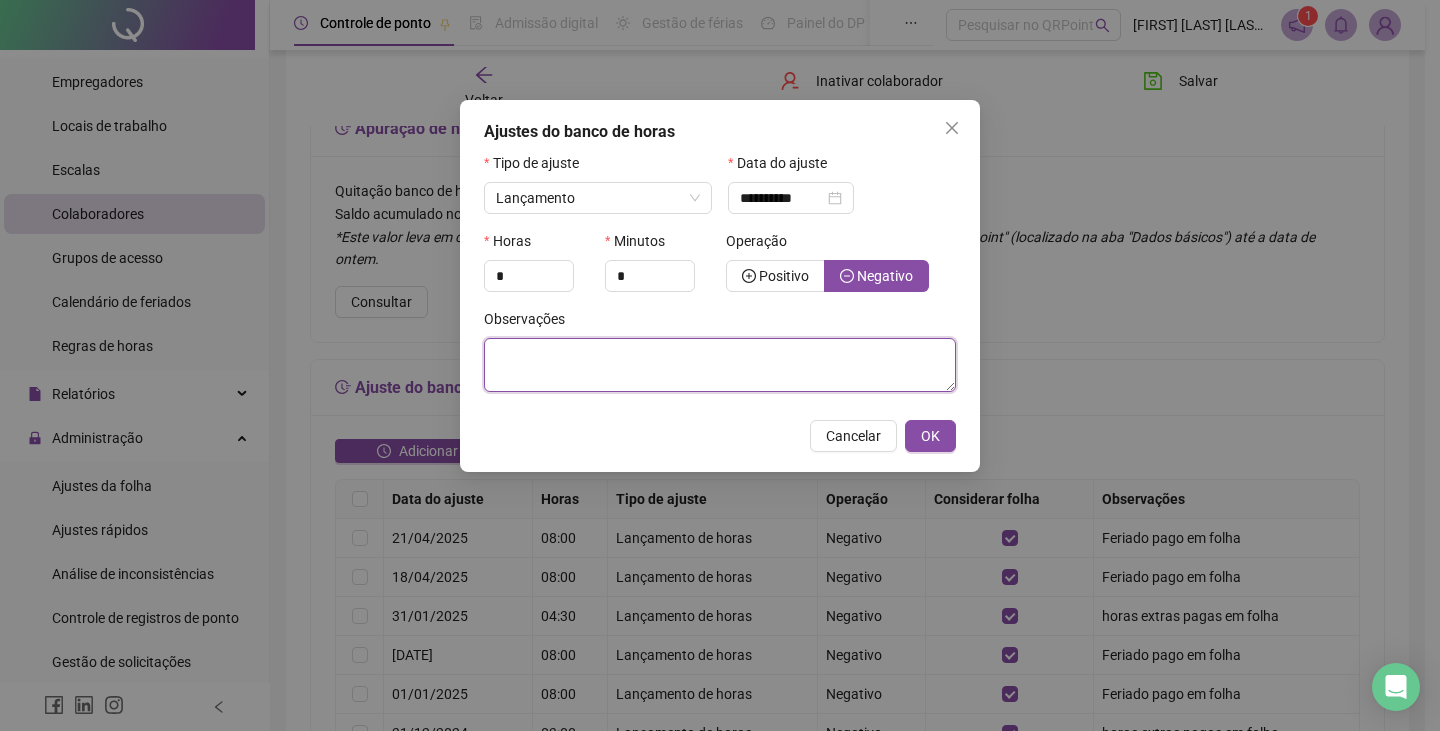 click at bounding box center (720, 365) 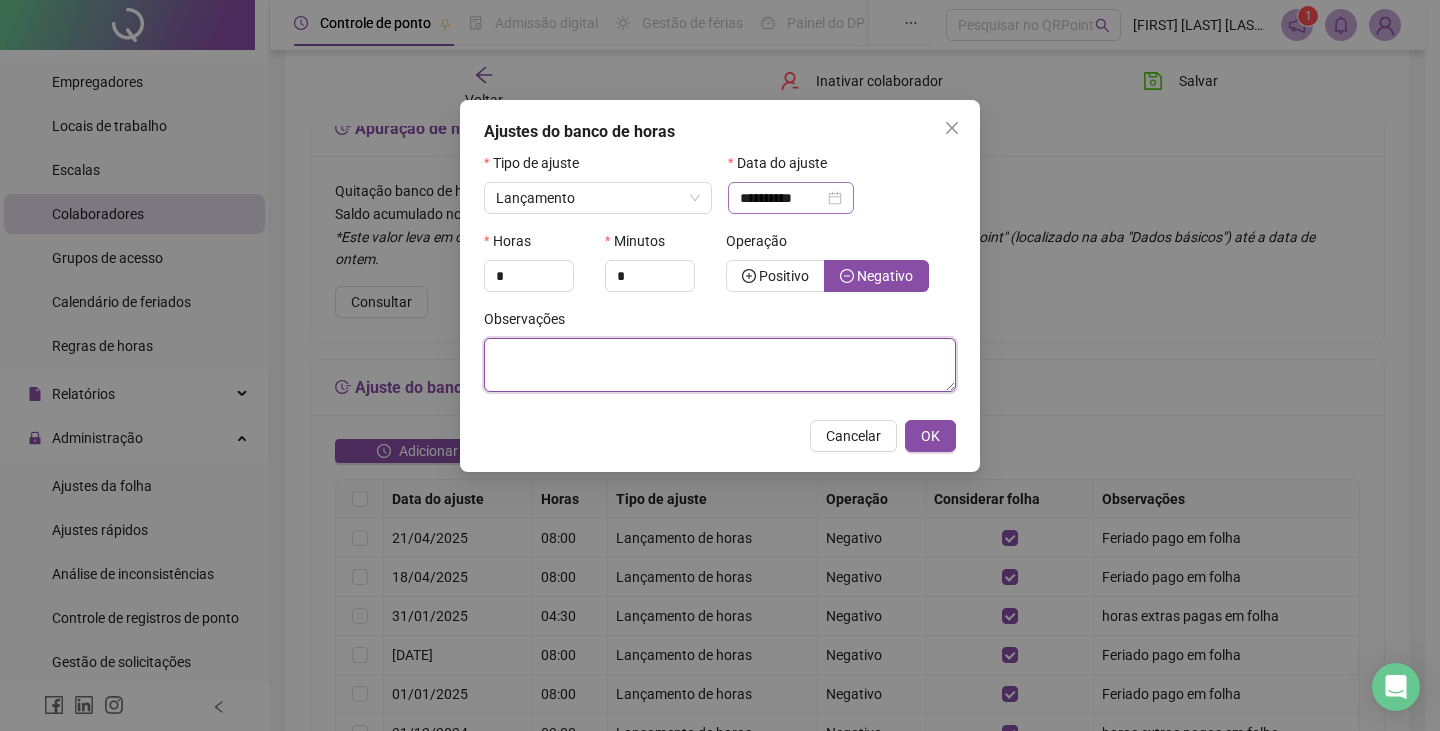 click on "**********" at bounding box center [791, 198] 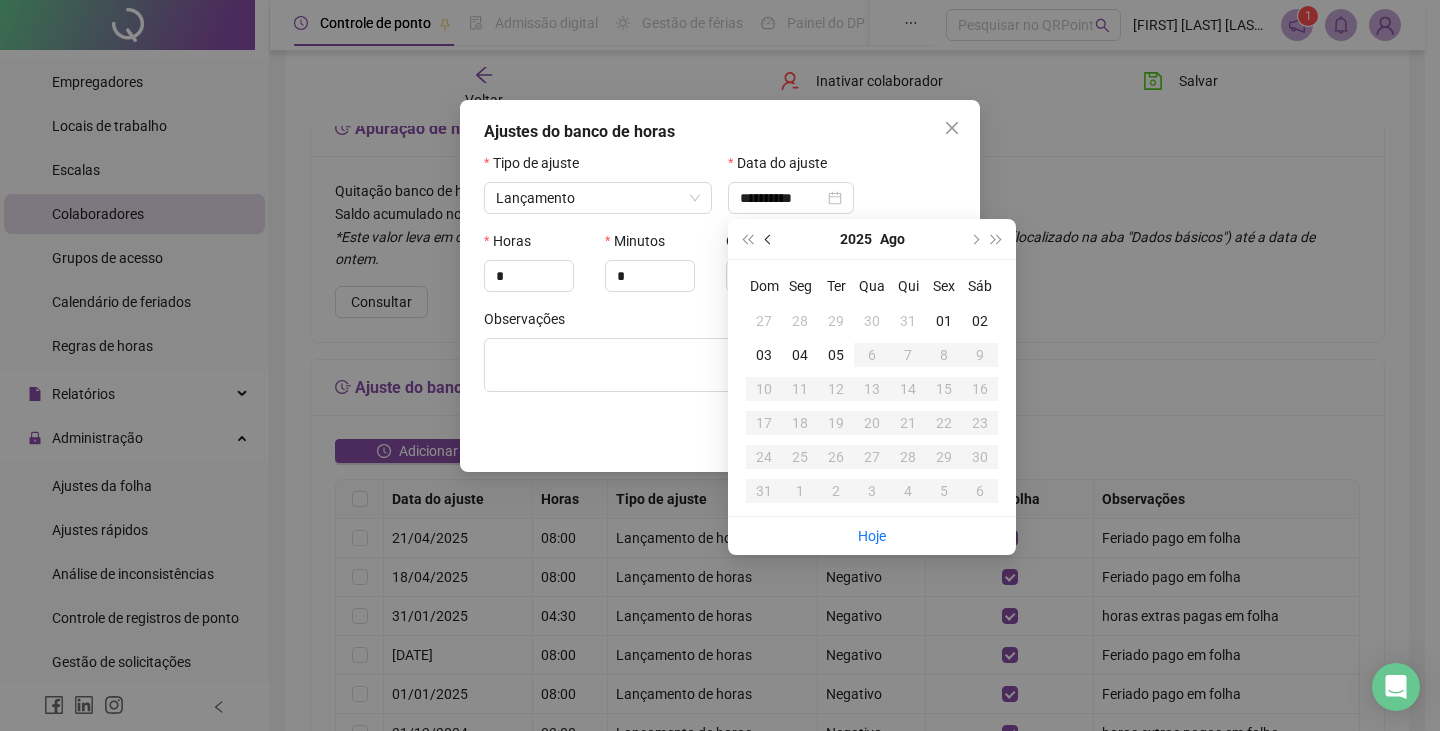 click at bounding box center [770, 239] 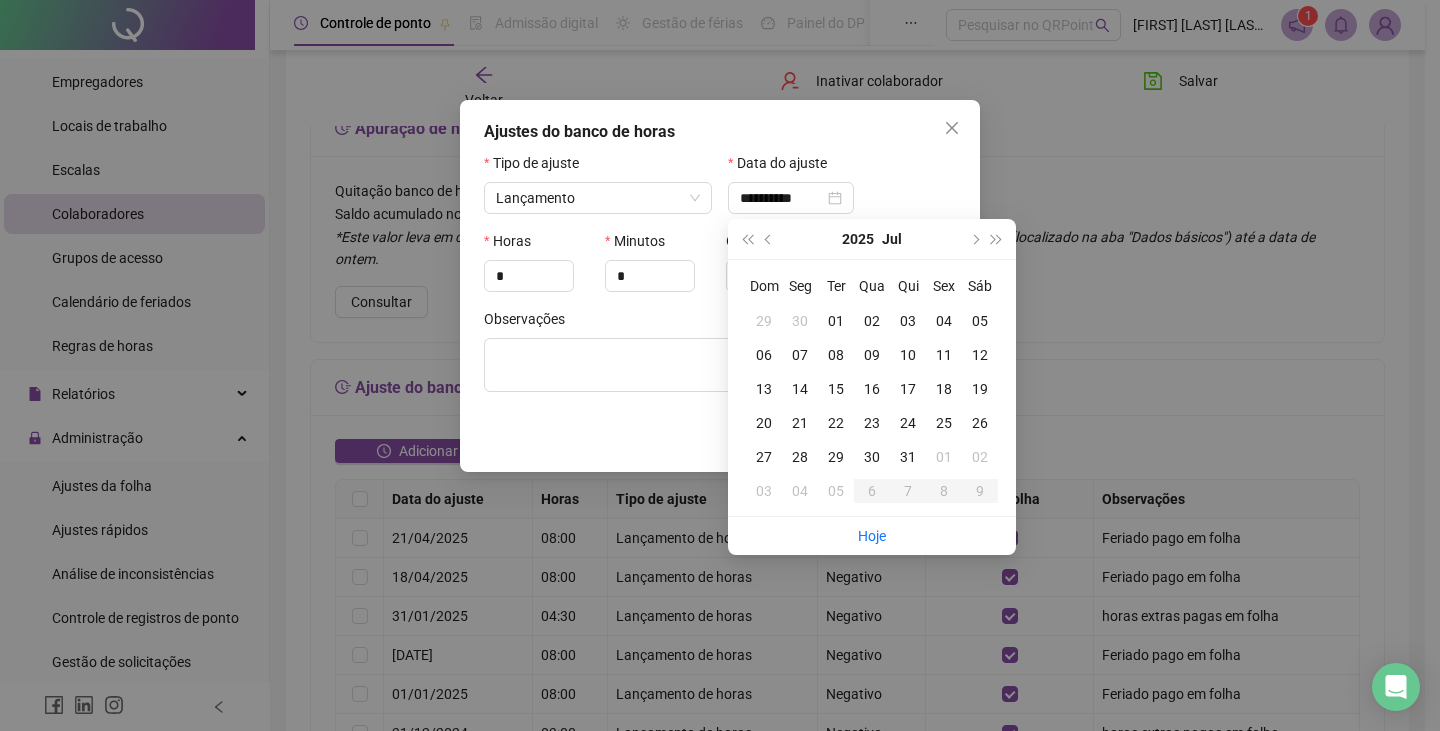 click on "26" at bounding box center [980, 423] 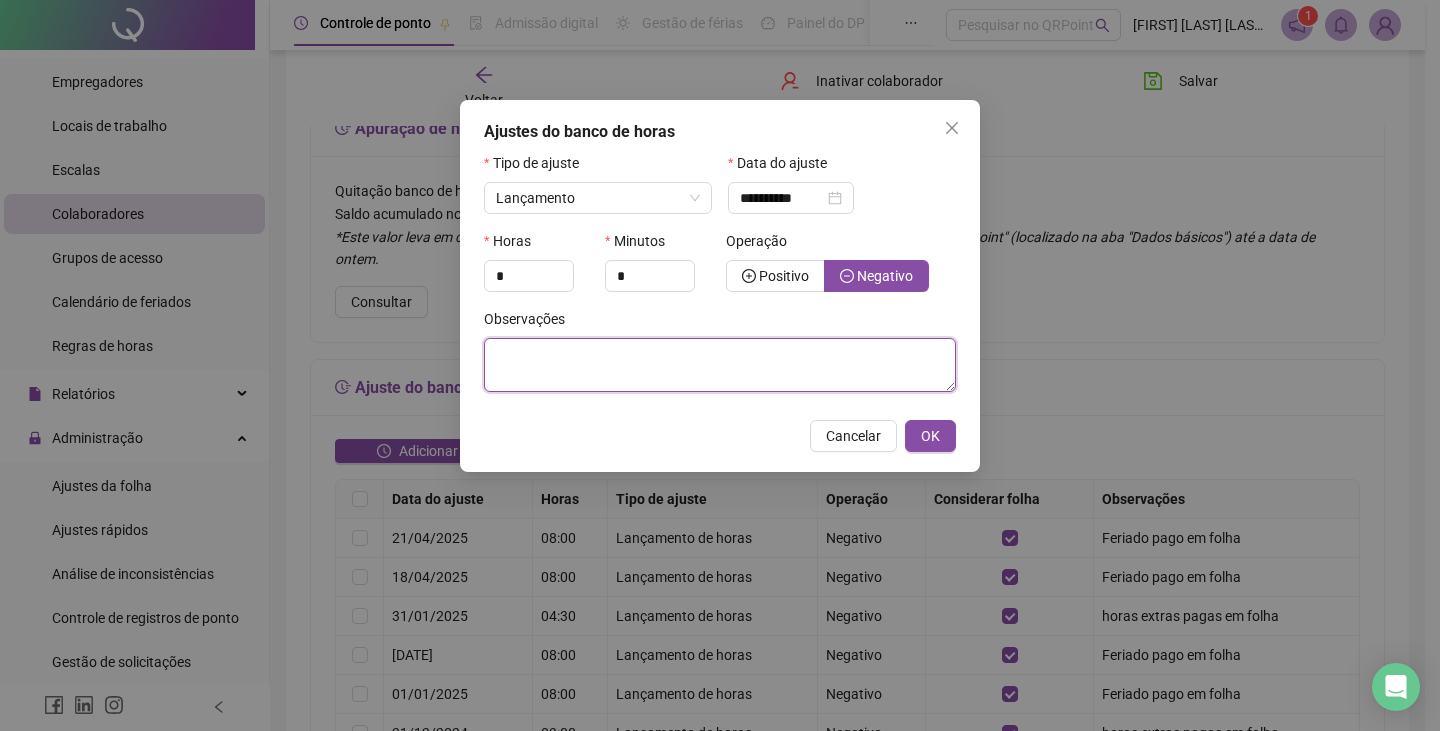 click at bounding box center [720, 365] 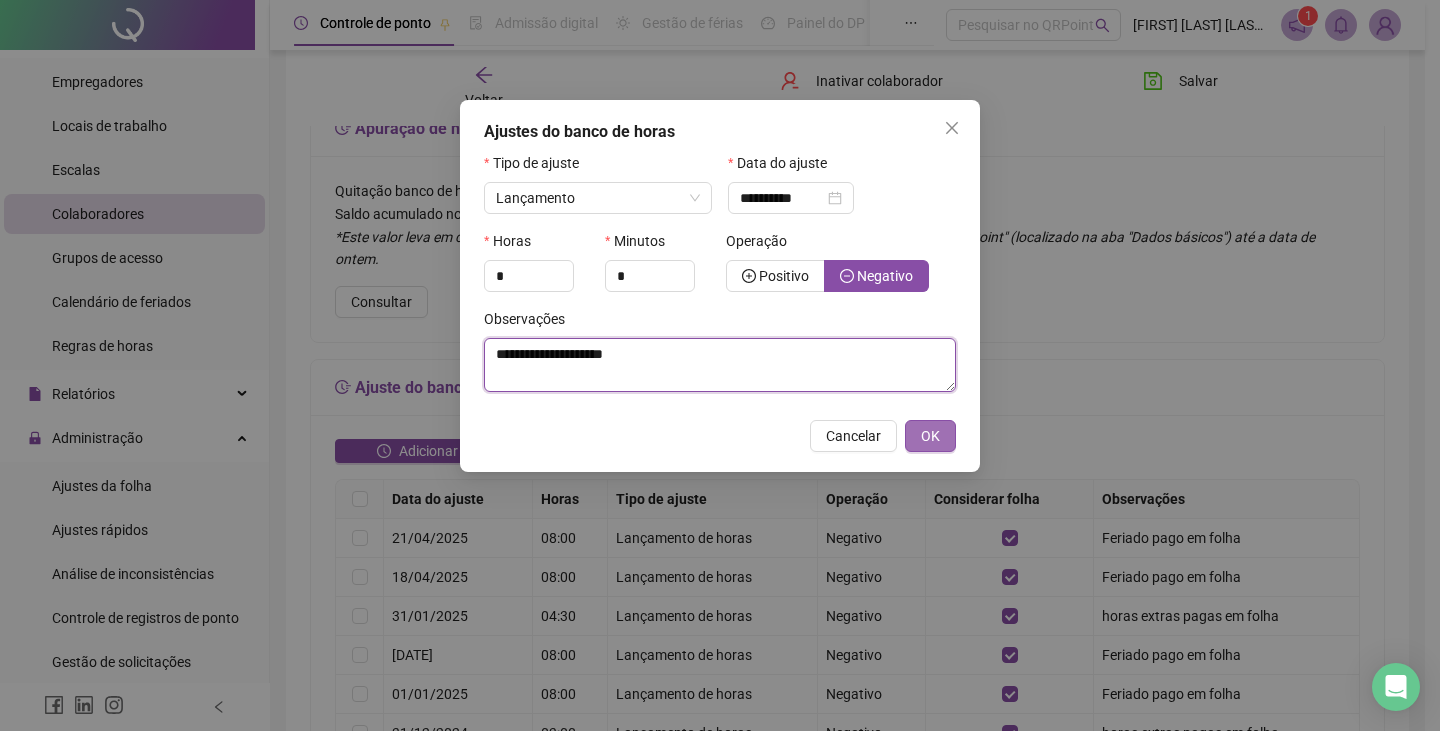 type on "**********" 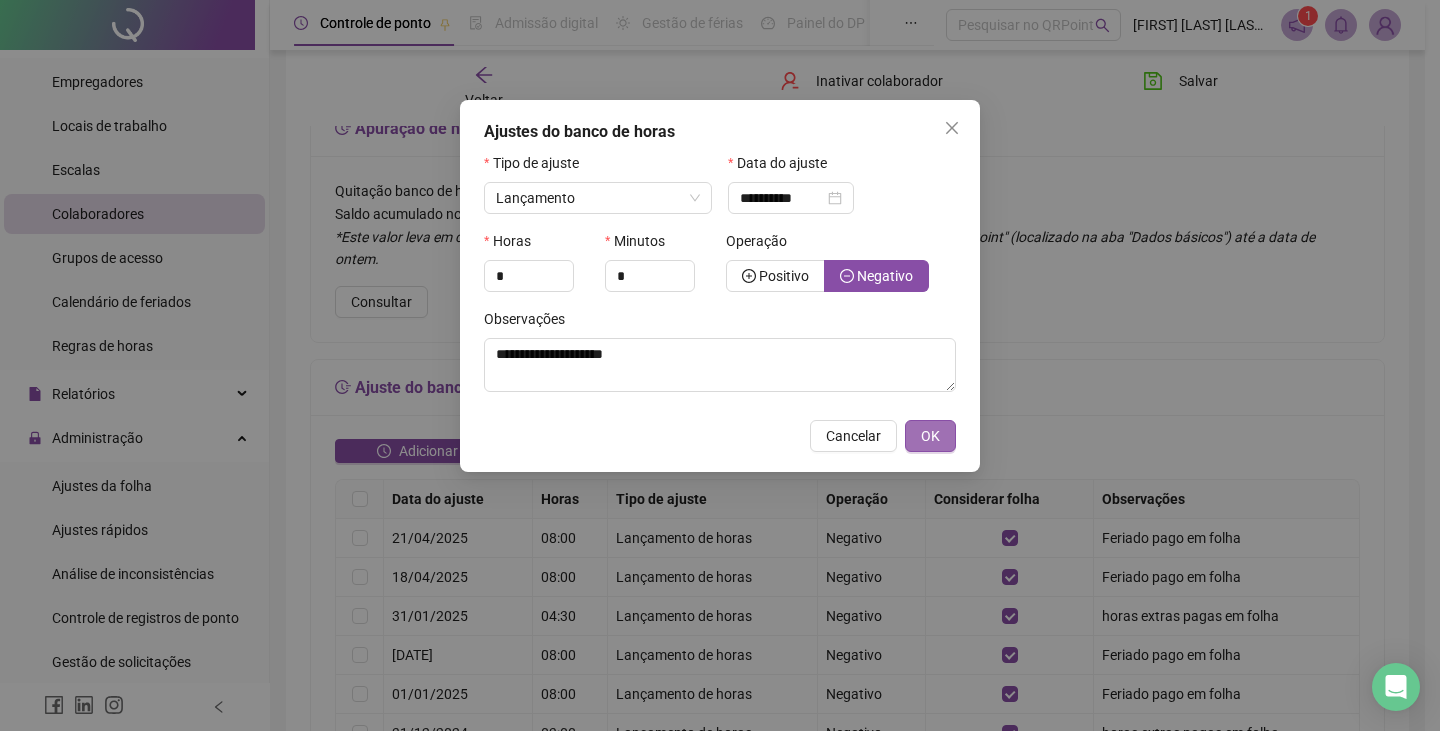 click on "OK" at bounding box center (930, 436) 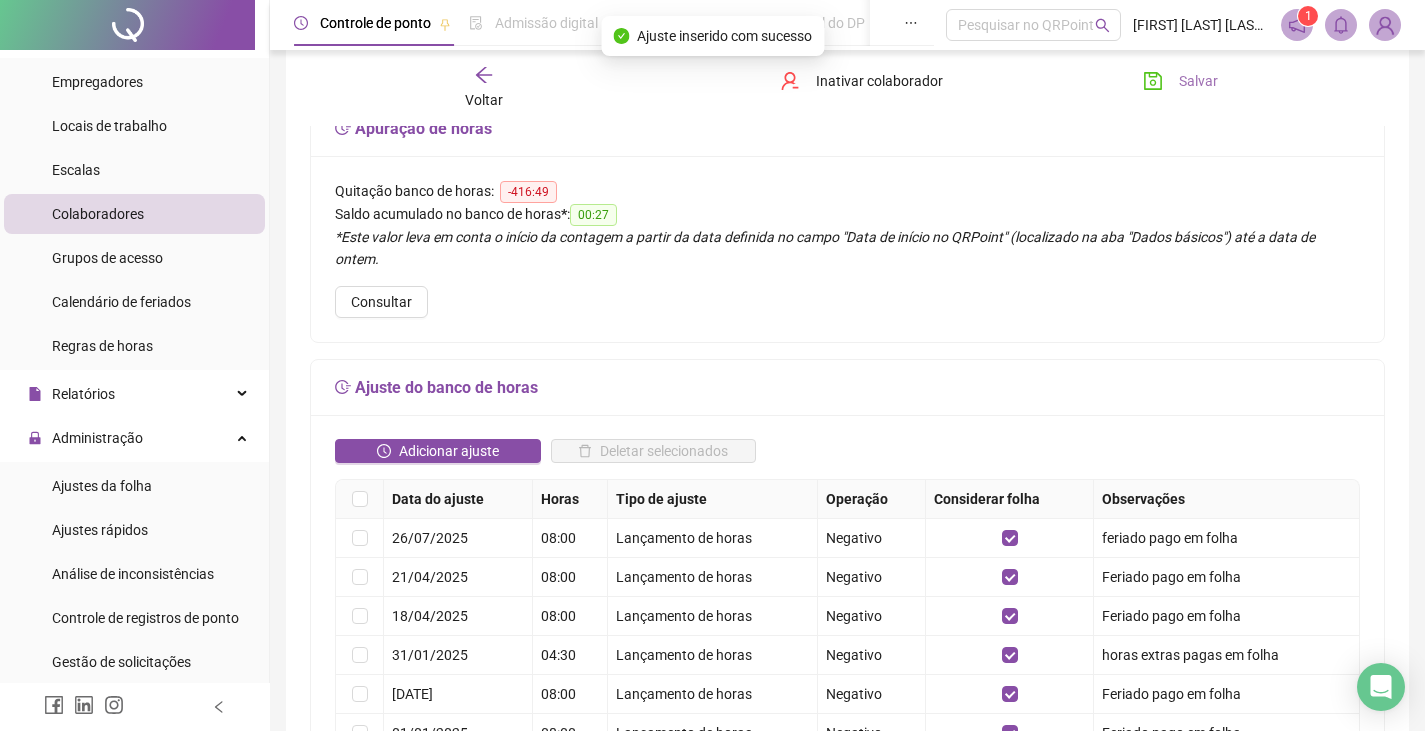 click on "Salvar" at bounding box center (1198, 81) 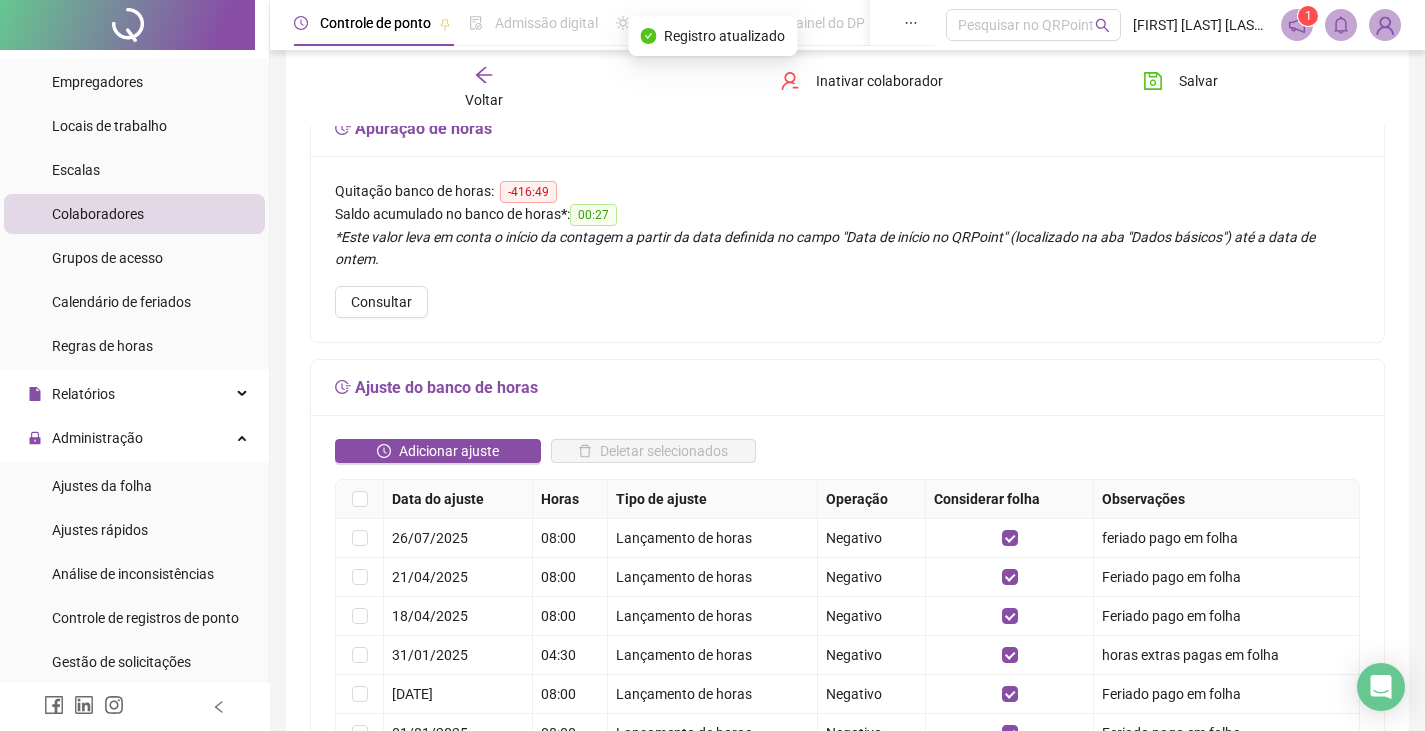 click 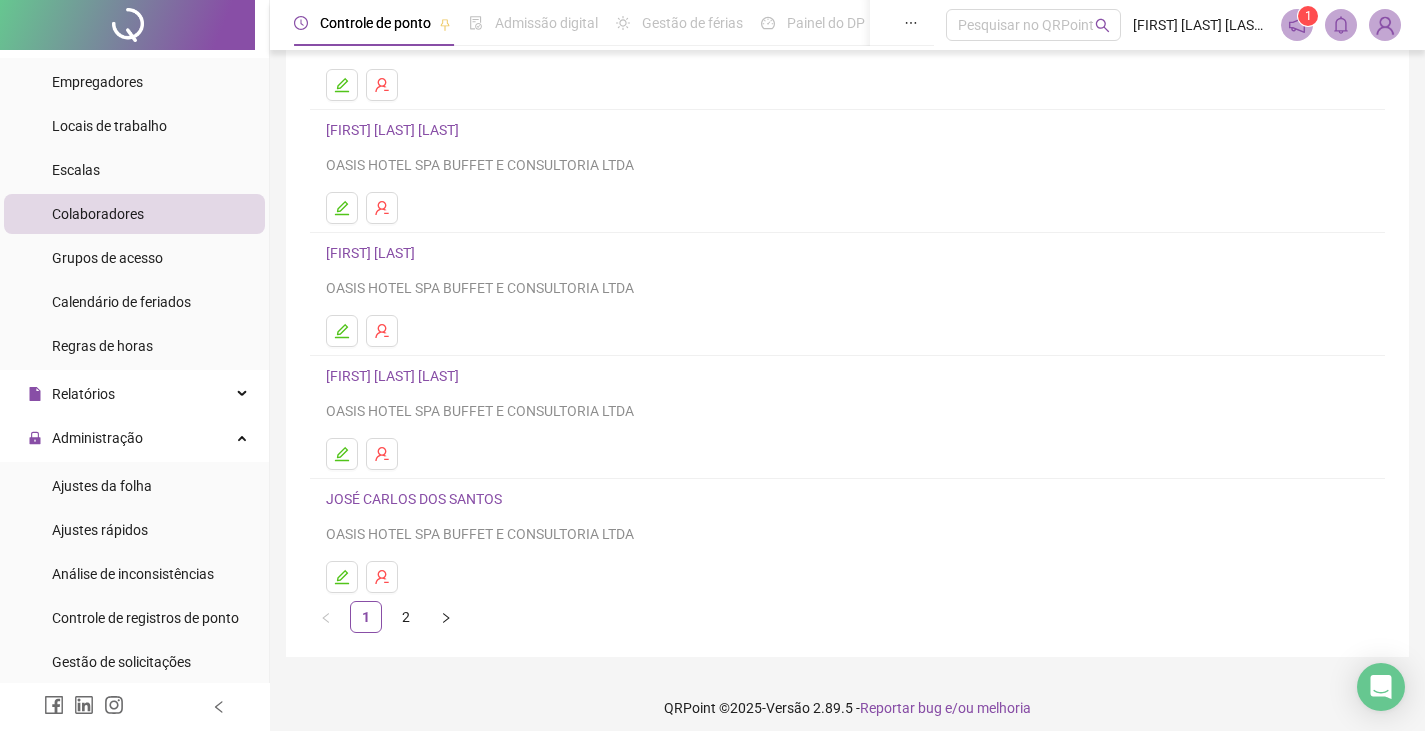 scroll, scrollTop: 236, scrollLeft: 0, axis: vertical 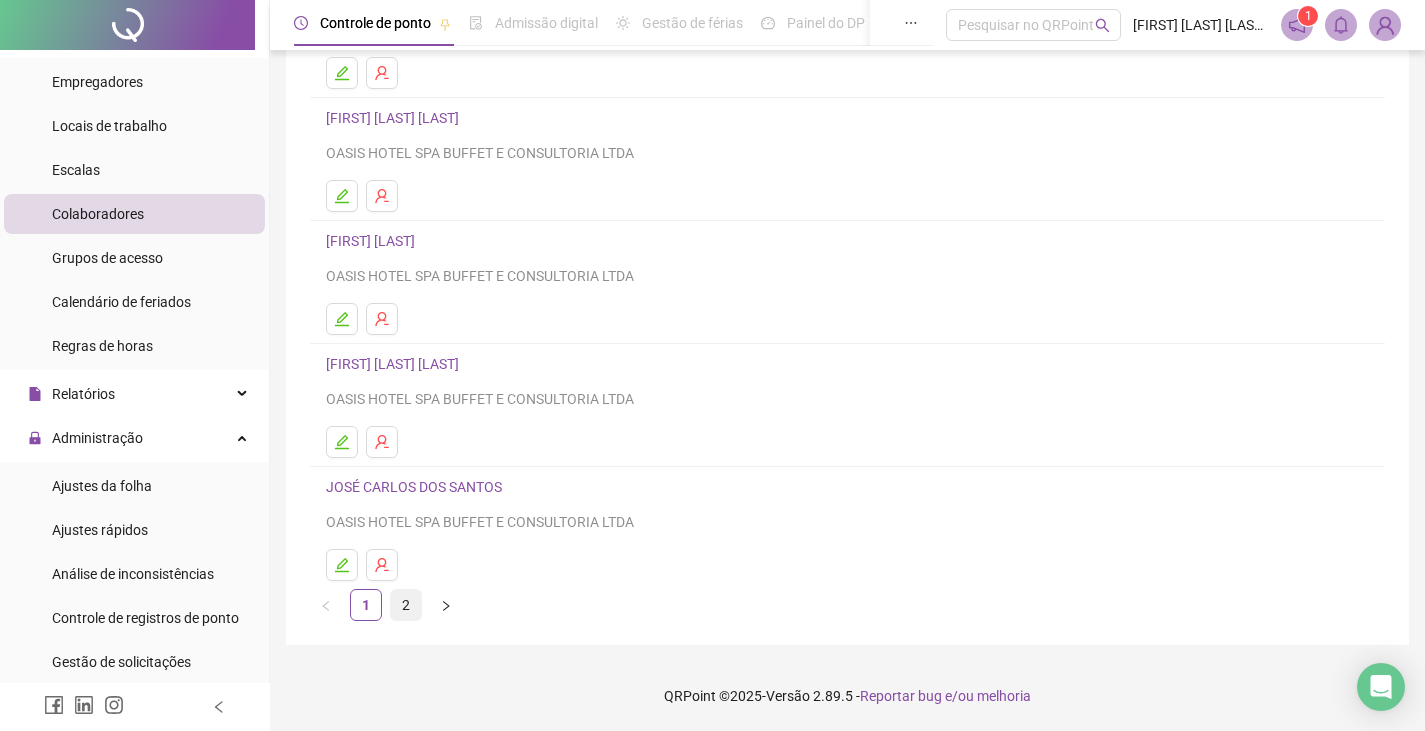 click on "2" at bounding box center [406, 605] 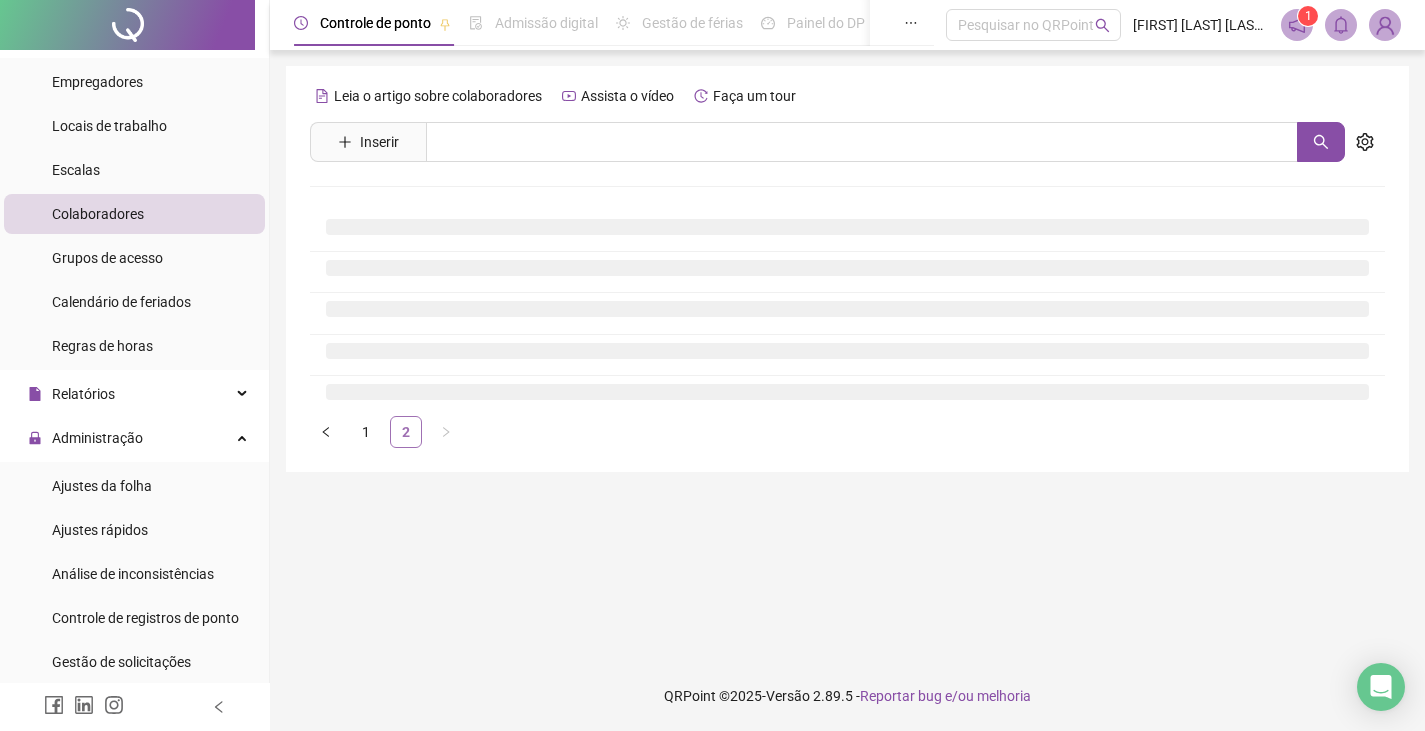 scroll, scrollTop: 0, scrollLeft: 0, axis: both 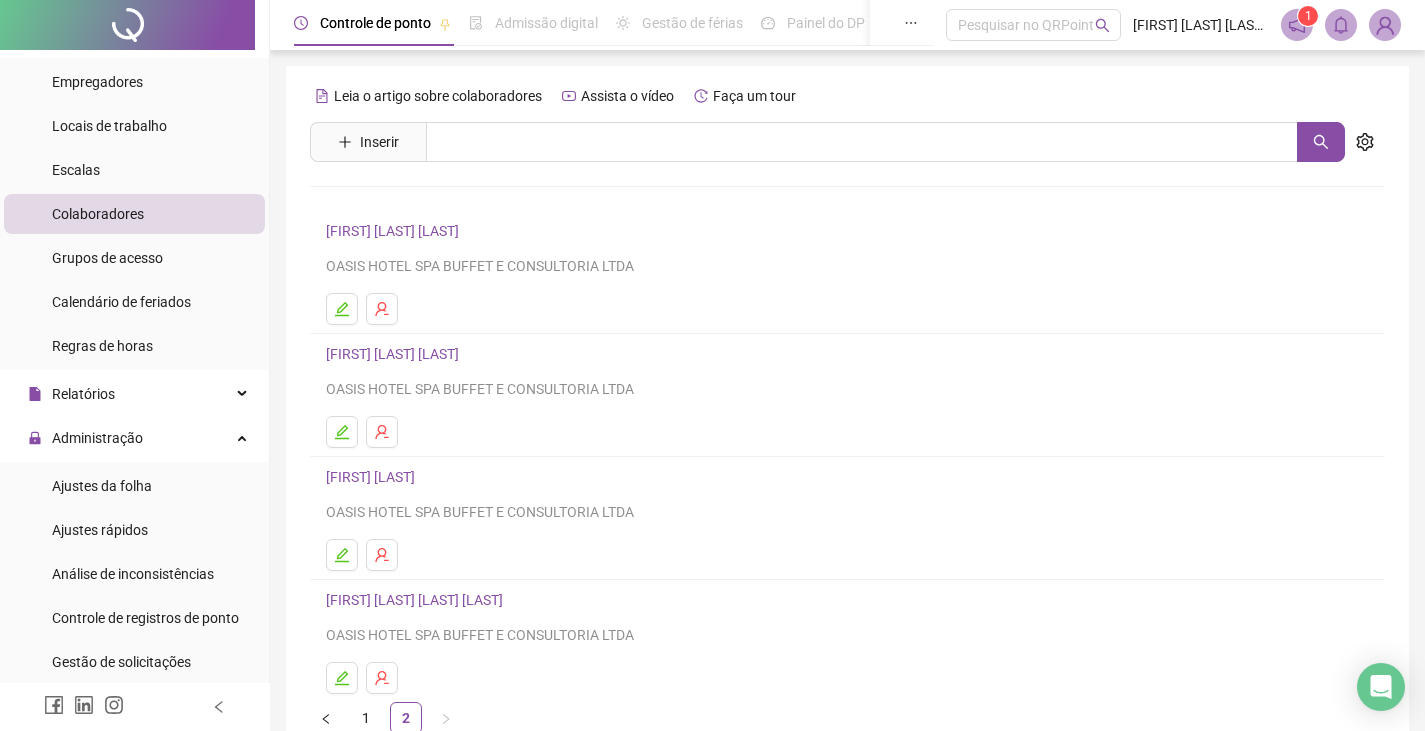 click on "[FIRST] [LAST] [LAST]" at bounding box center [395, 231] 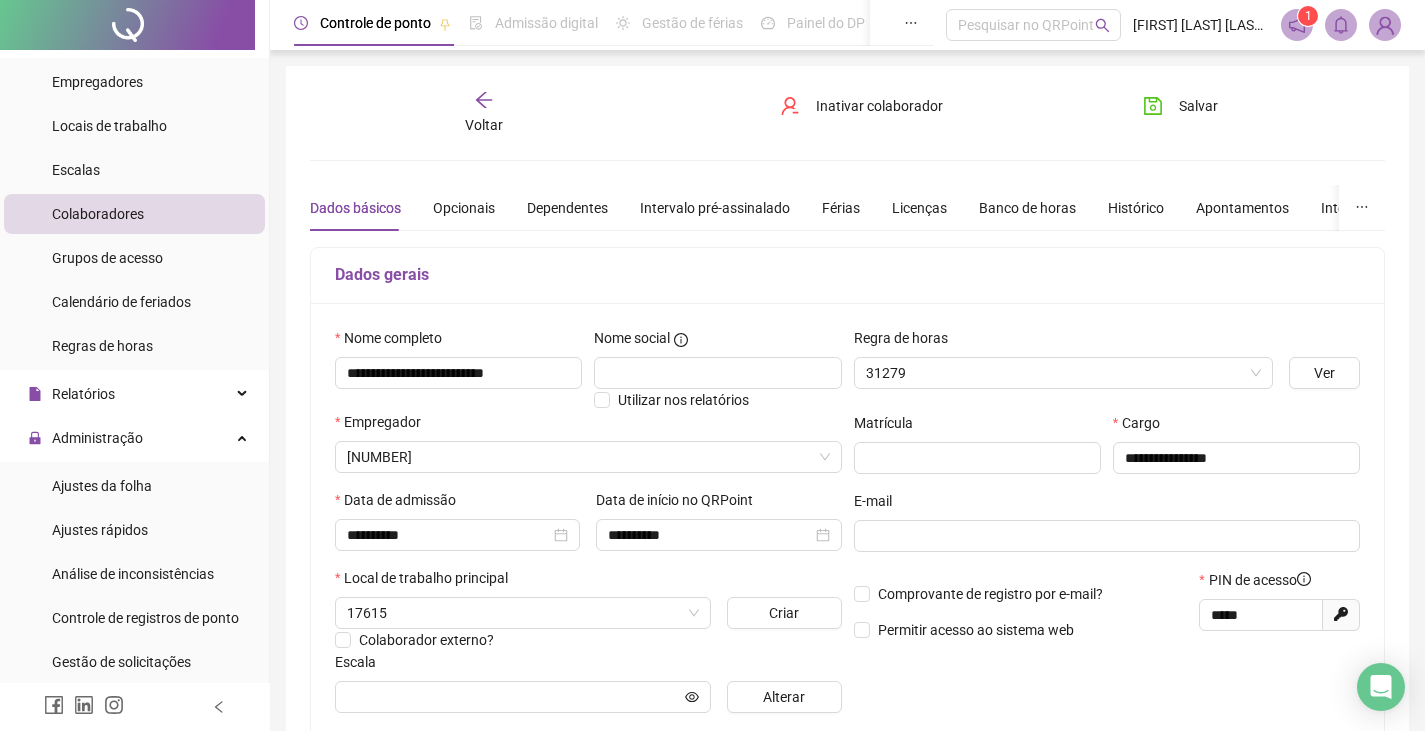 type on "*******" 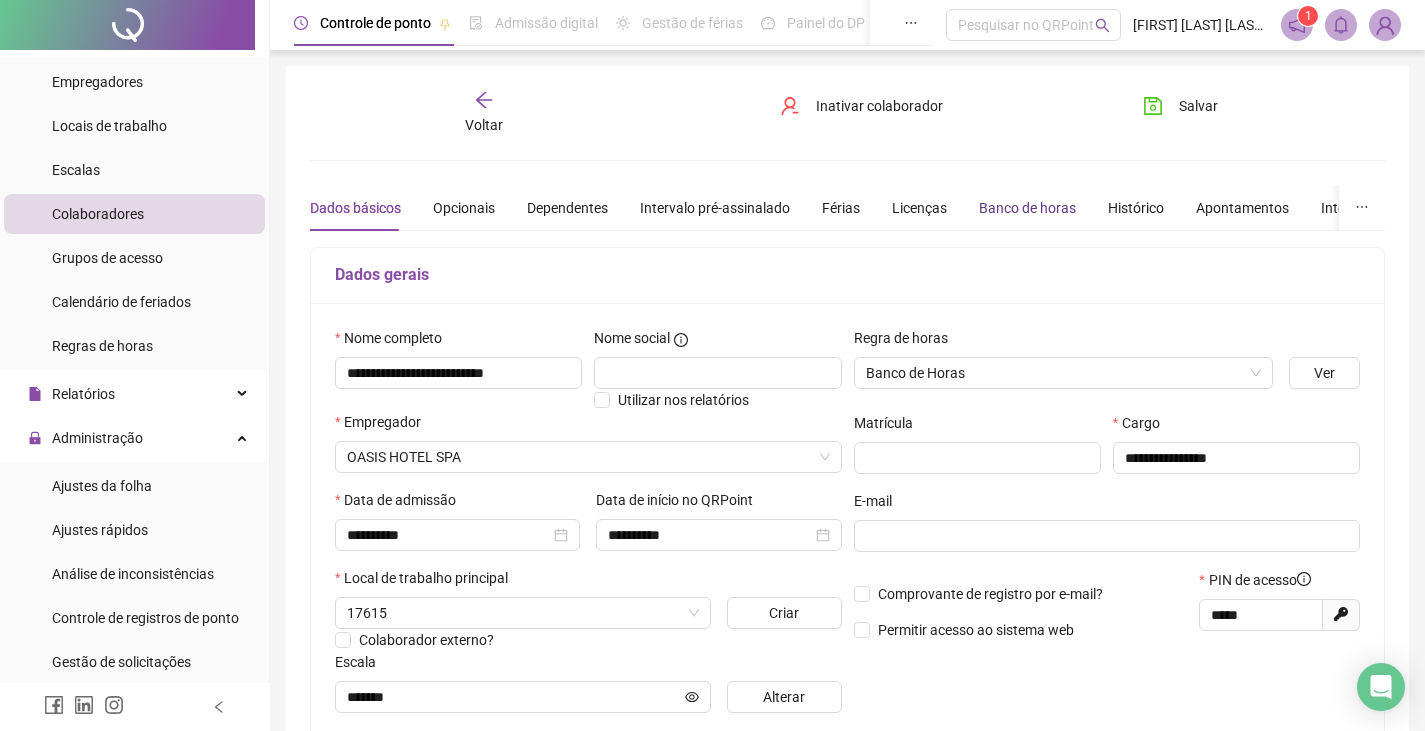 click on "Banco de horas" at bounding box center [1027, 208] 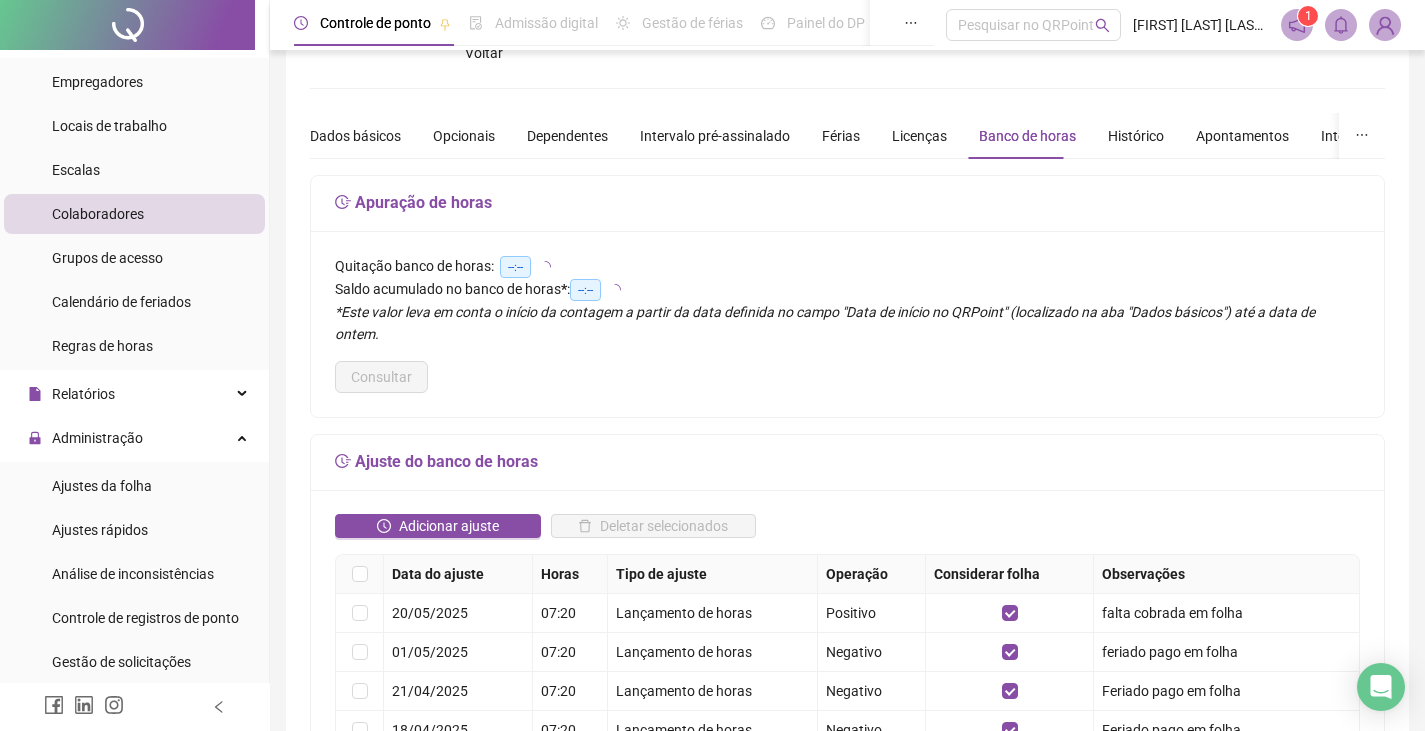 scroll, scrollTop: 115, scrollLeft: 0, axis: vertical 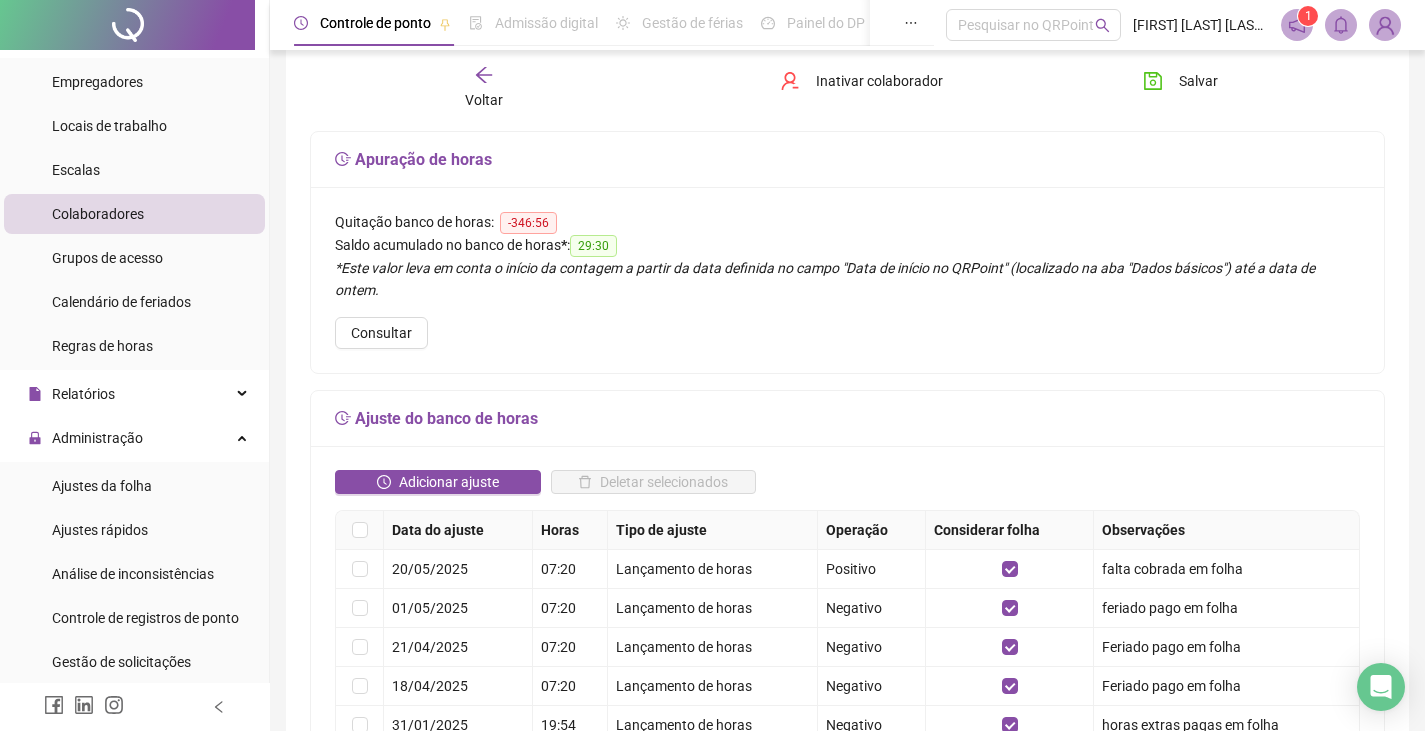 click on "Adicionar ajuste" at bounding box center (449, 482) 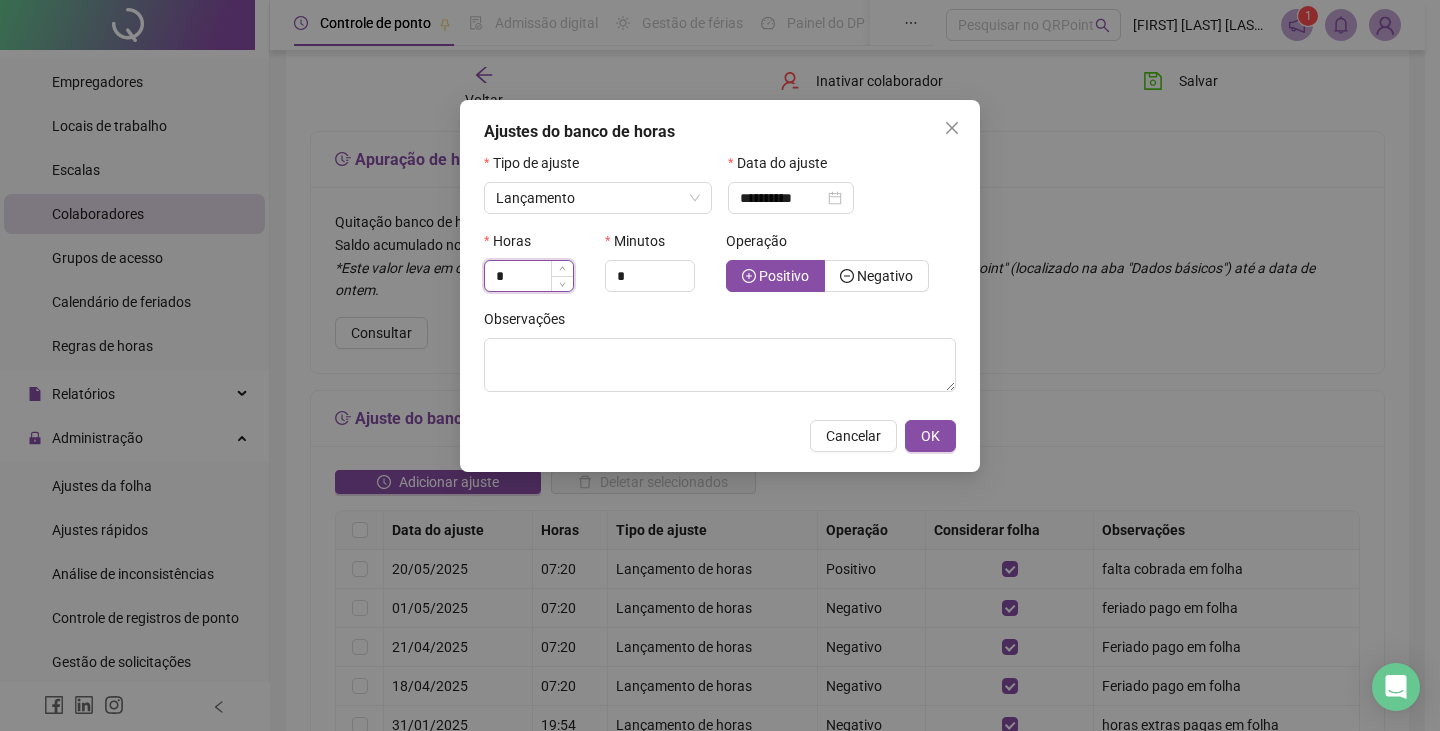 click on "*" at bounding box center [529, 276] 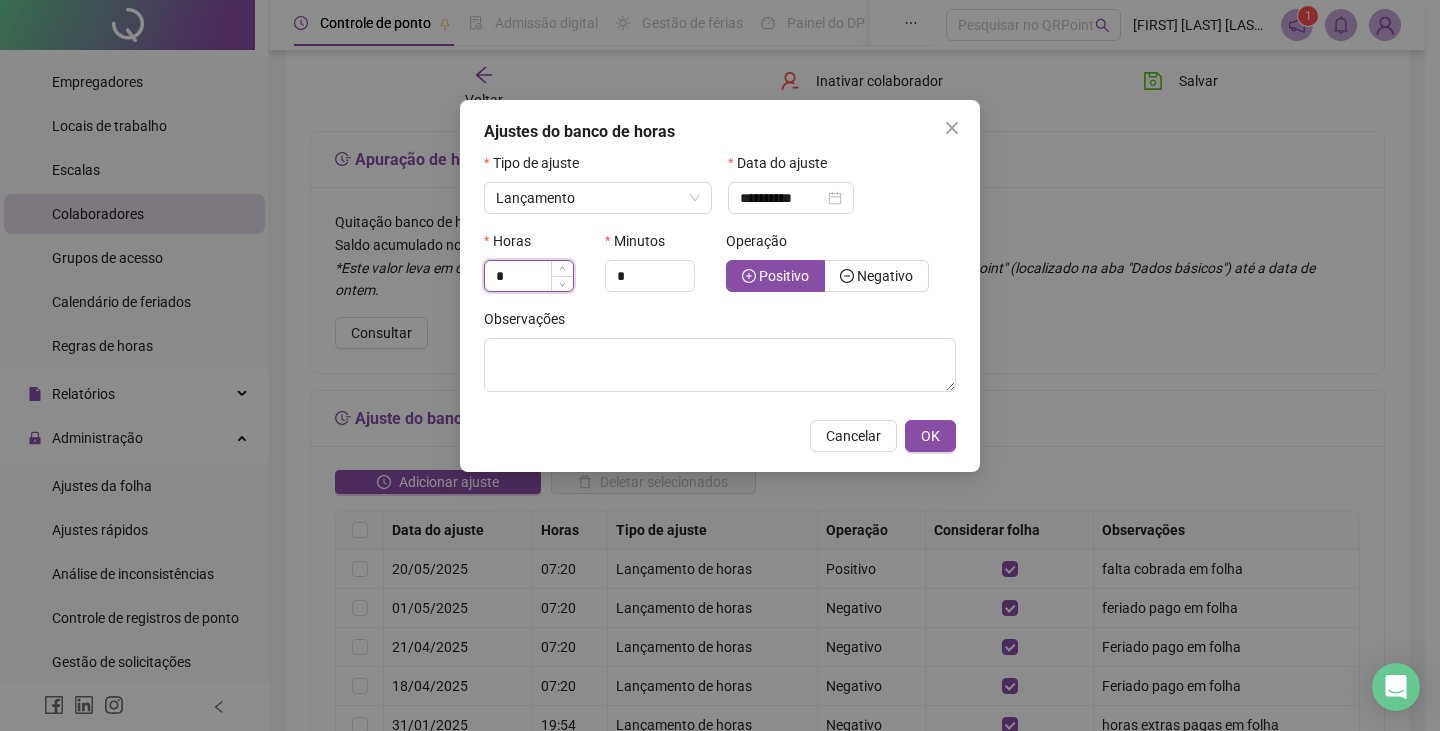 type on "*" 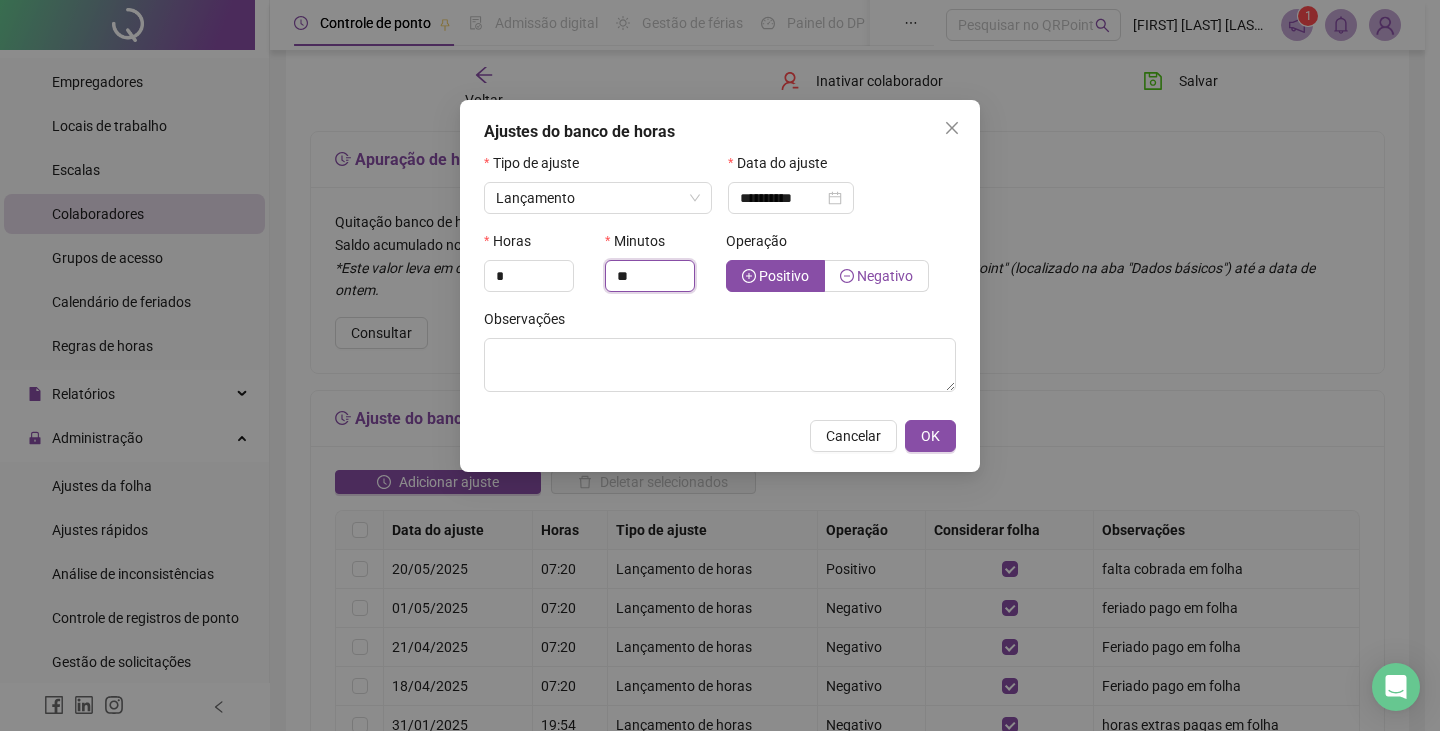 type on "**" 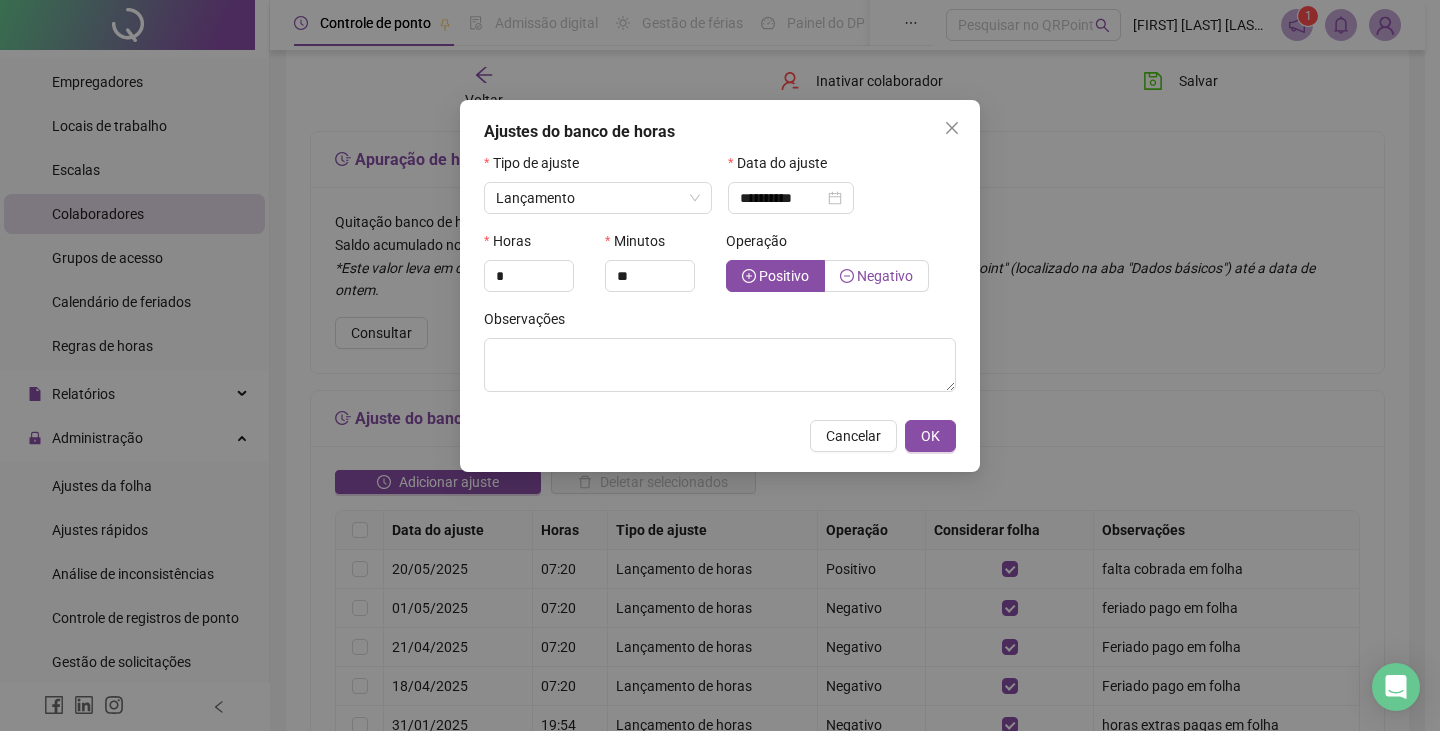 click on "Negativo" at bounding box center [885, 276] 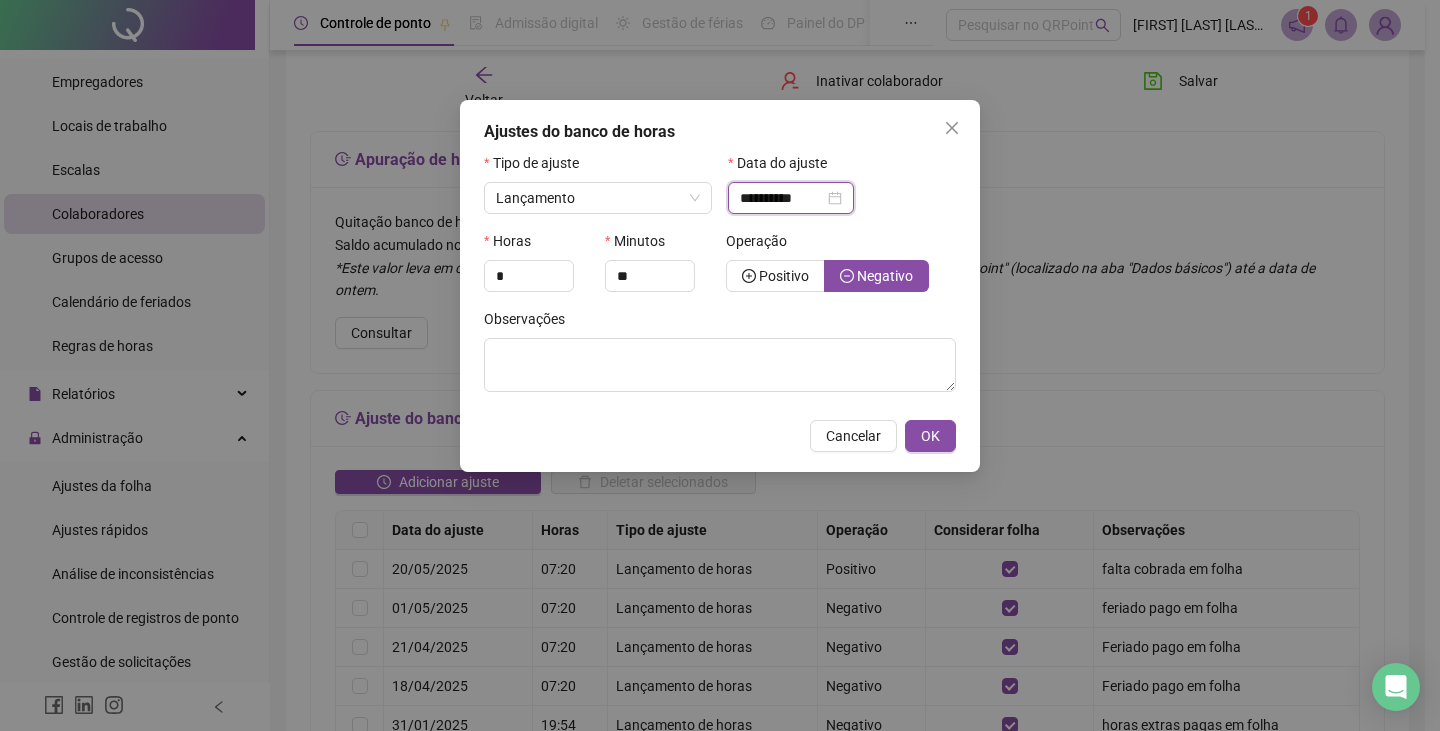 click on "**********" at bounding box center [782, 198] 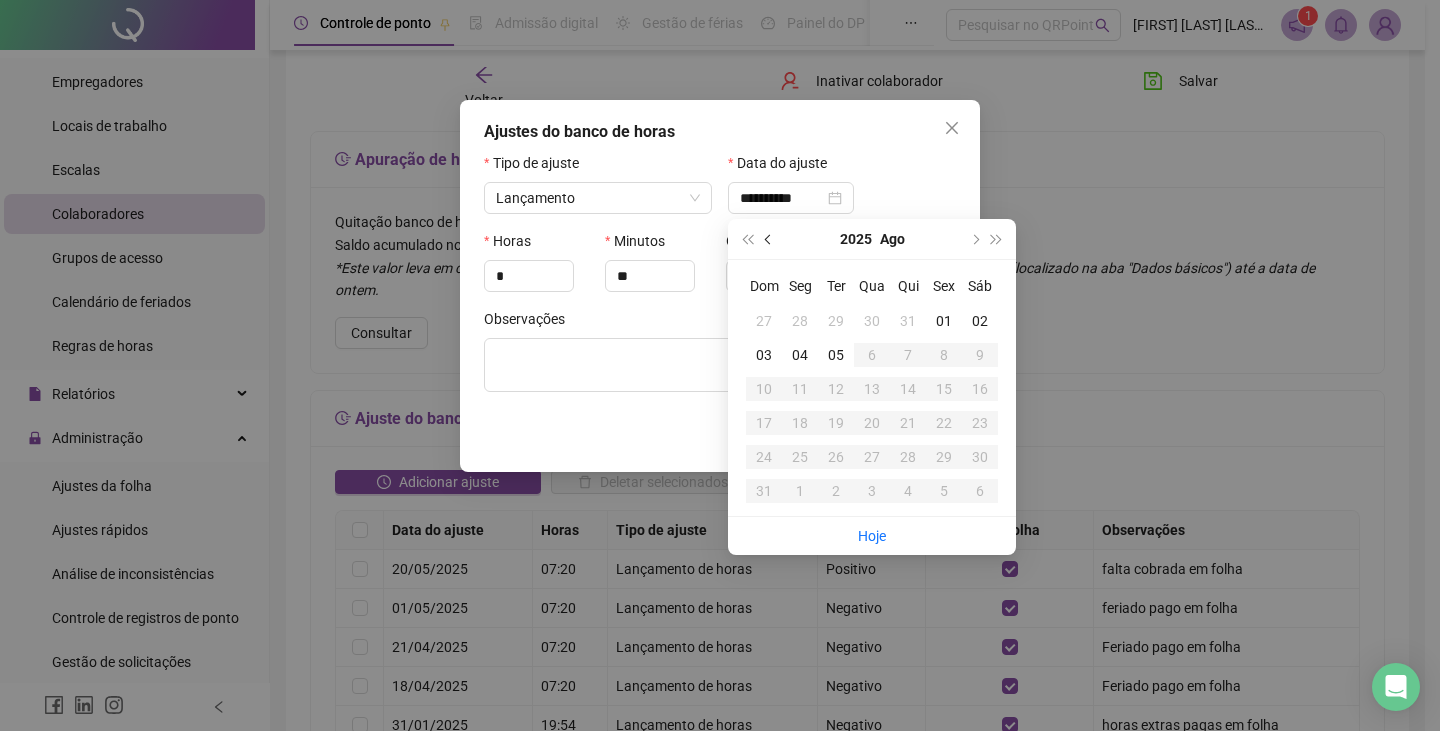 click at bounding box center [769, 239] 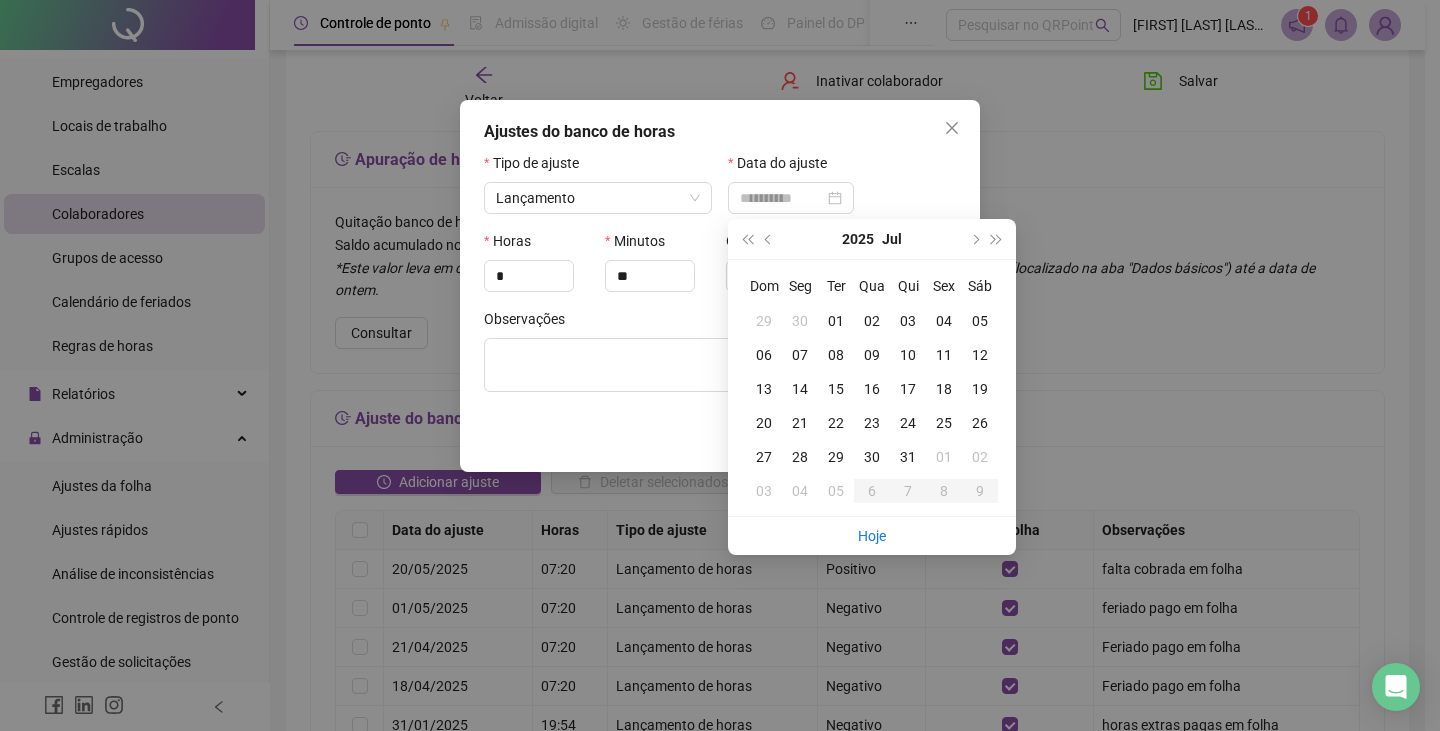 type on "**********" 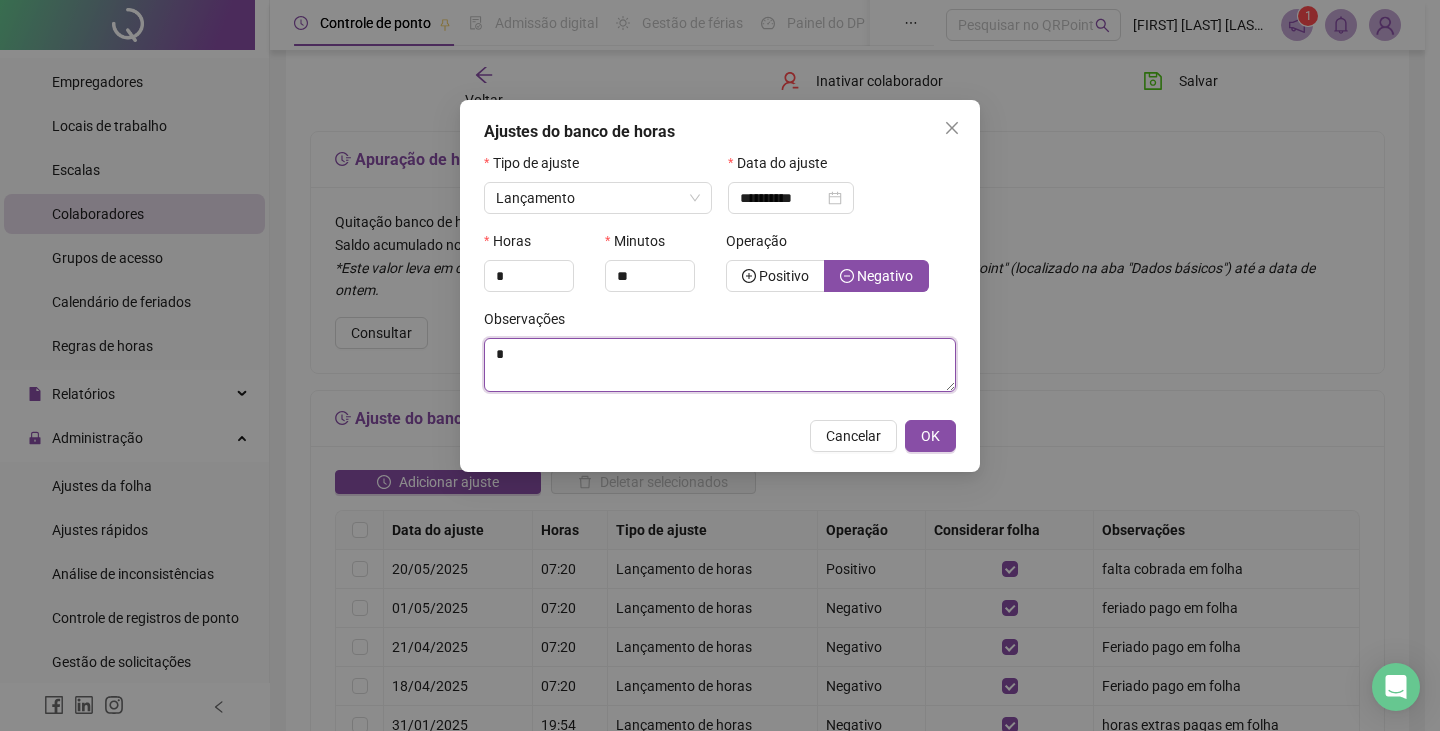 click on "*" at bounding box center (720, 365) 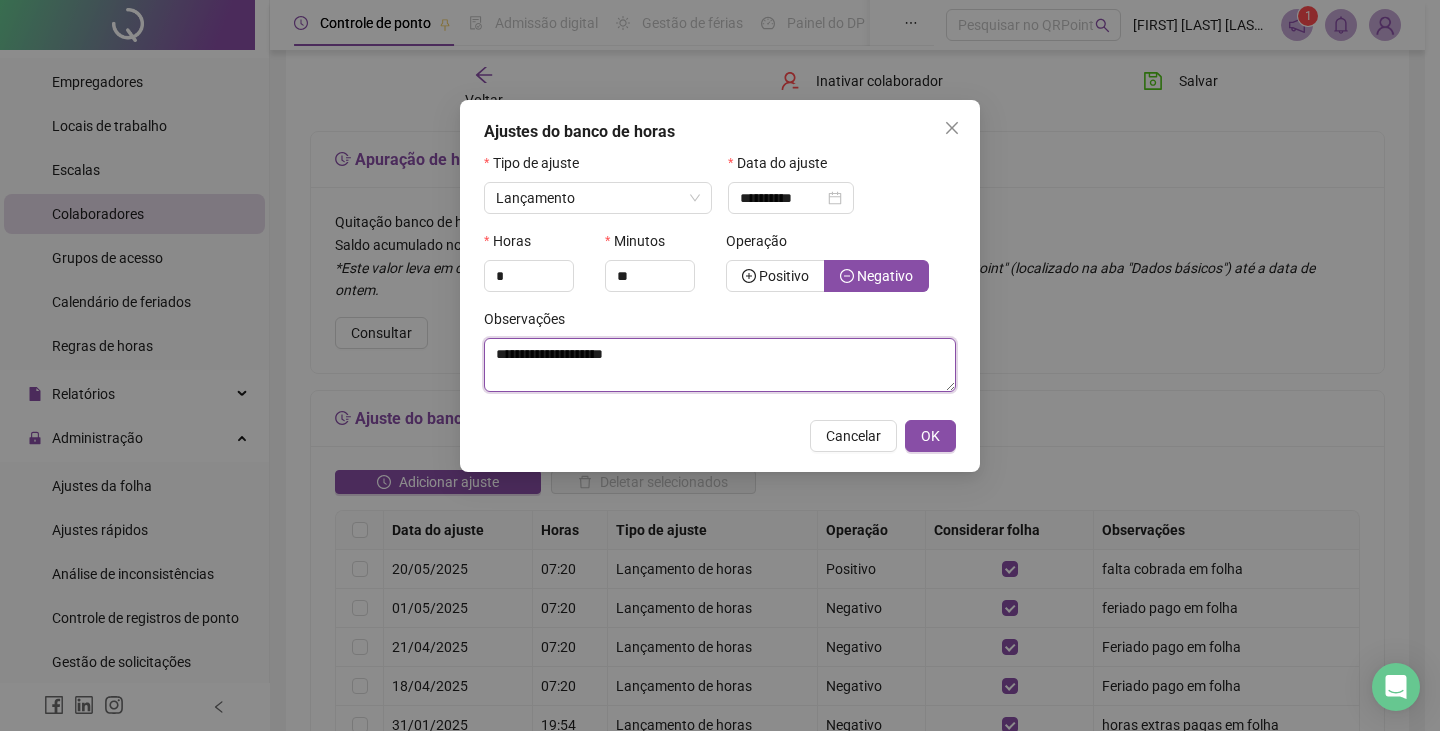 type on "**********" 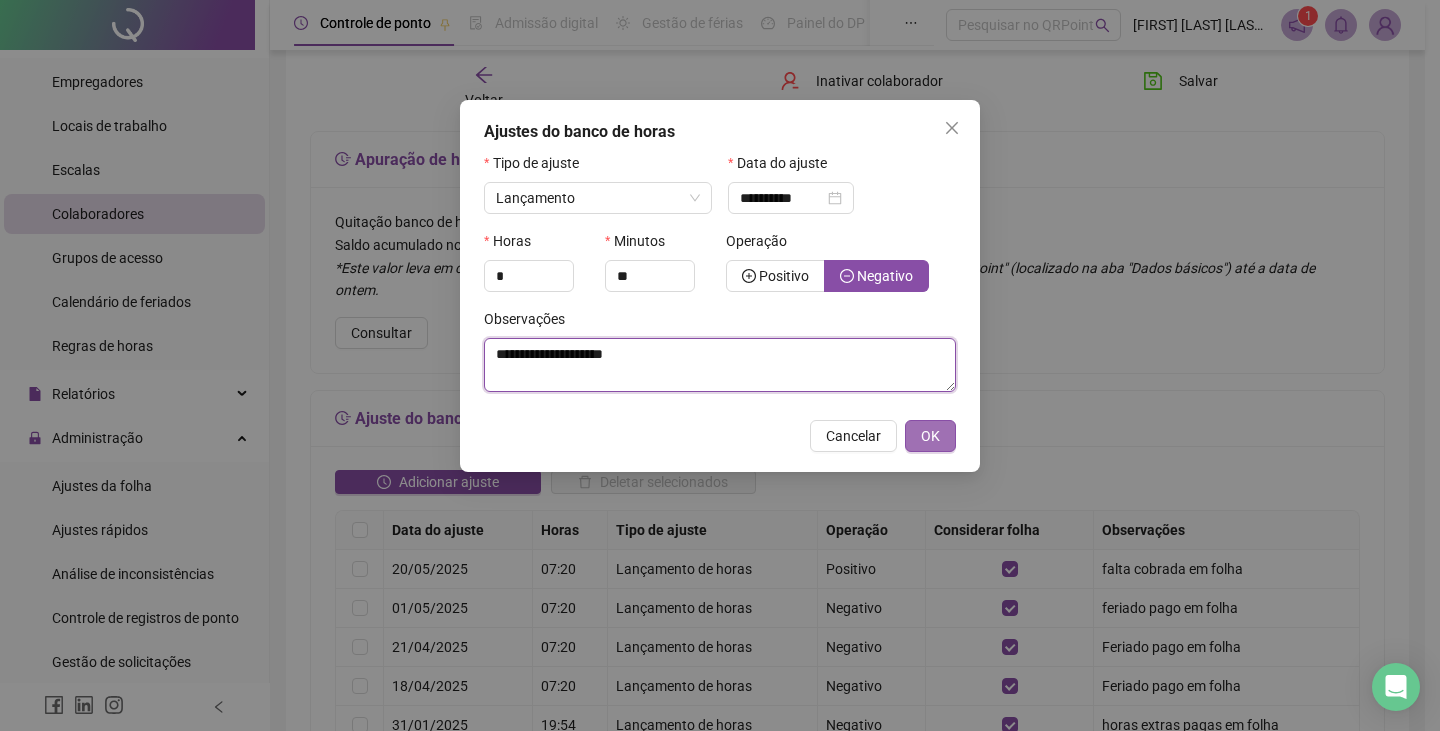 click on "OK" at bounding box center [930, 436] 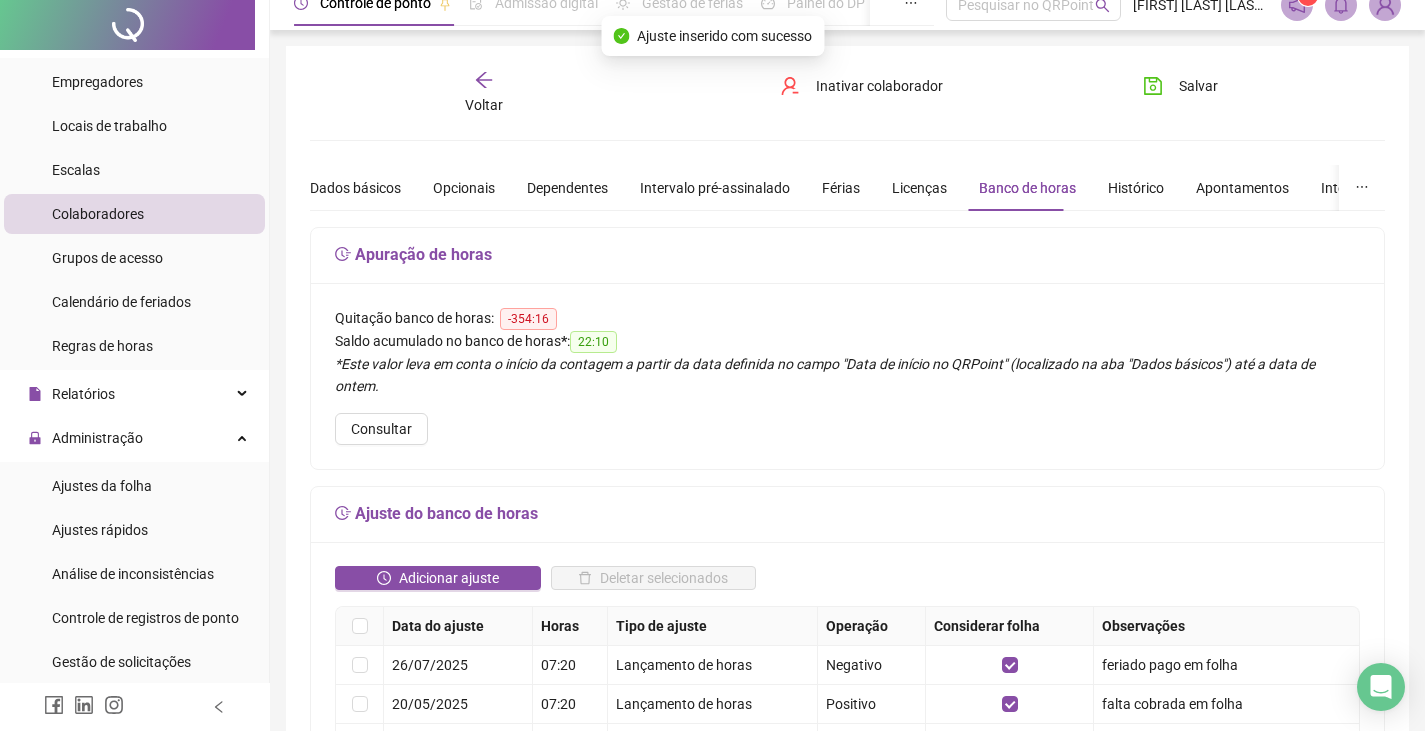 scroll, scrollTop: 0, scrollLeft: 0, axis: both 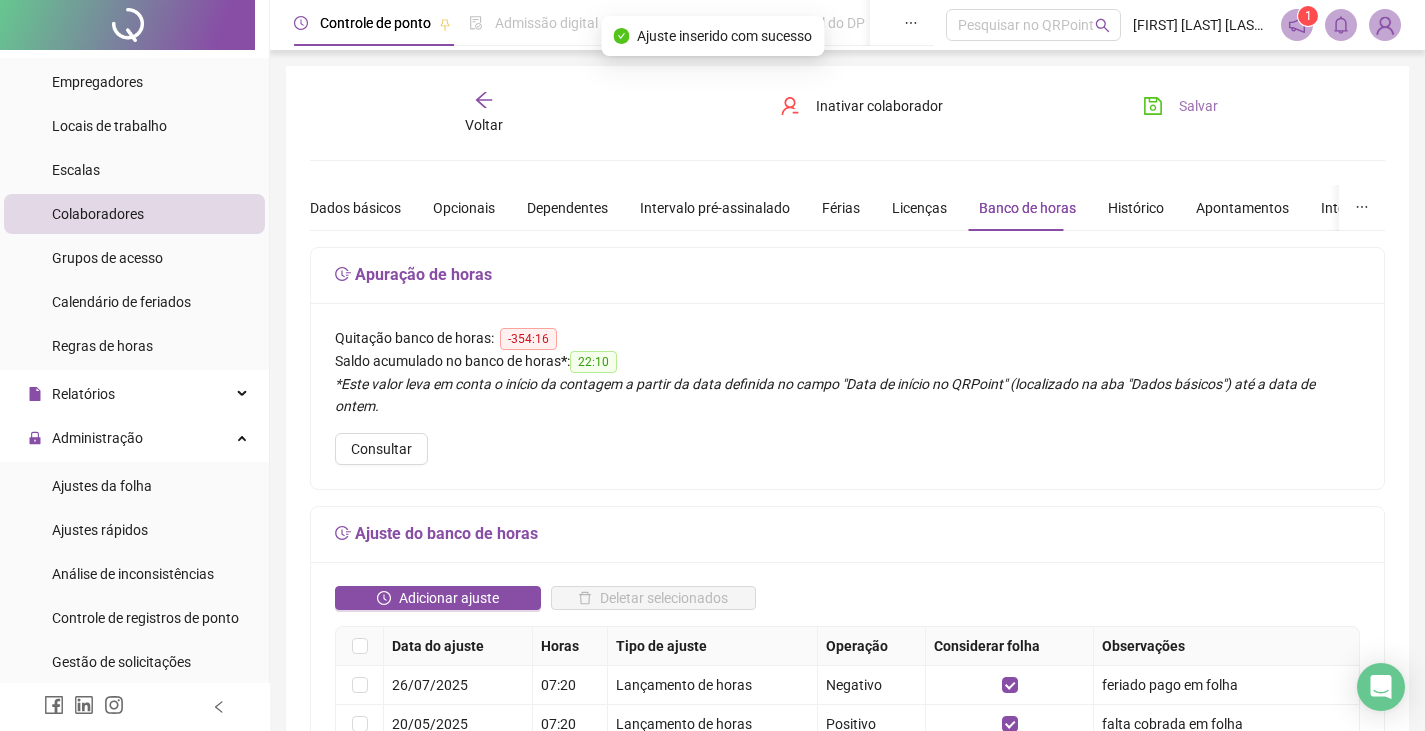 click on "Salvar" at bounding box center (1198, 106) 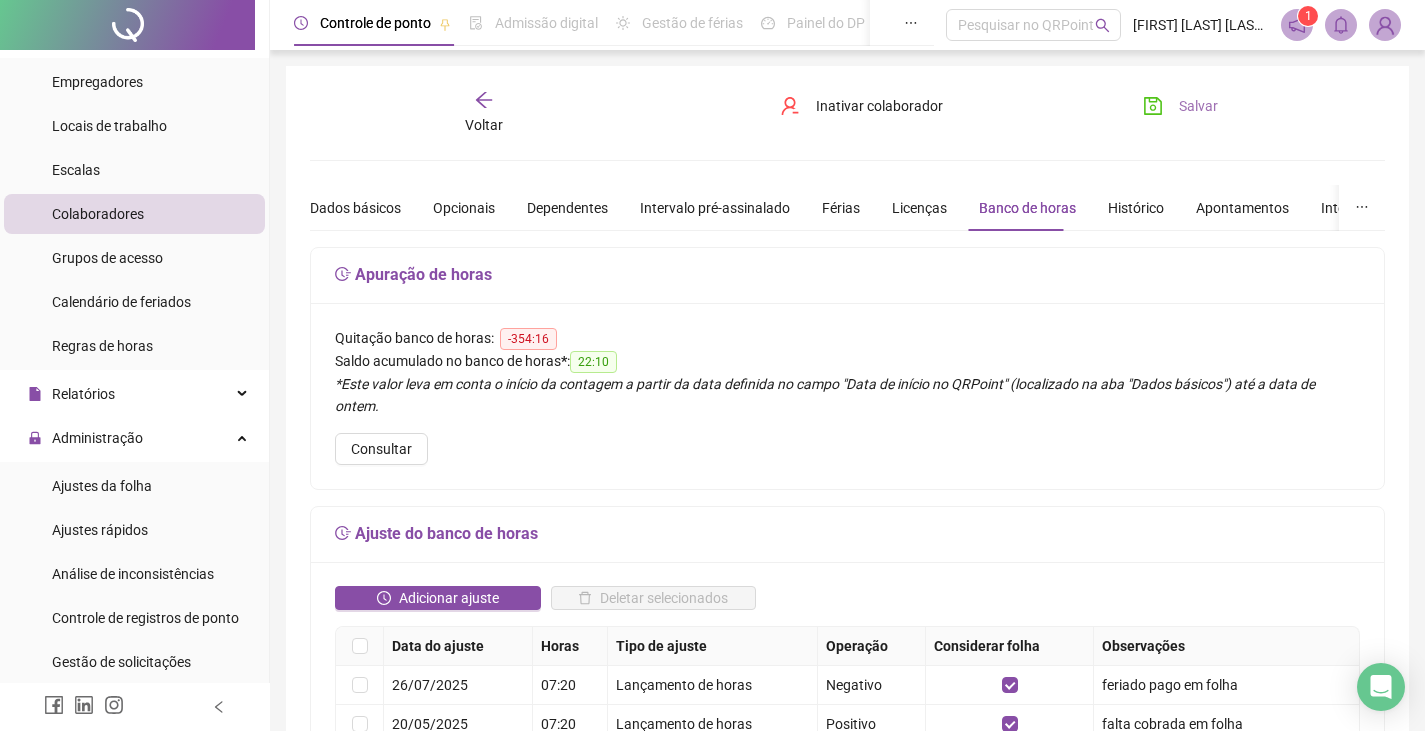 scroll, scrollTop: 1, scrollLeft: 0, axis: vertical 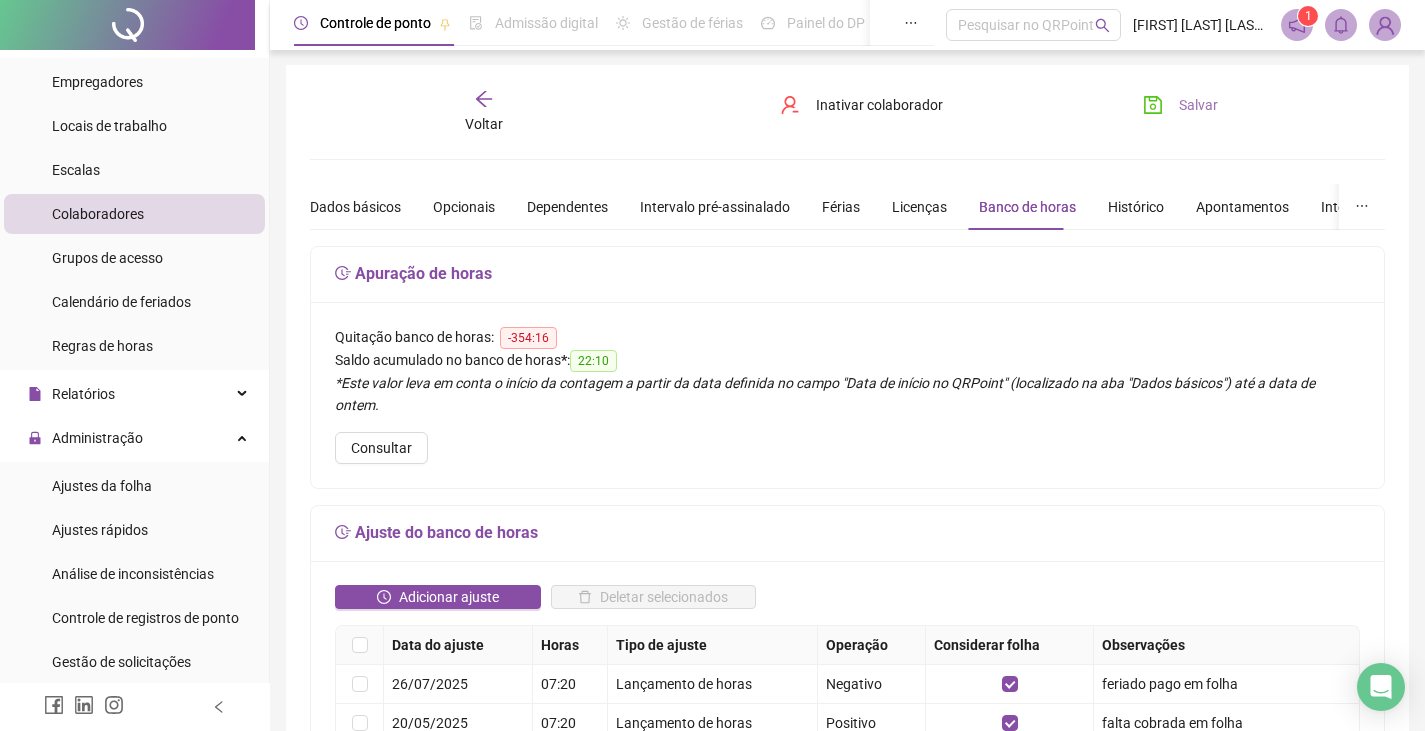 click on "Salvar" at bounding box center [1198, 105] 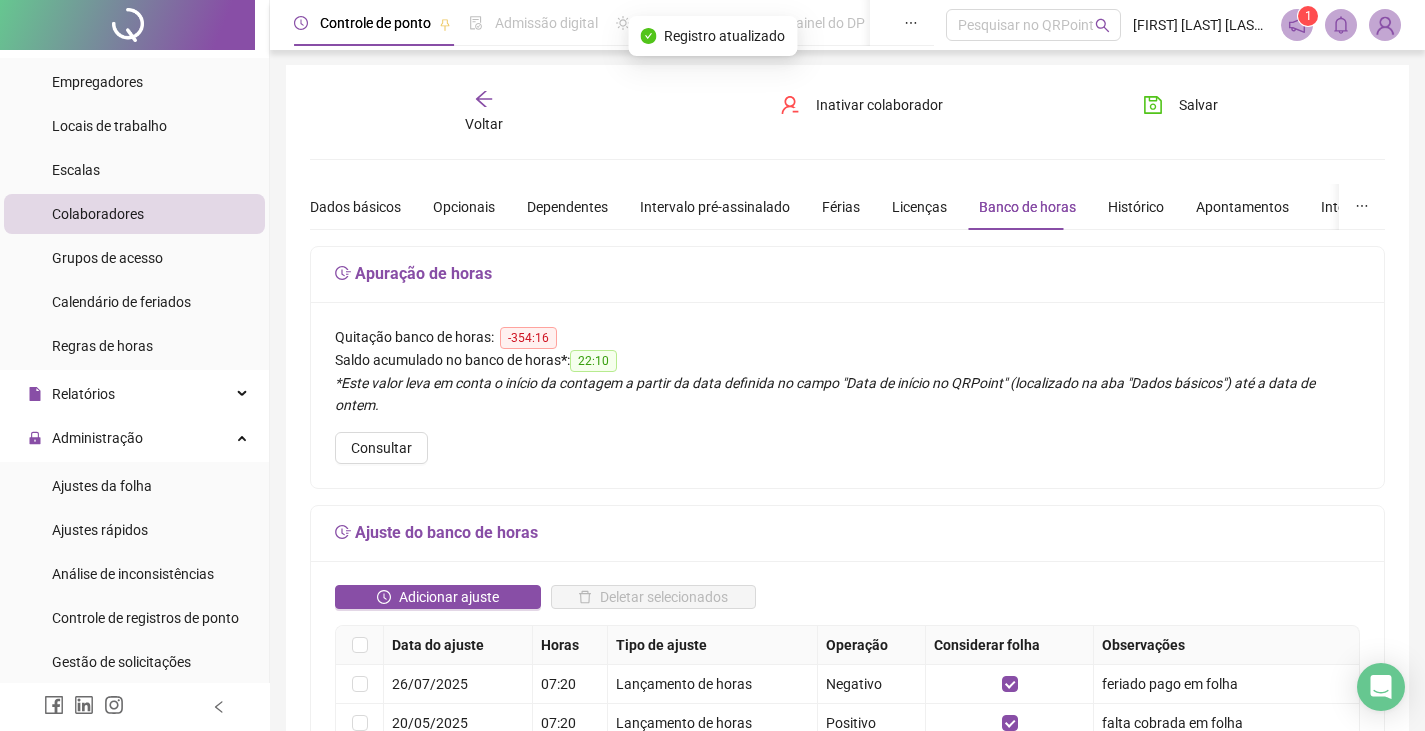 click 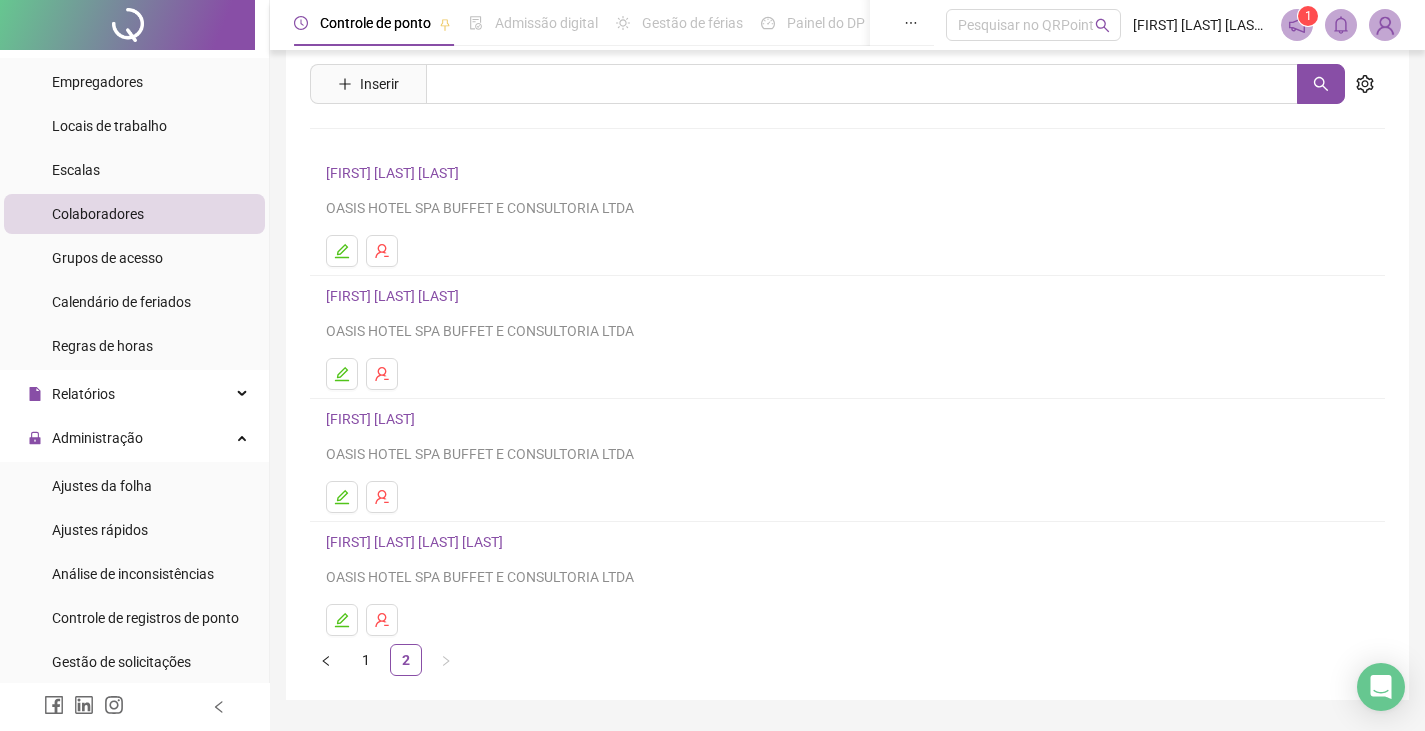 scroll, scrollTop: 43, scrollLeft: 0, axis: vertical 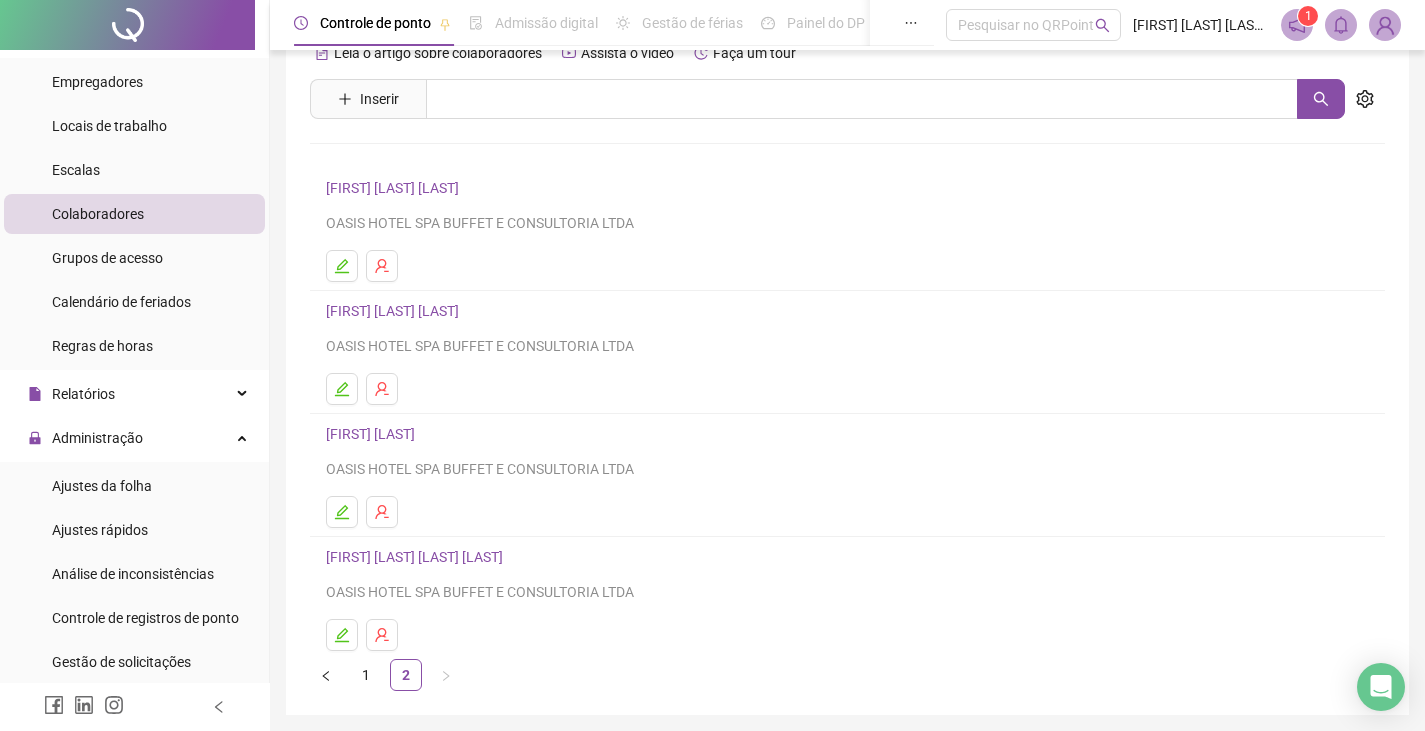 click on "[FIRST] [LAST] [LAST]" at bounding box center [395, 311] 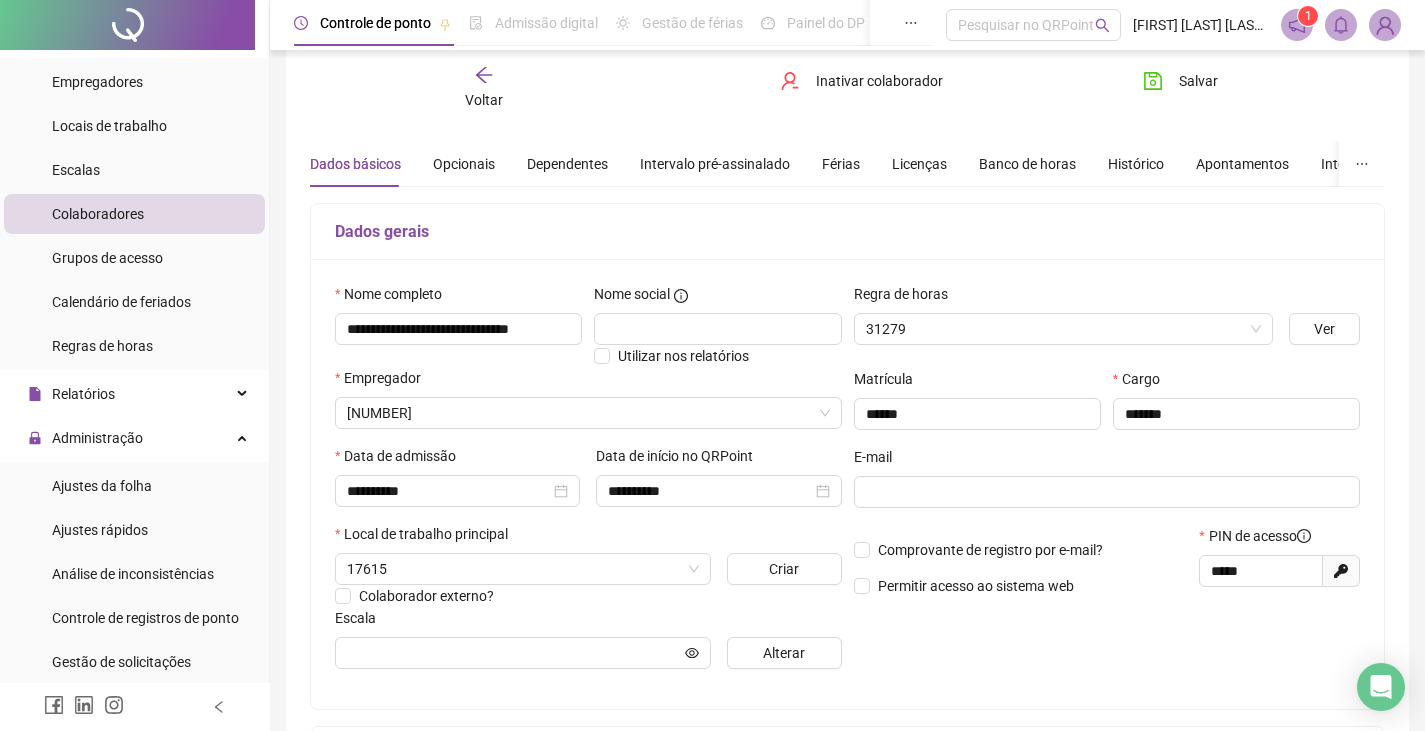 type on "****" 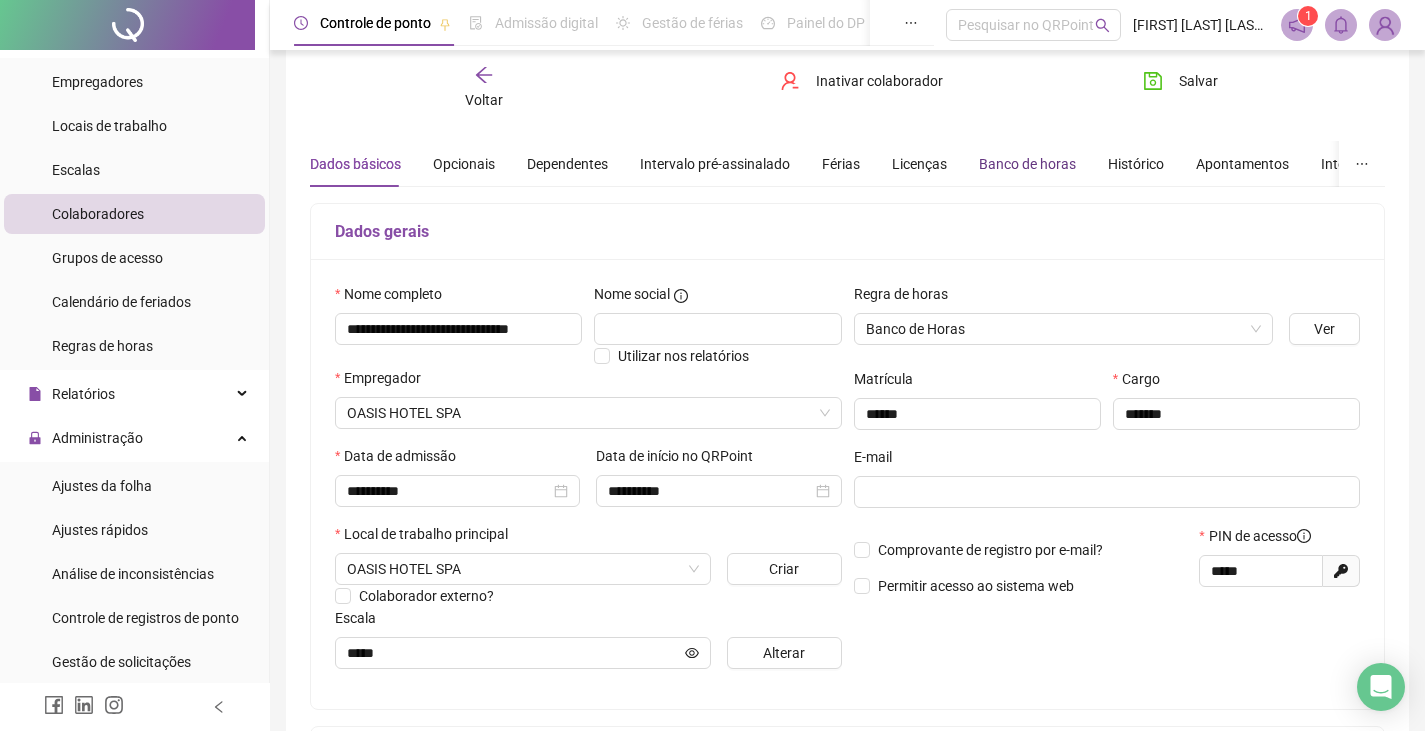 click on "Banco de horas" at bounding box center (1027, 164) 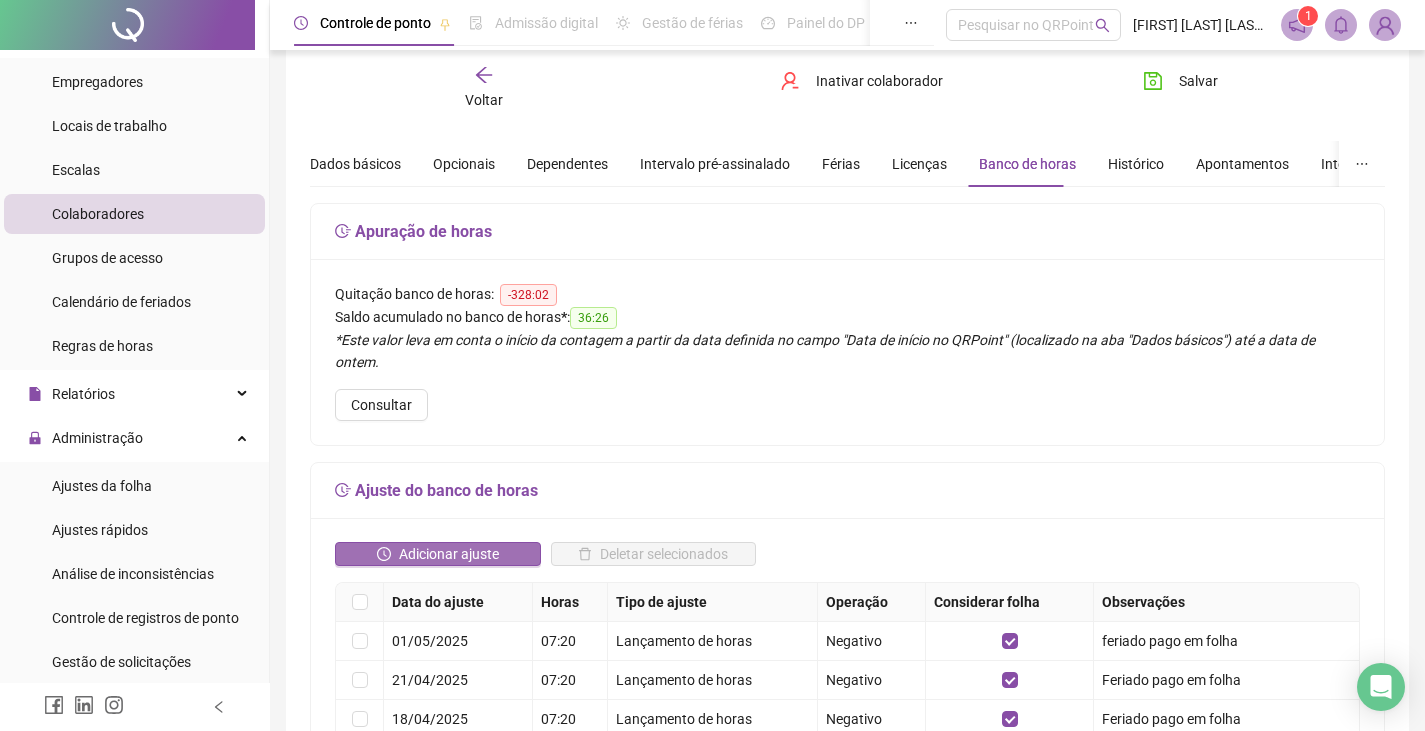 click on "Adicionar ajuste" at bounding box center [449, 554] 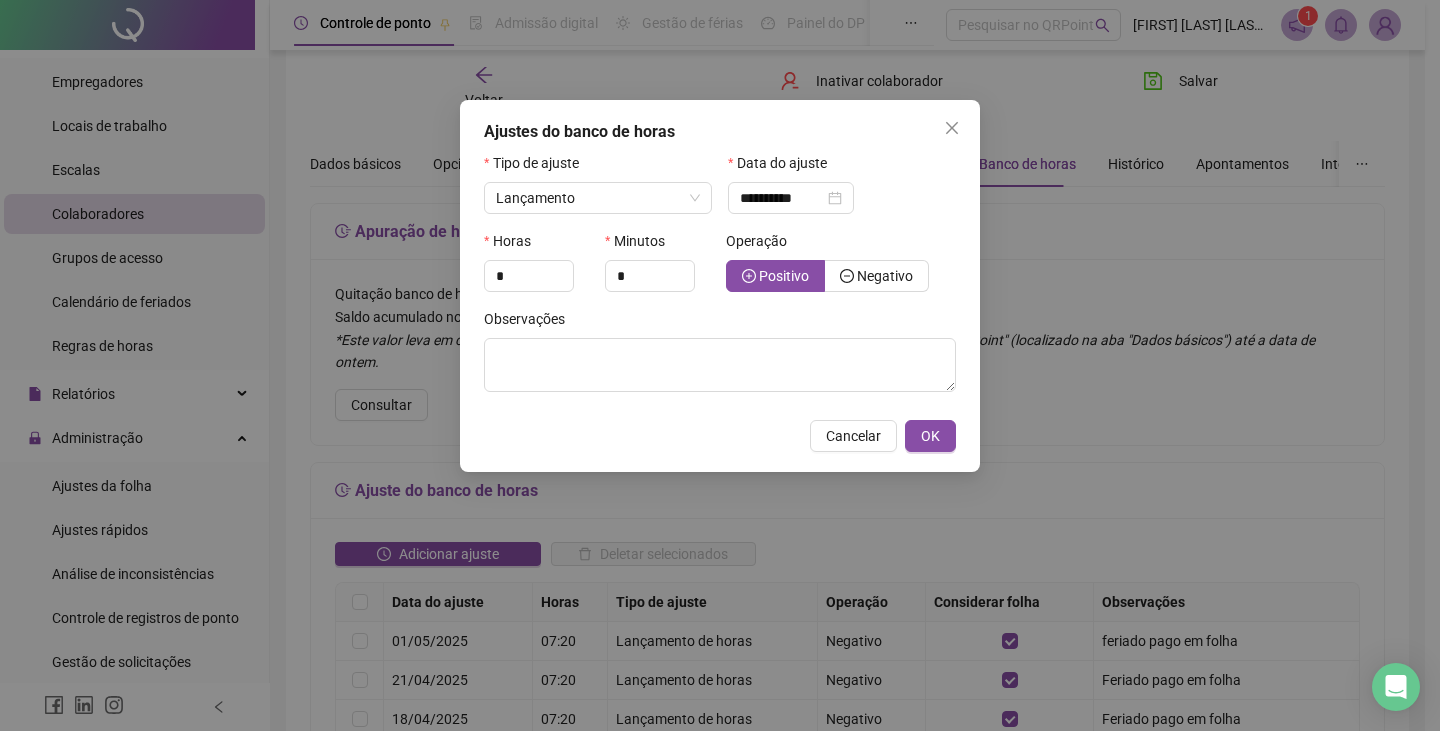 click on "**********" at bounding box center (720, 365) 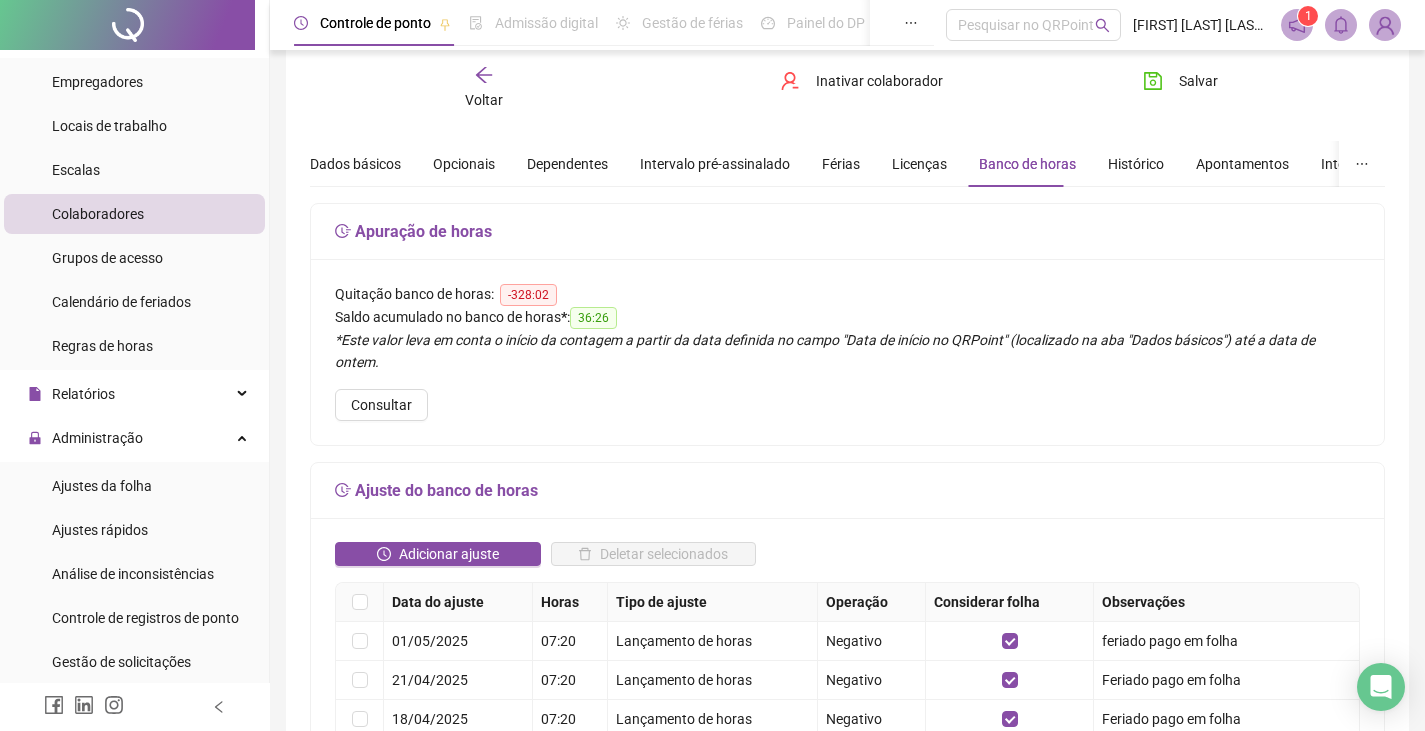 click on "Adicionar ajuste" at bounding box center (449, 554) 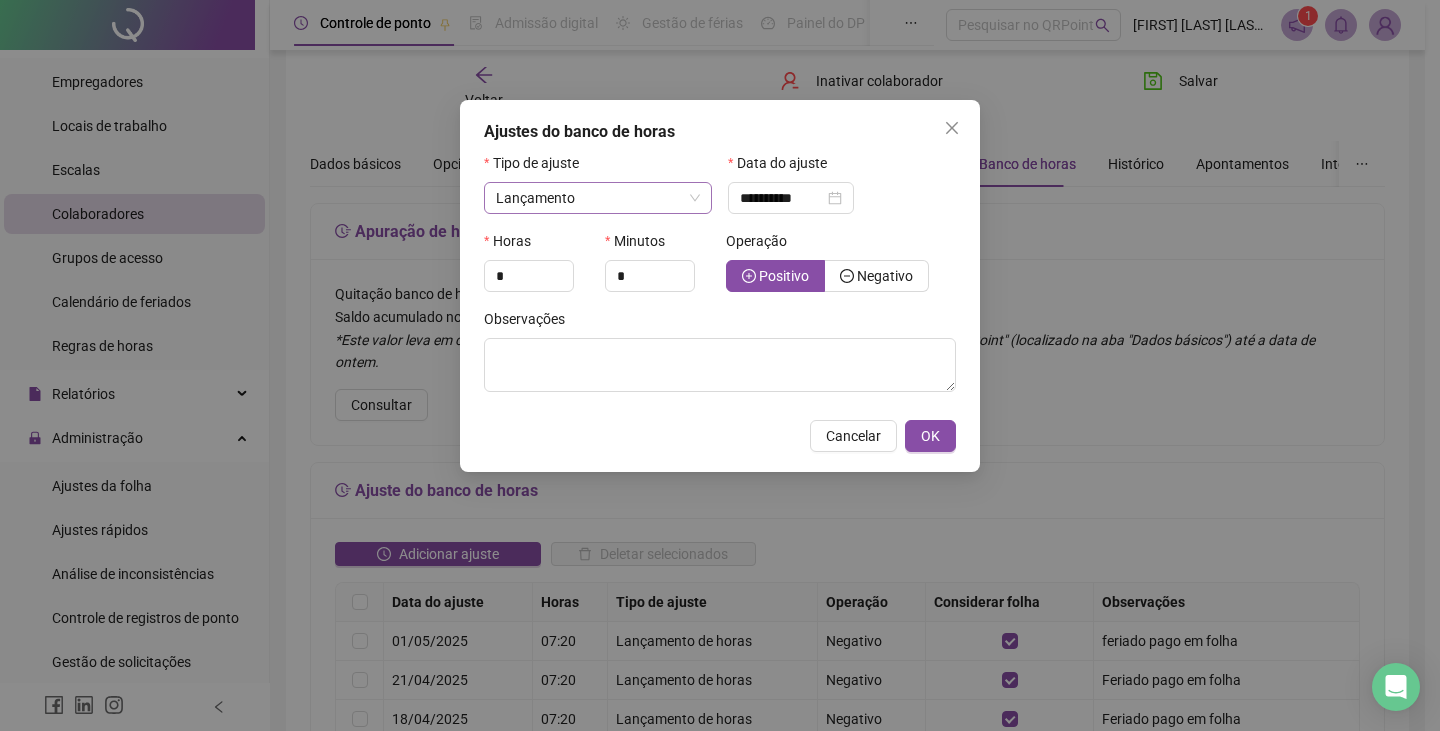click on "Lançamento" at bounding box center [598, 198] 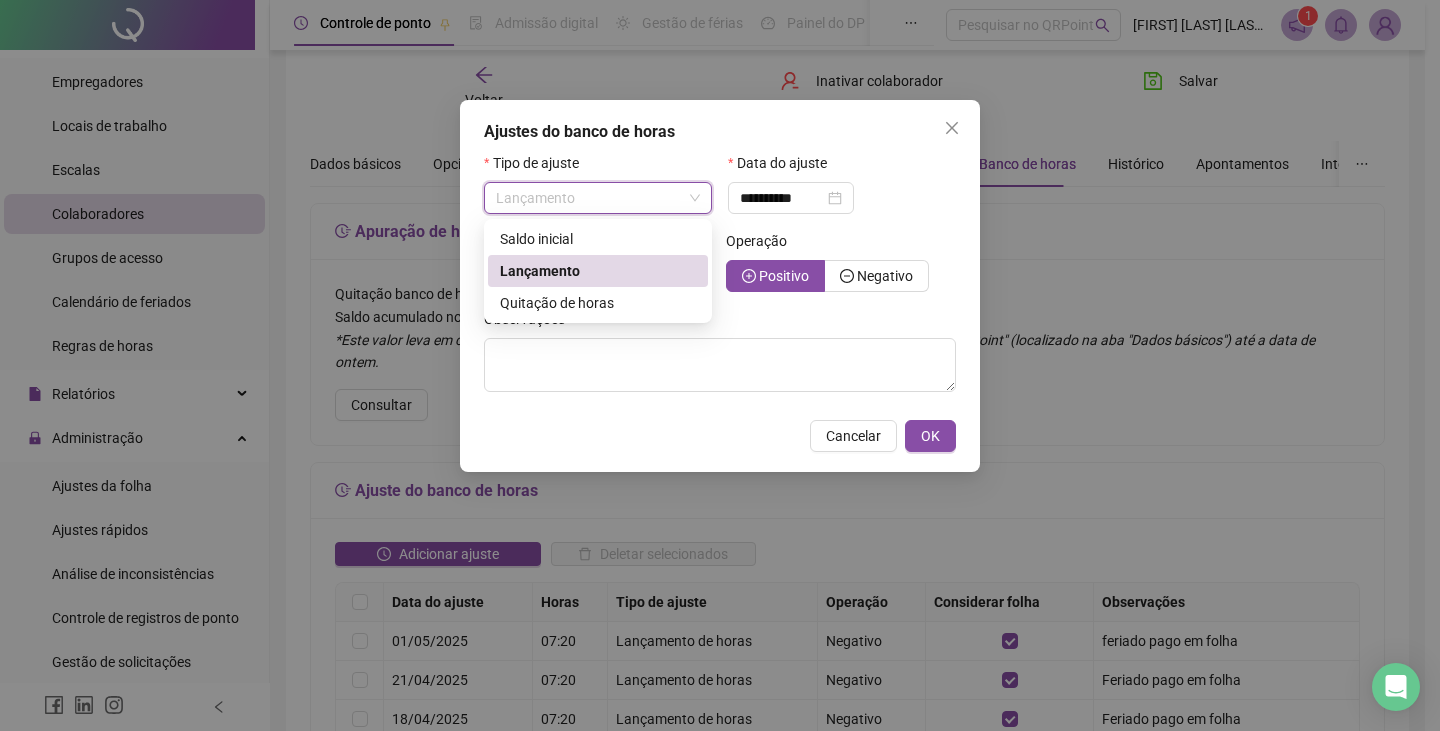 click on "Lançamento" at bounding box center [598, 271] 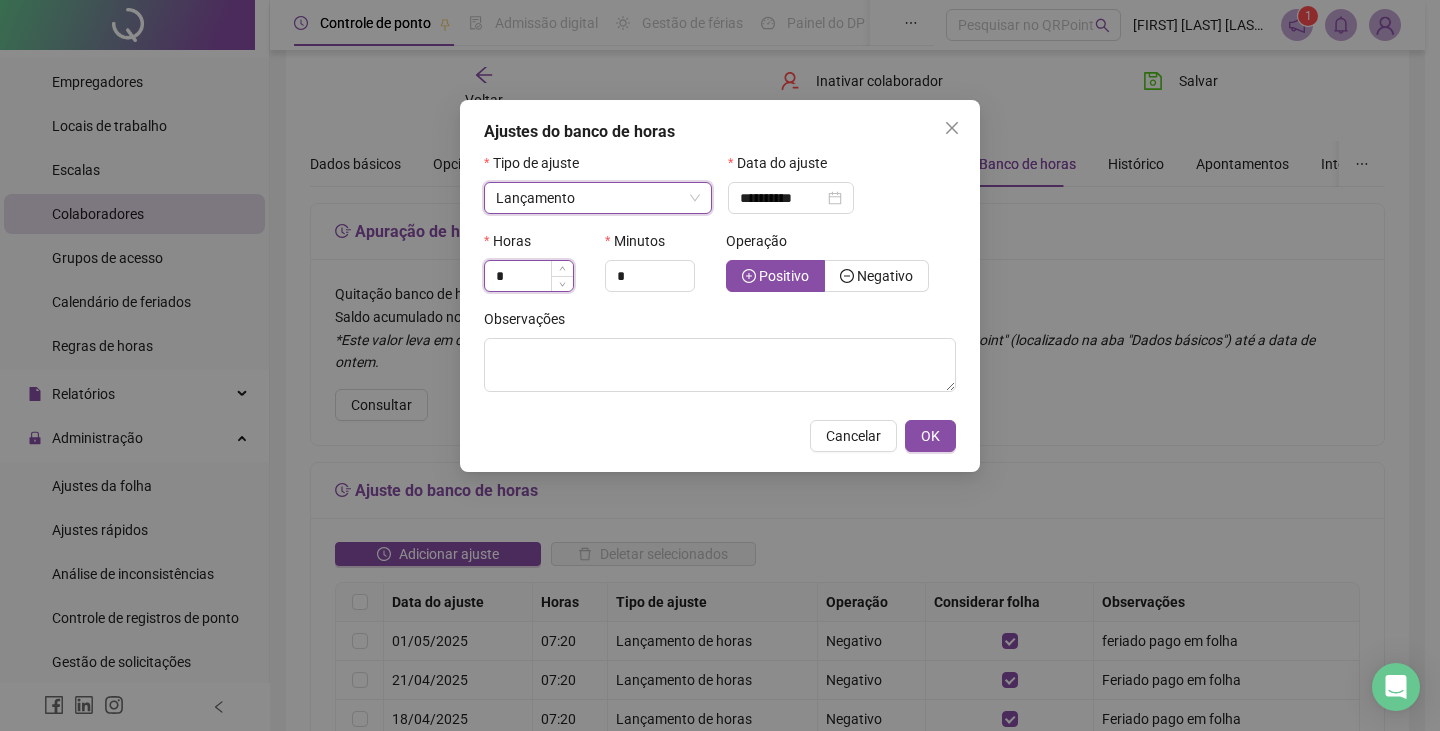 click on "*" at bounding box center [529, 276] 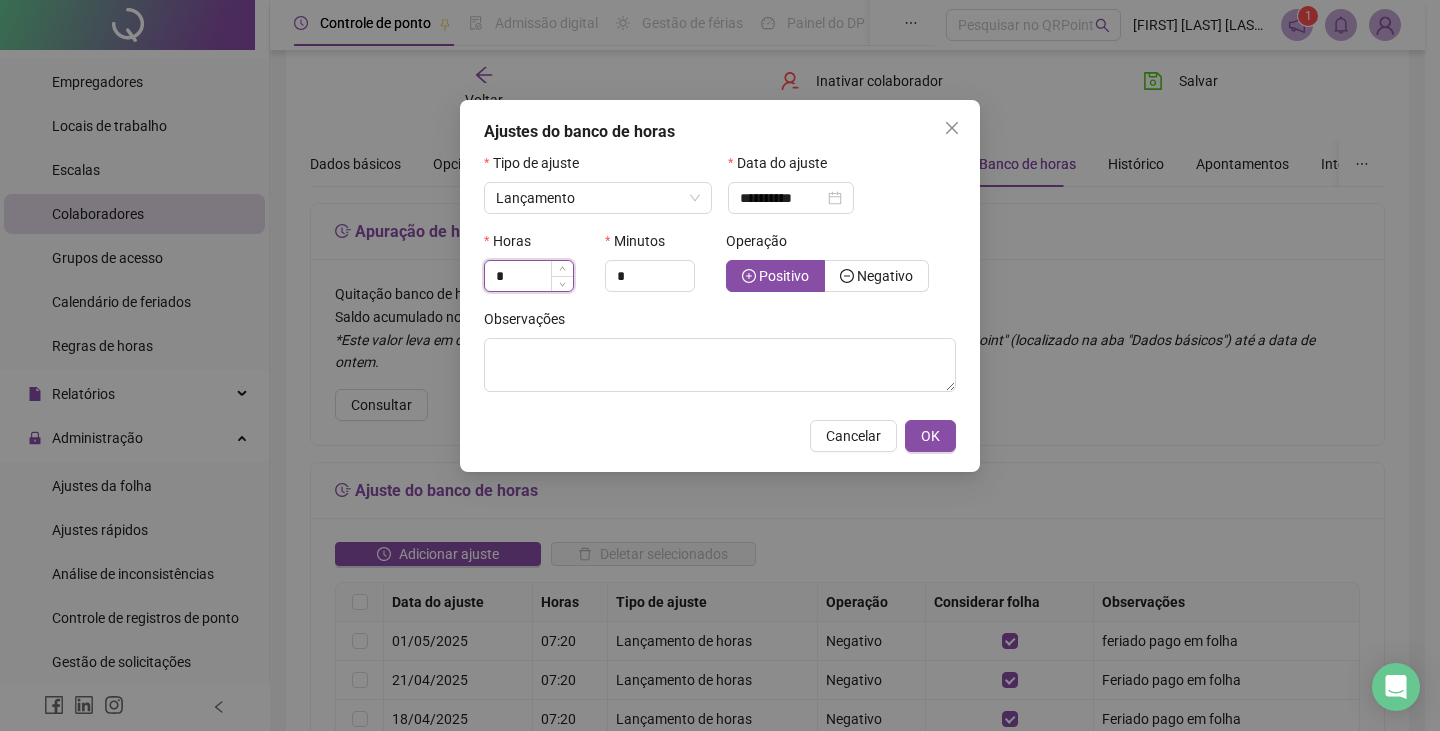 type on "*" 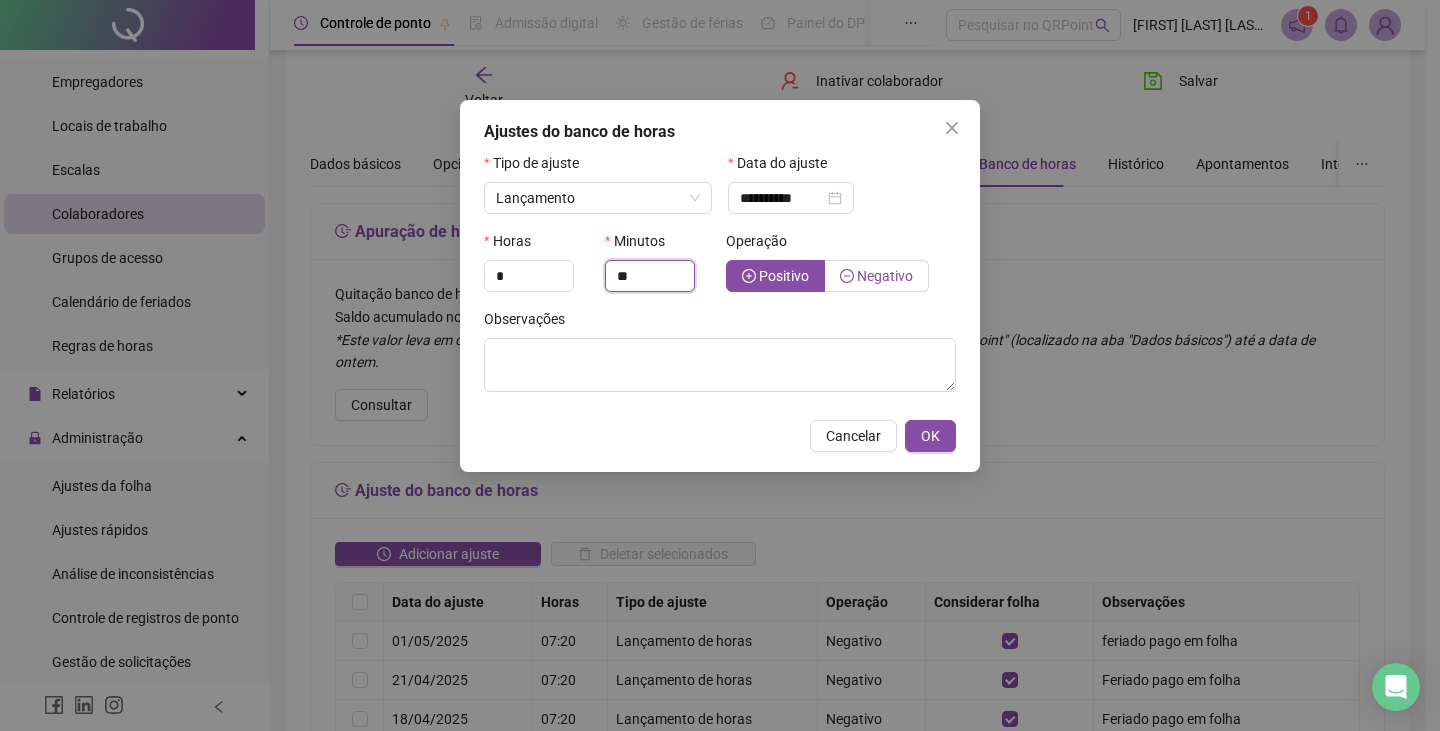 type on "**" 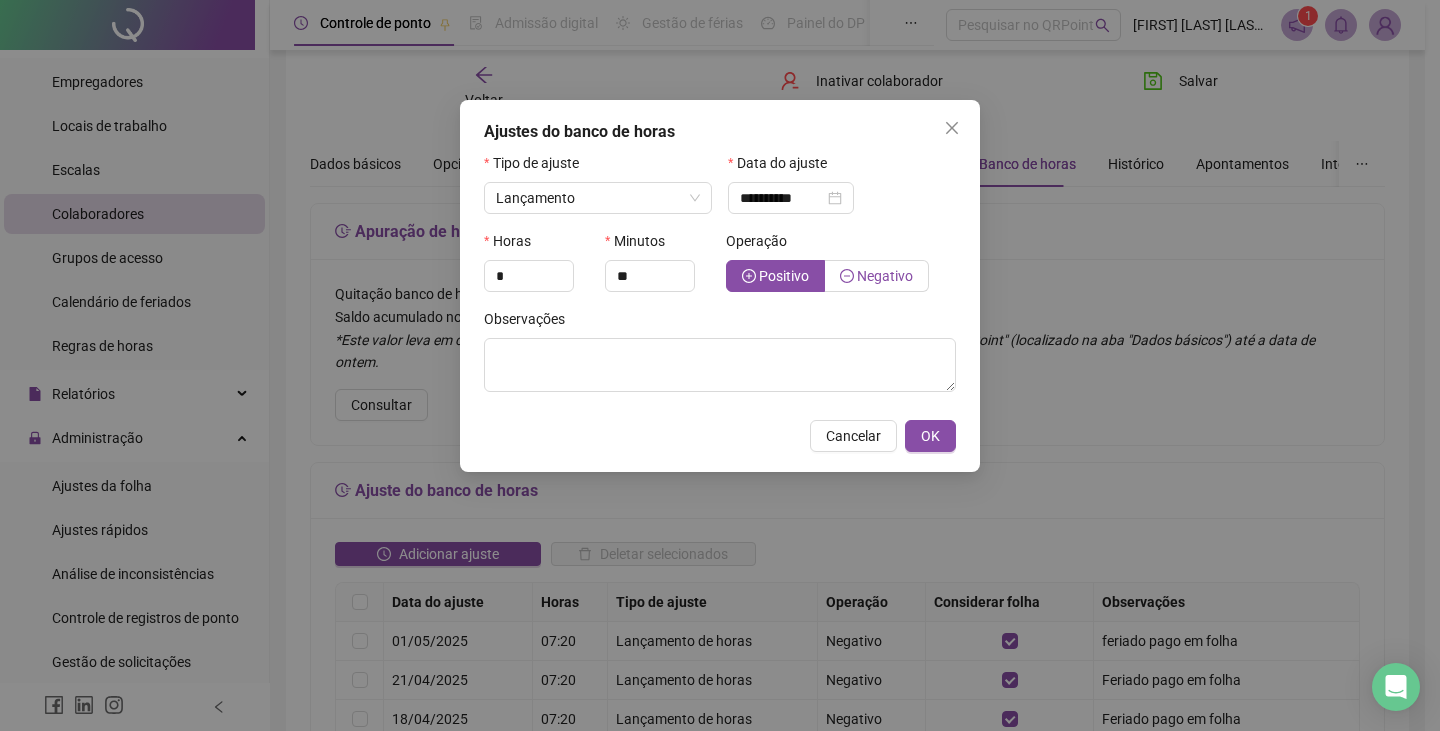 click on "Negativo" at bounding box center (885, 276) 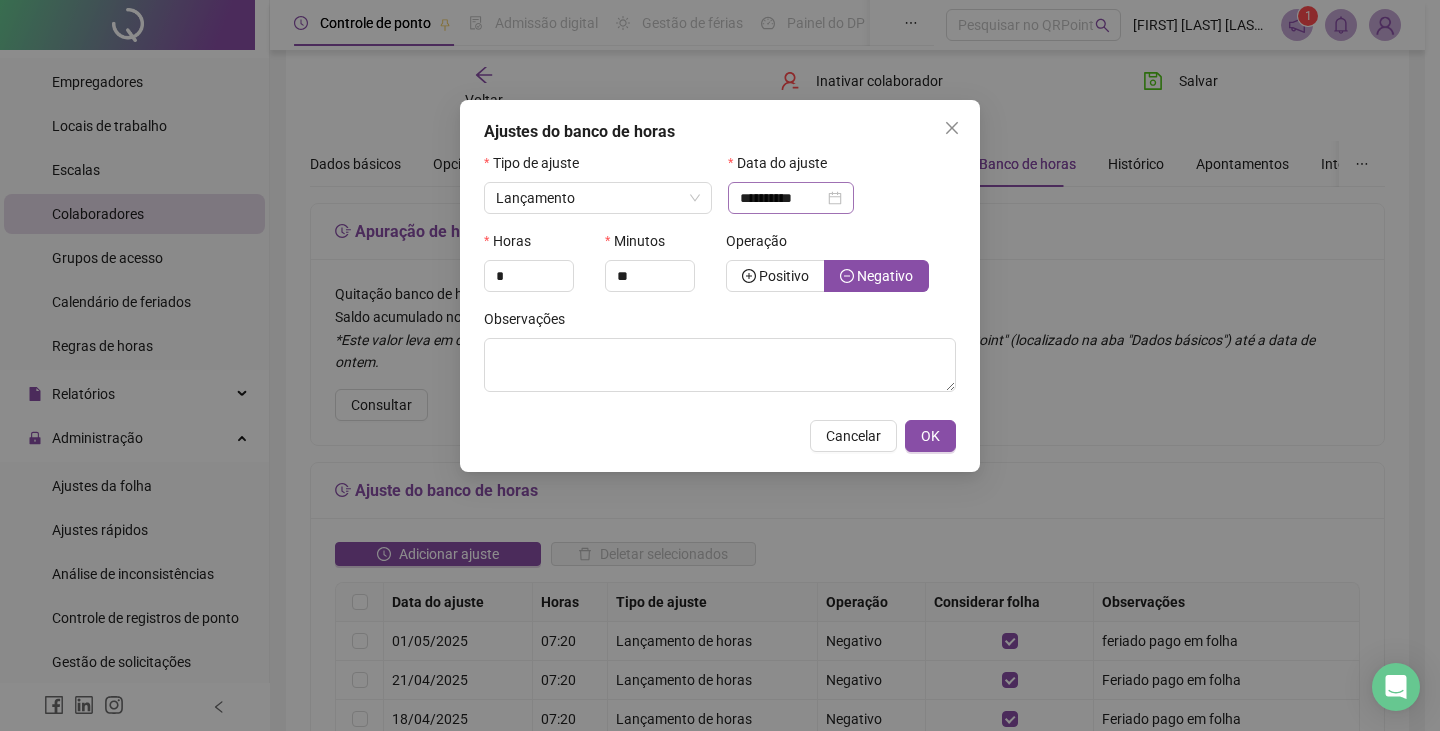 click on "**********" at bounding box center [791, 198] 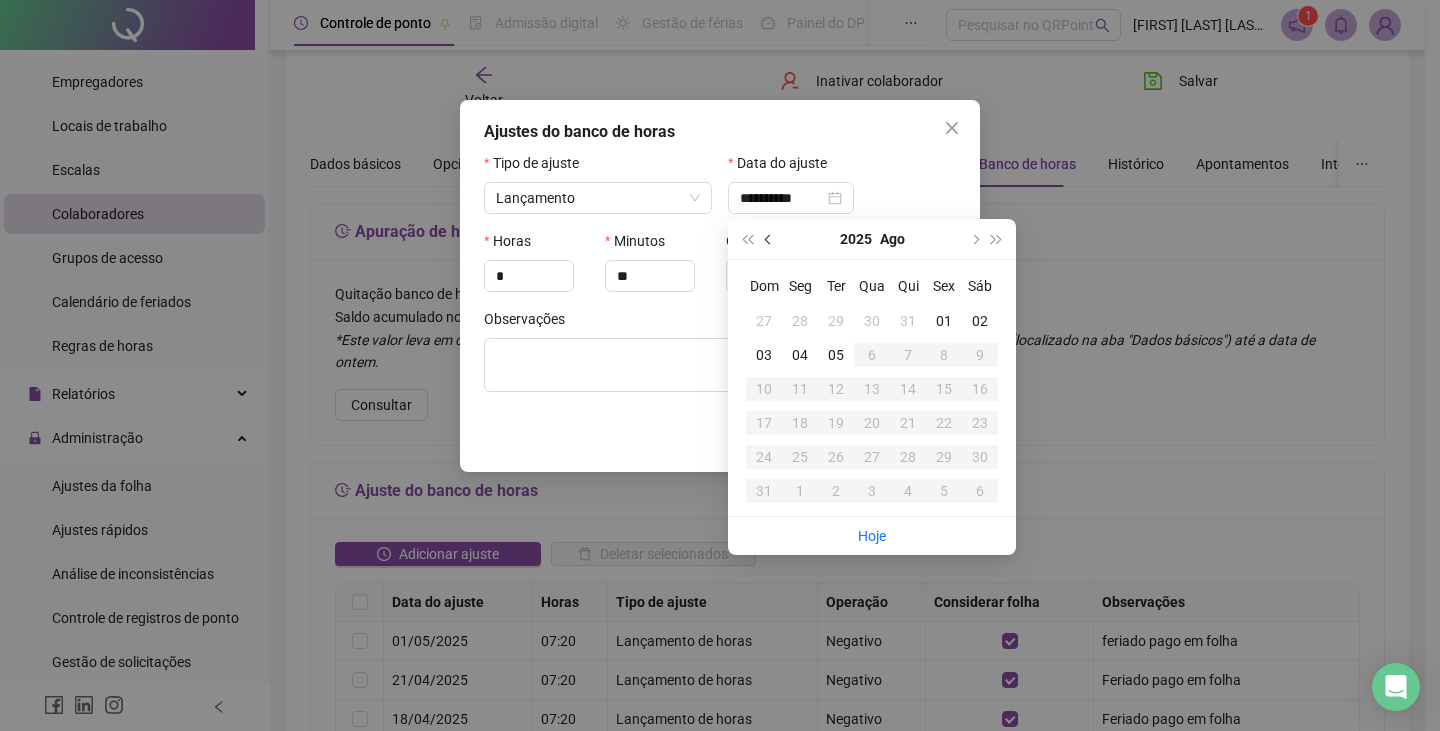 click at bounding box center [770, 239] 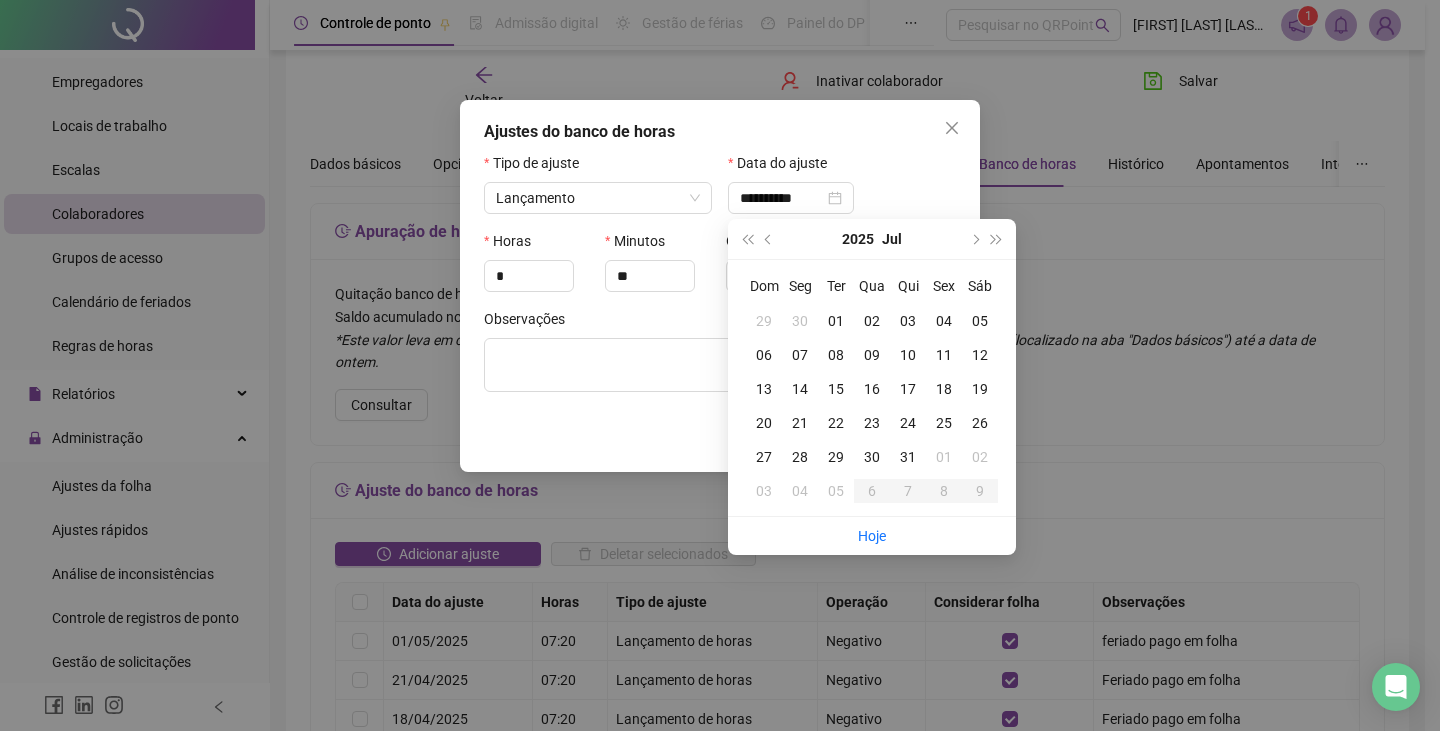 click on "26" at bounding box center (980, 423) 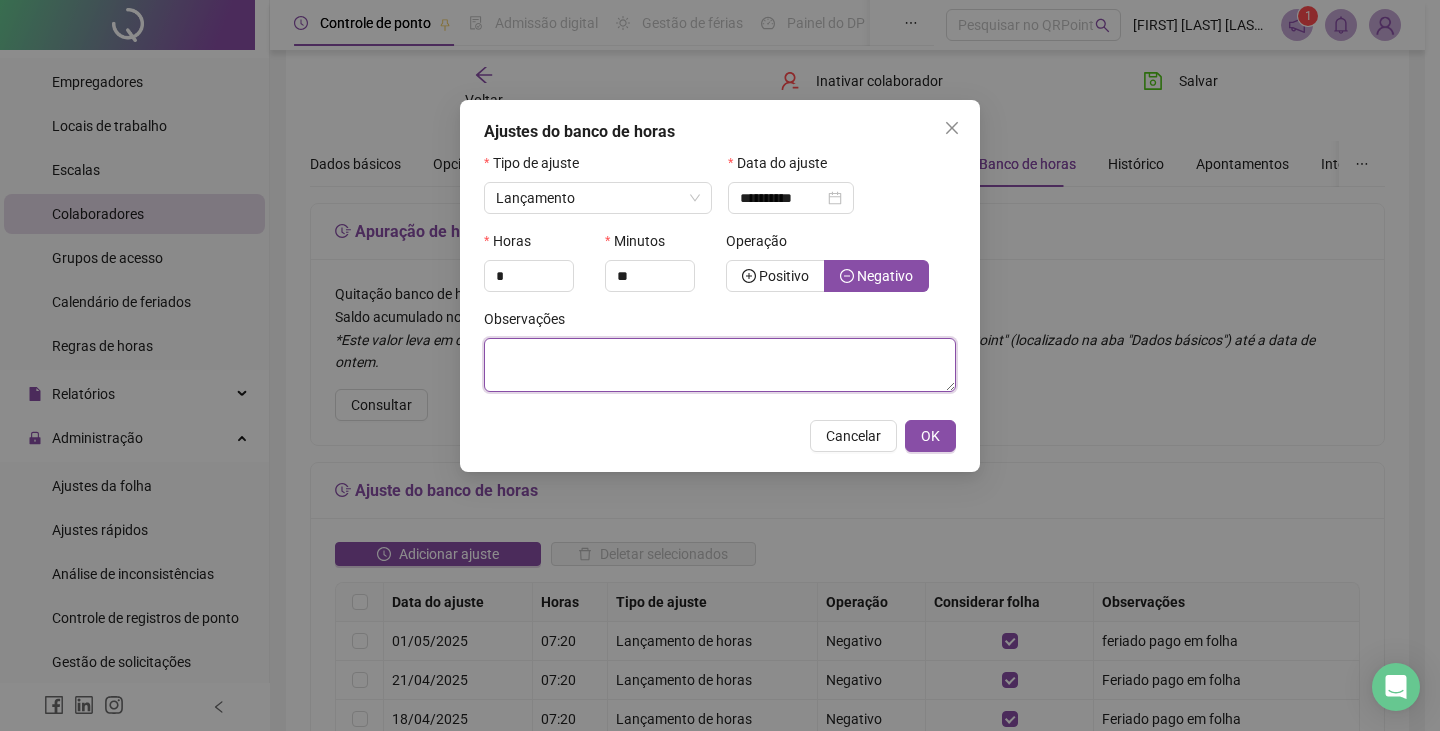 click at bounding box center (720, 365) 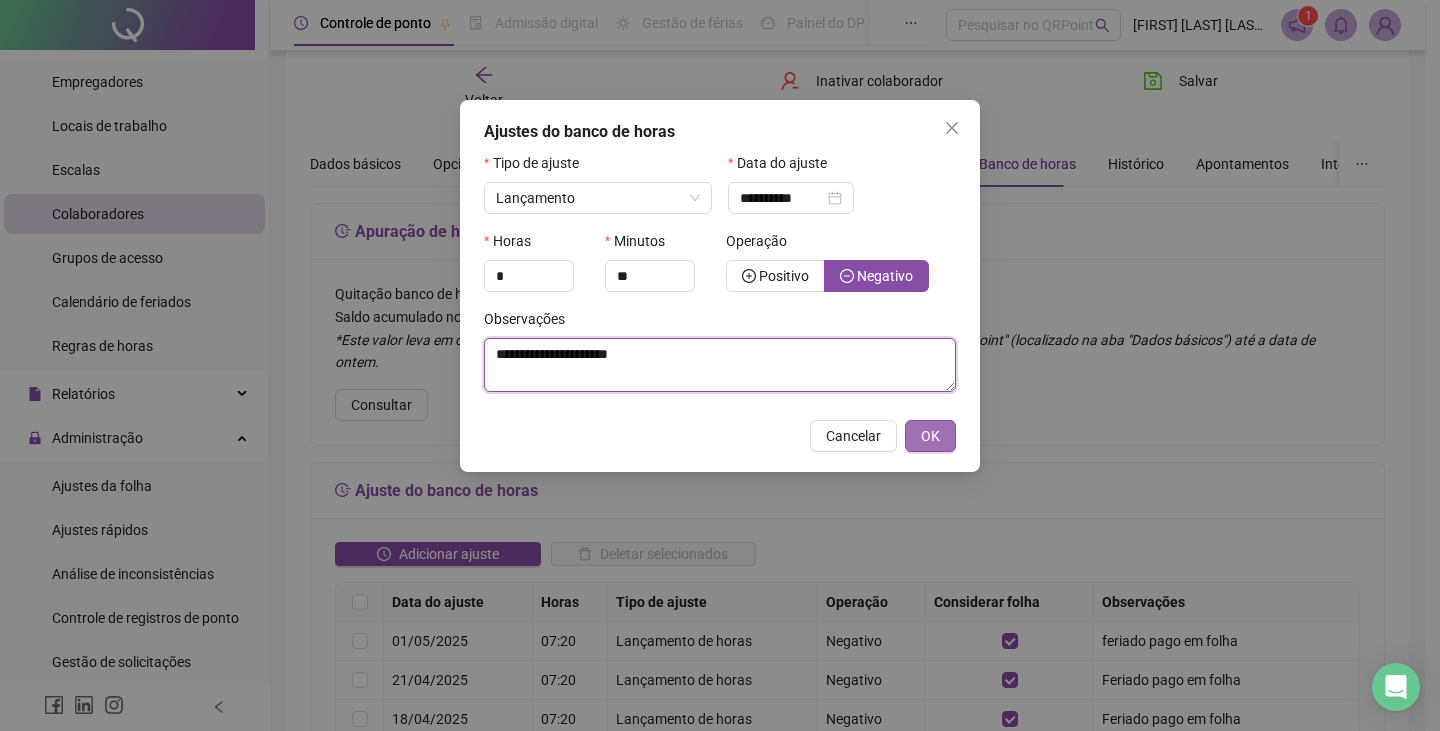 type on "**********" 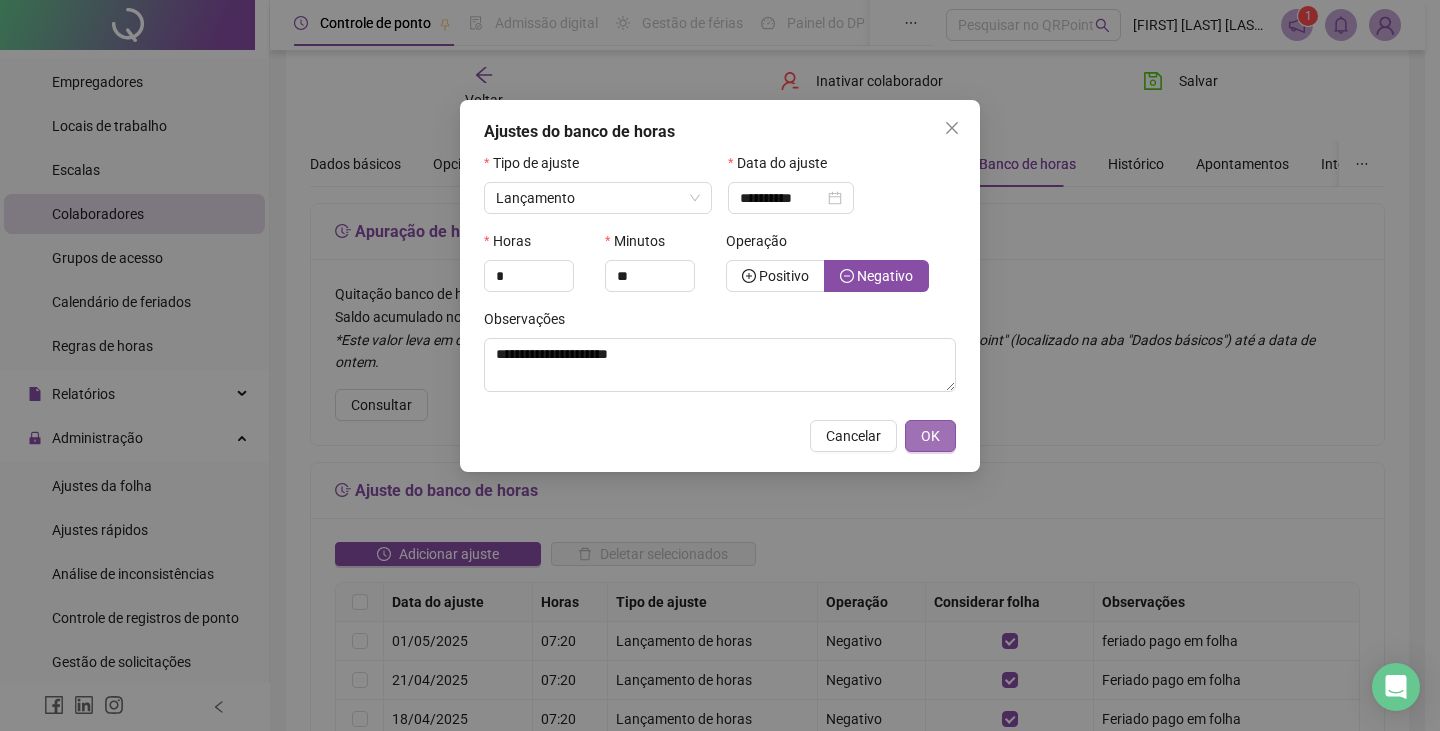 click on "OK" at bounding box center (930, 436) 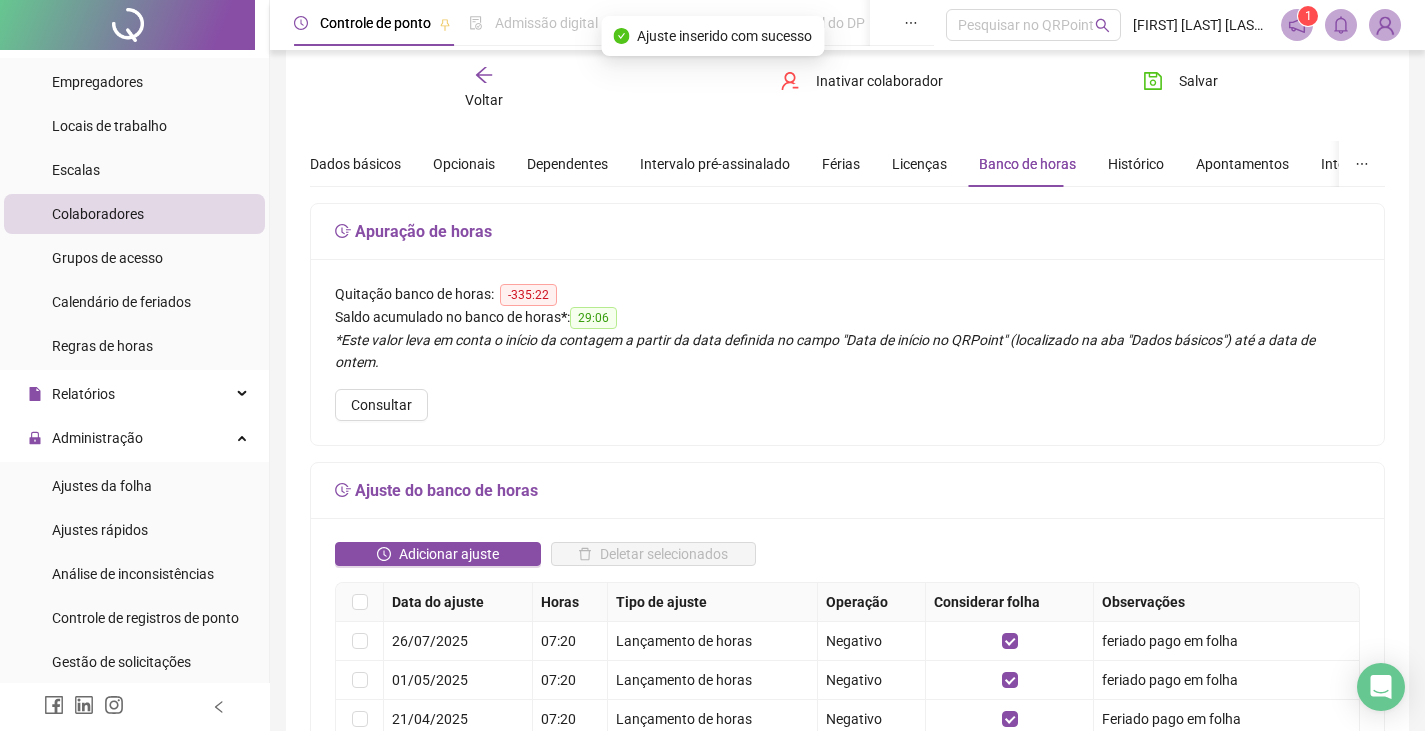 click on "Adicionar ajuste" at bounding box center [449, 554] 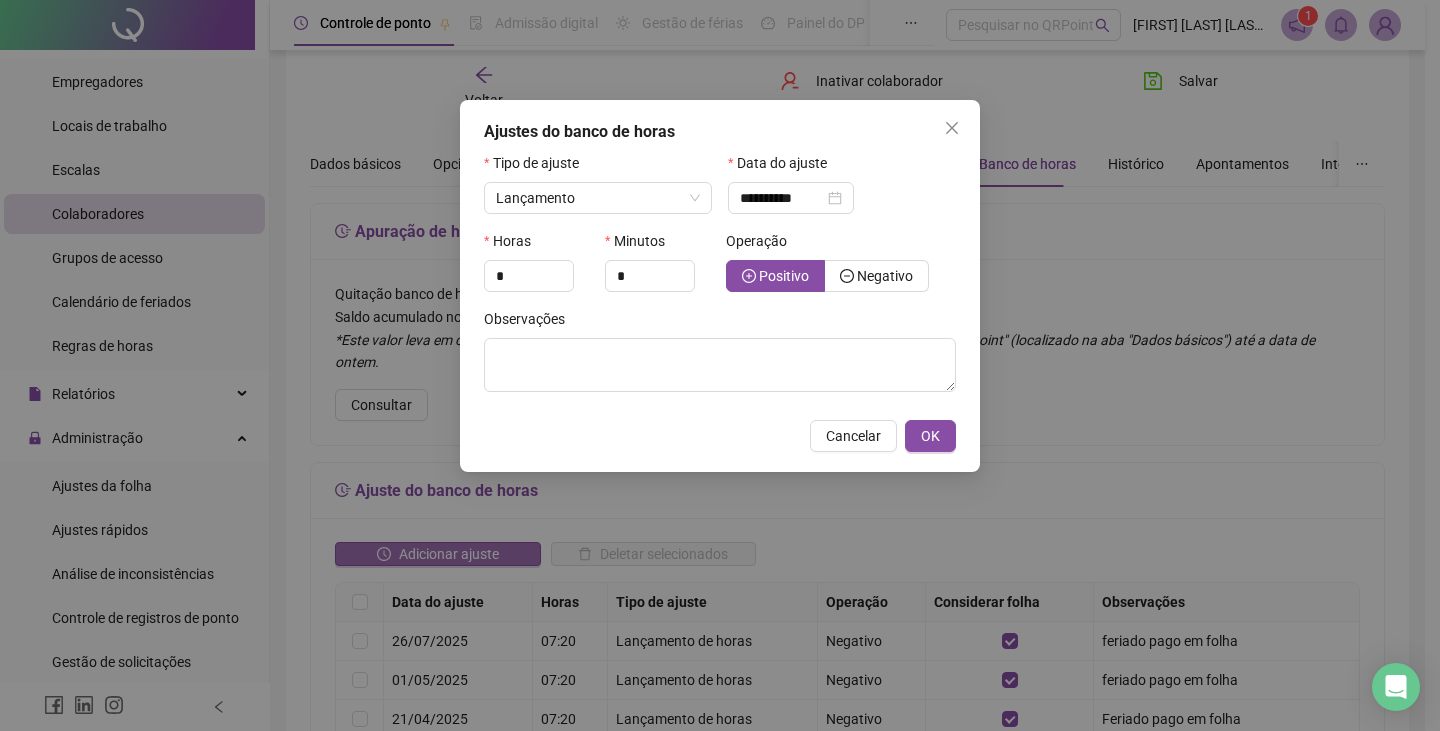 click 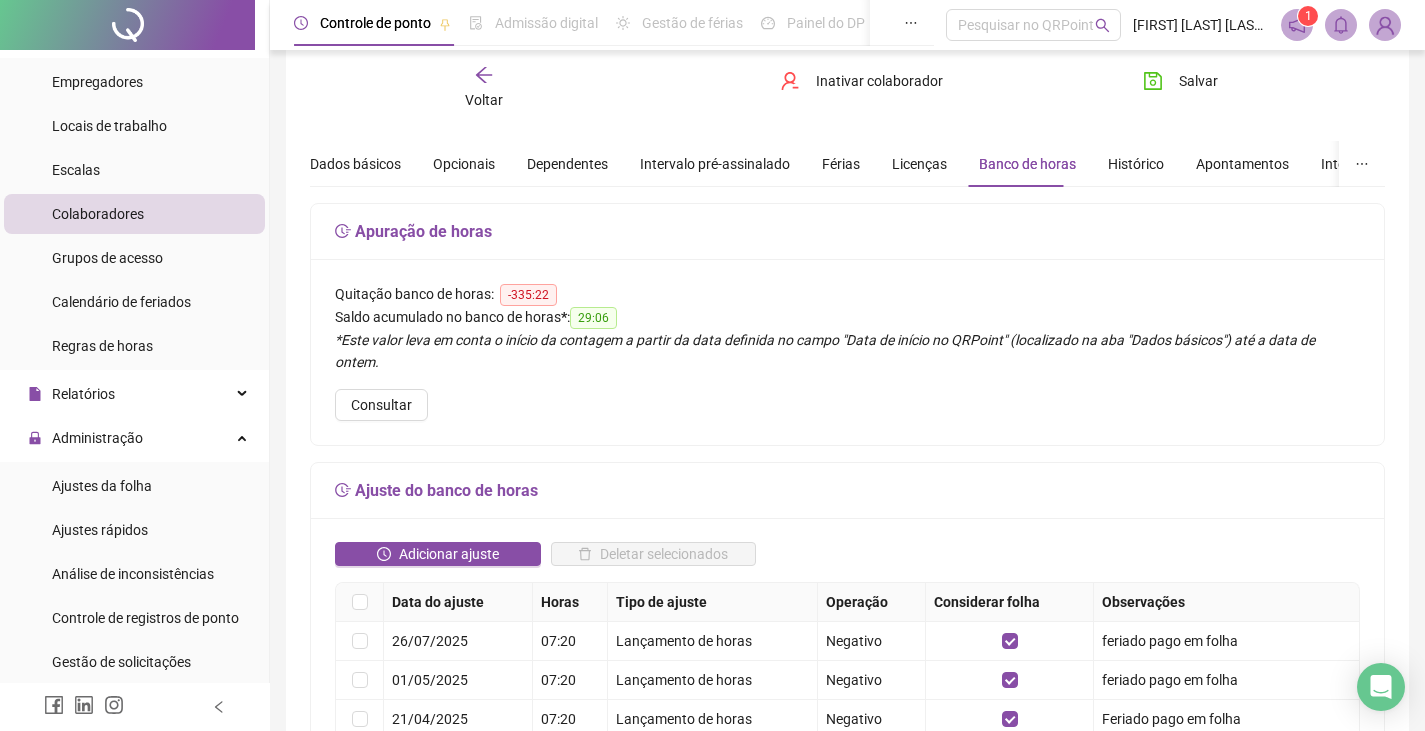 click on "Adicionar ajuste" at bounding box center [449, 554] 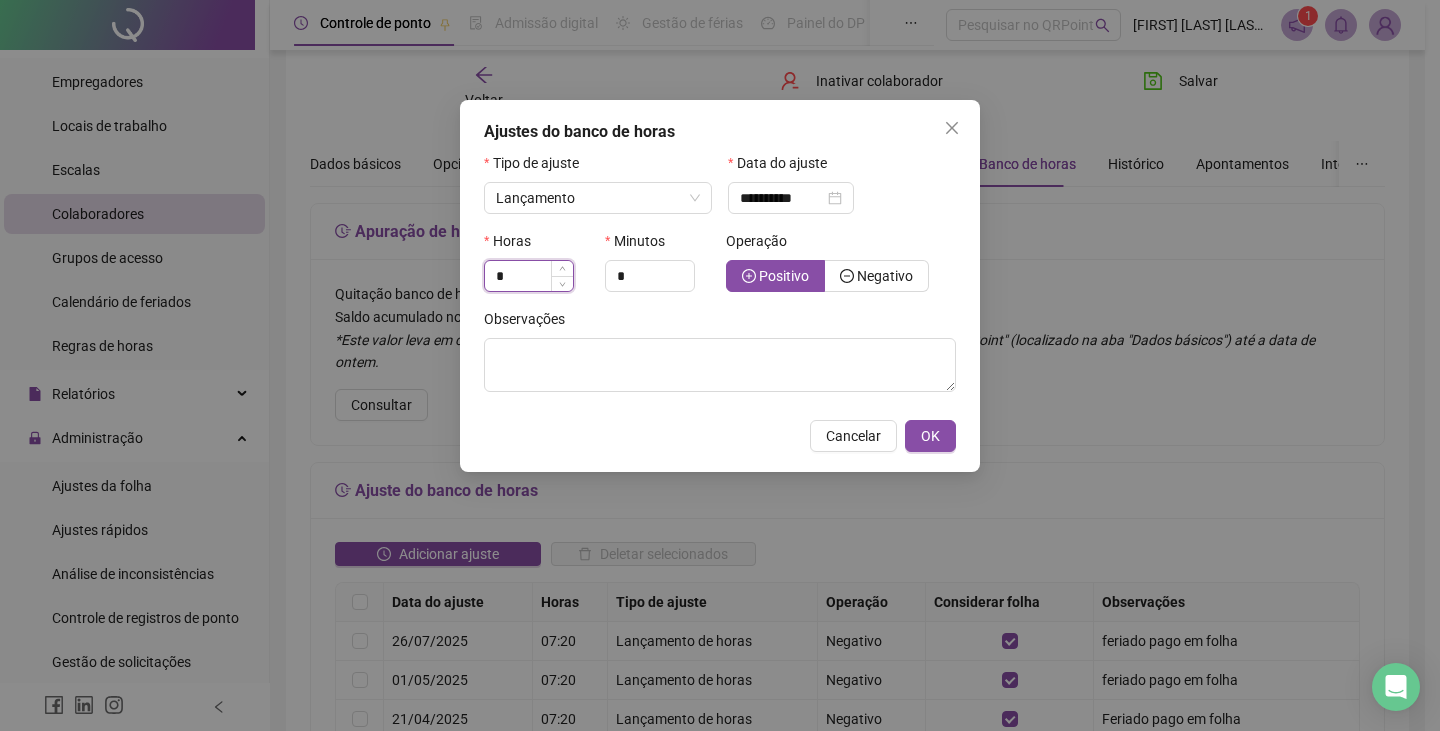 click on "*" at bounding box center [529, 276] 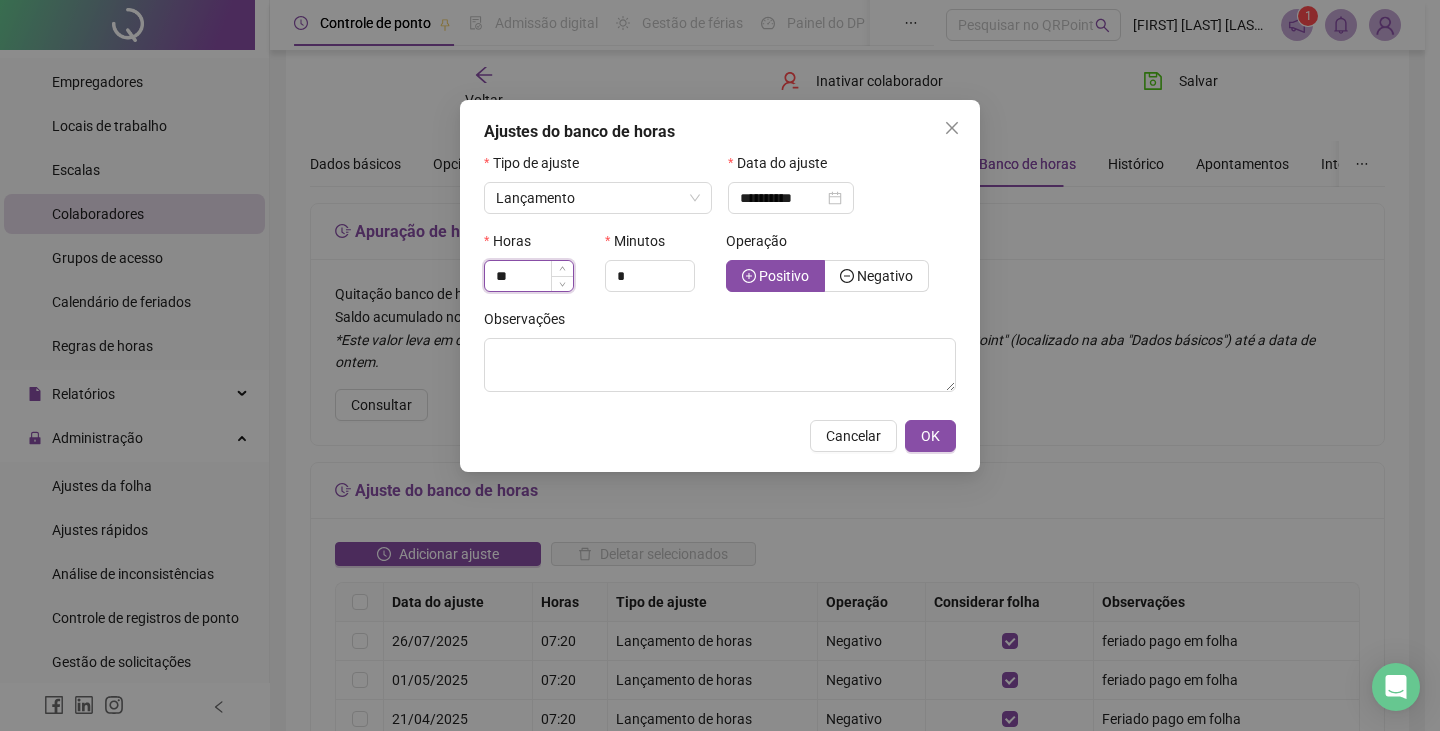 type on "*" 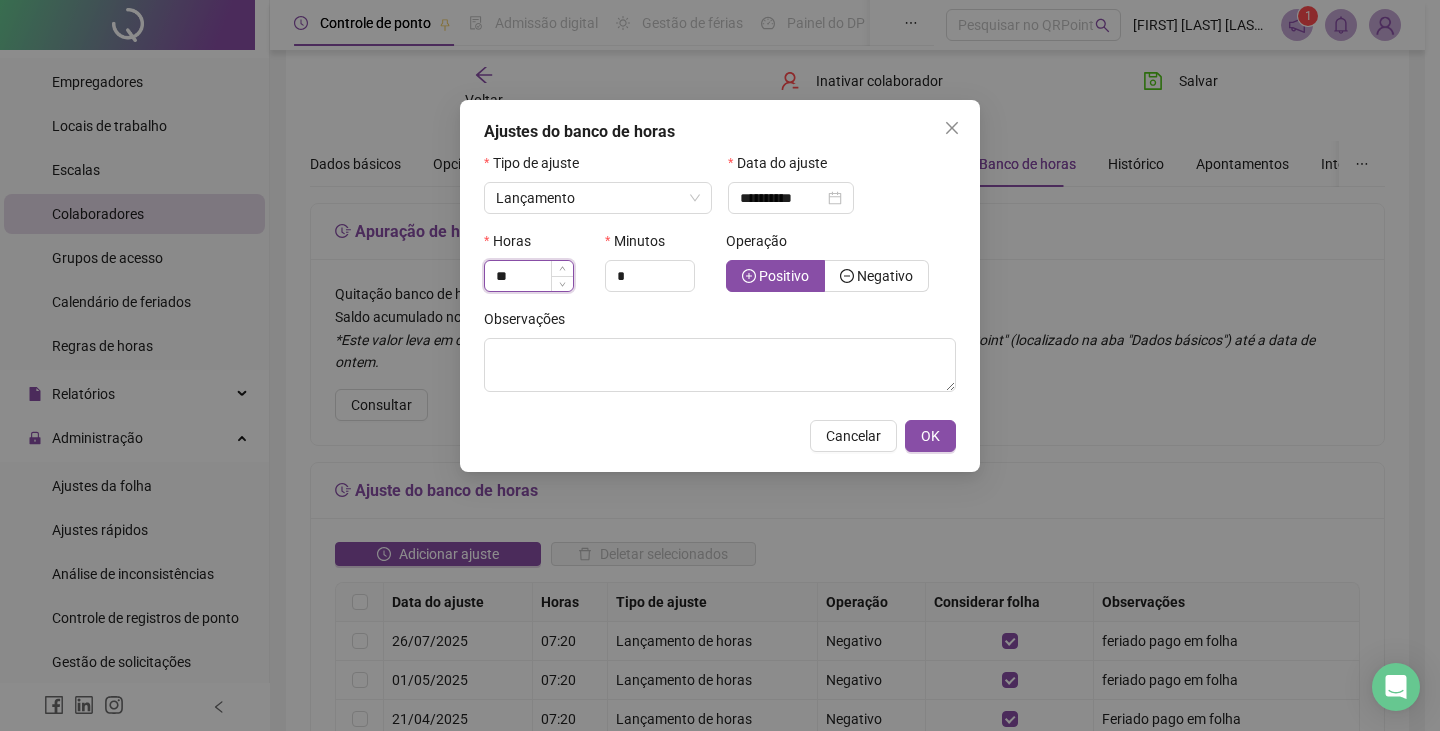 type on "**" 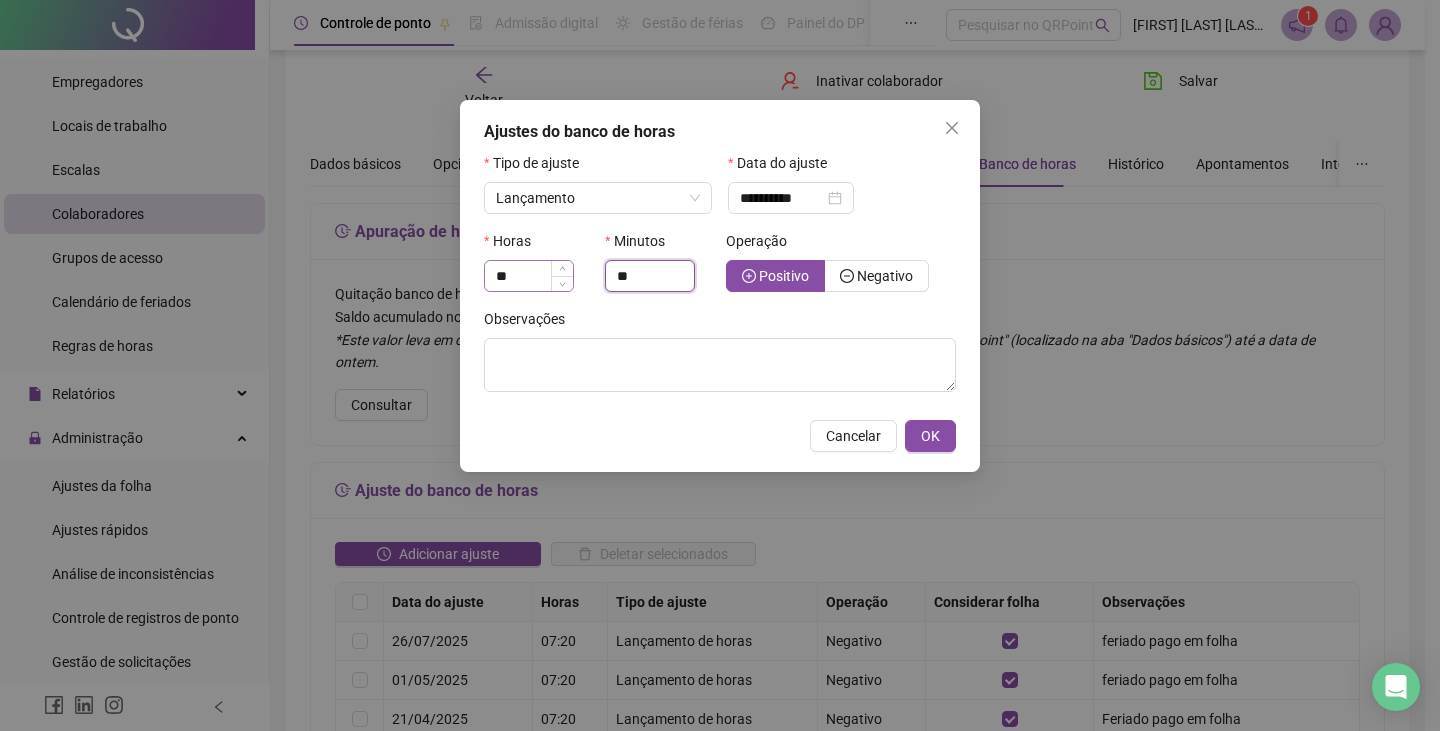 type on "**" 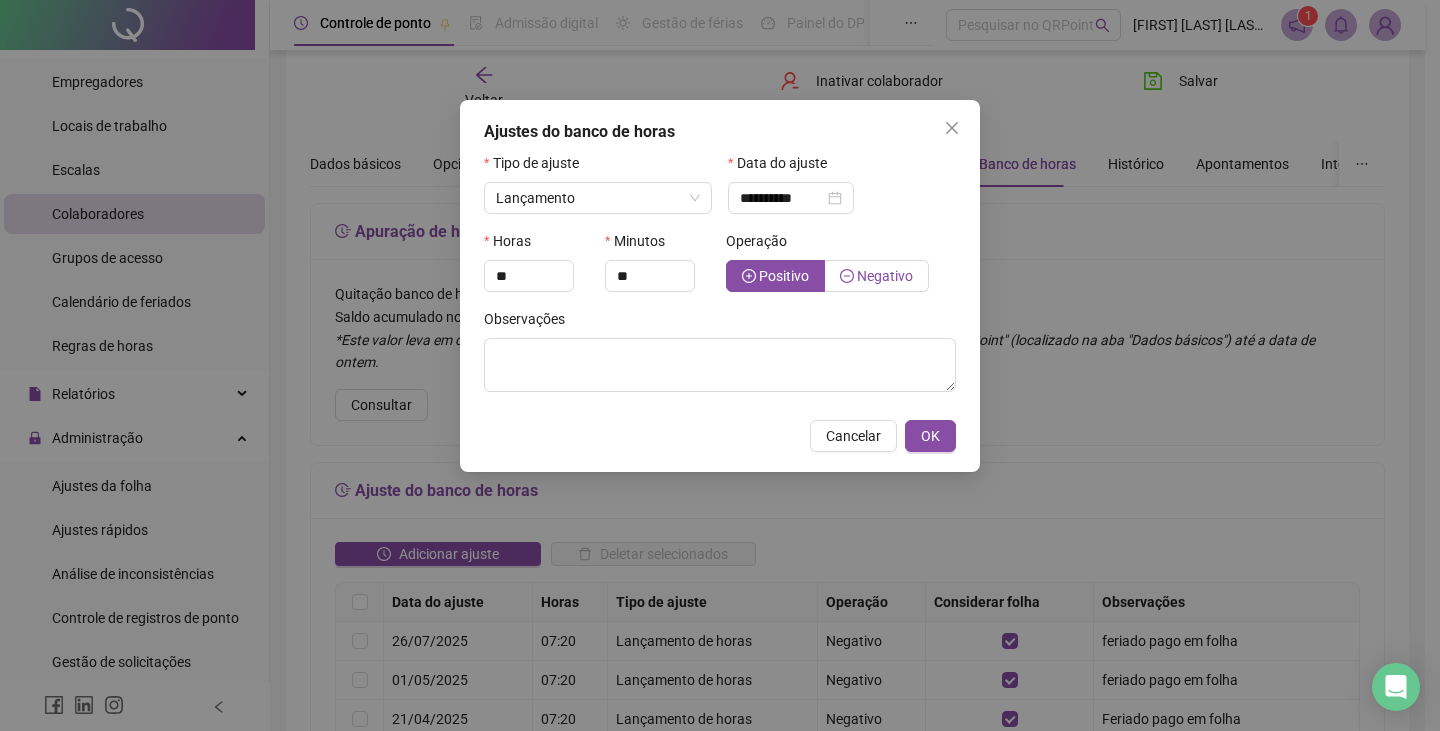 click on "Negativo" at bounding box center (885, 276) 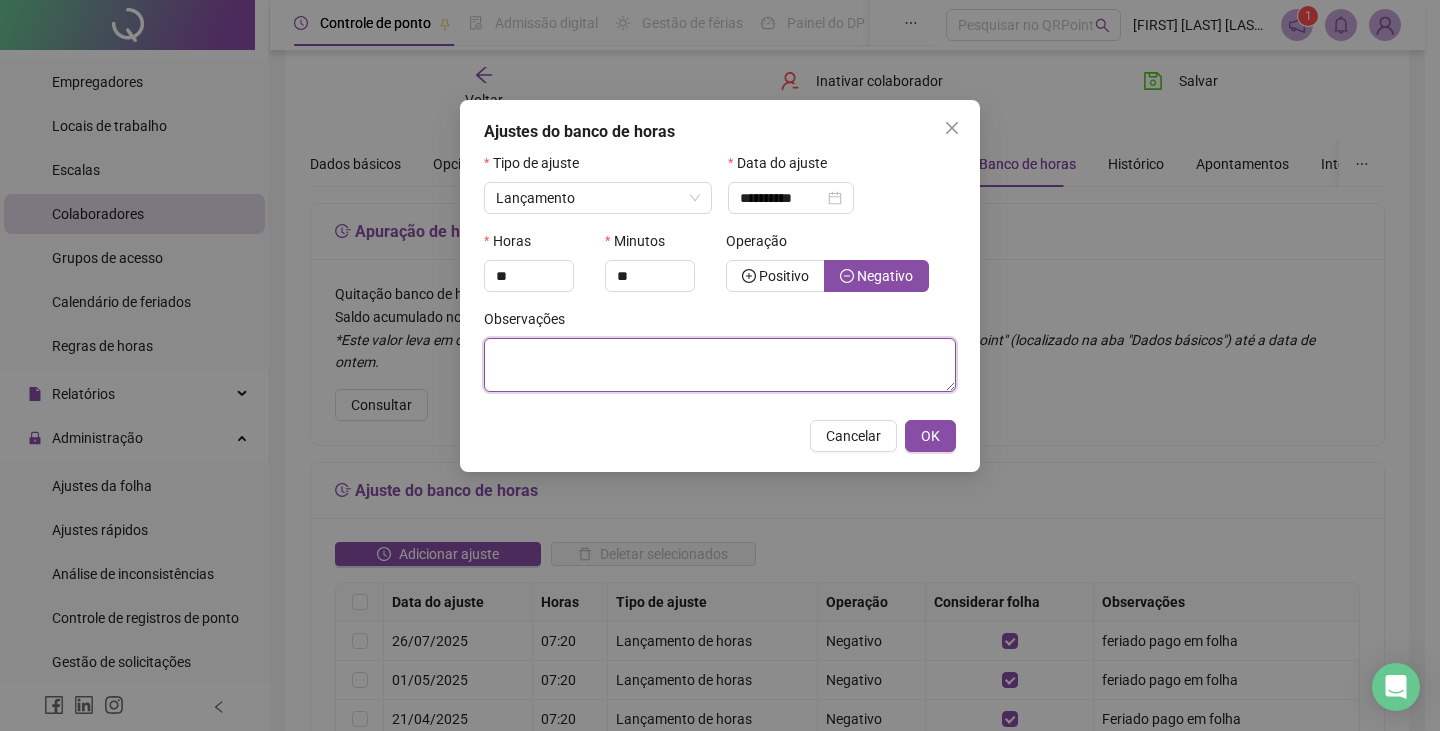 click at bounding box center [720, 365] 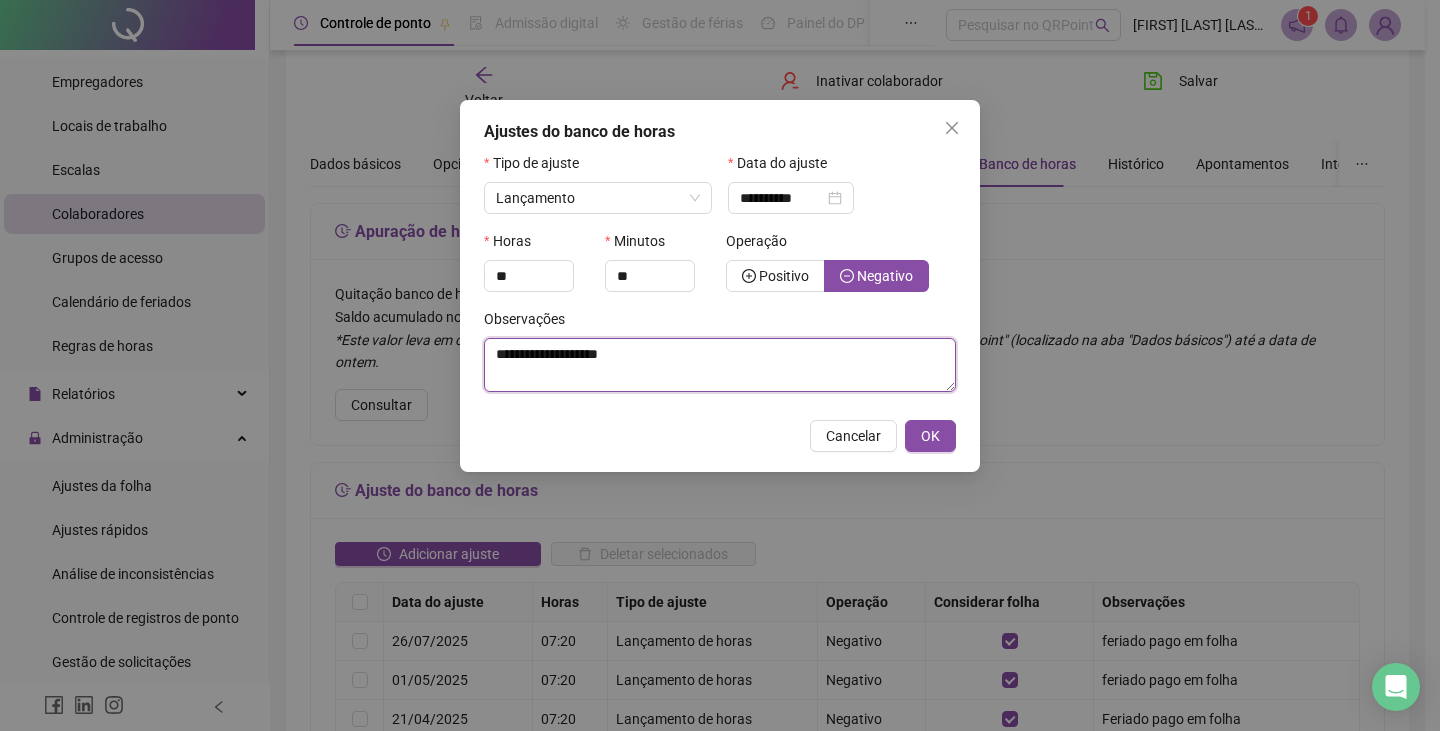 type on "**********" 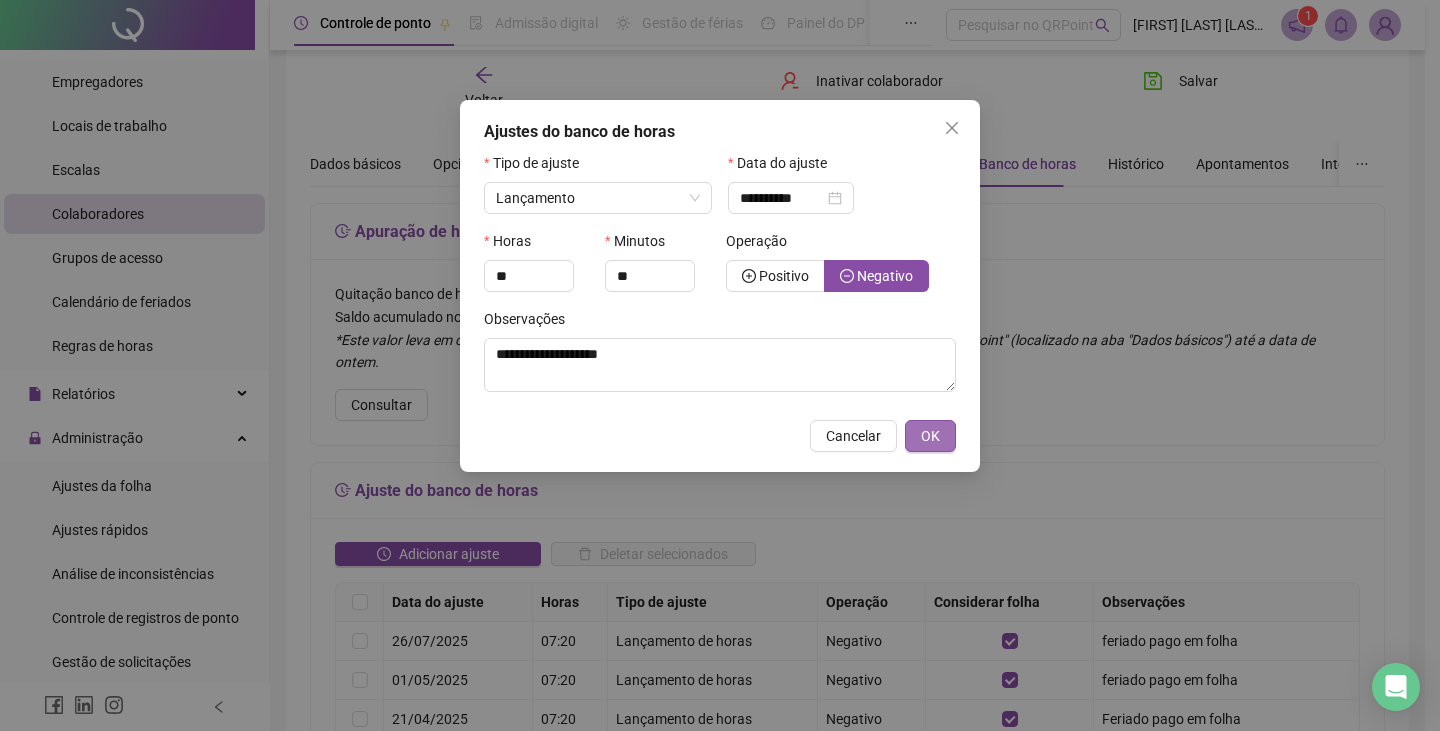 click on "OK" at bounding box center [930, 436] 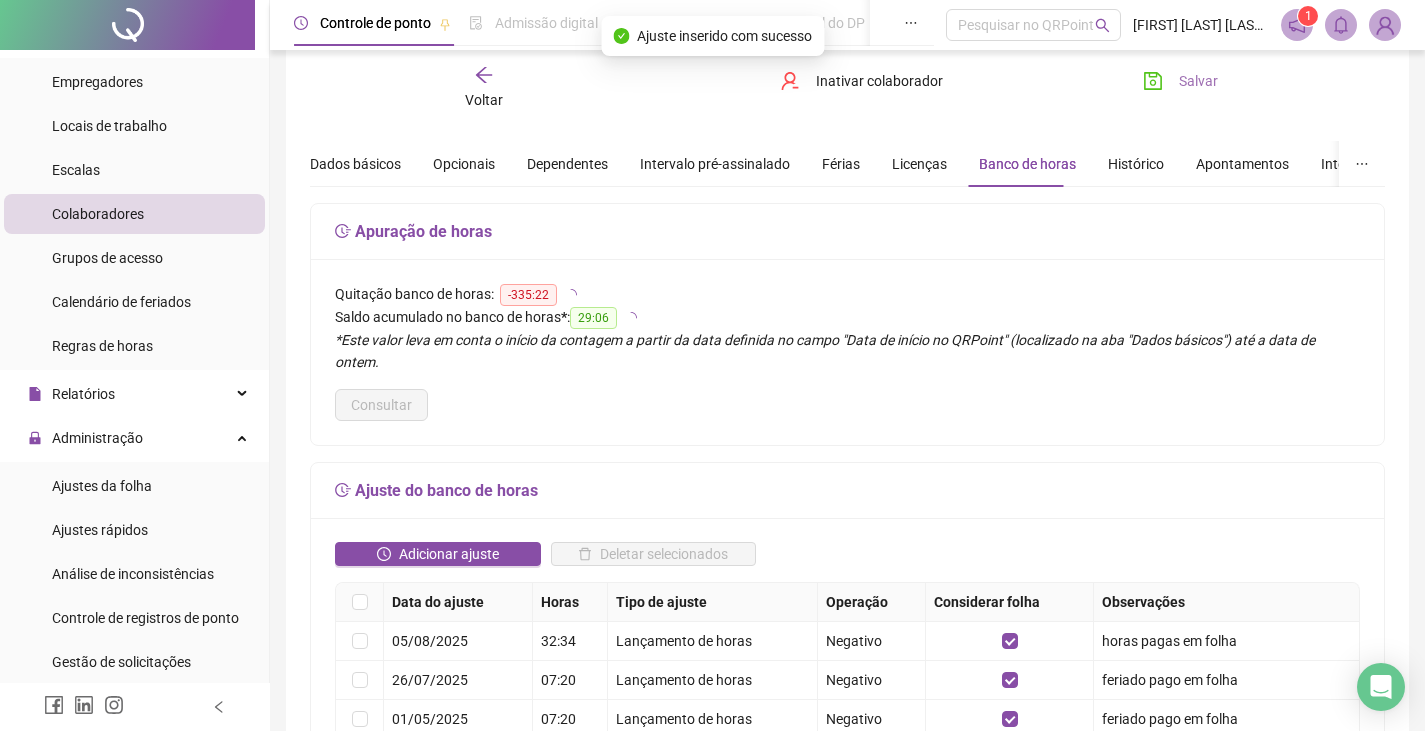 click on "Salvar" at bounding box center (1180, 81) 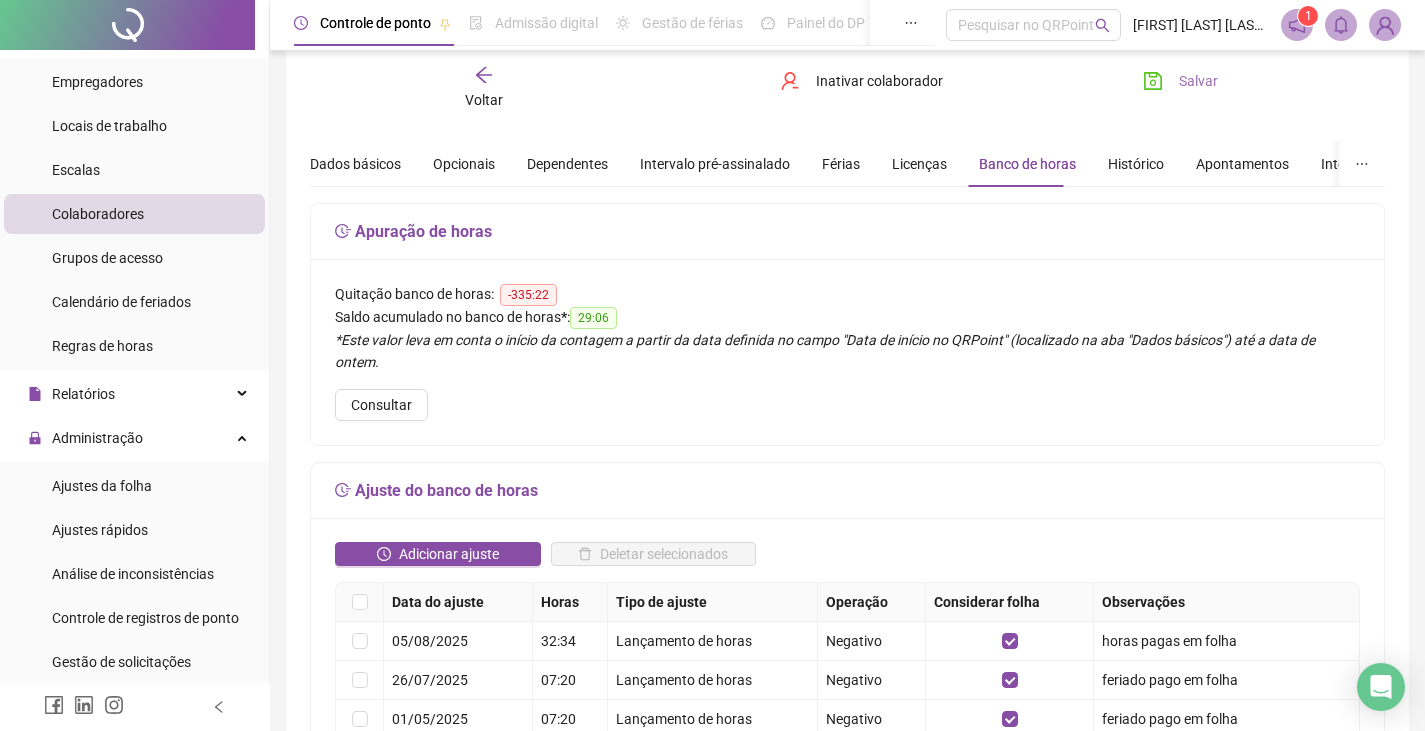click 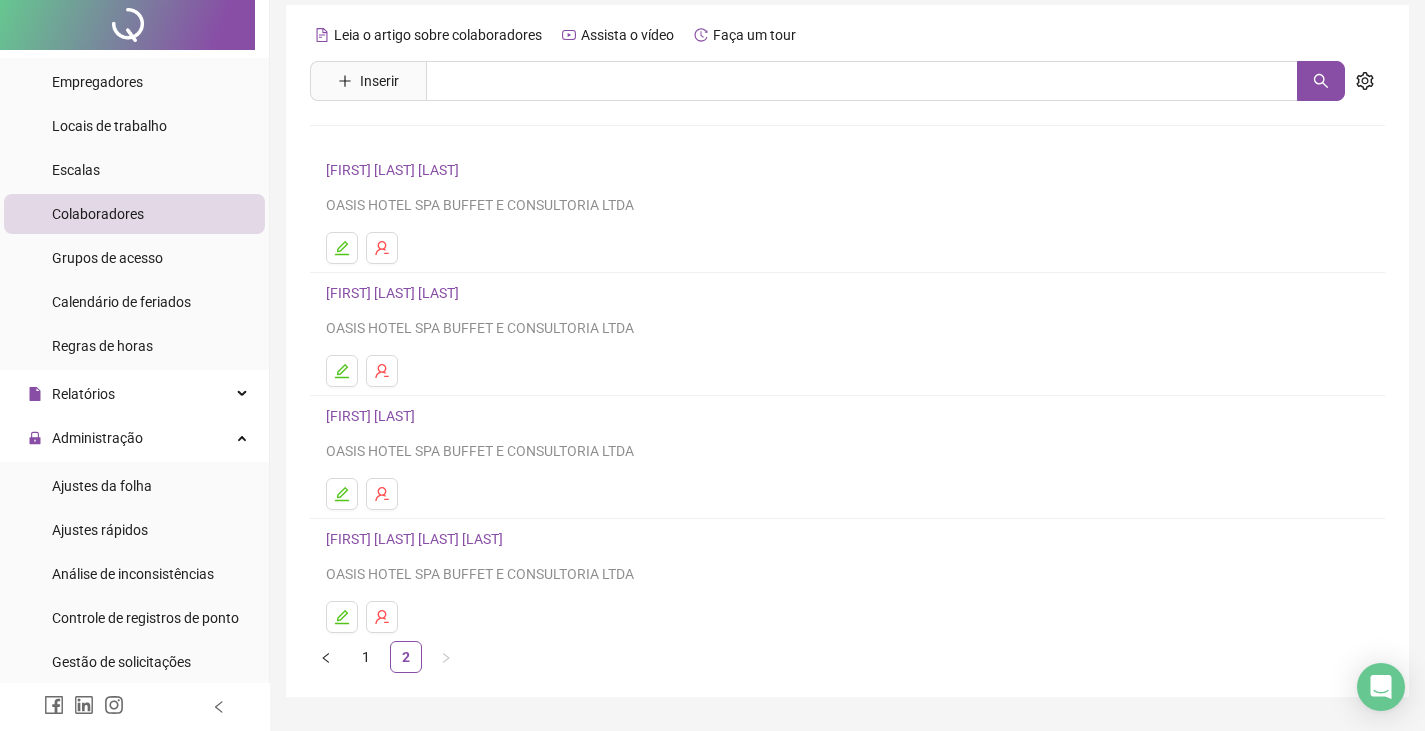 scroll, scrollTop: 113, scrollLeft: 0, axis: vertical 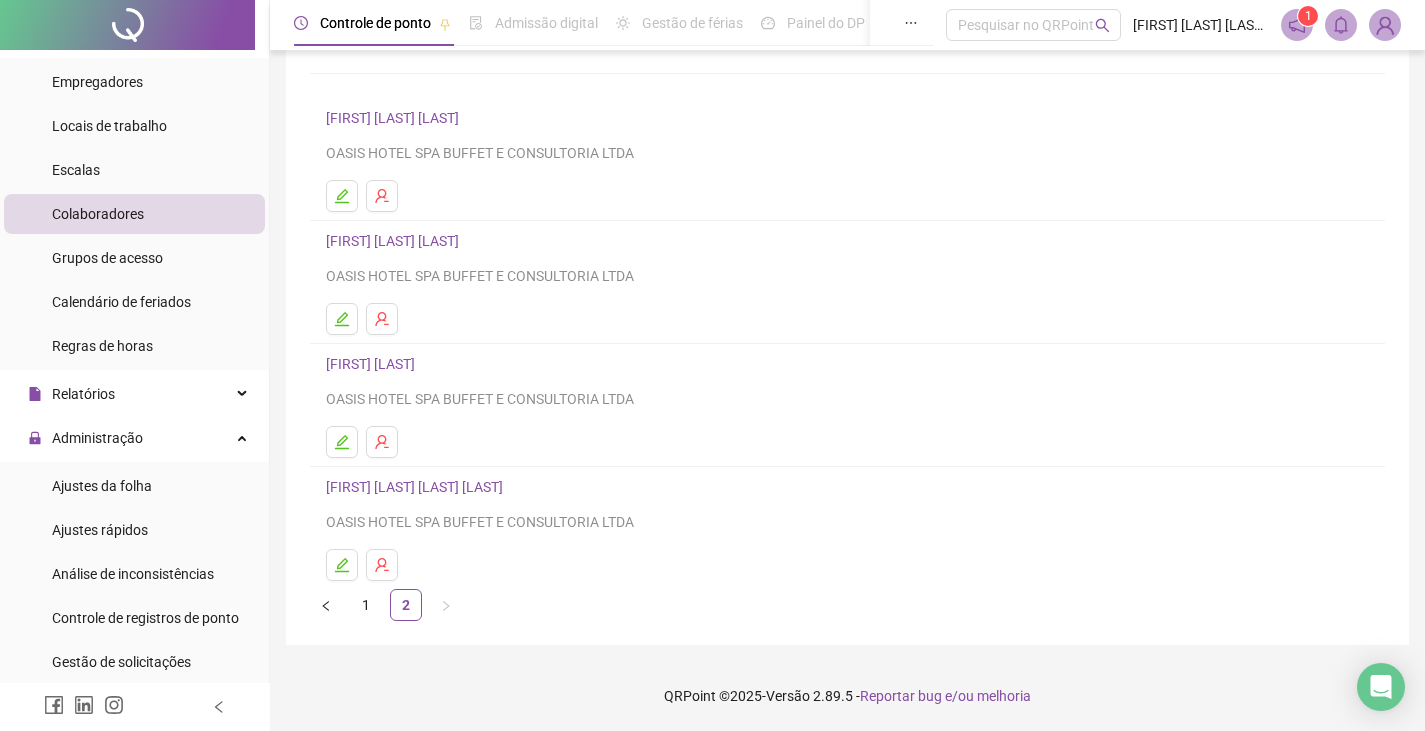 click on "[FIRST] [LAST]" at bounding box center (373, 364) 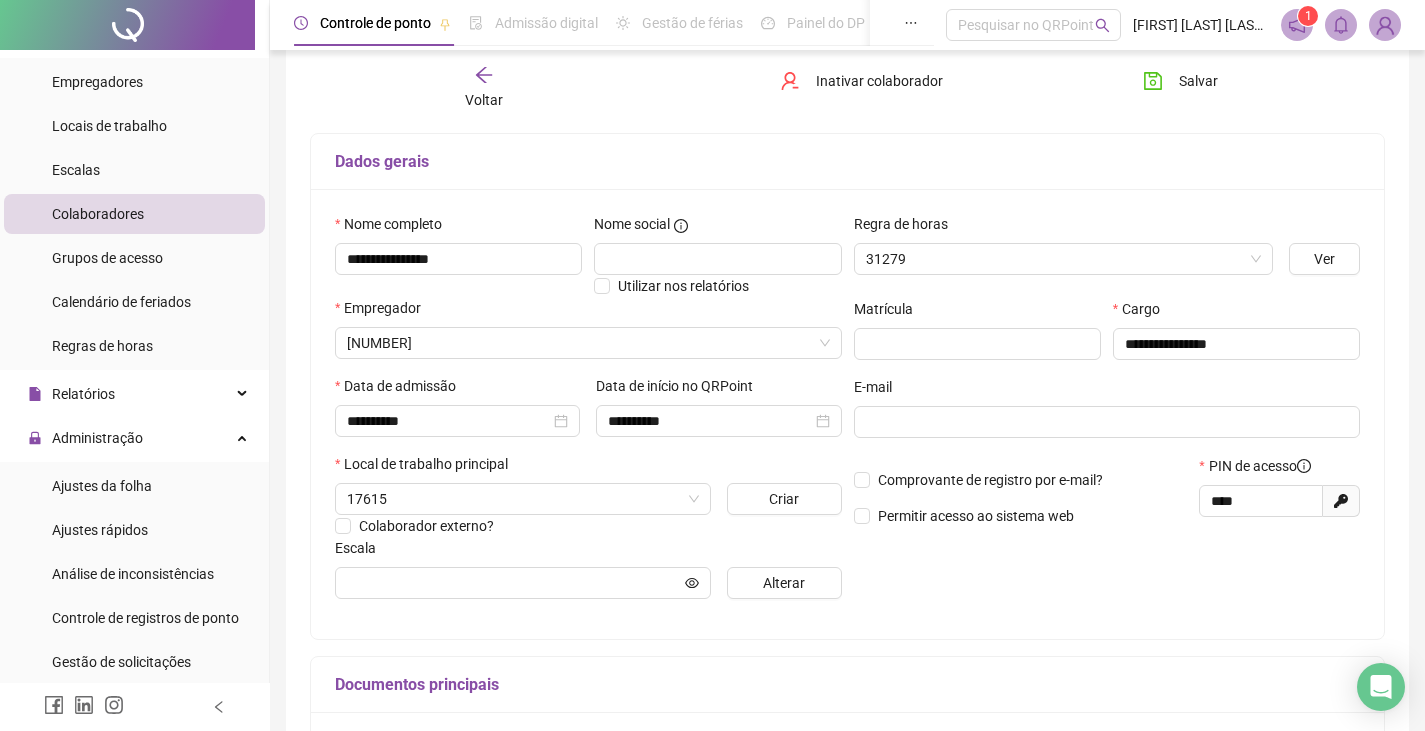 scroll, scrollTop: 123, scrollLeft: 0, axis: vertical 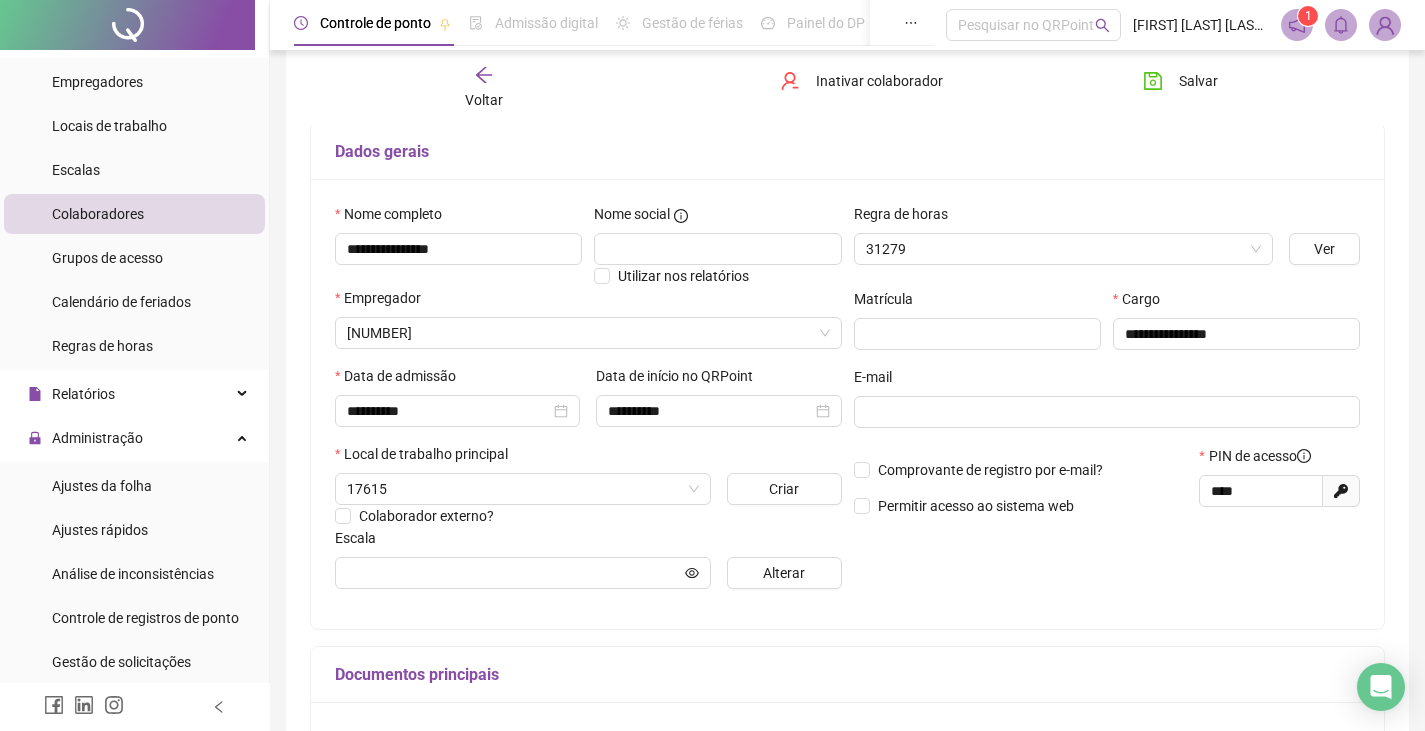 type on "**" 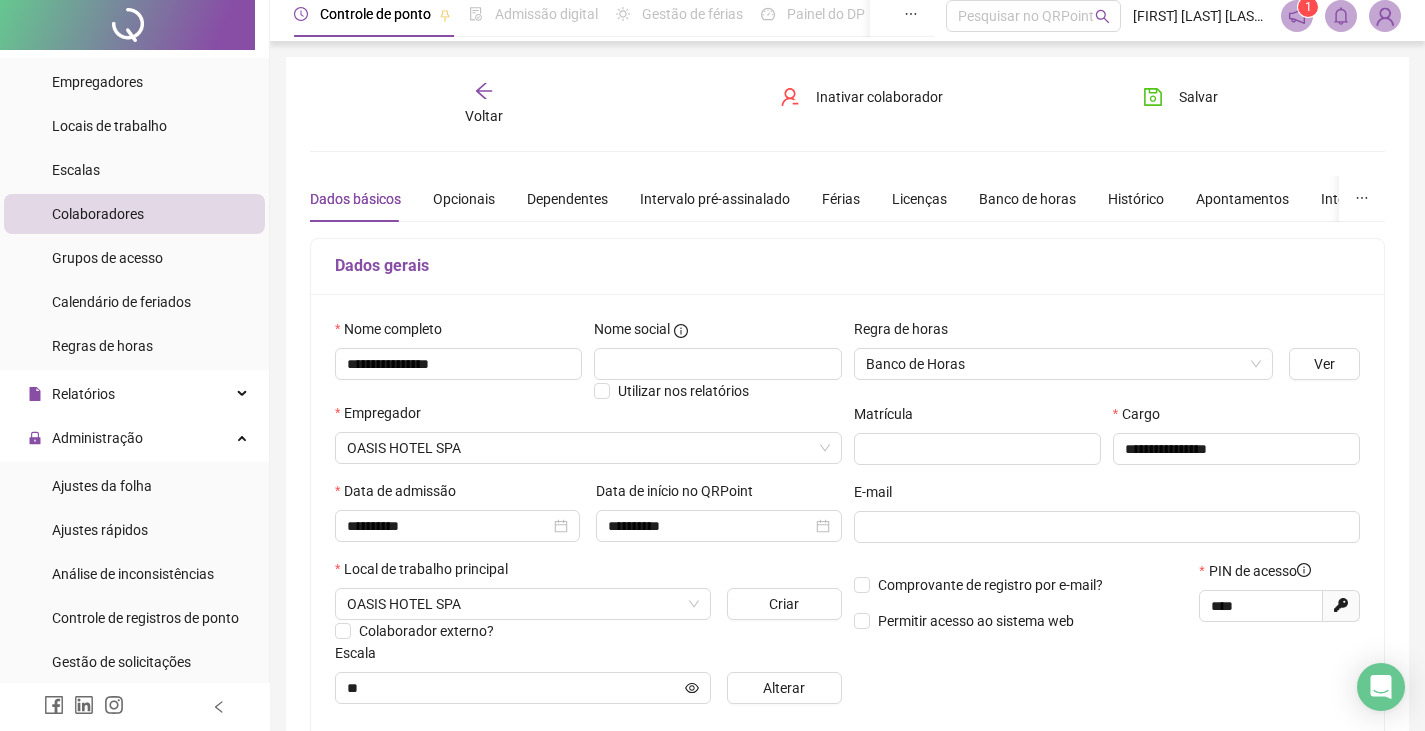 scroll, scrollTop: 0, scrollLeft: 0, axis: both 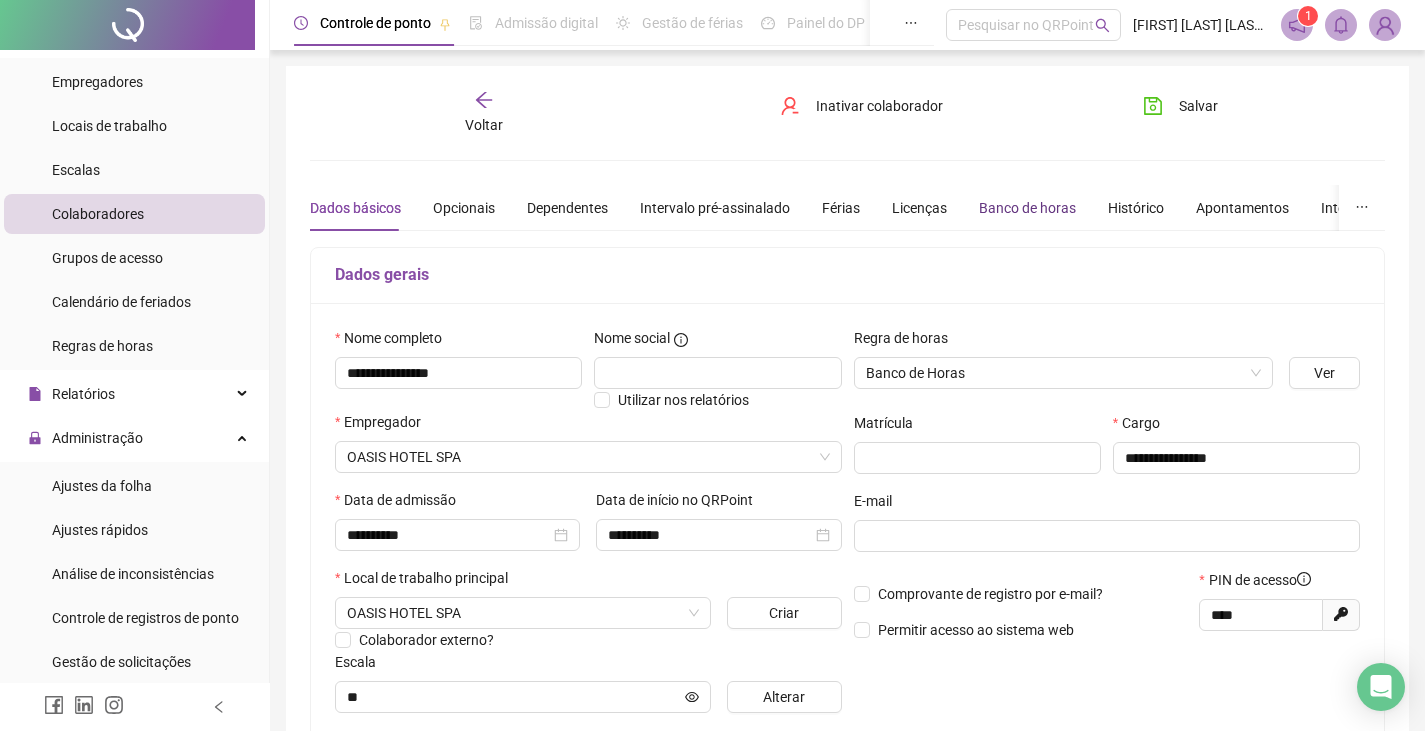 click on "Banco de horas" at bounding box center [1027, 208] 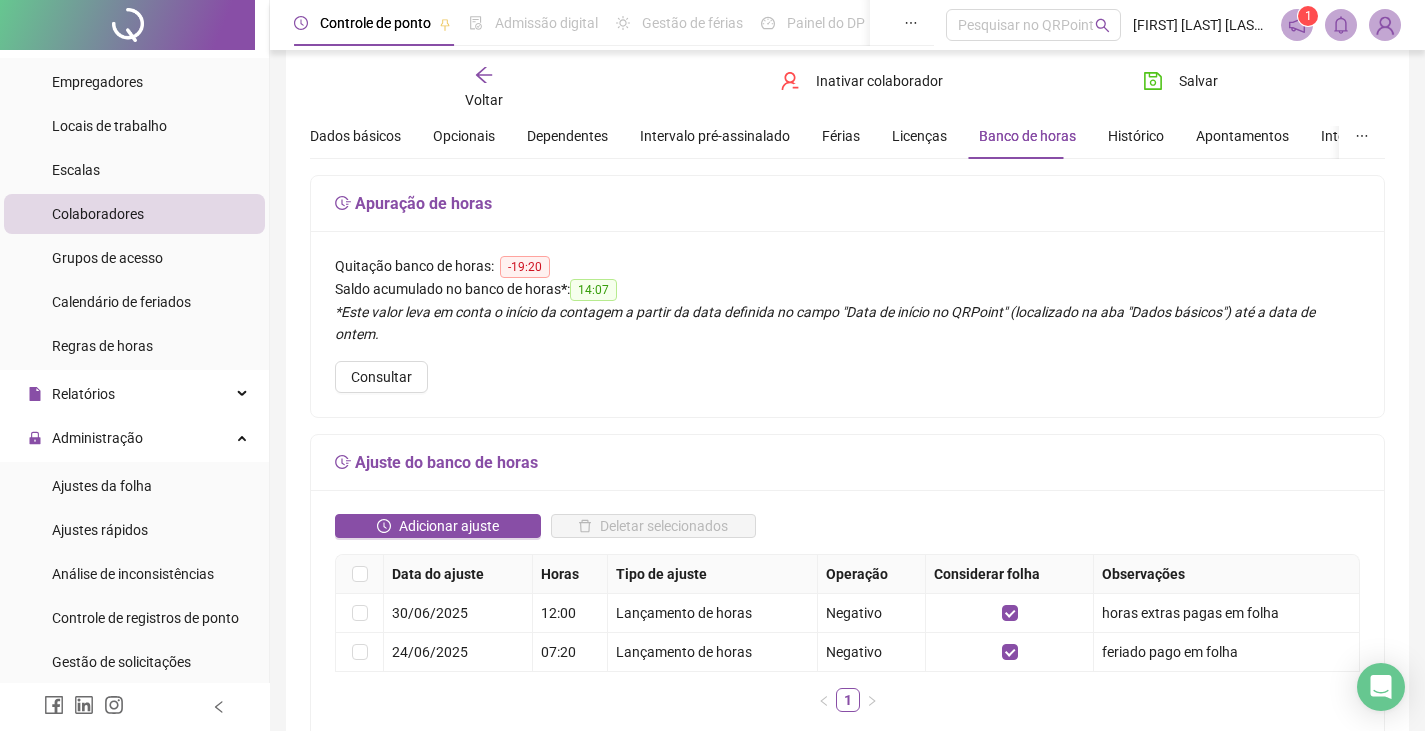 scroll, scrollTop: 74, scrollLeft: 0, axis: vertical 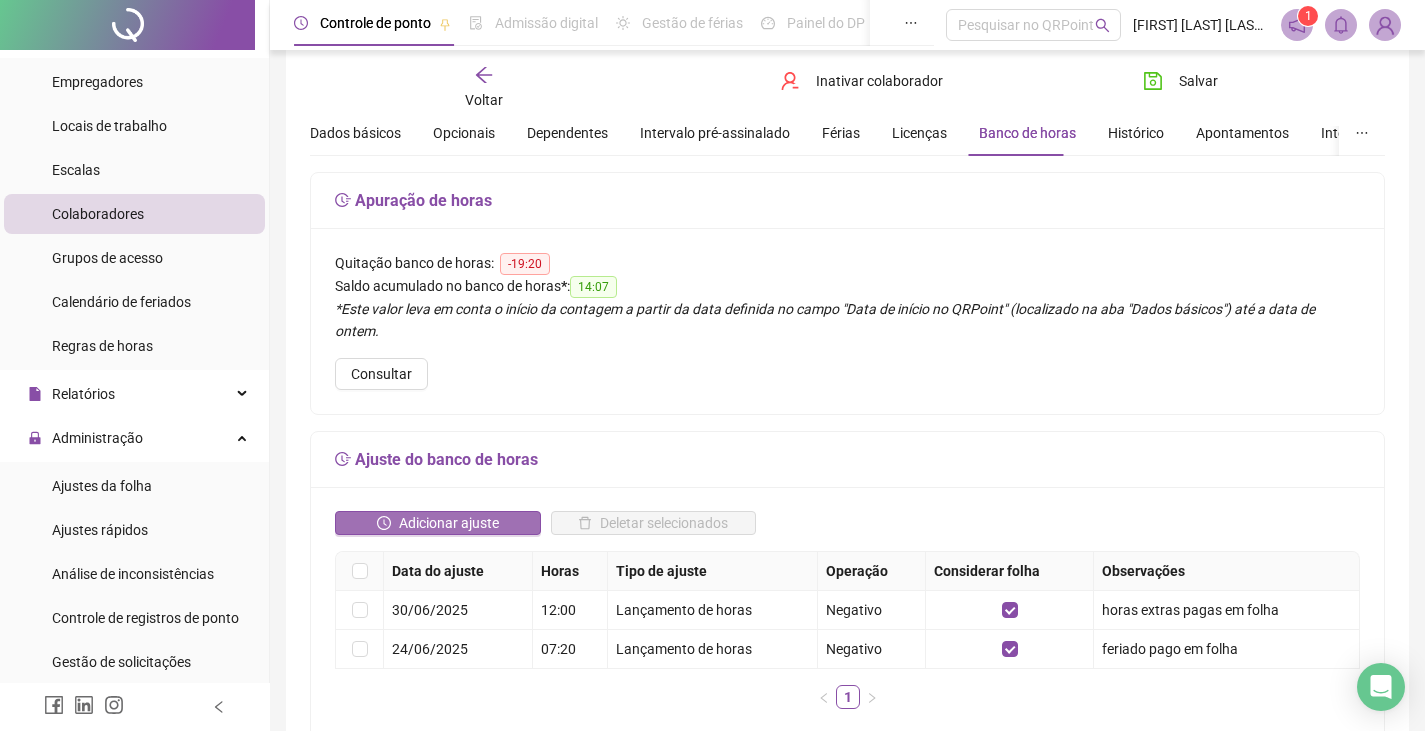 click on "Adicionar ajuste" at bounding box center (449, 523) 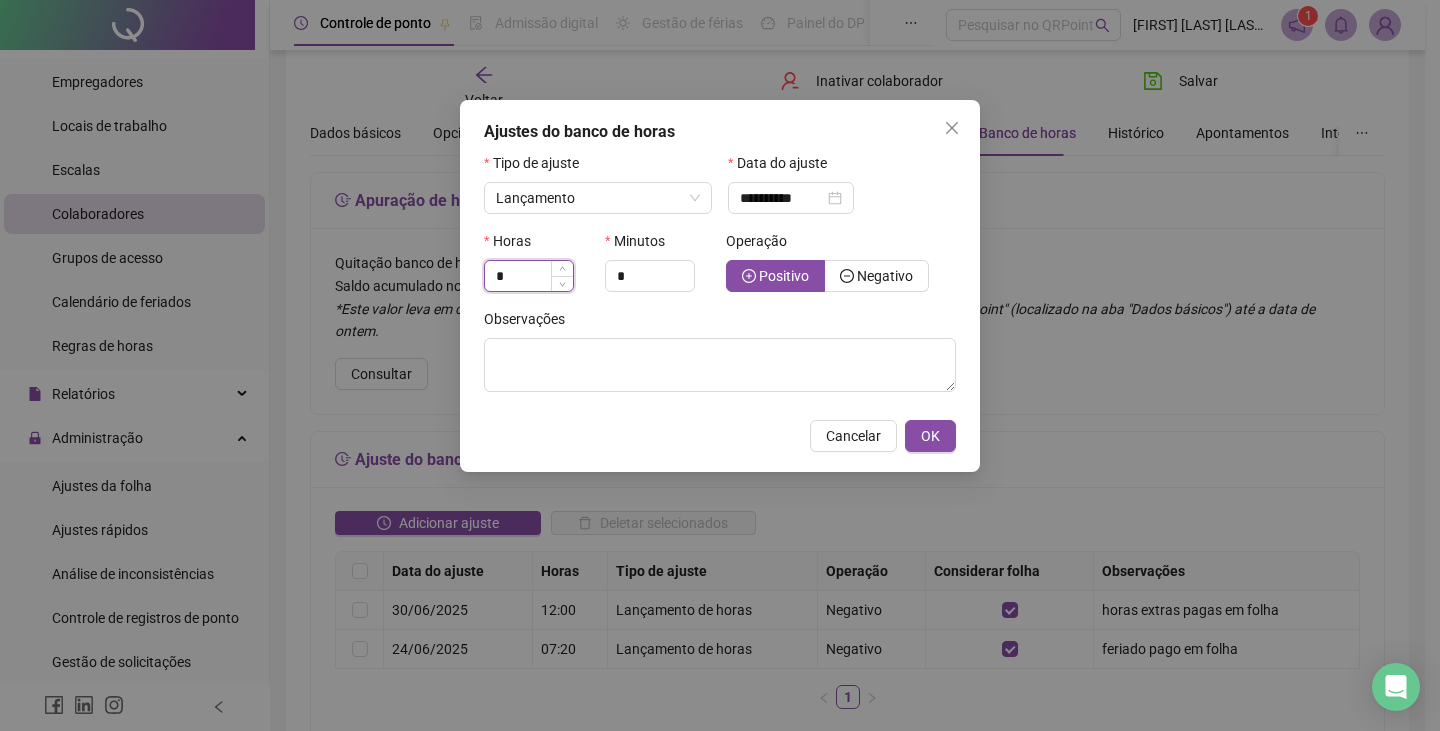 click on "*" at bounding box center [529, 276] 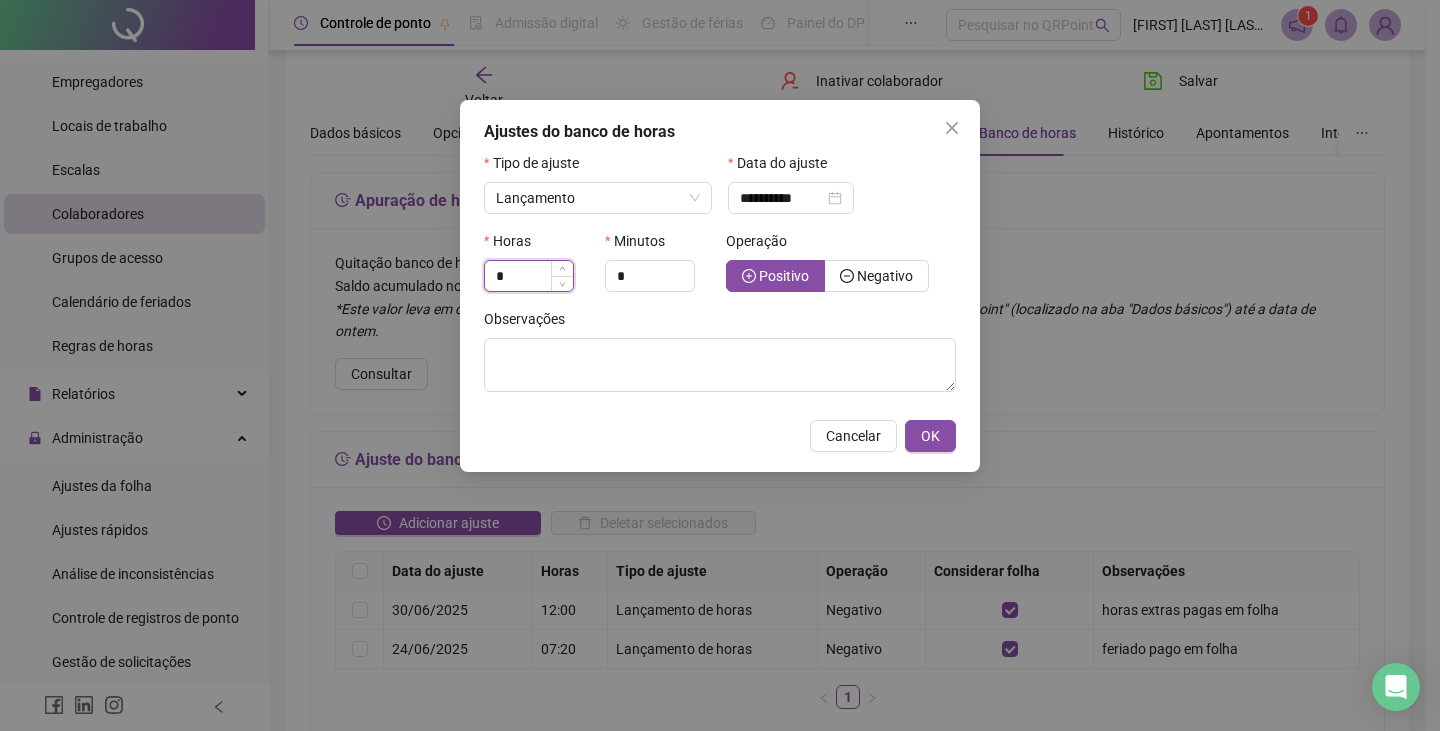 type on "*" 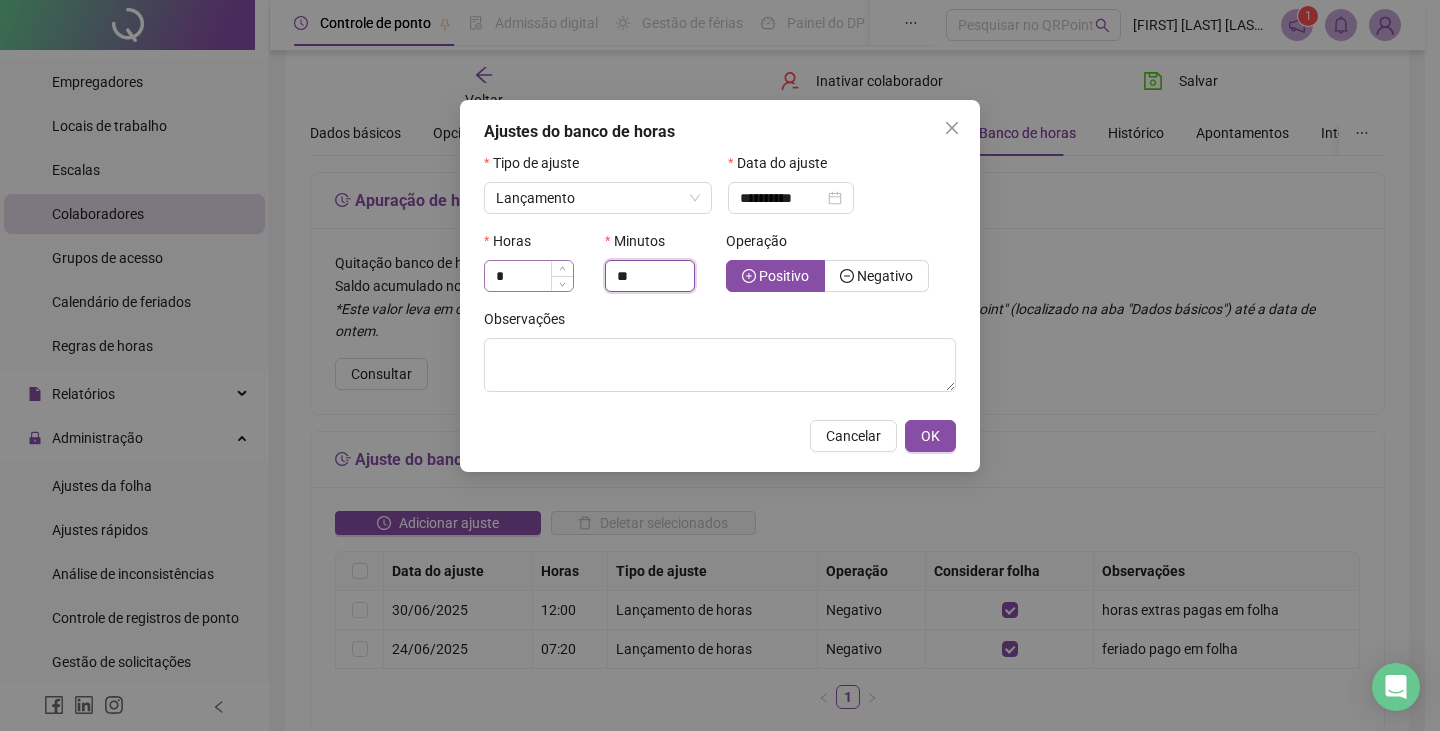 type on "**" 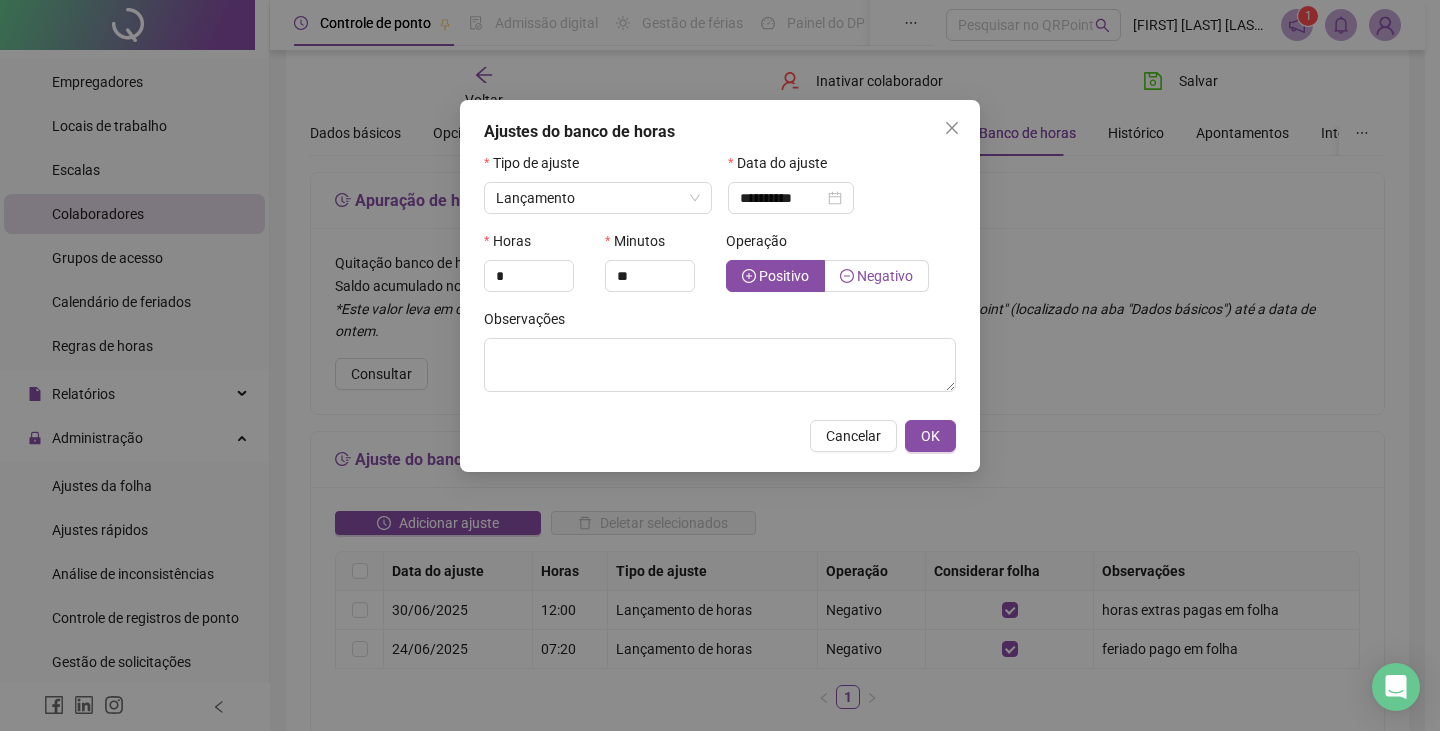 click on "Negativo" at bounding box center (885, 276) 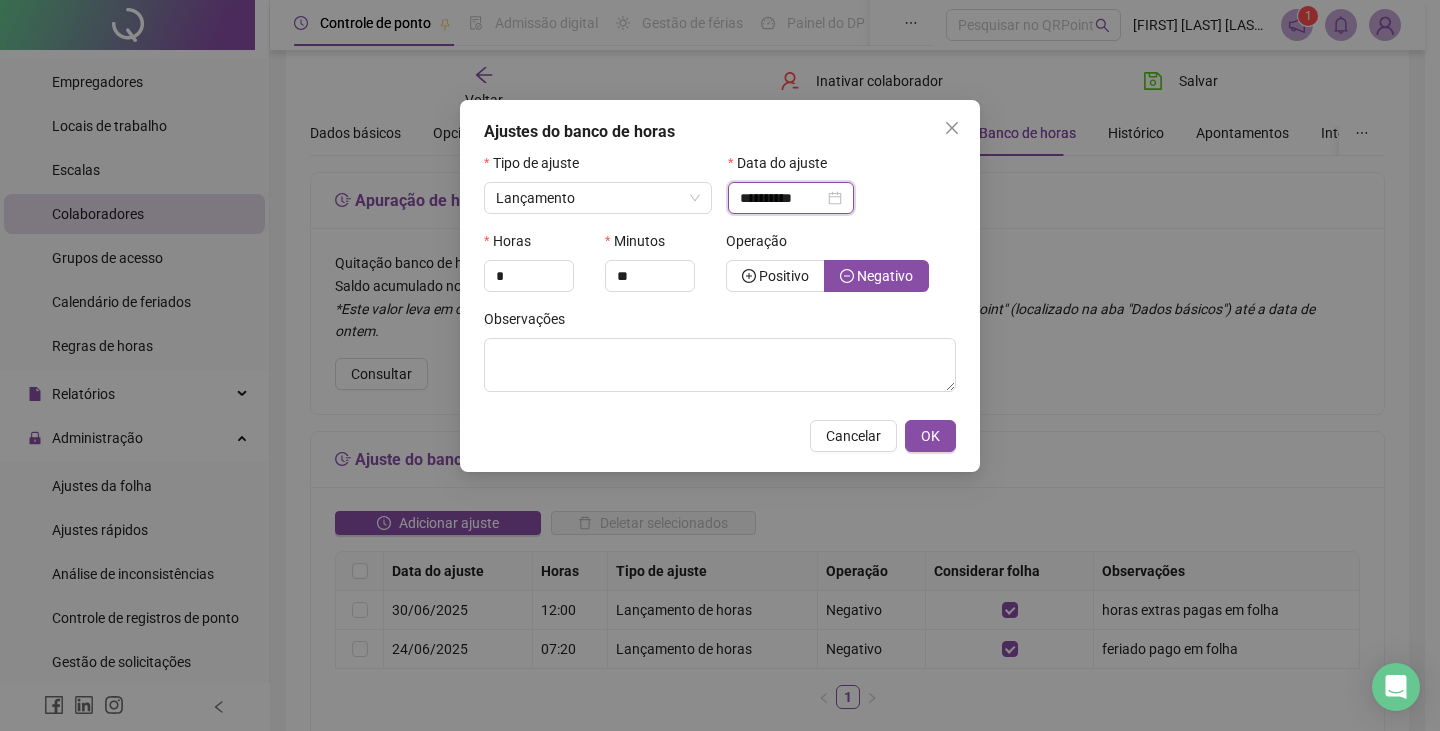 click on "**********" at bounding box center [782, 198] 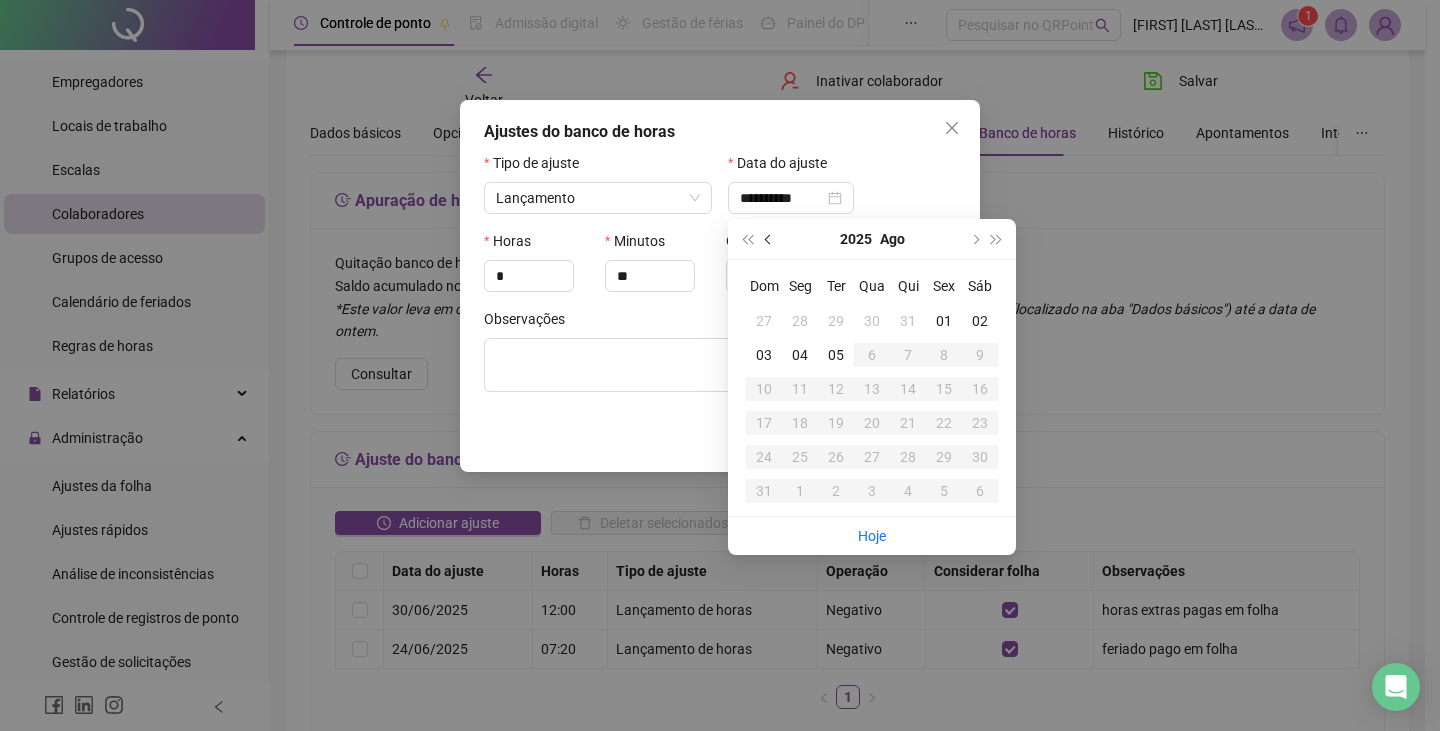 click at bounding box center (770, 239) 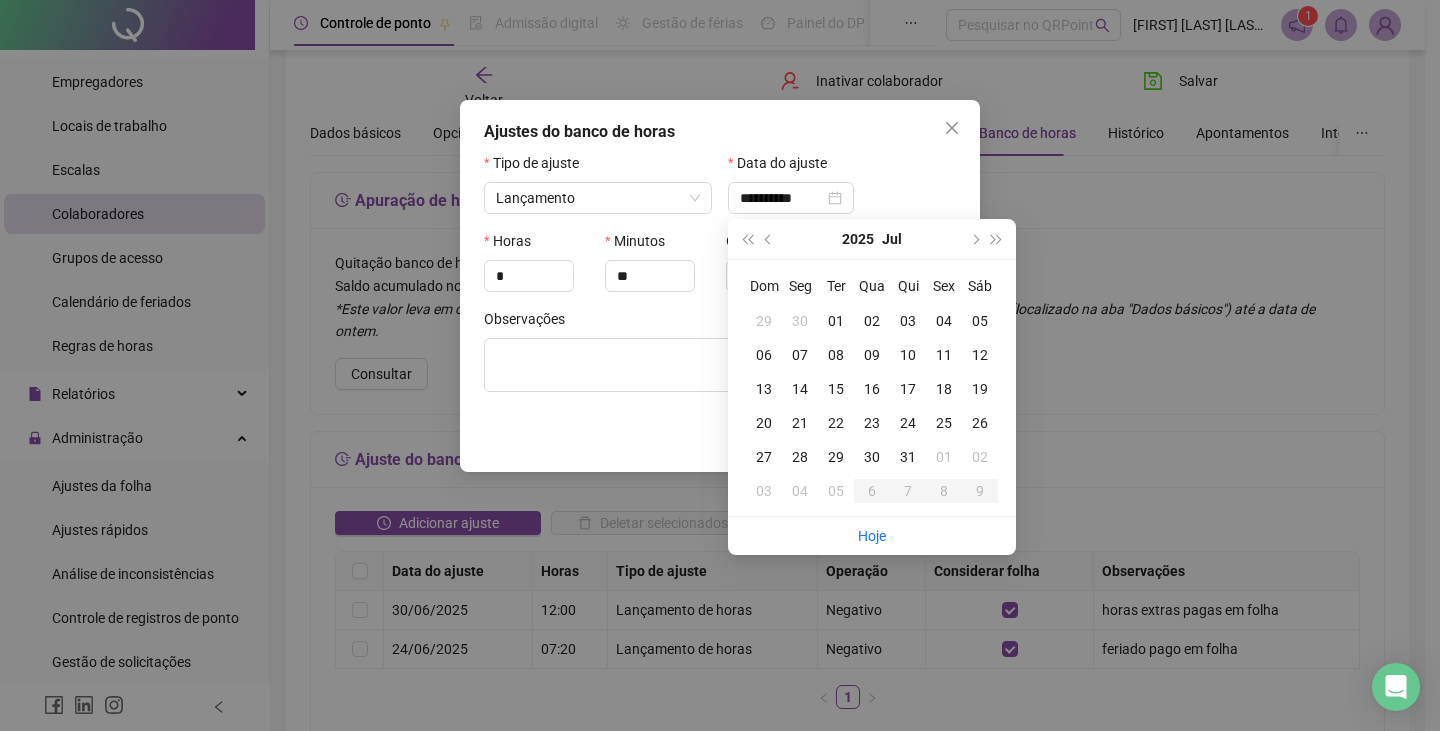 click on "26" at bounding box center [980, 423] 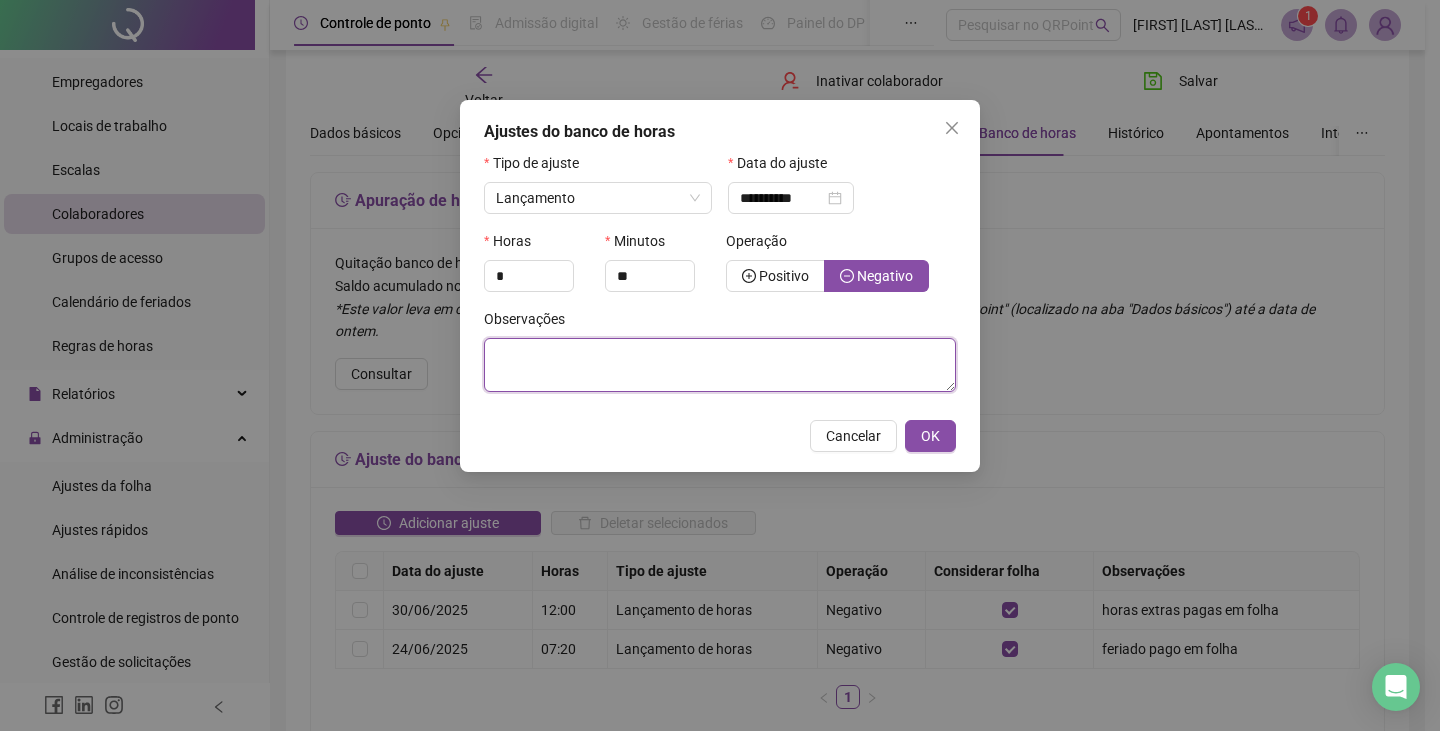 click at bounding box center (720, 365) 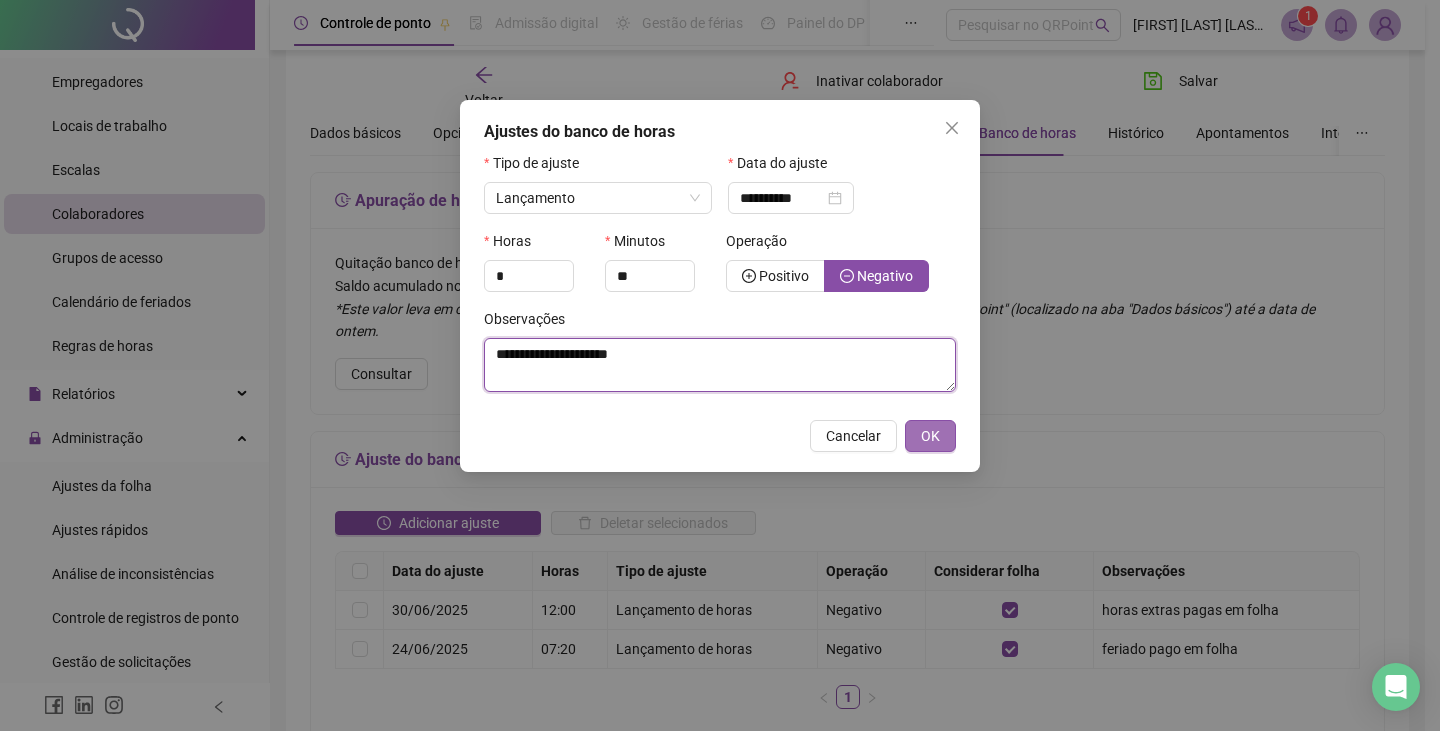 type on "**********" 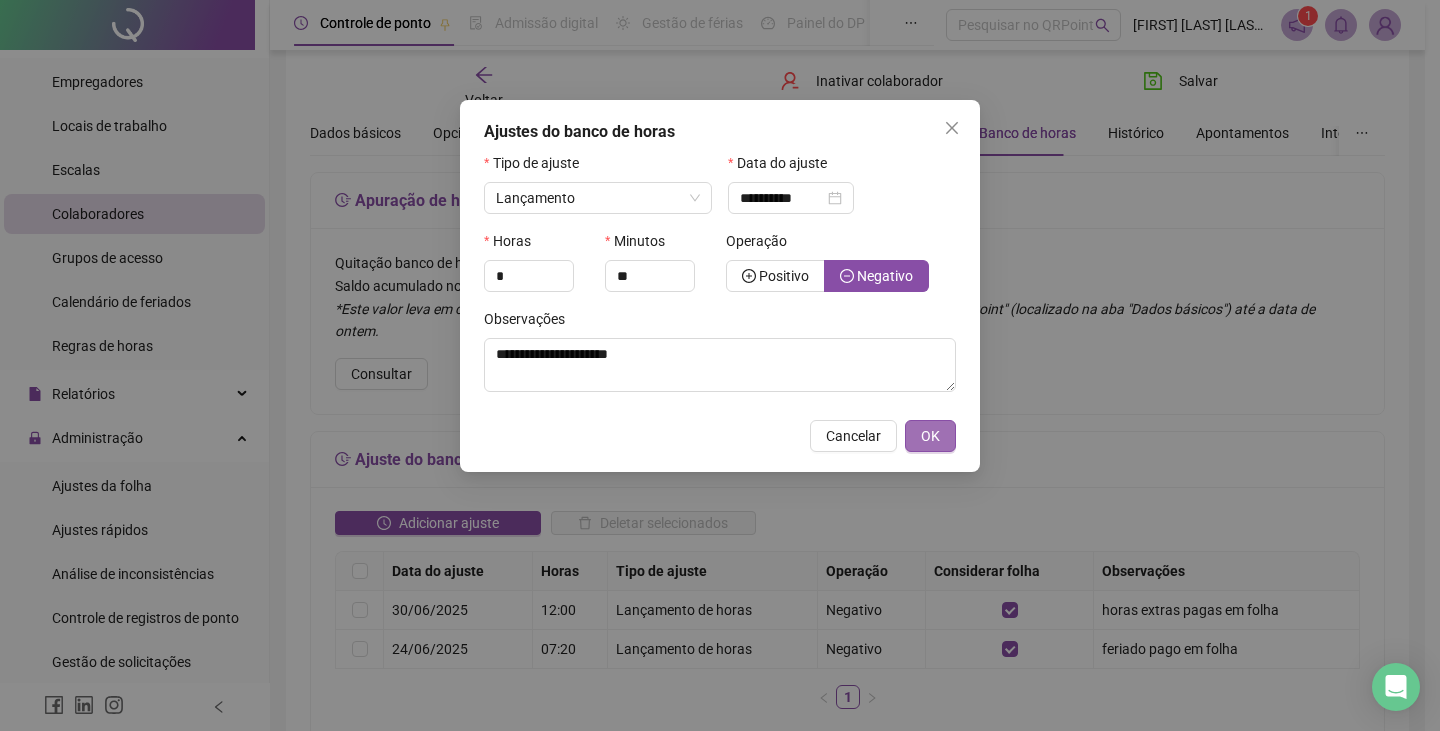 click on "OK" at bounding box center (930, 436) 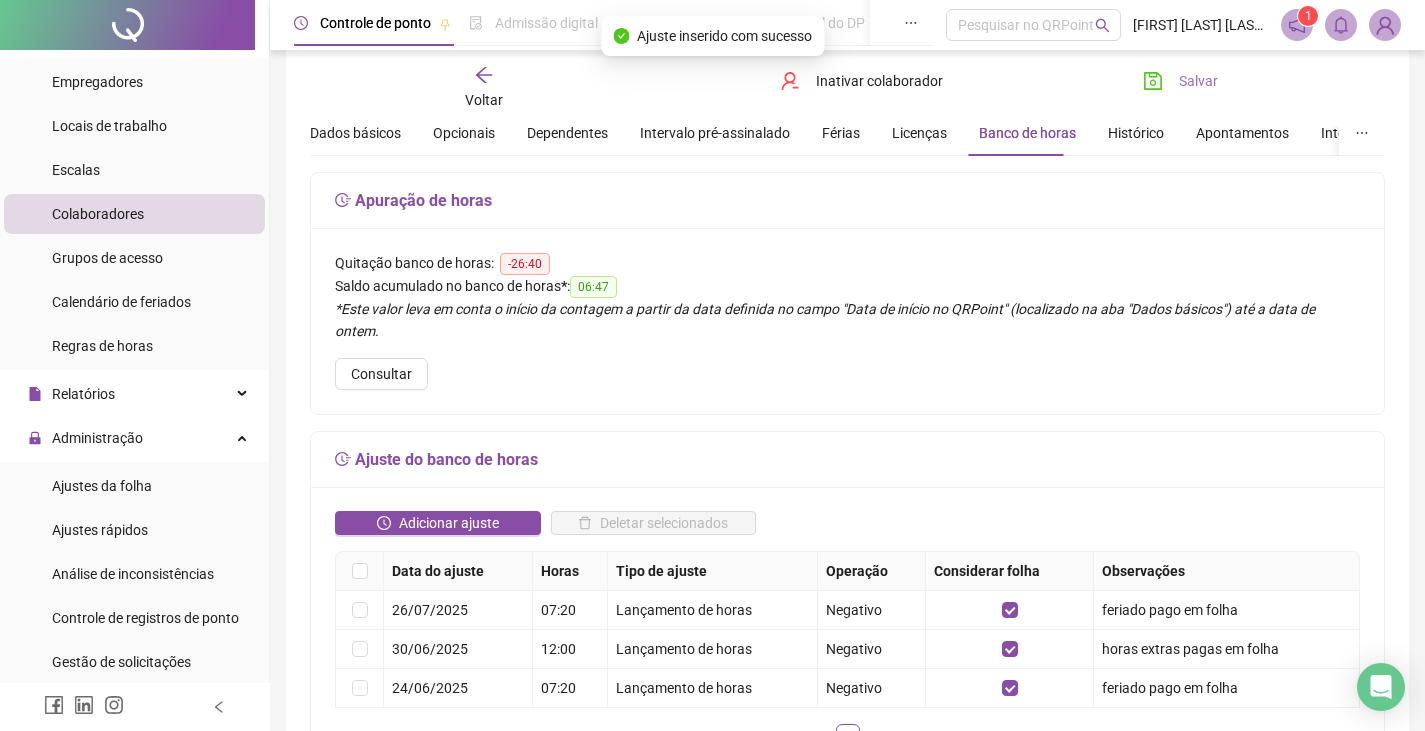 click 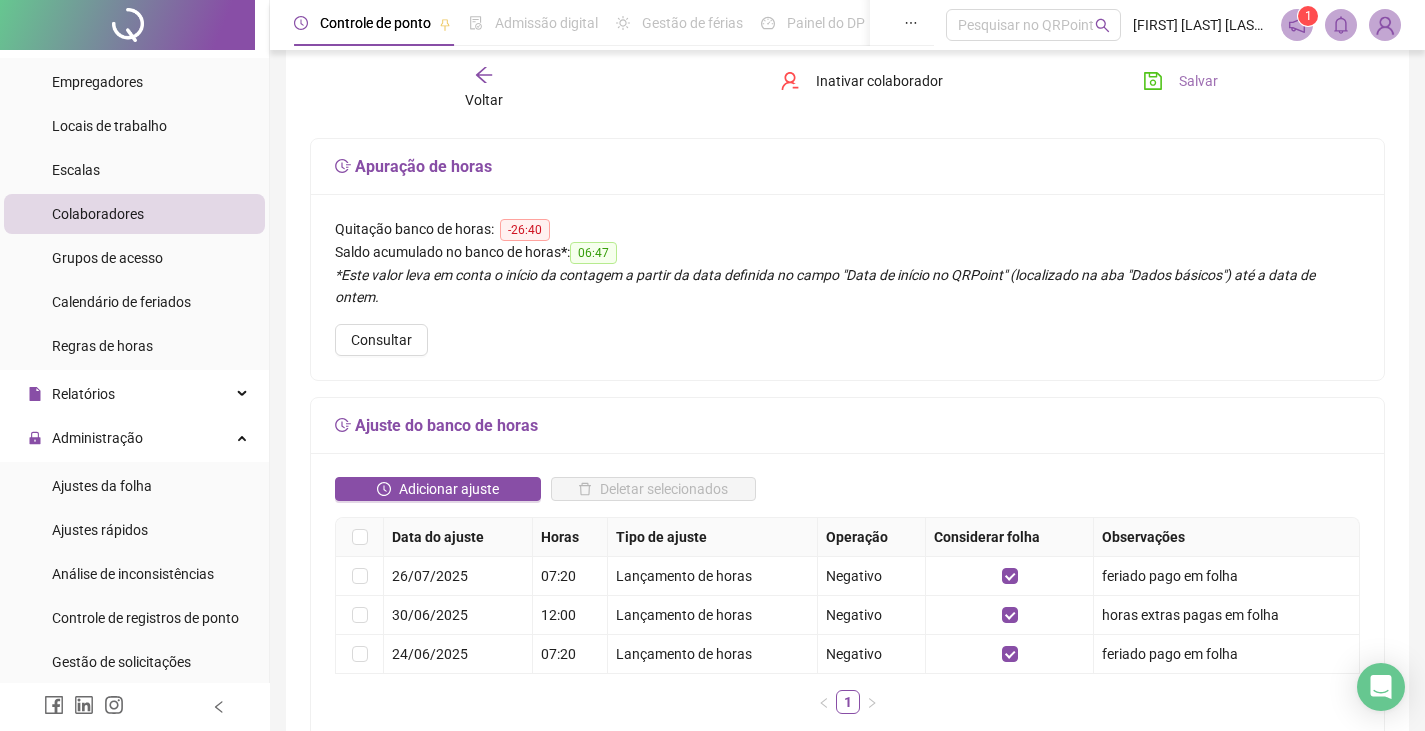 scroll, scrollTop: 38, scrollLeft: 0, axis: vertical 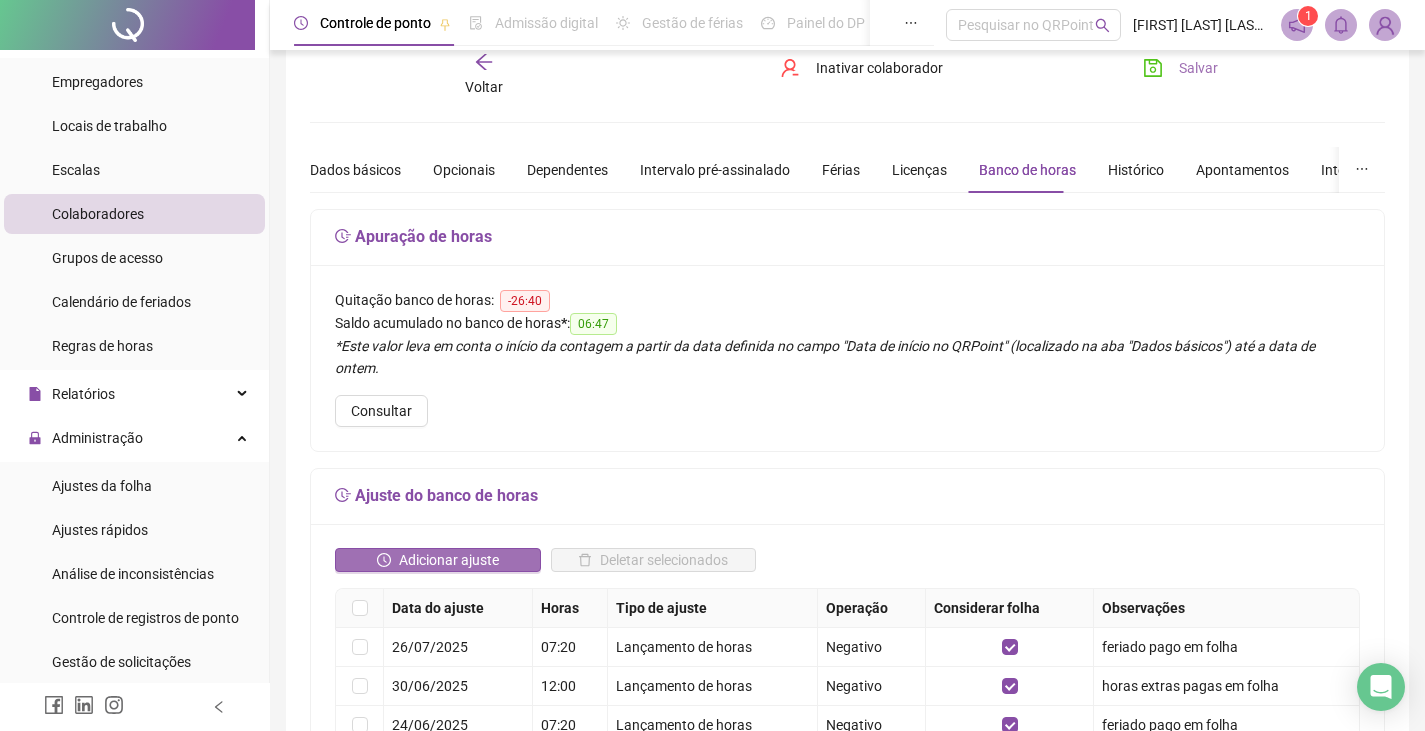 click on "Adicionar ajuste" at bounding box center [449, 560] 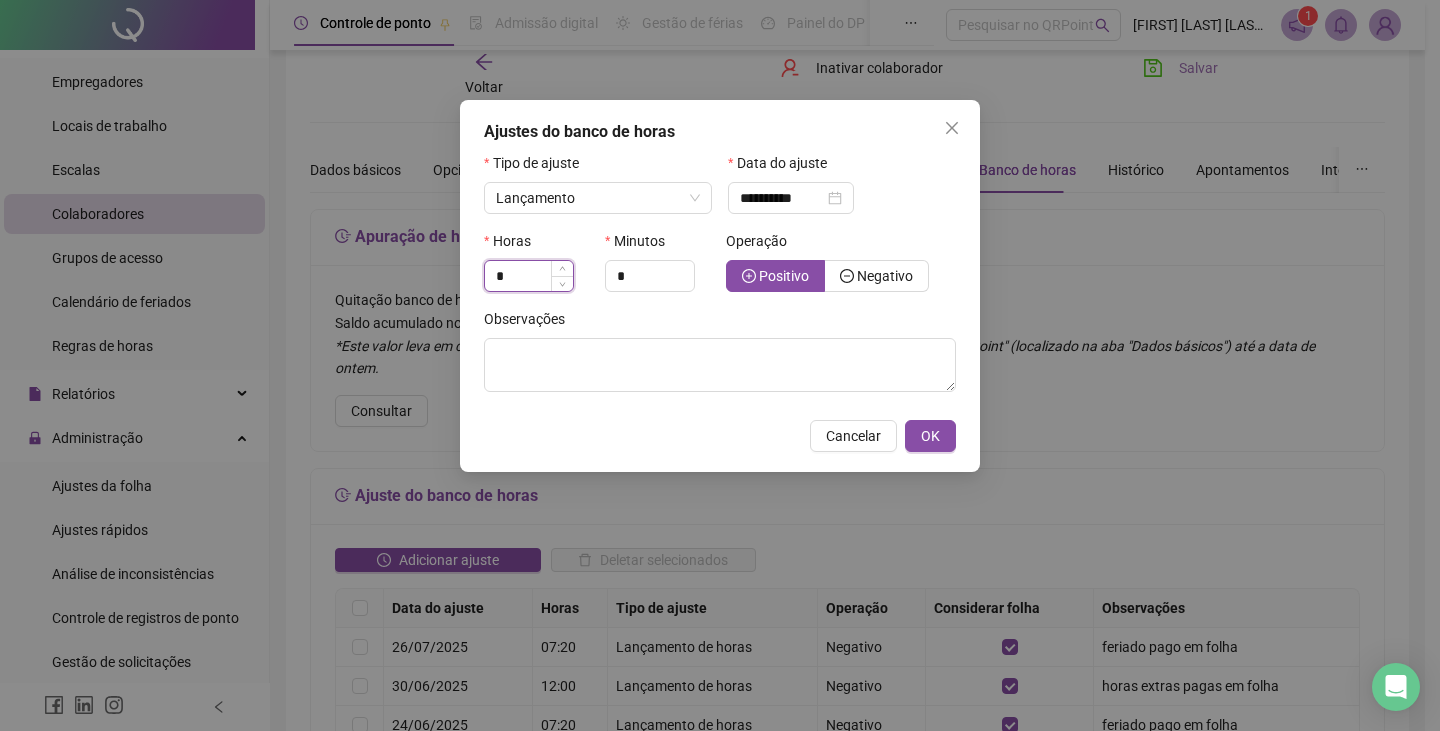 click on "*" at bounding box center (529, 276) 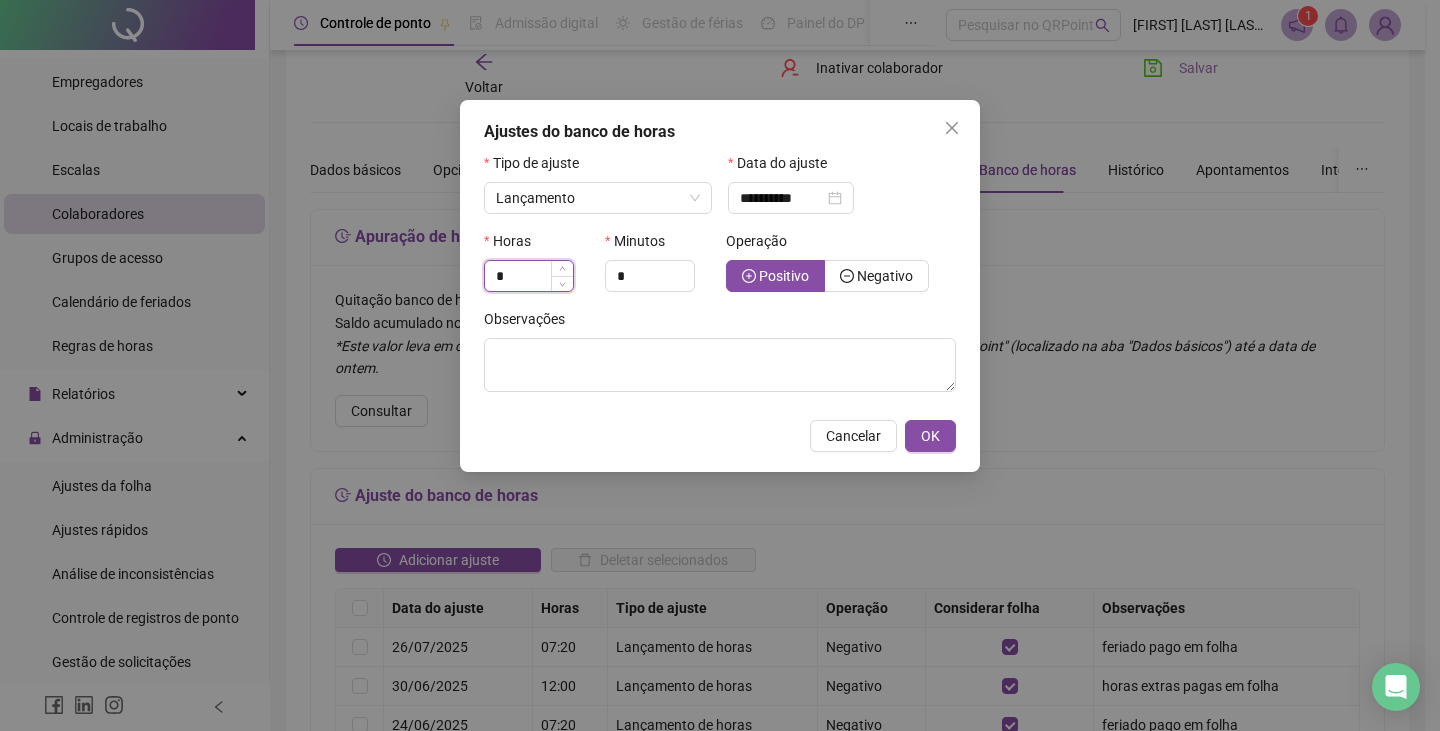 type on "*" 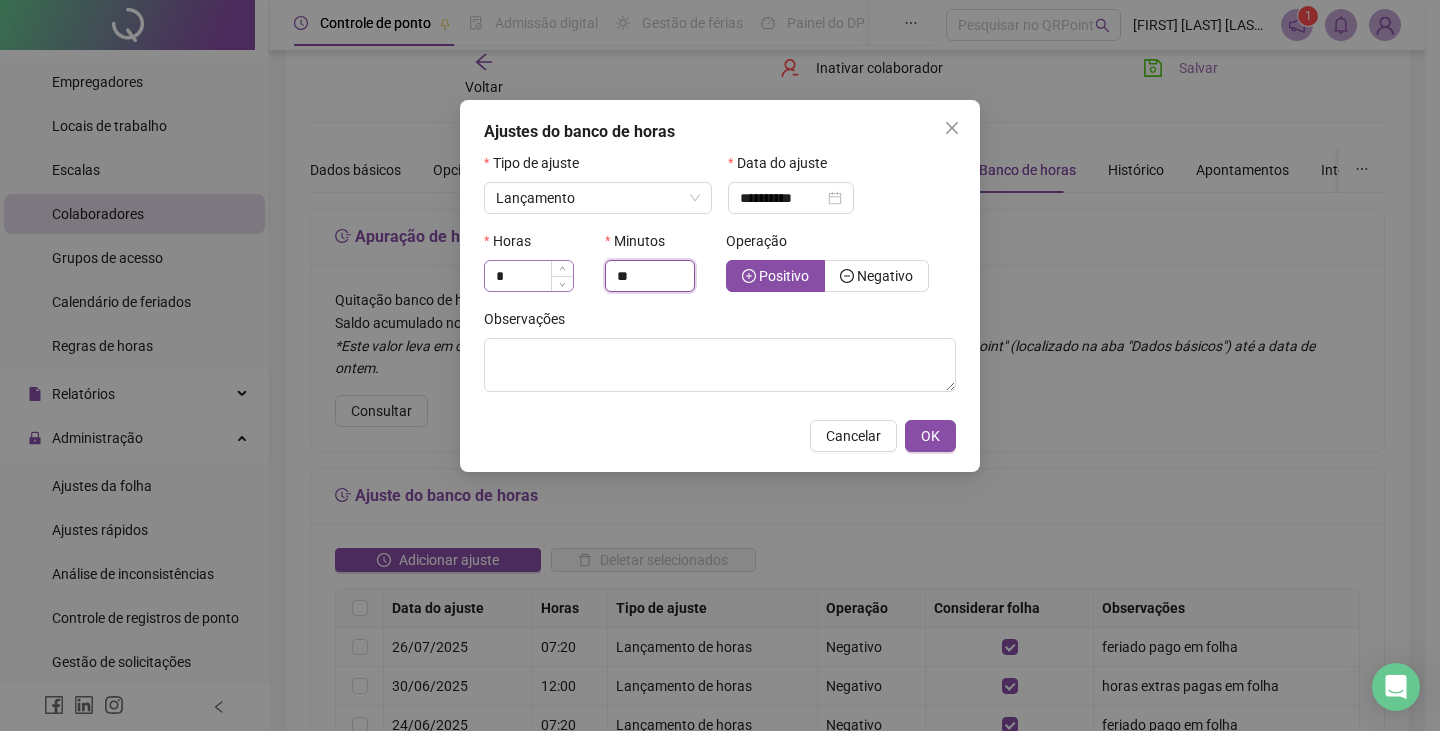 type on "**" 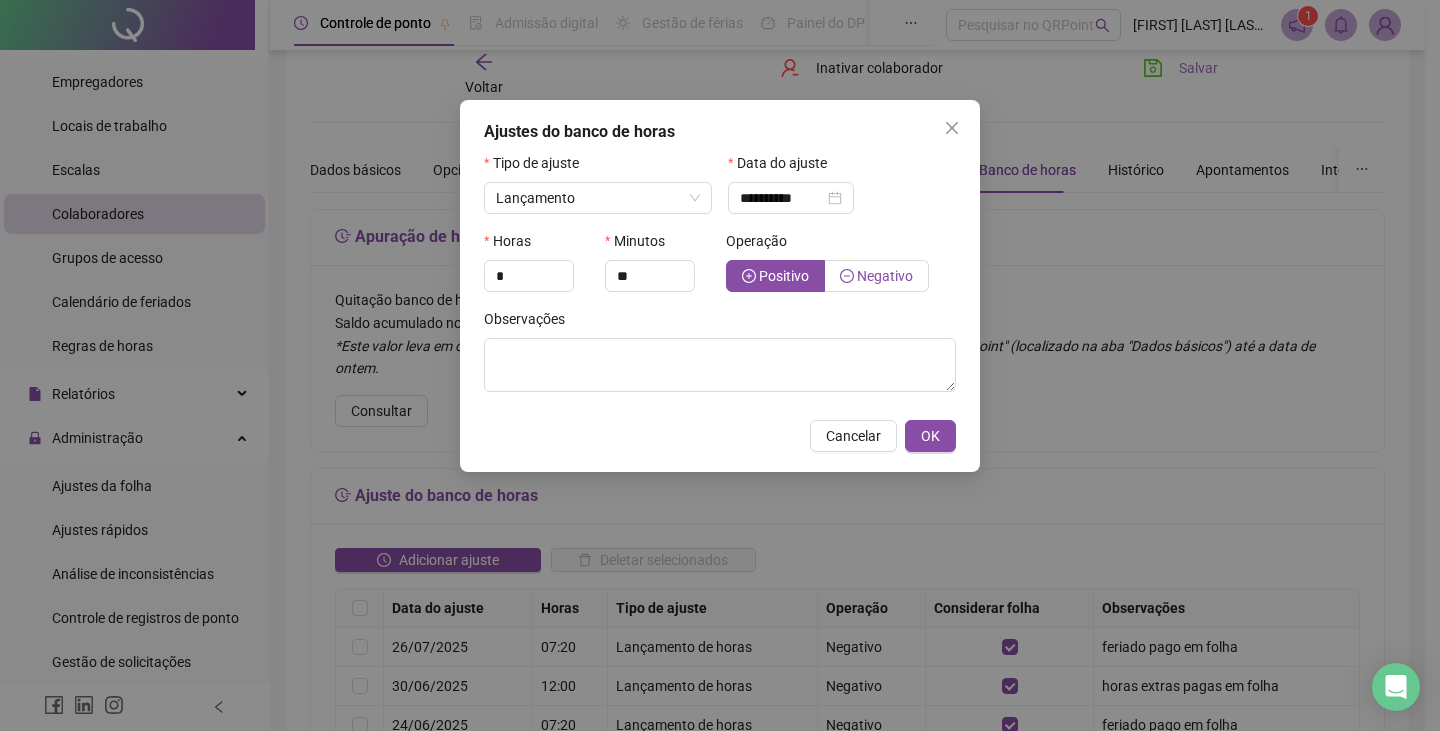 click on "Negativo" at bounding box center (885, 276) 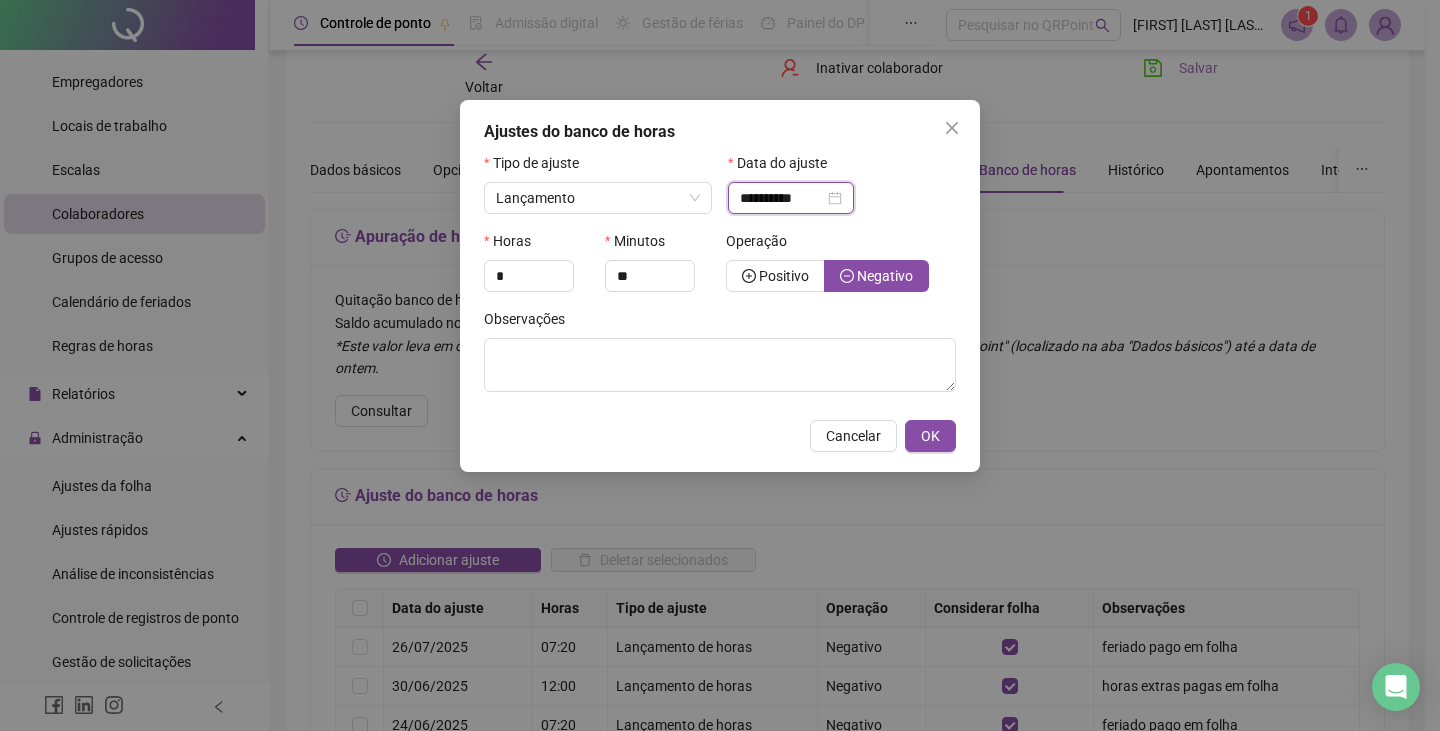 click on "**********" at bounding box center (782, 198) 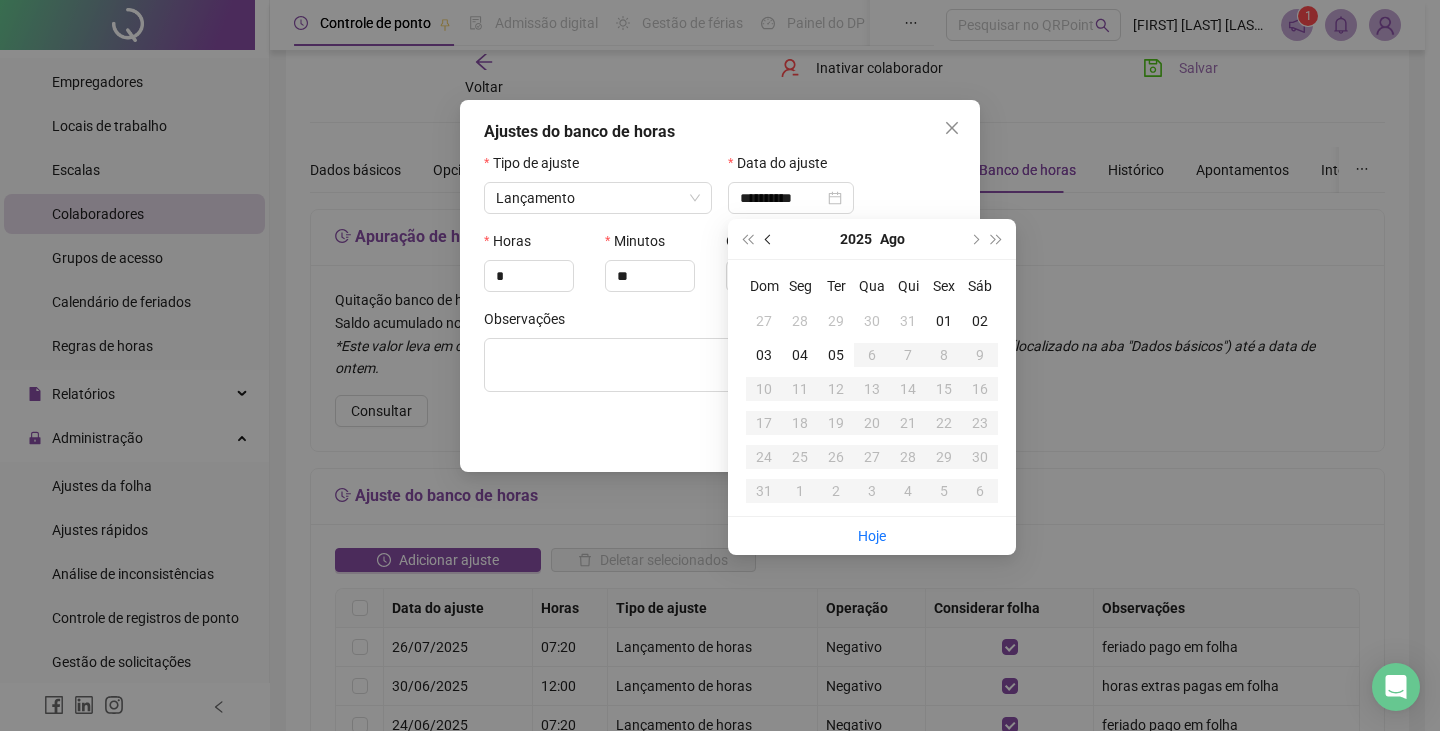 click at bounding box center [770, 239] 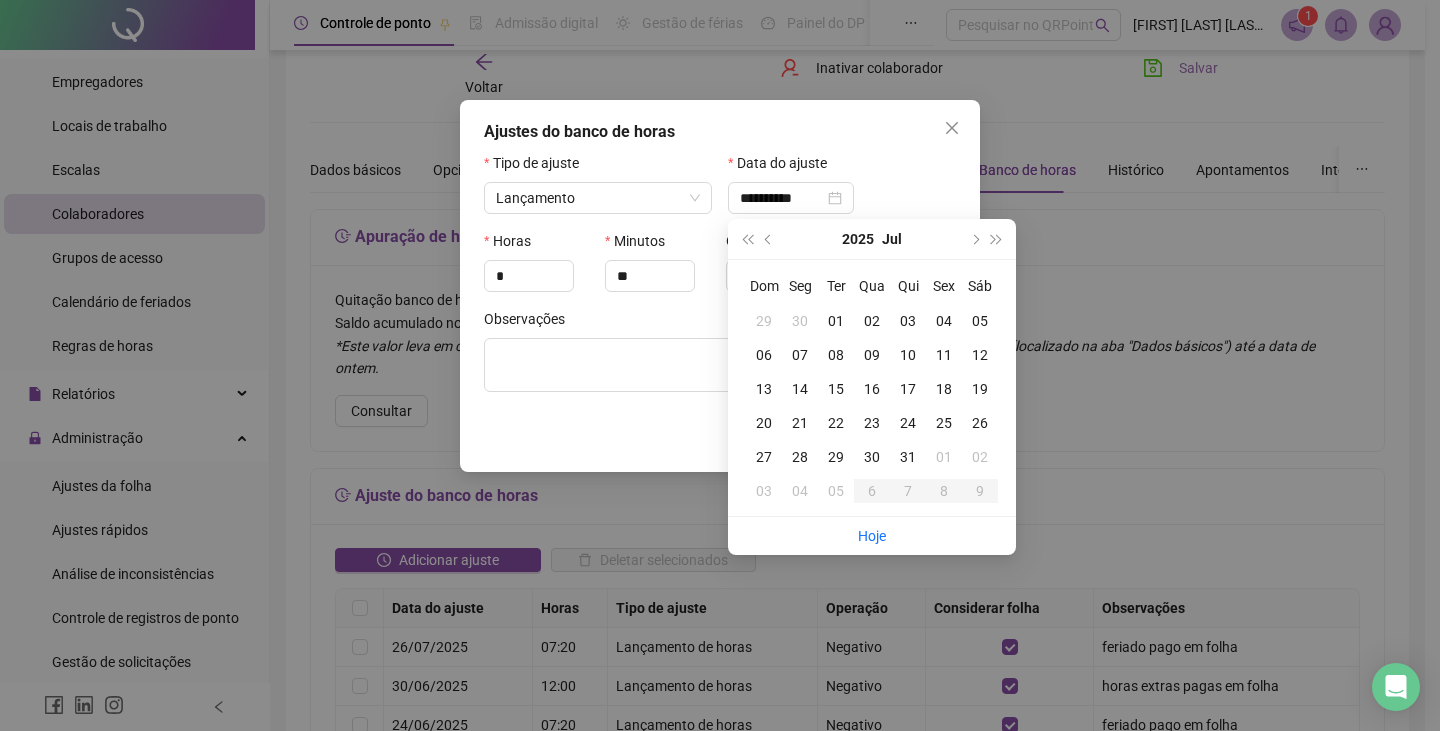 click on "31" at bounding box center (908, 457) 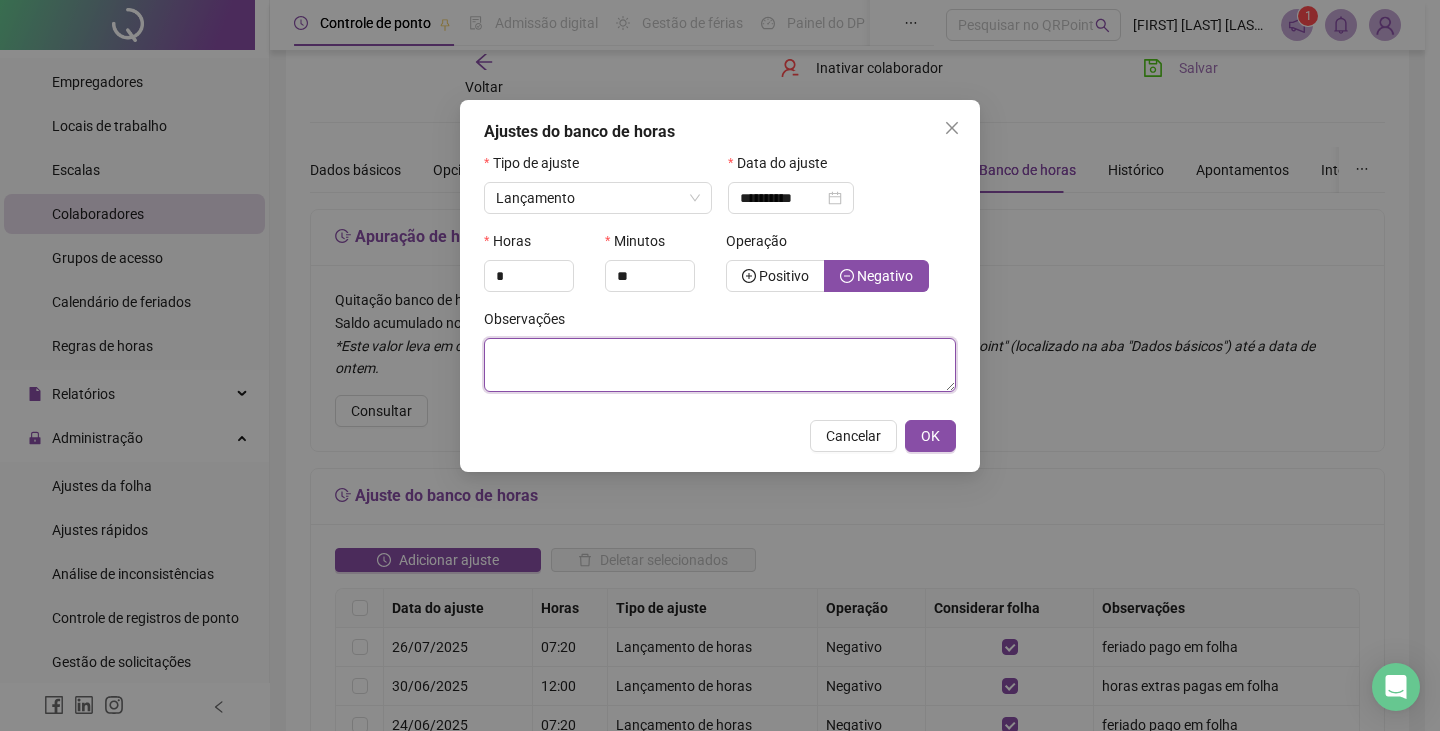 click at bounding box center [720, 365] 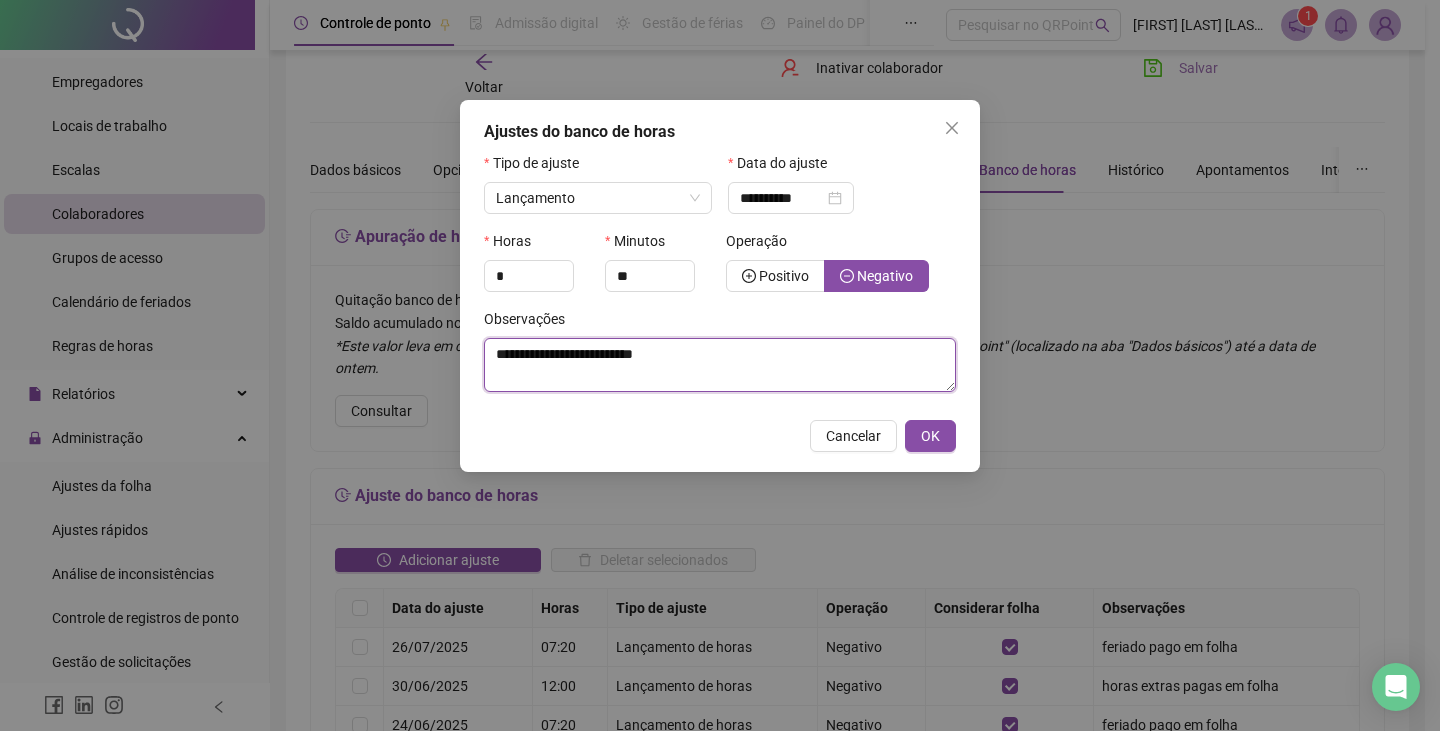 type on "**********" 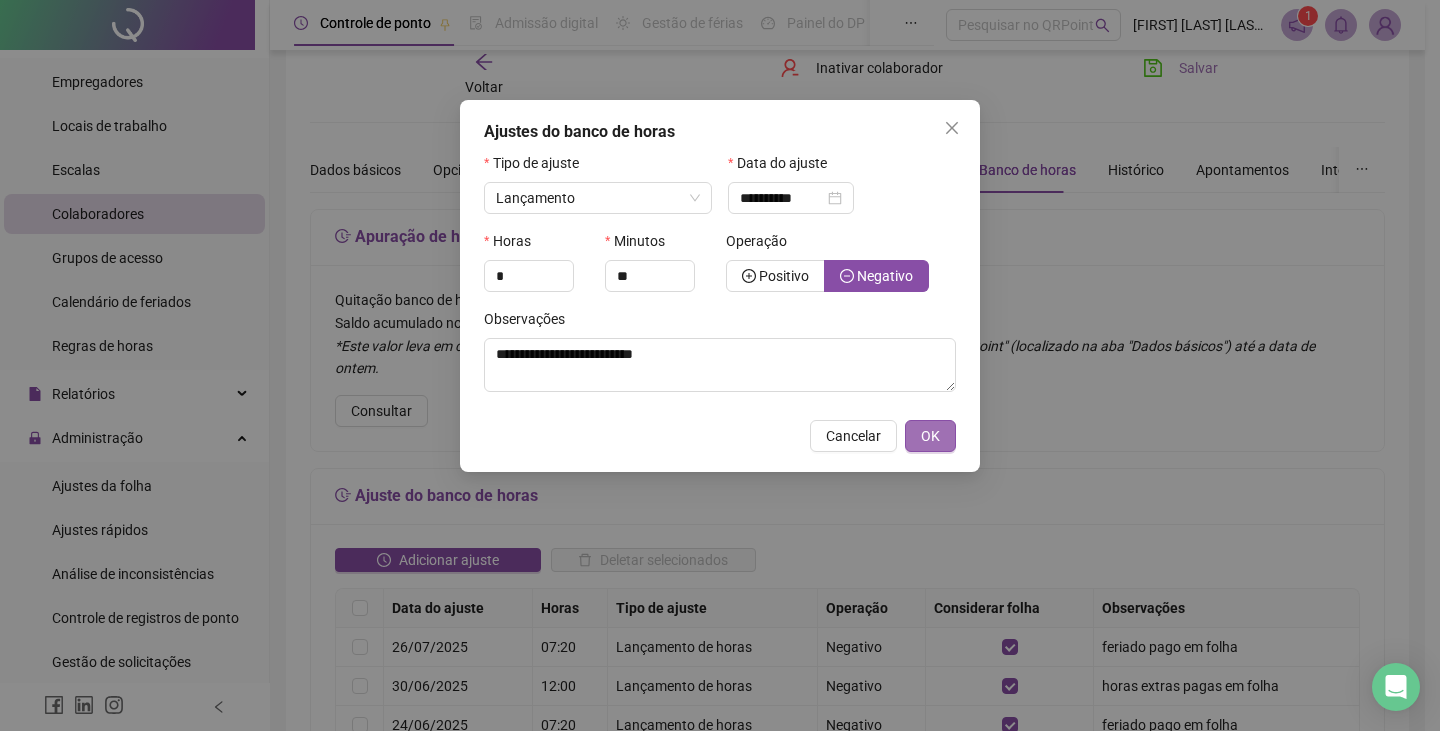 click on "OK" at bounding box center [930, 436] 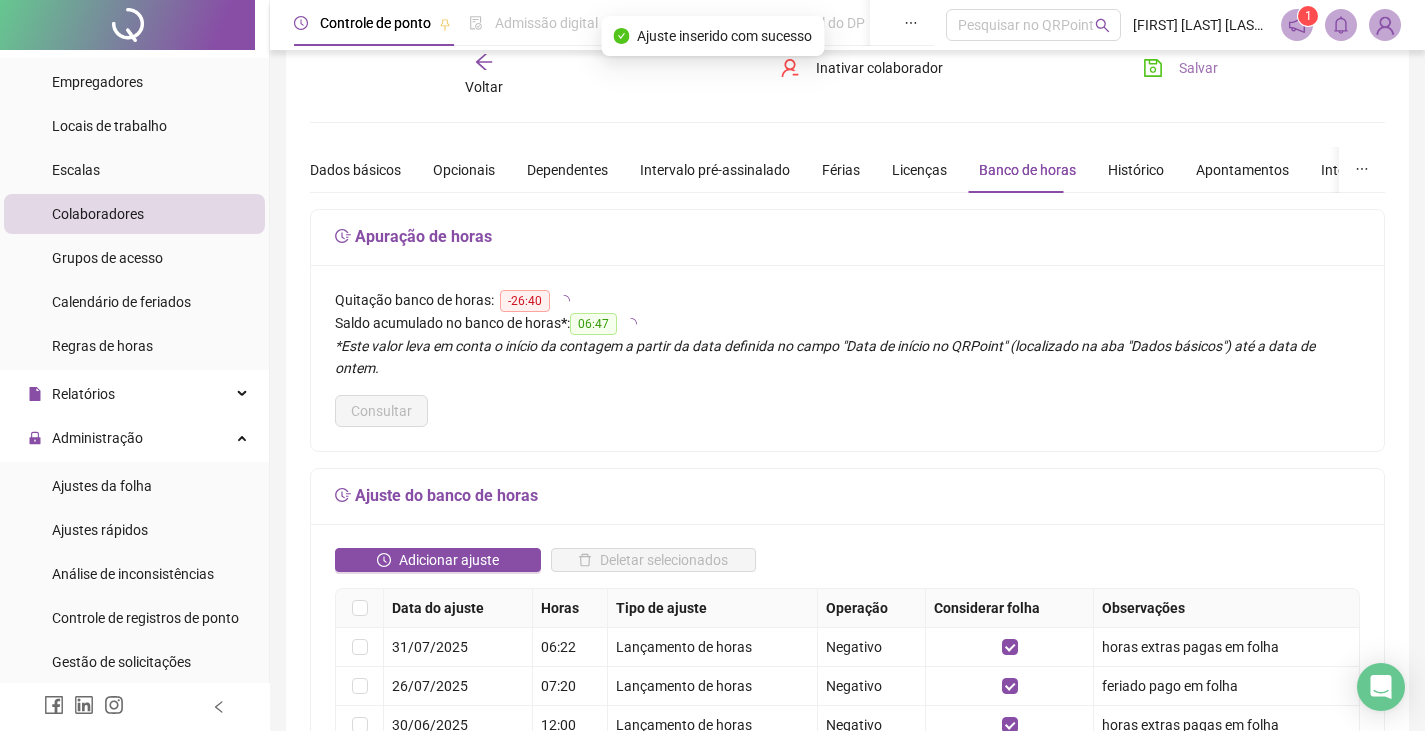 click on "Salvar" at bounding box center [1180, 68] 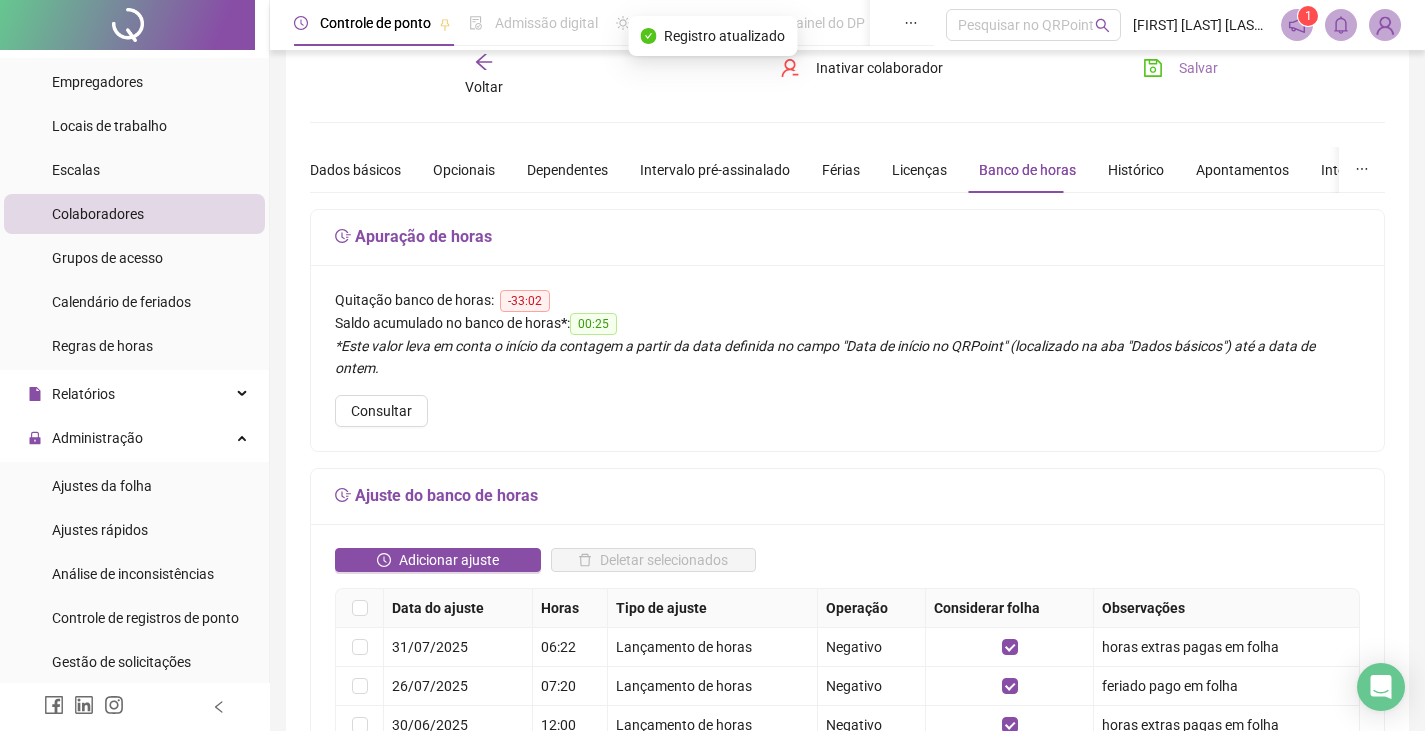 scroll, scrollTop: 0, scrollLeft: 0, axis: both 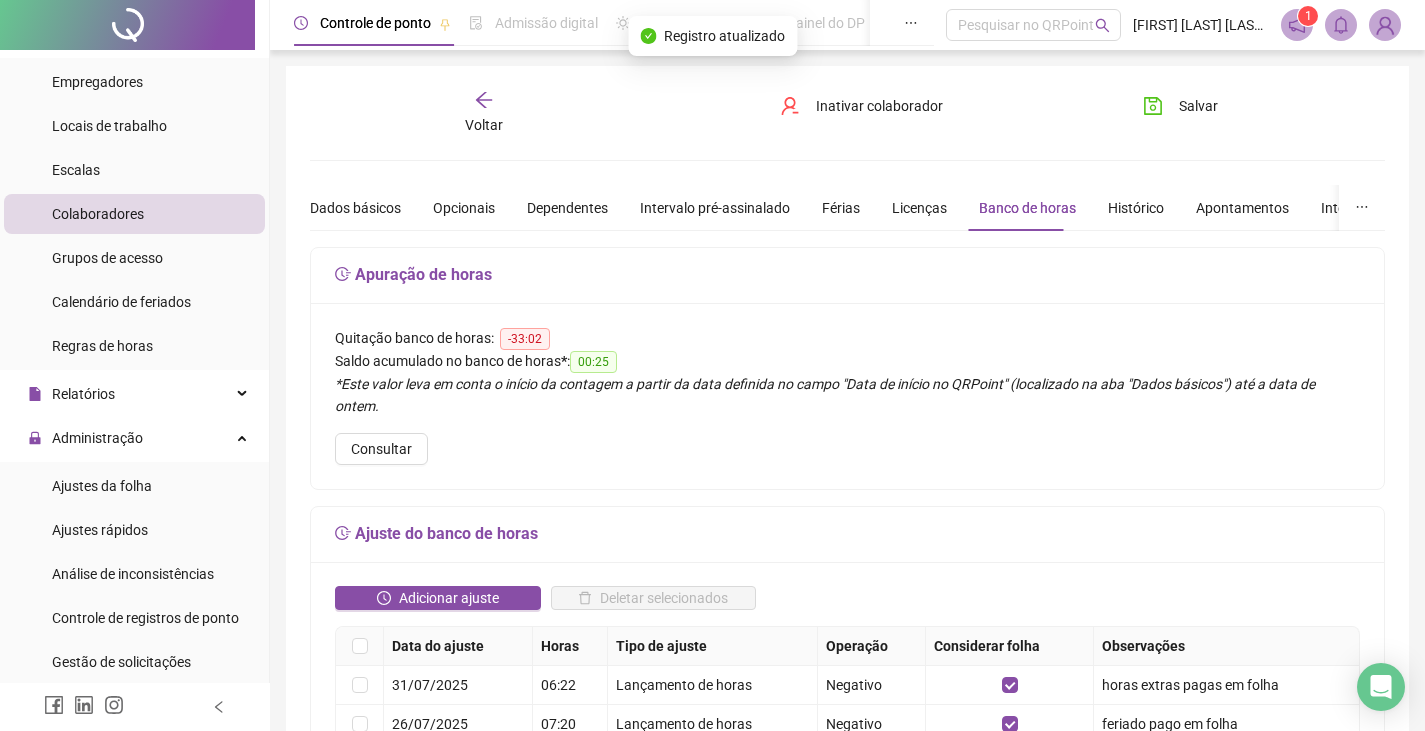 click on "Voltar" at bounding box center [484, 113] 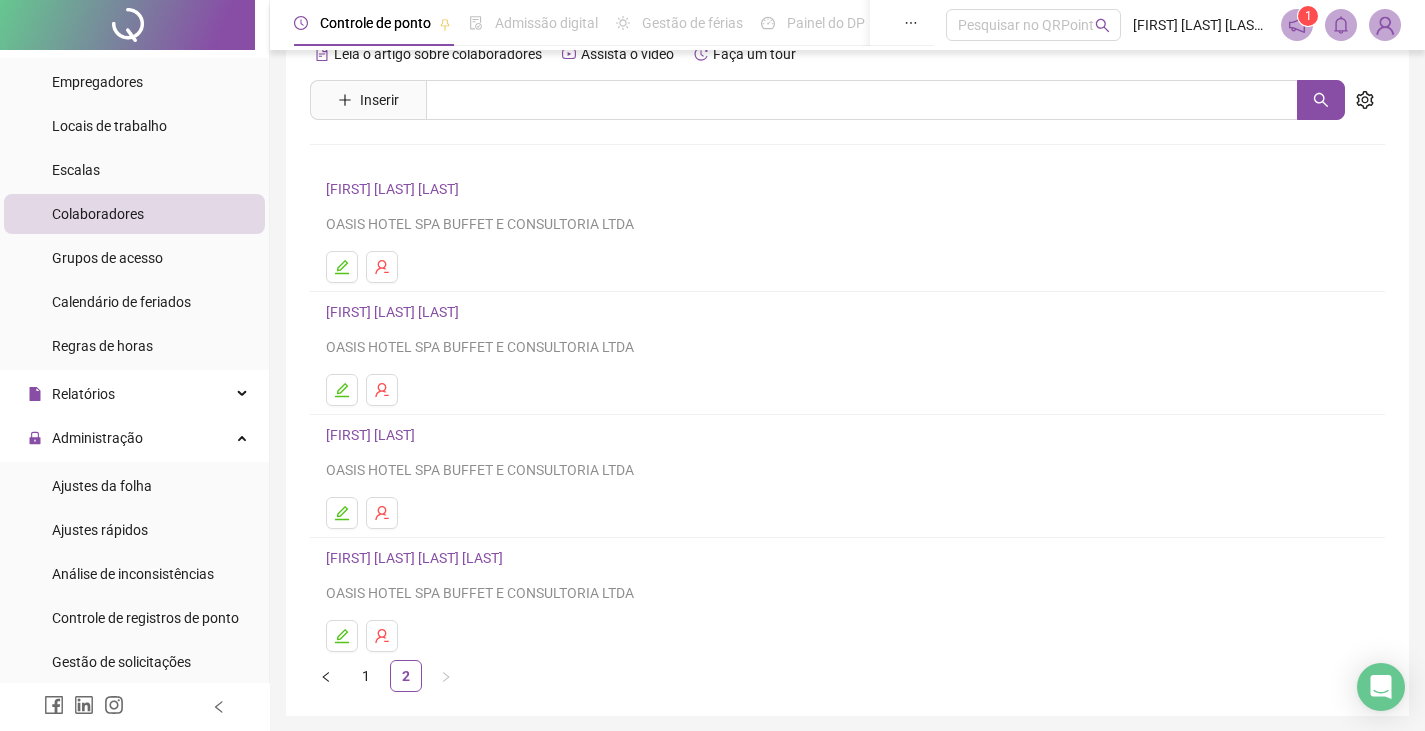 scroll, scrollTop: 43, scrollLeft: 0, axis: vertical 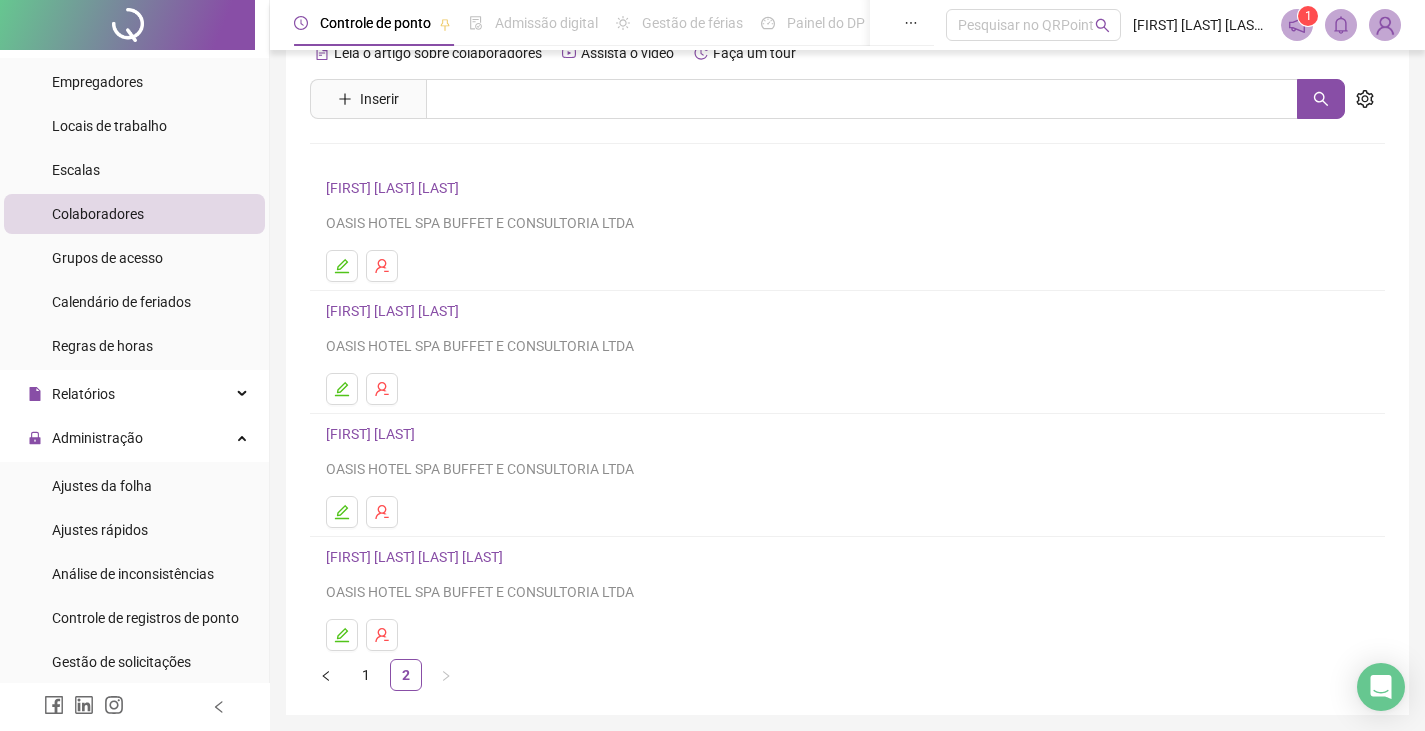 click on "[FIRST] [LAST] [LAST] [LAST]" at bounding box center [417, 557] 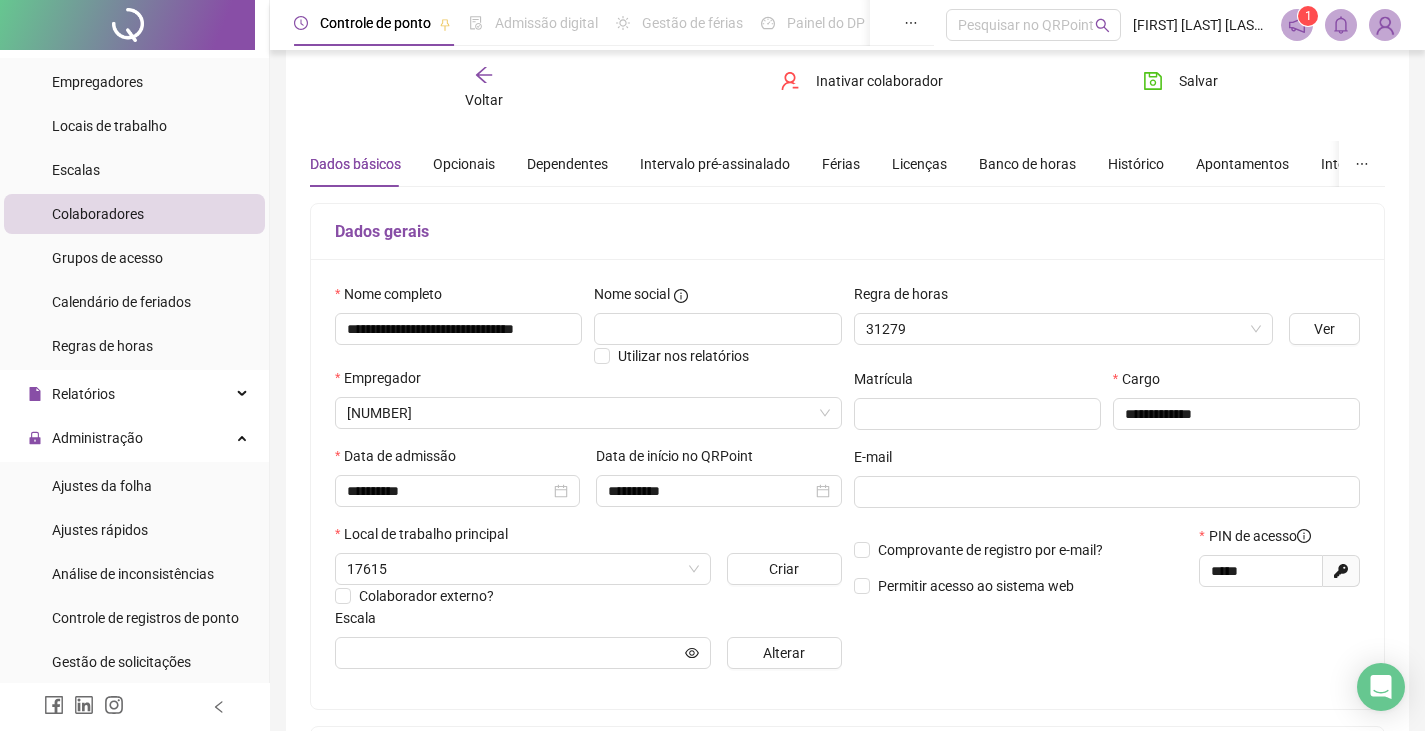 type on "**********" 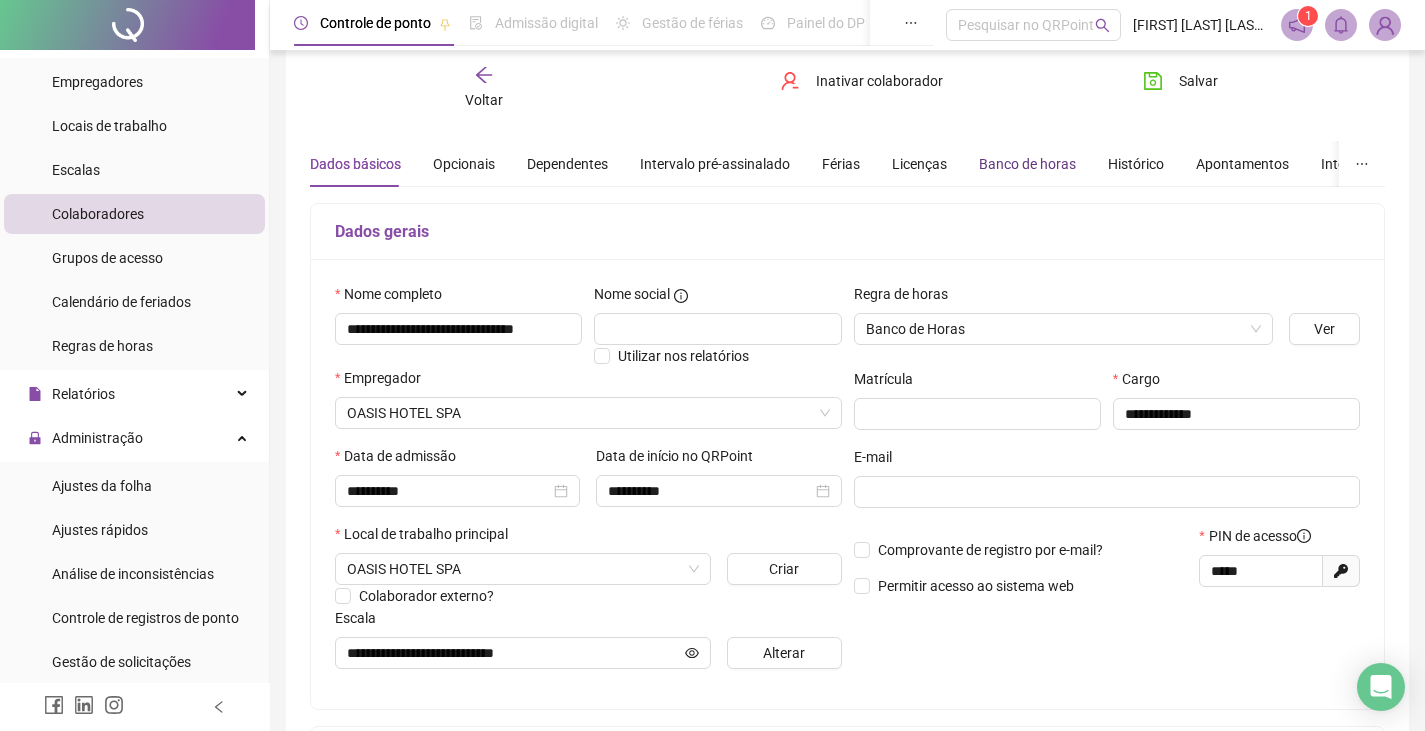 click on "Banco de horas" at bounding box center (1027, 164) 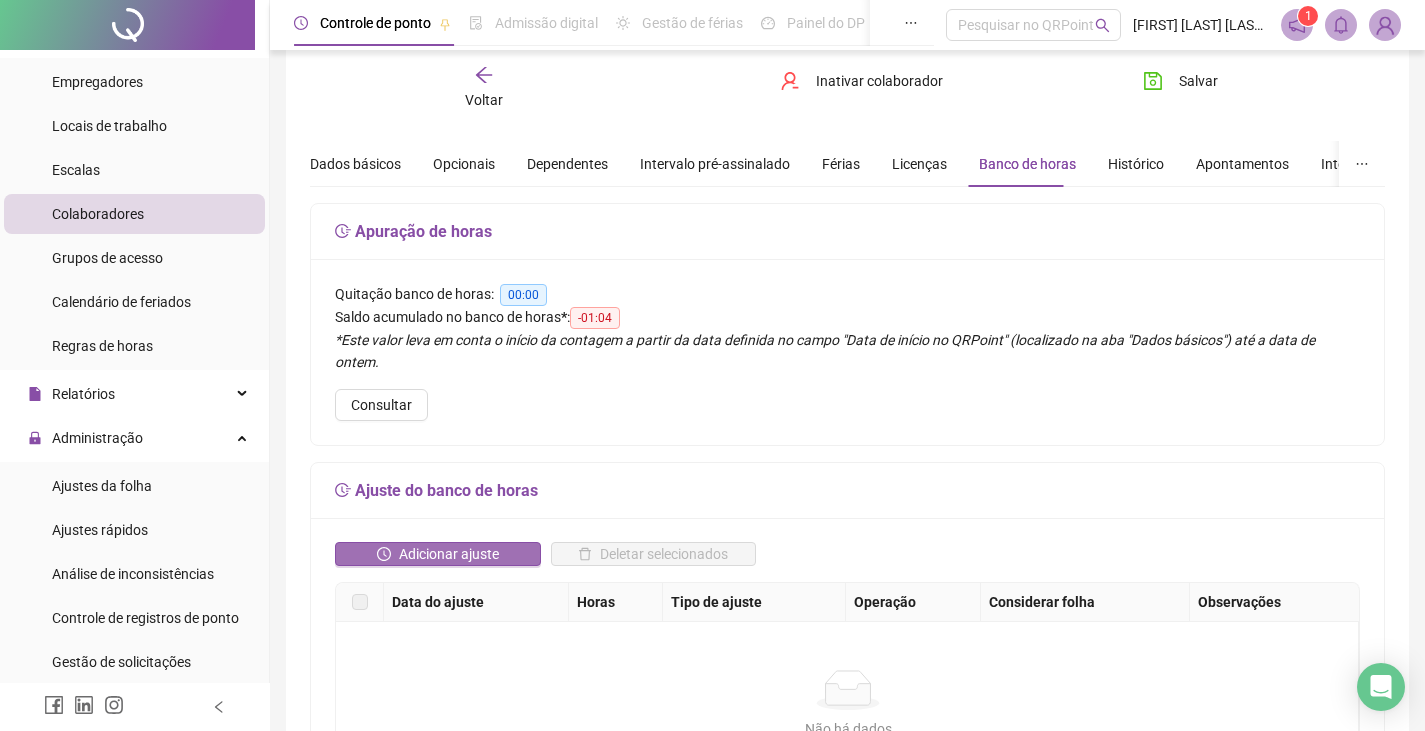 click on "Adicionar ajuste" at bounding box center (449, 554) 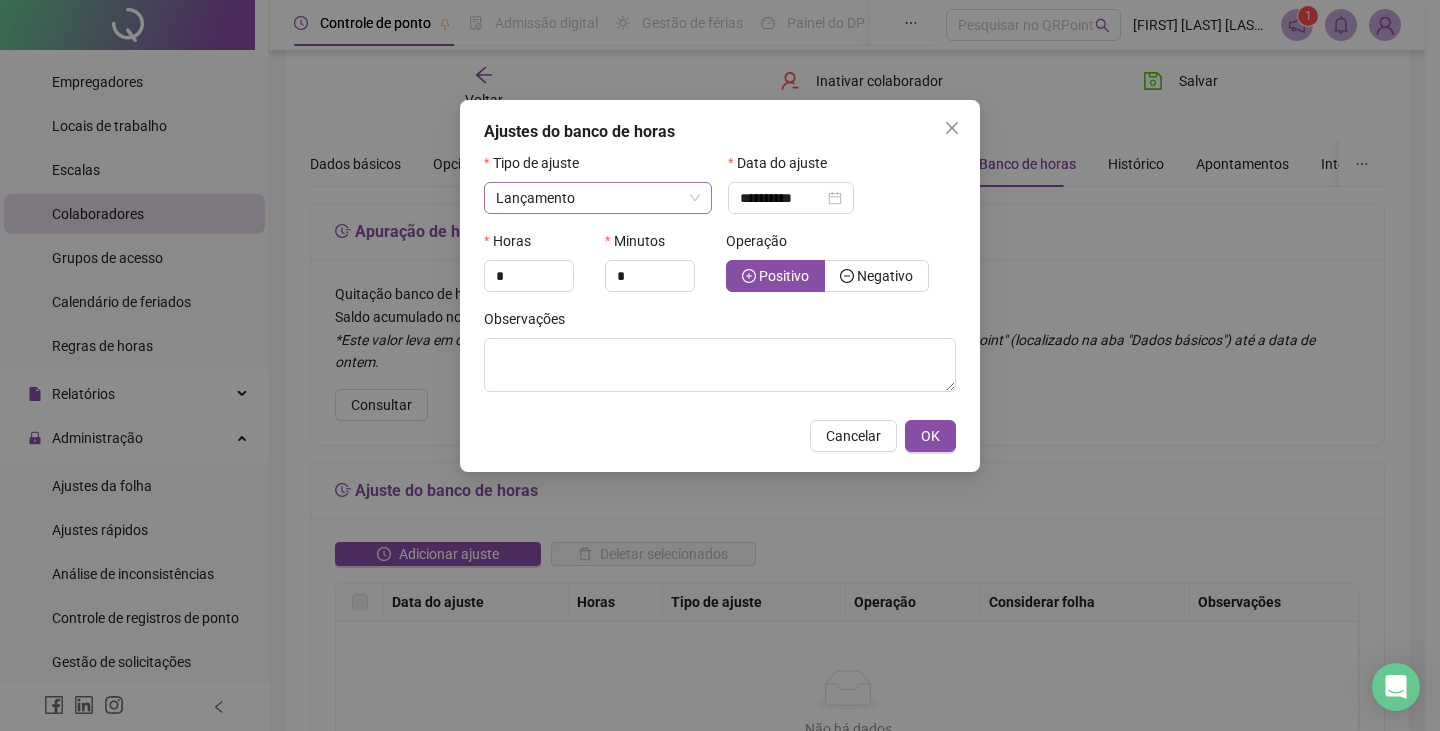 click on "Lançamento" at bounding box center (598, 198) 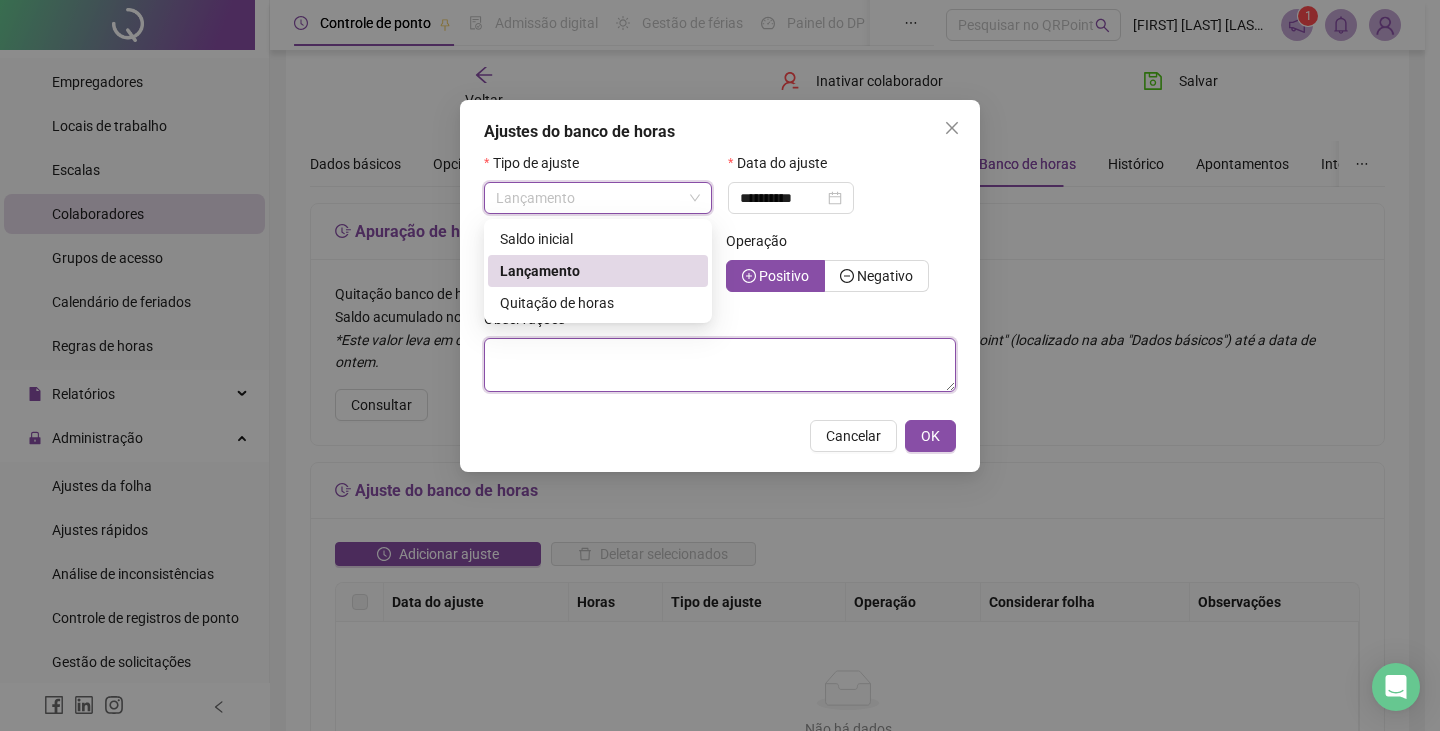 click at bounding box center [720, 365] 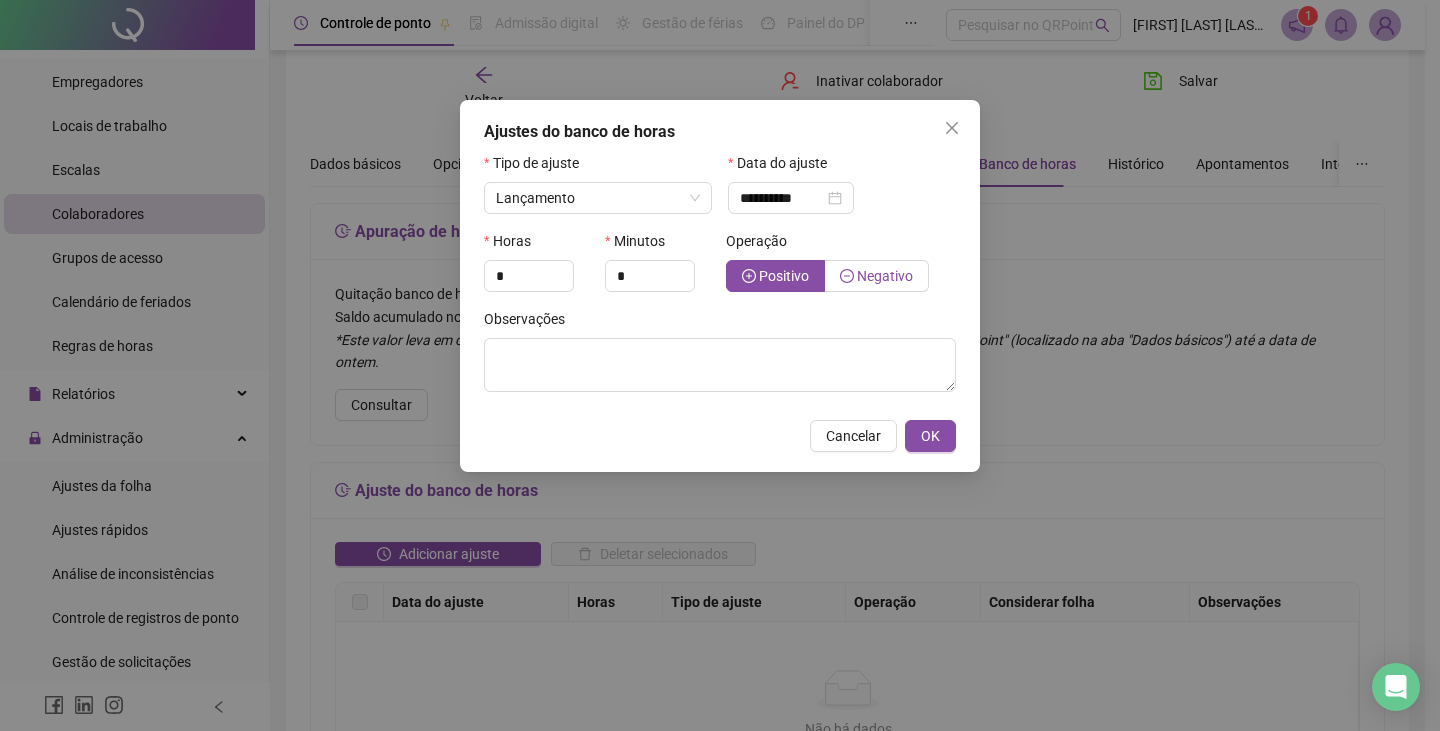 click on "Negativo" at bounding box center (885, 276) 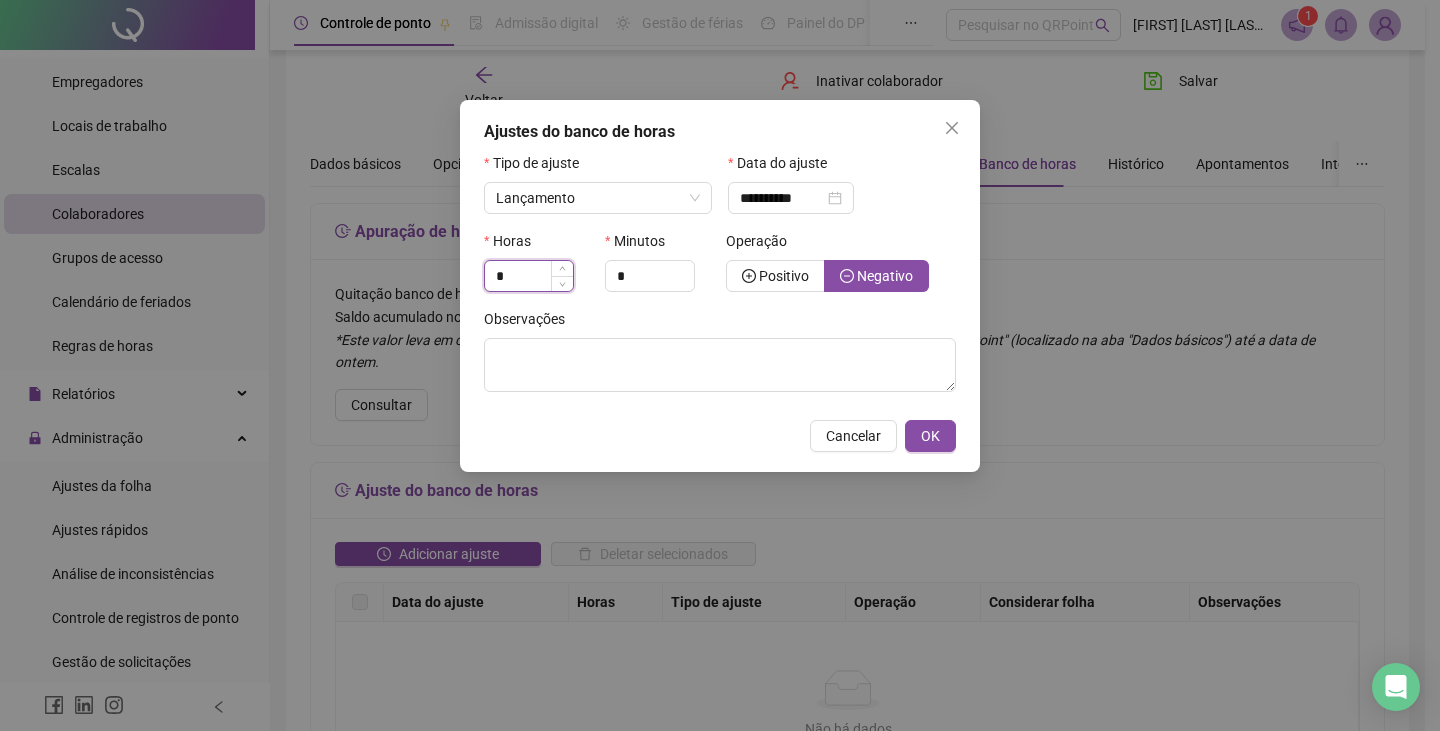 click on "*" at bounding box center [529, 276] 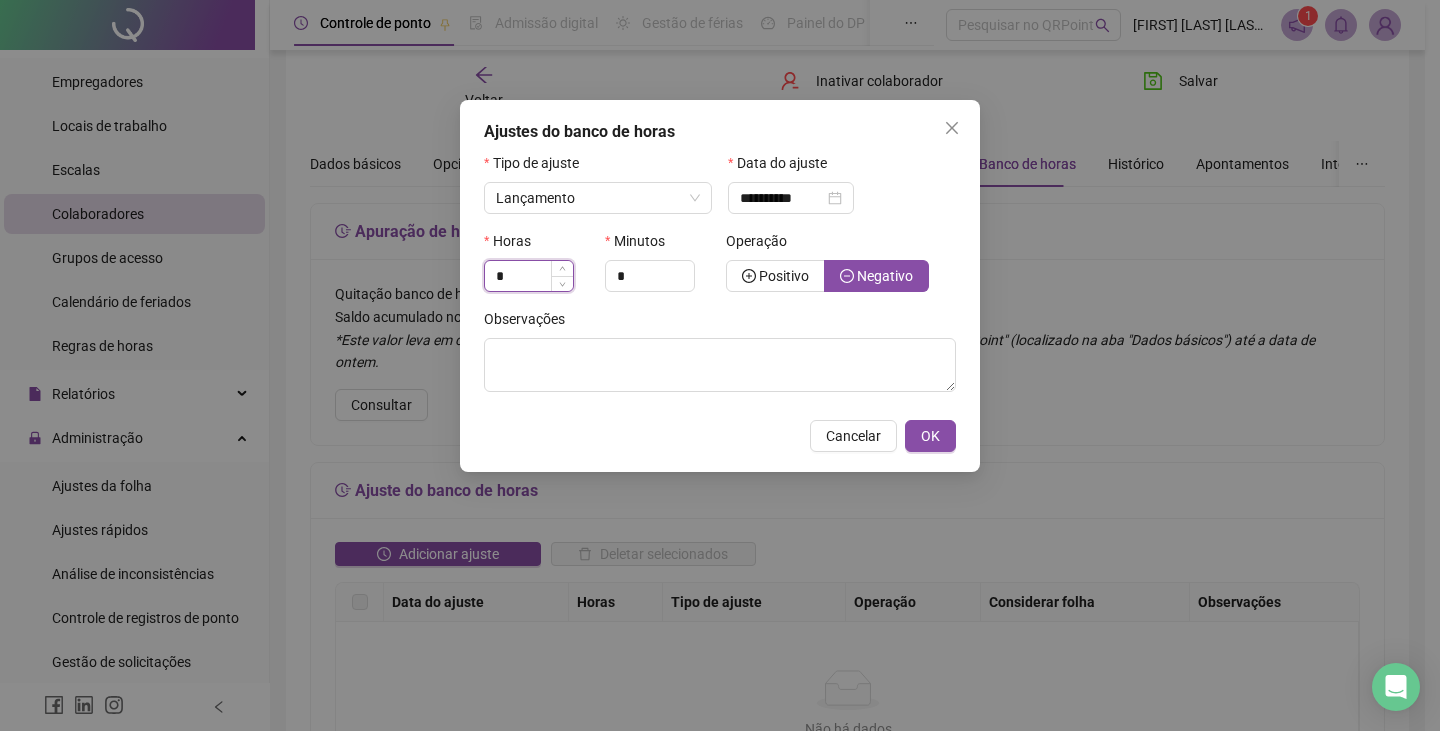 type on "*" 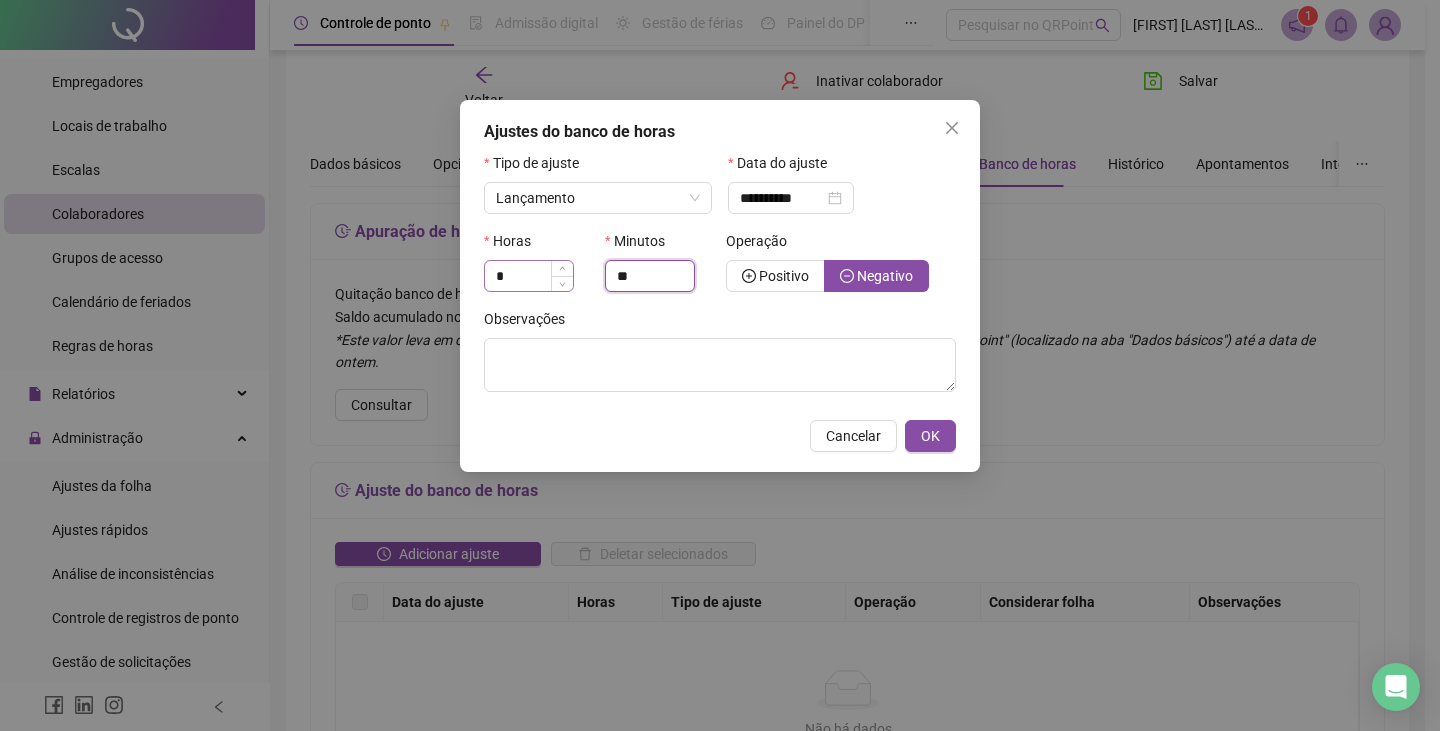 type on "**" 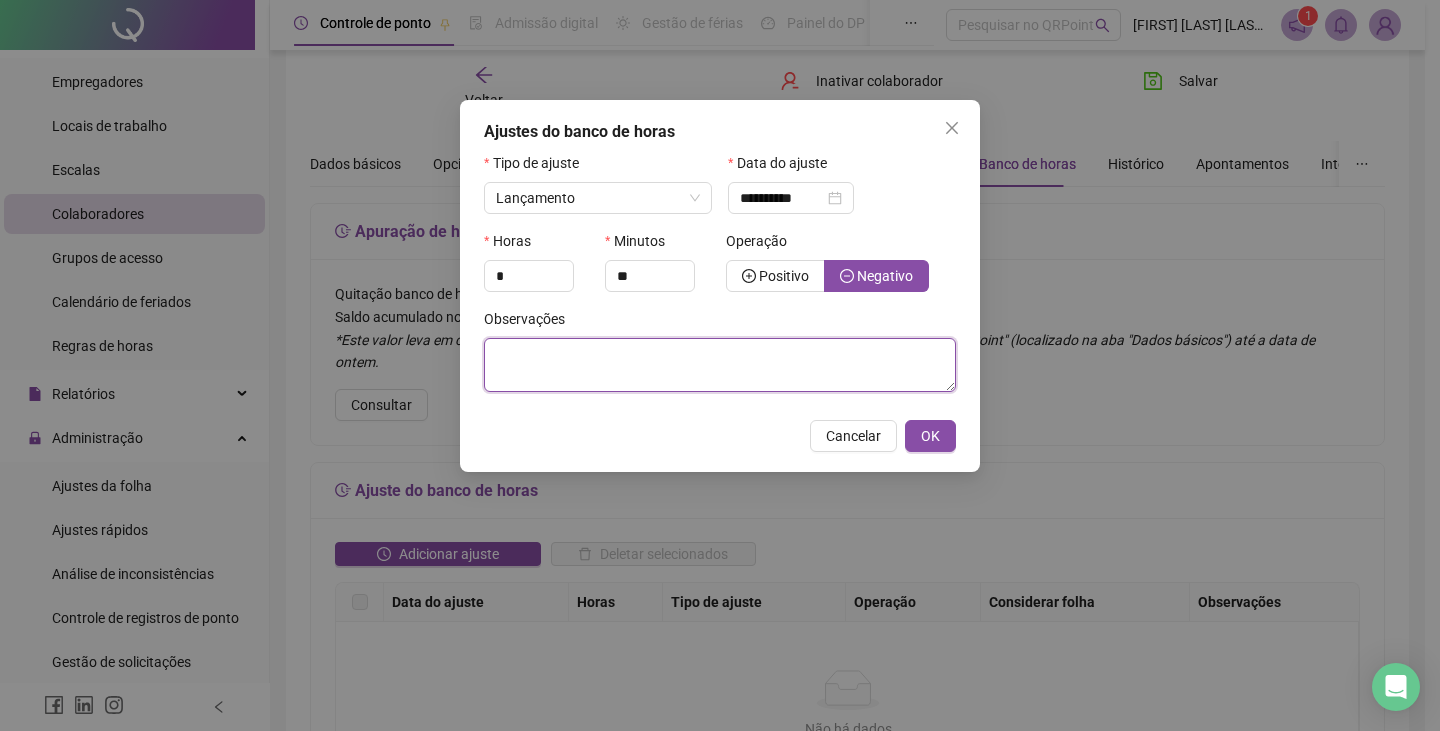 click at bounding box center (720, 365) 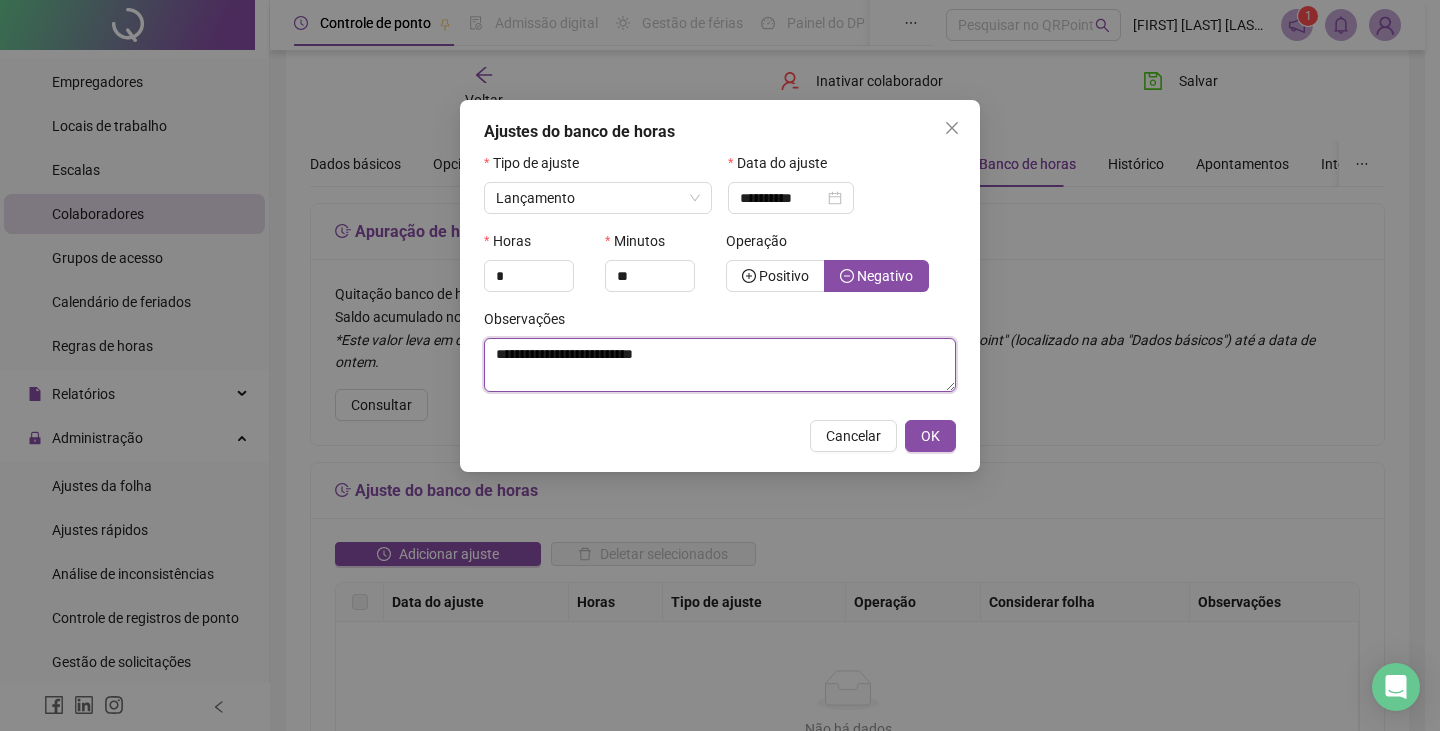 type on "**********" 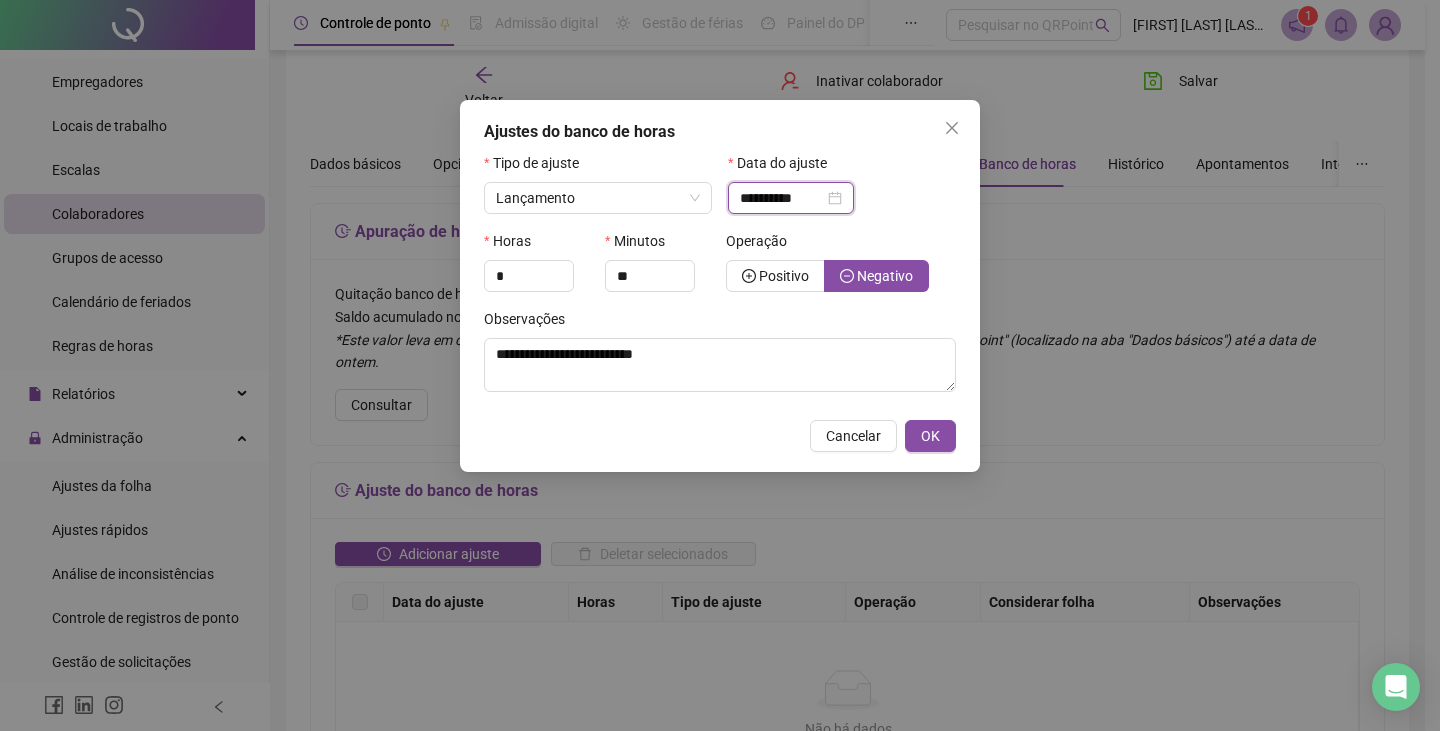 click on "**********" at bounding box center (782, 198) 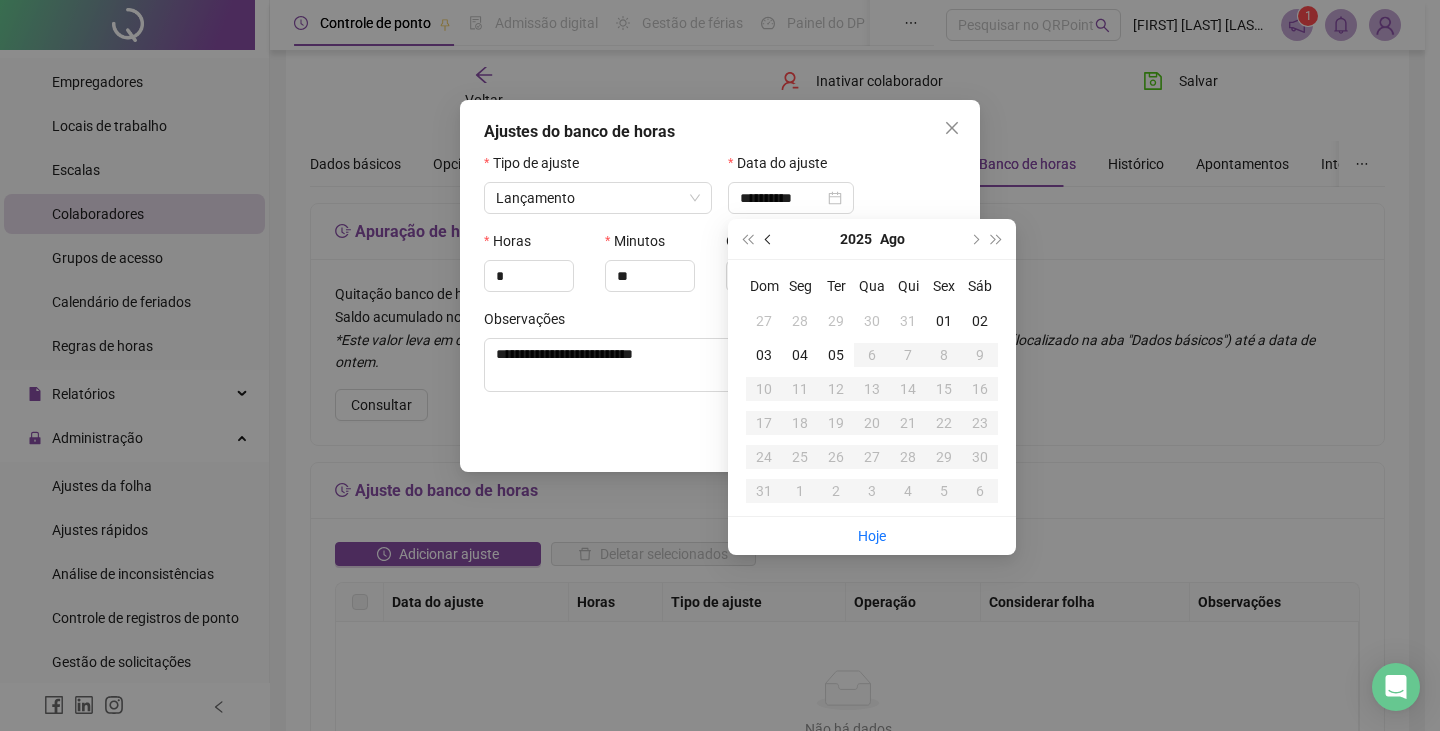 click at bounding box center [769, 239] 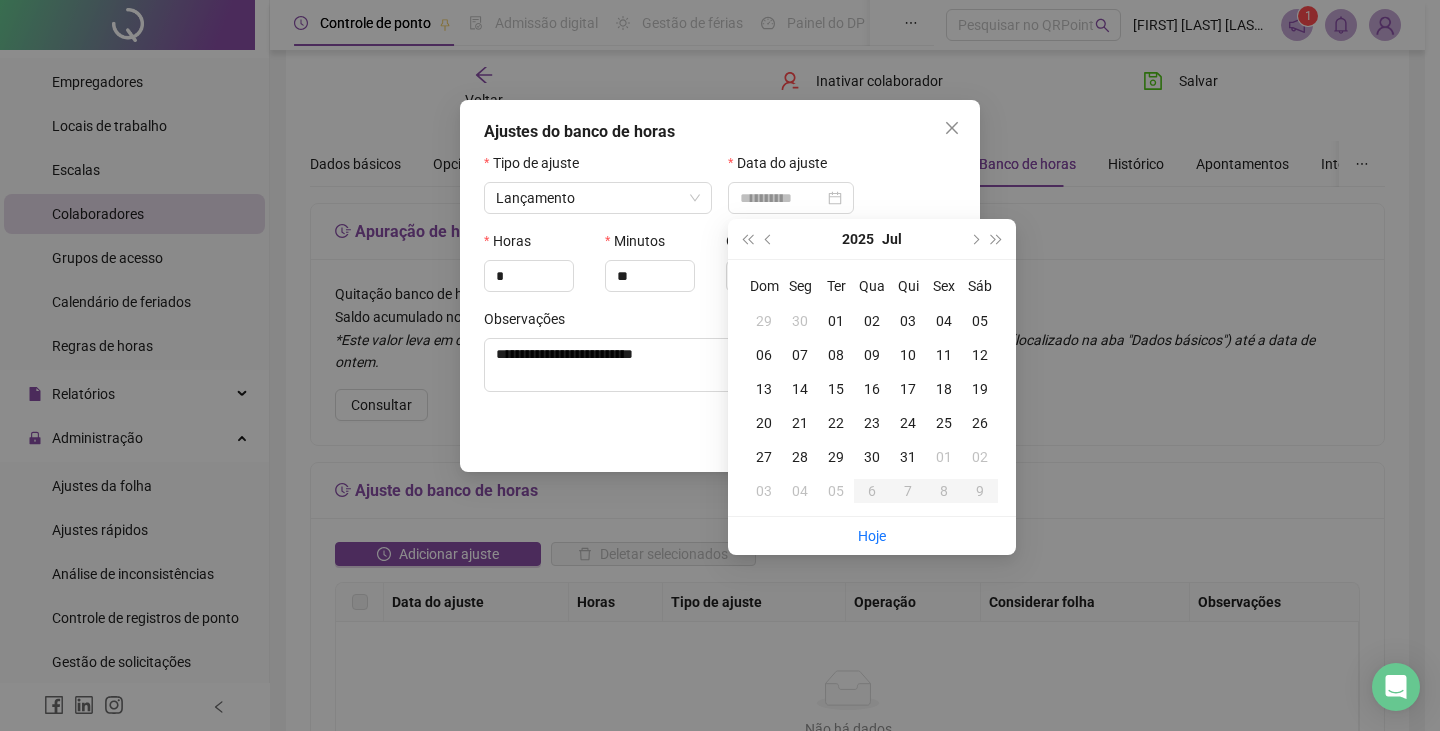type on "**********" 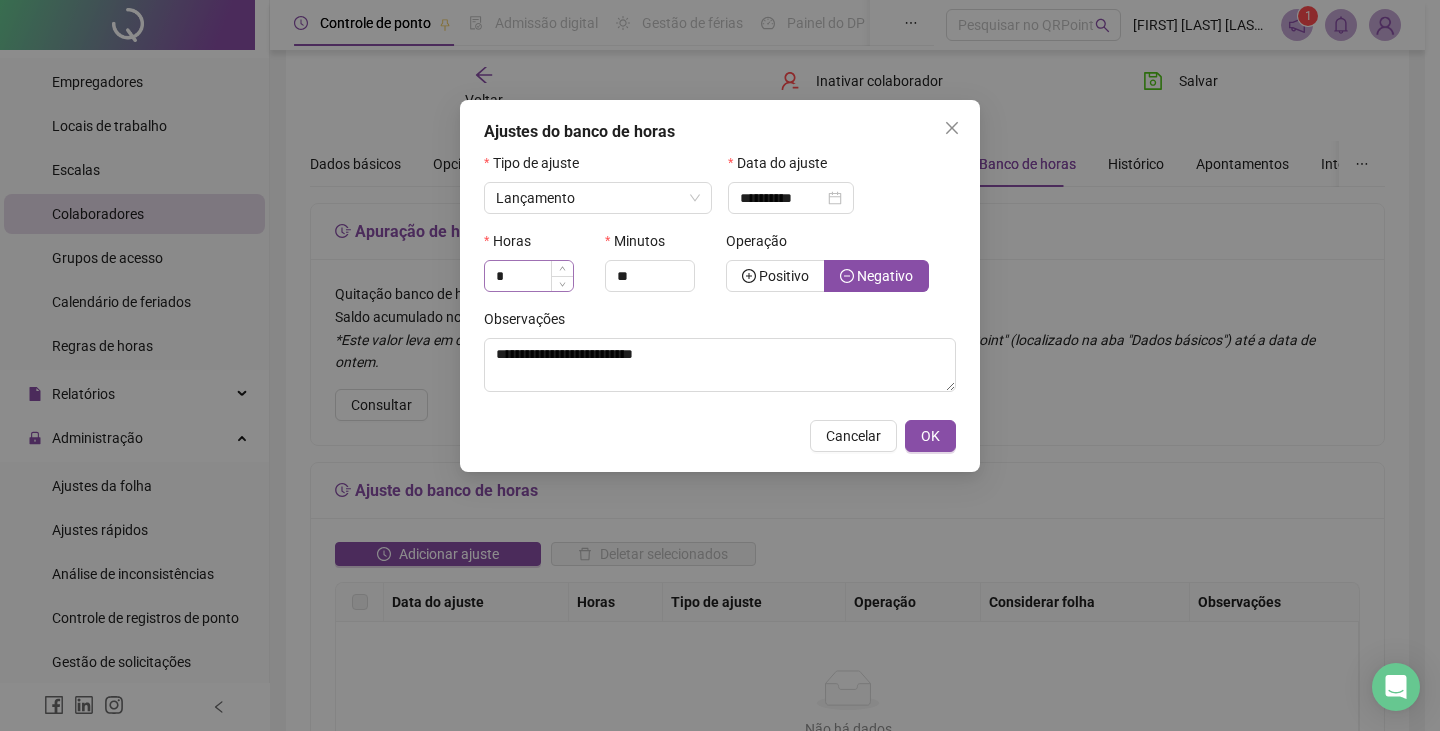 drag, startPoint x: 927, startPoint y: 441, endPoint x: 547, endPoint y: 277, distance: 413.8792 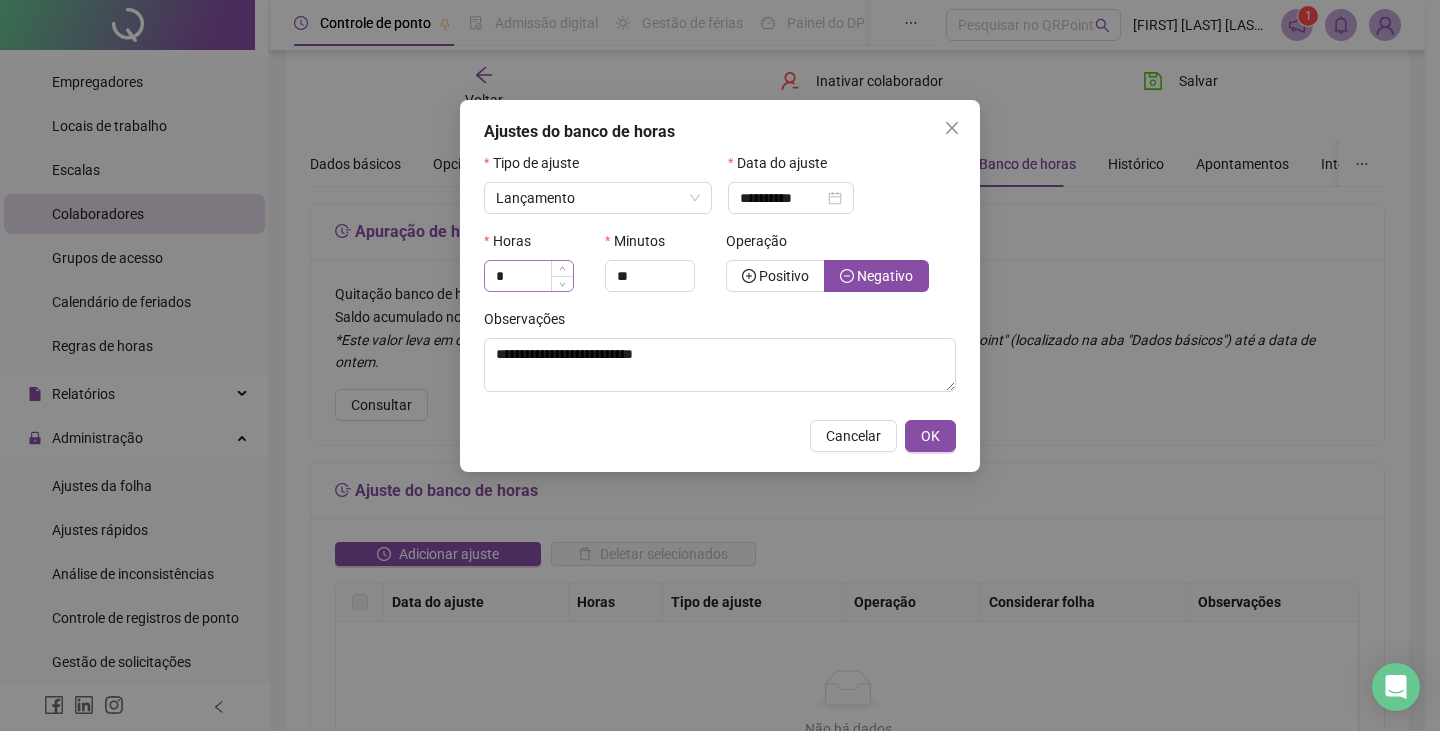 click on "**********" at bounding box center [720, 286] 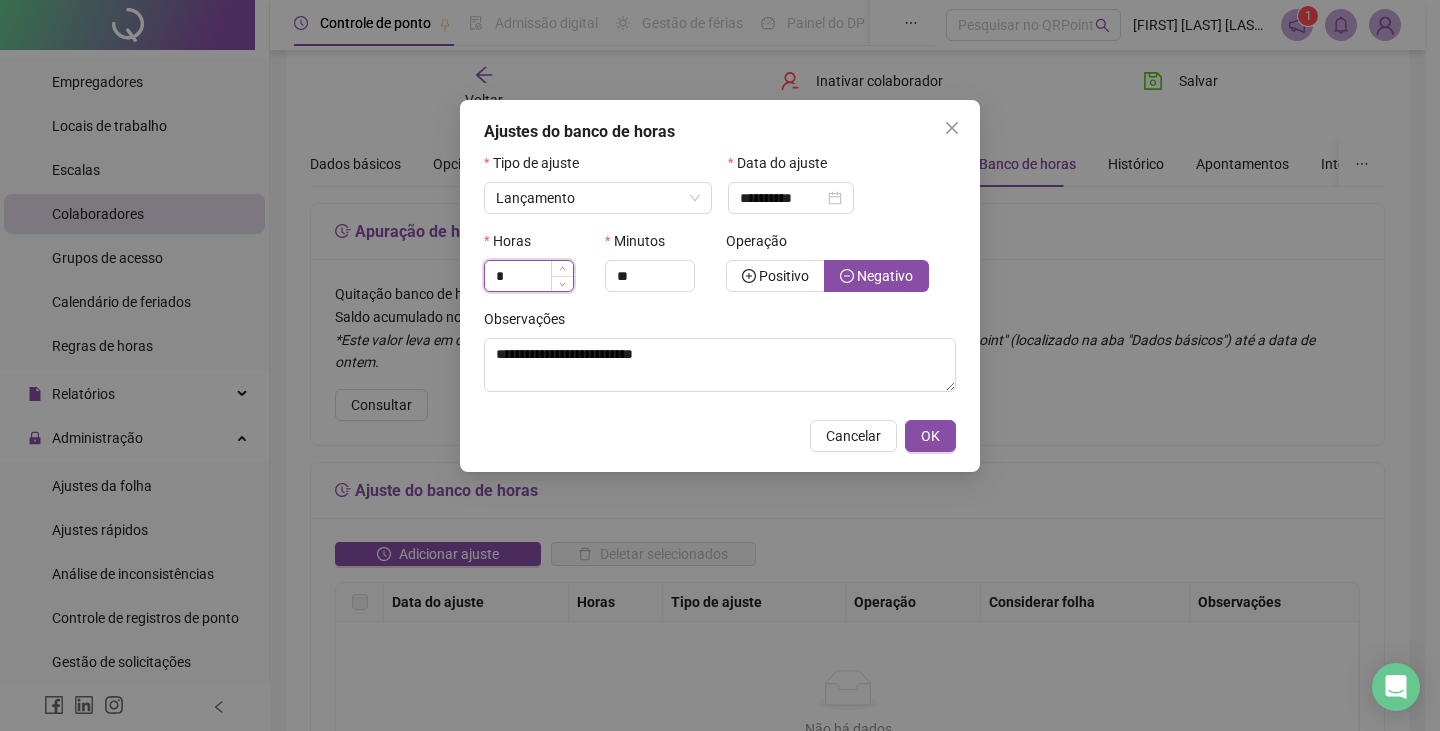 click on "*" at bounding box center (529, 276) 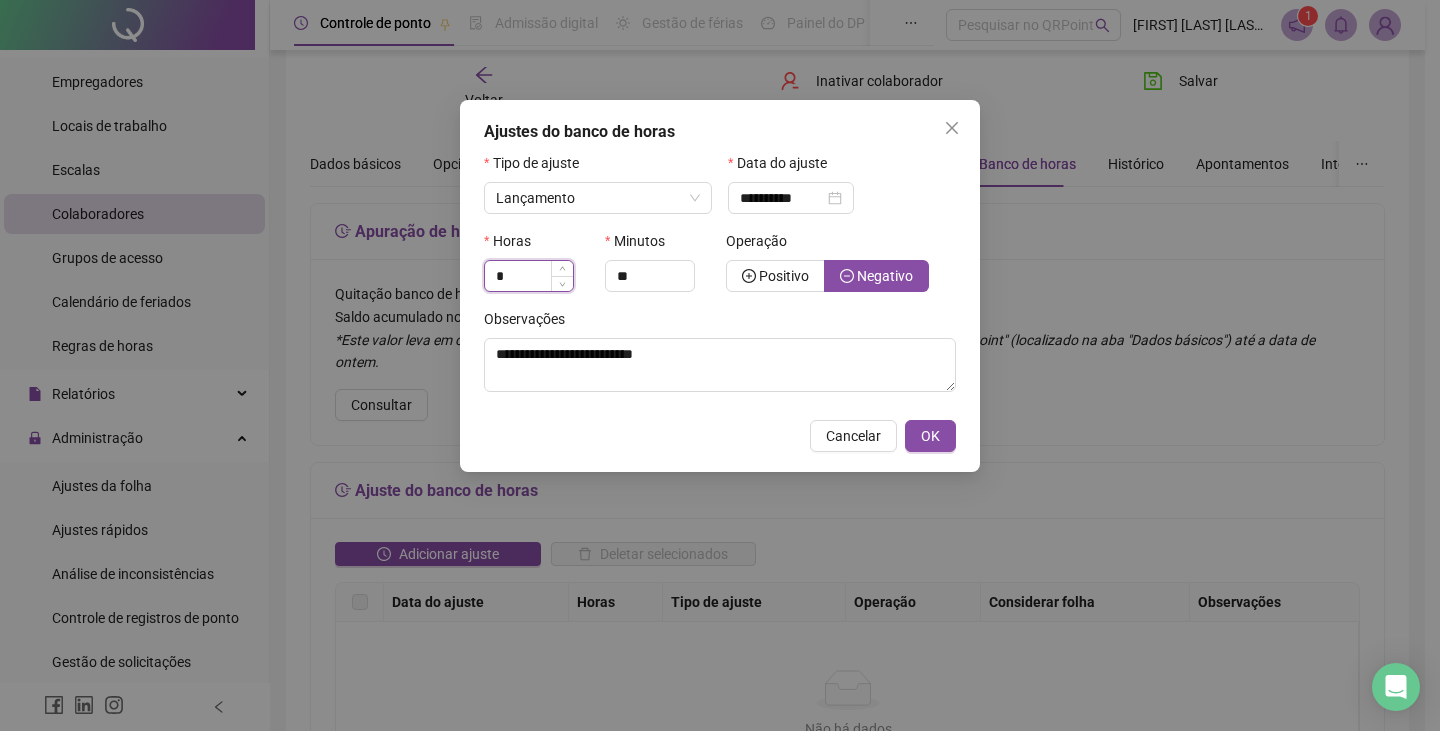 click on "*" at bounding box center (529, 276) 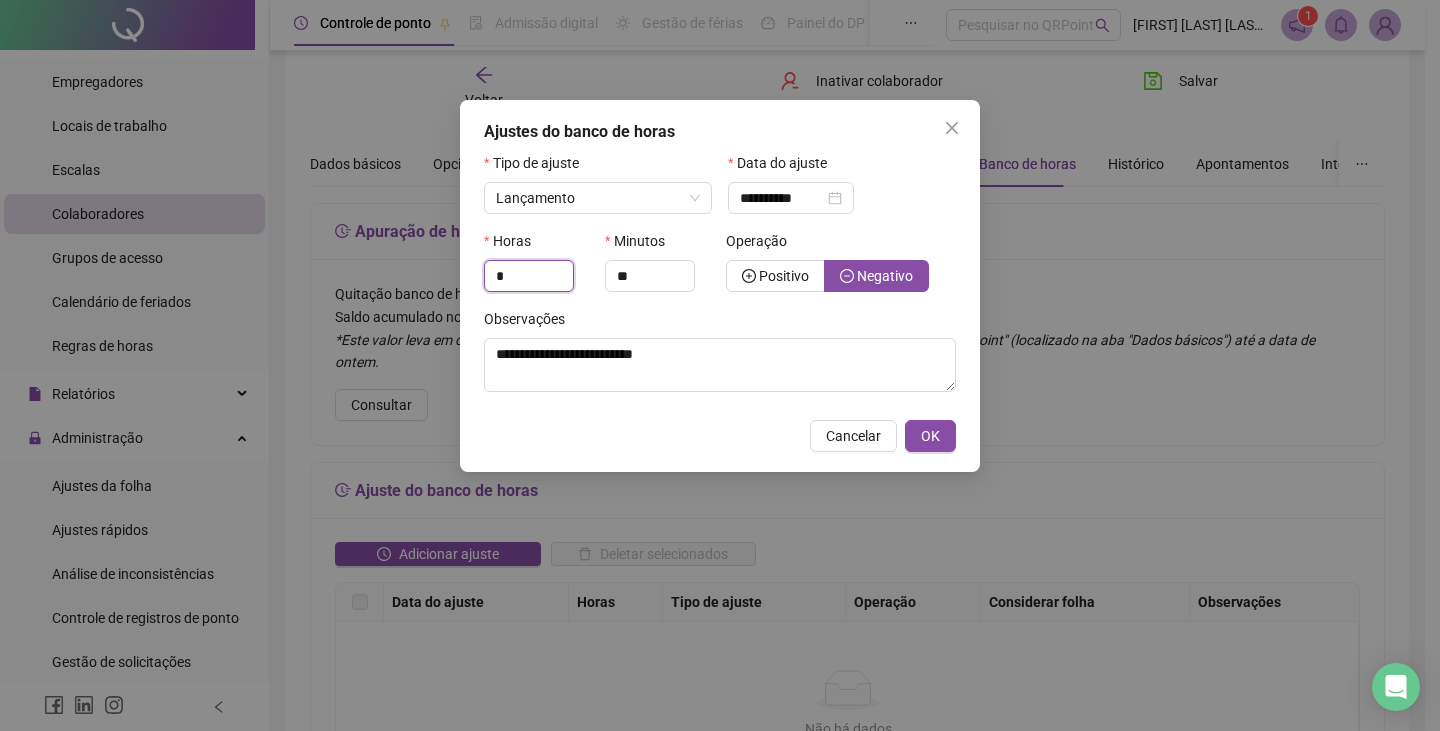 type on "*" 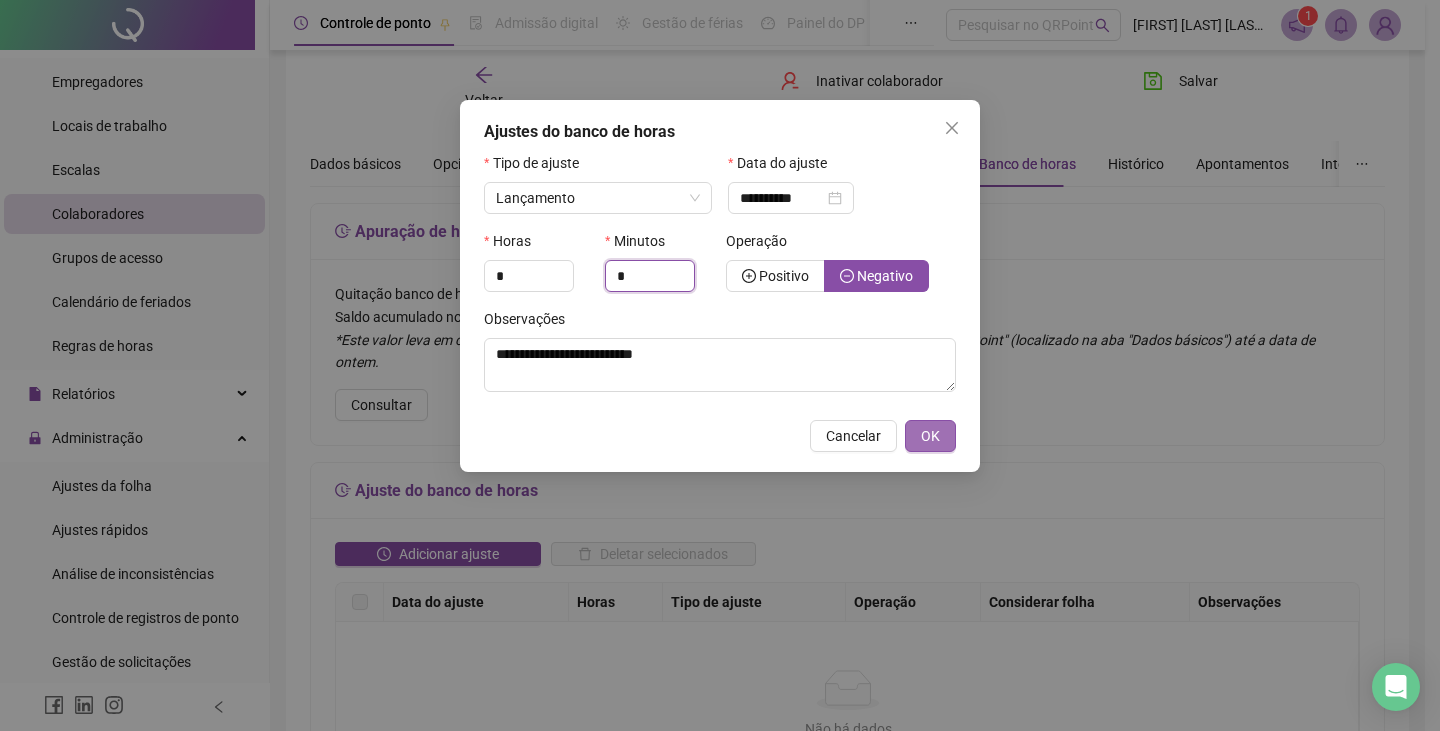 type on "*" 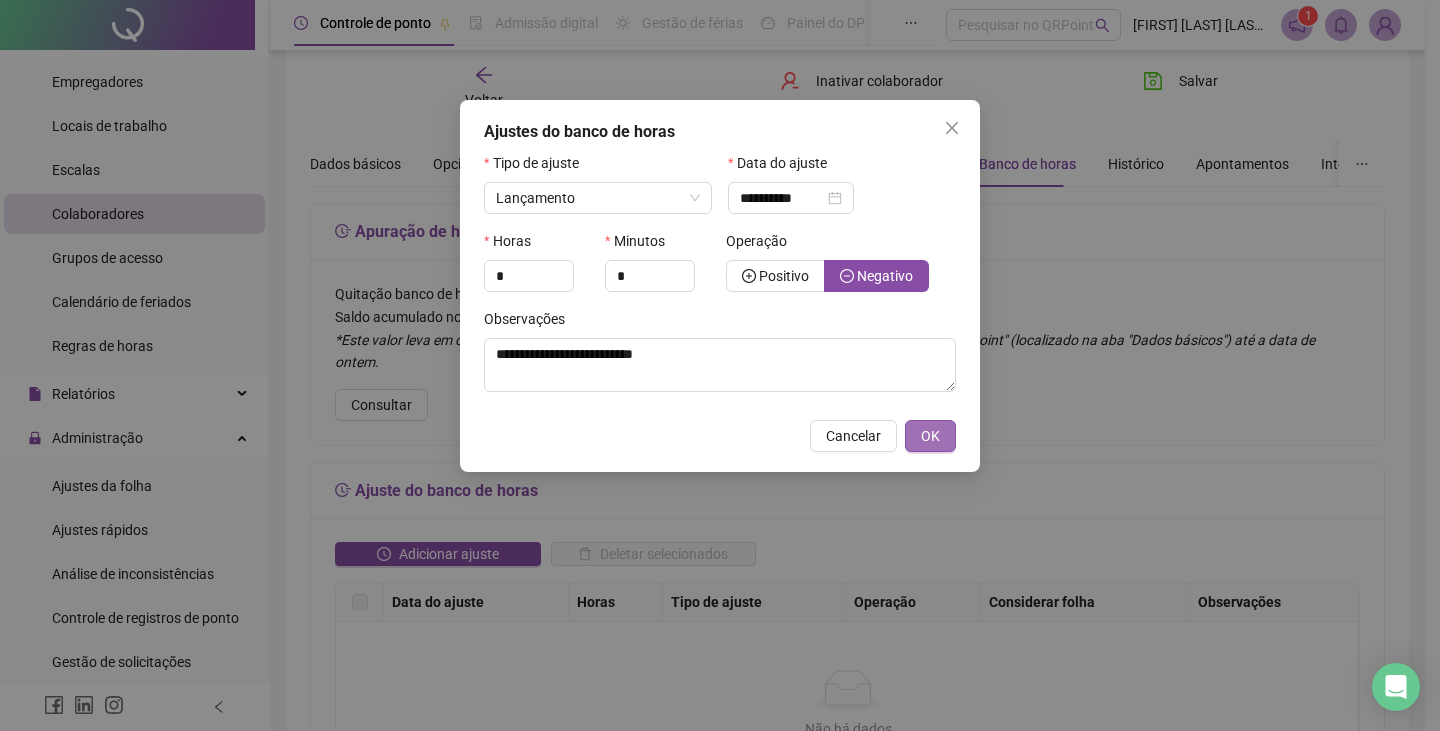 click on "OK" at bounding box center [930, 436] 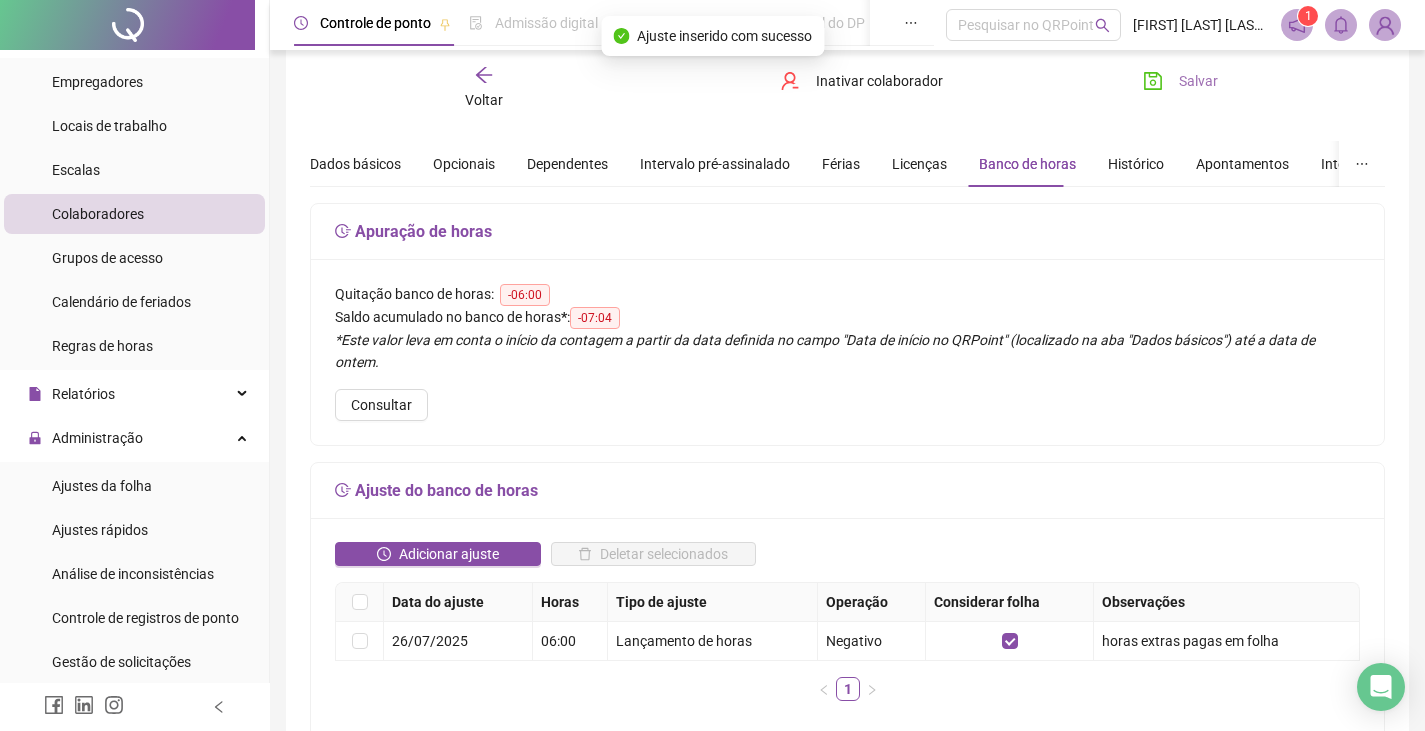 click on "Salvar" at bounding box center [1180, 81] 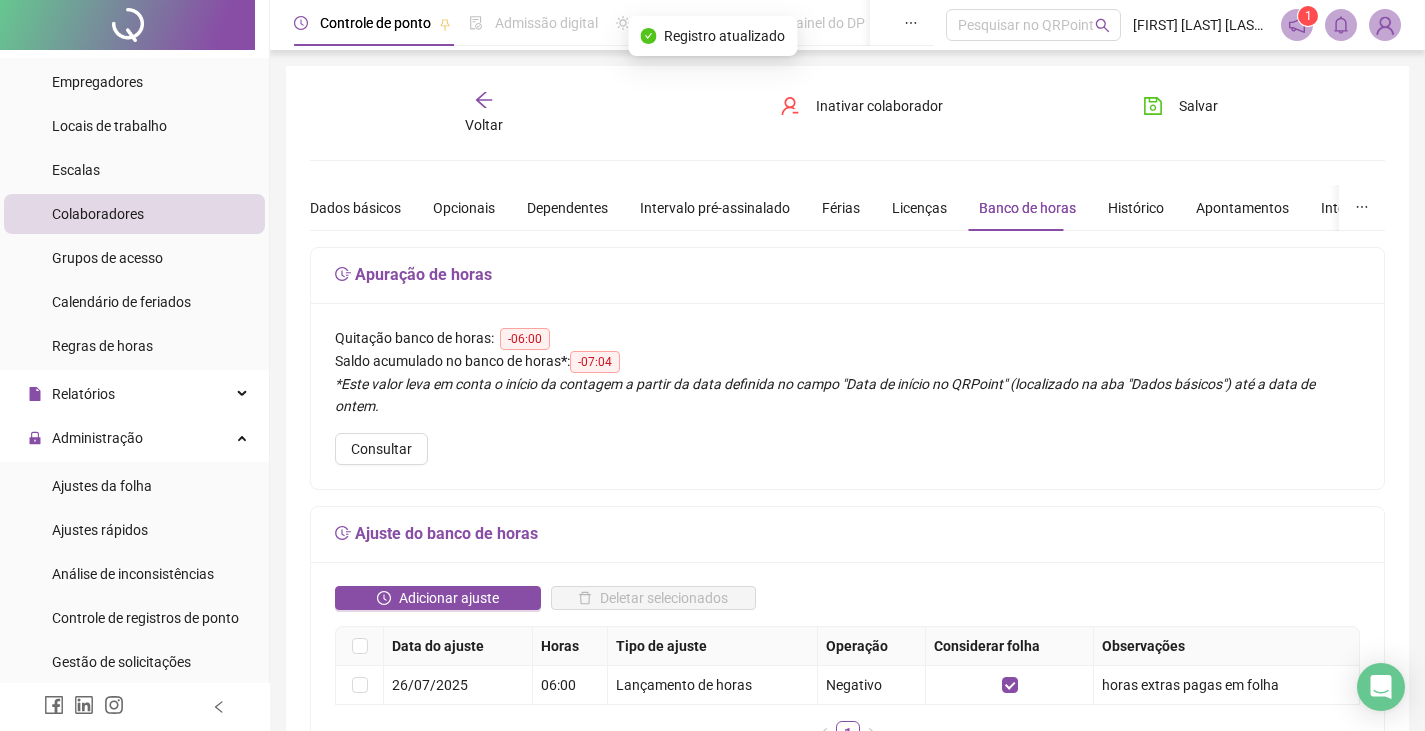 click 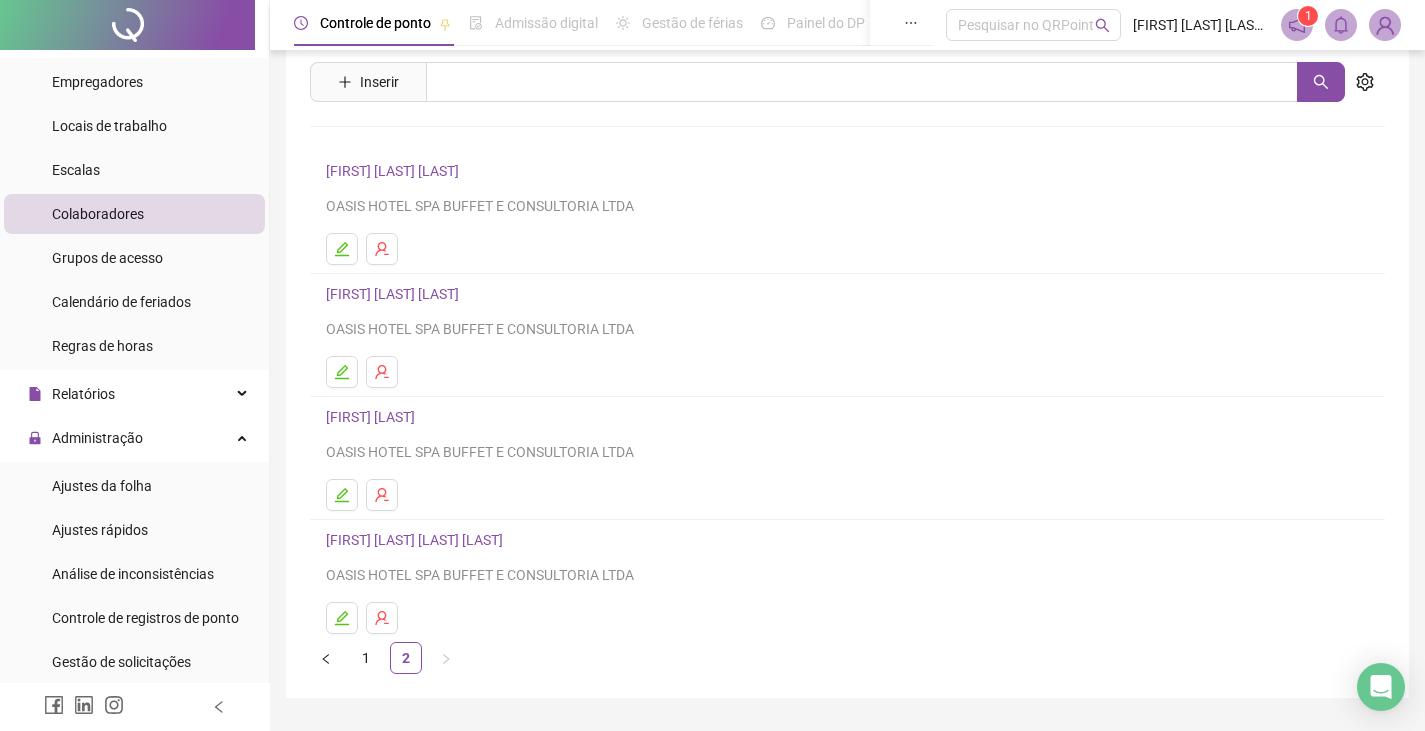 scroll, scrollTop: 42, scrollLeft: 0, axis: vertical 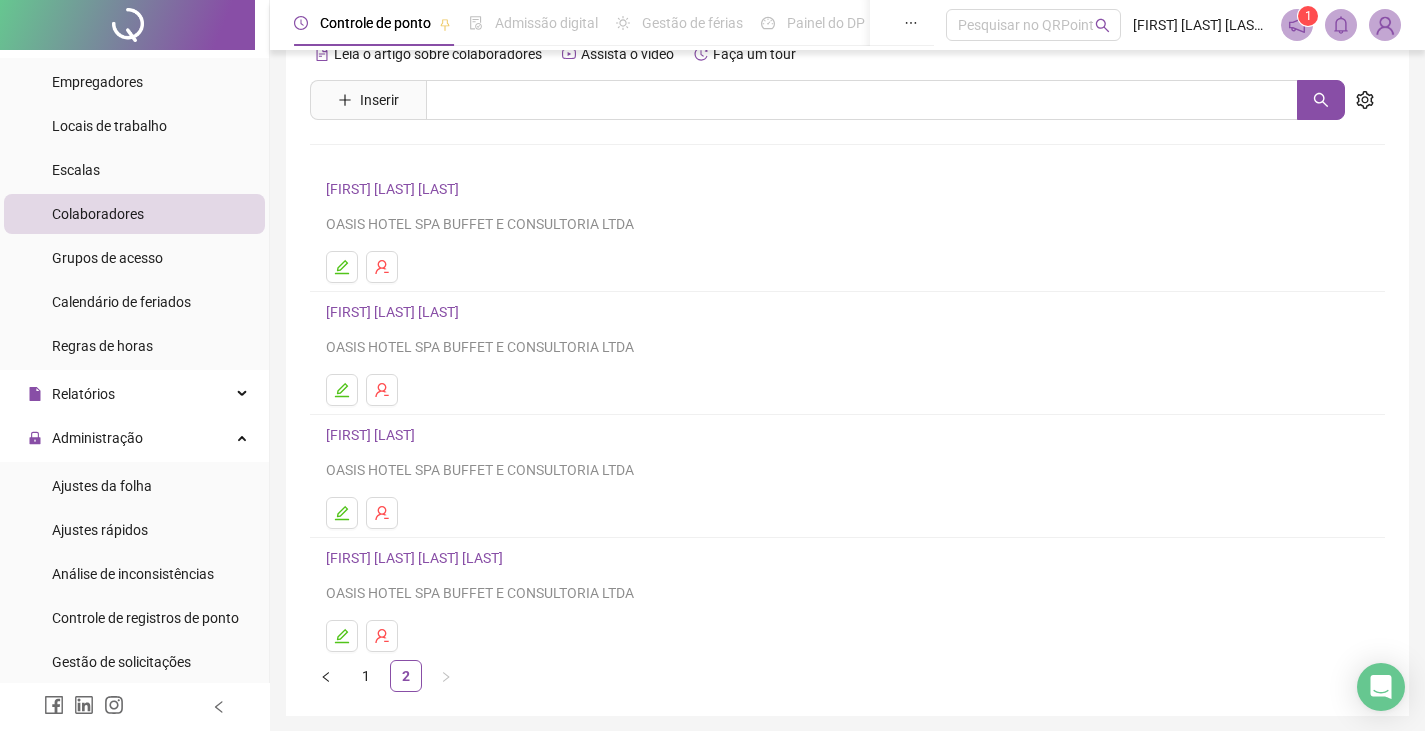 click on "[FIRST] [LAST]" at bounding box center [373, 435] 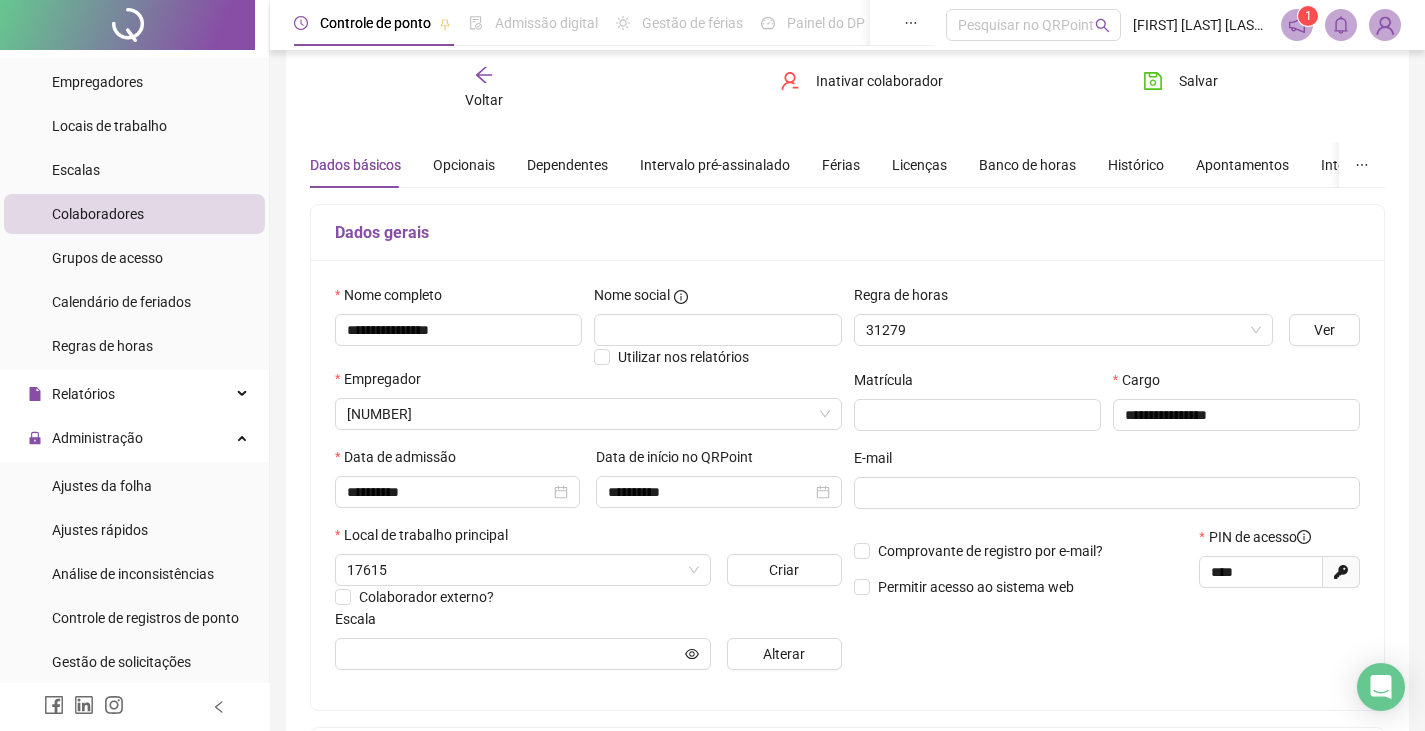 type on "**" 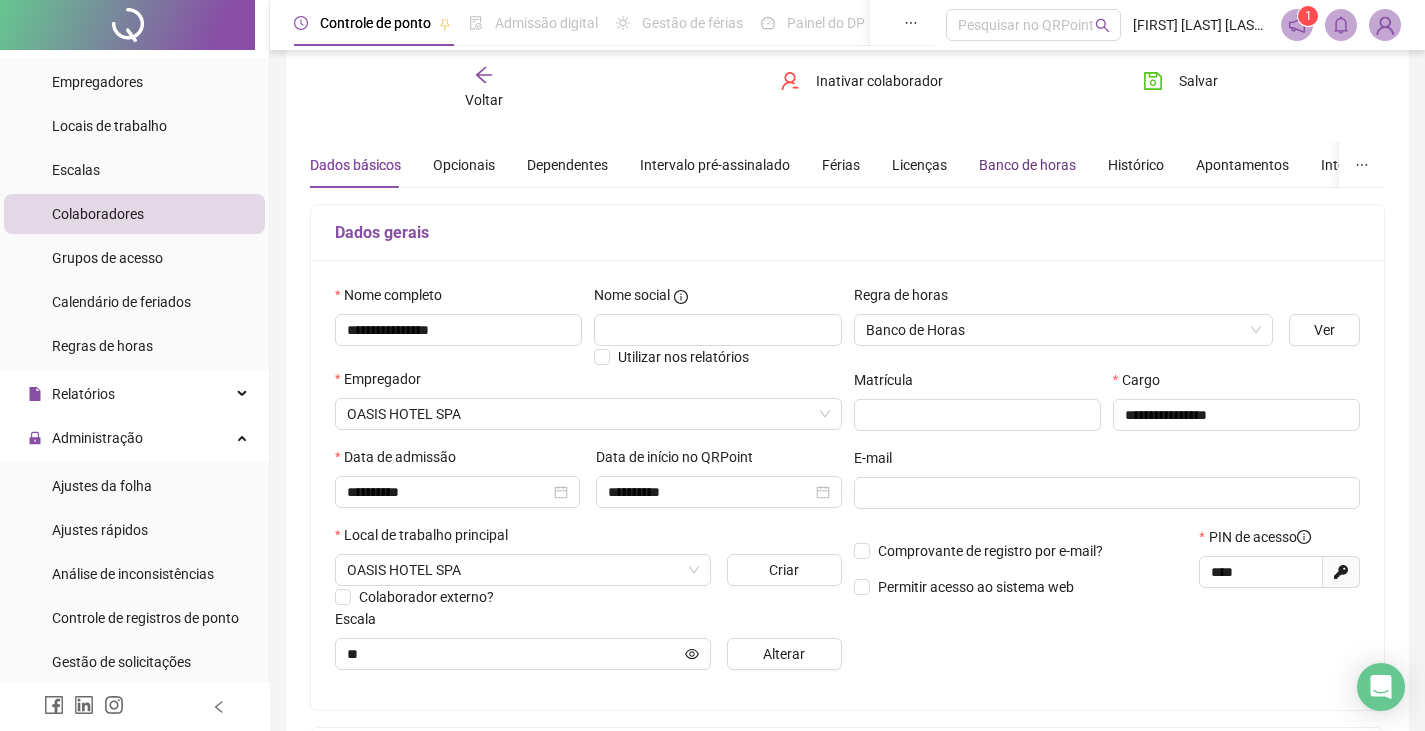 click on "Banco de horas" at bounding box center [1027, 165] 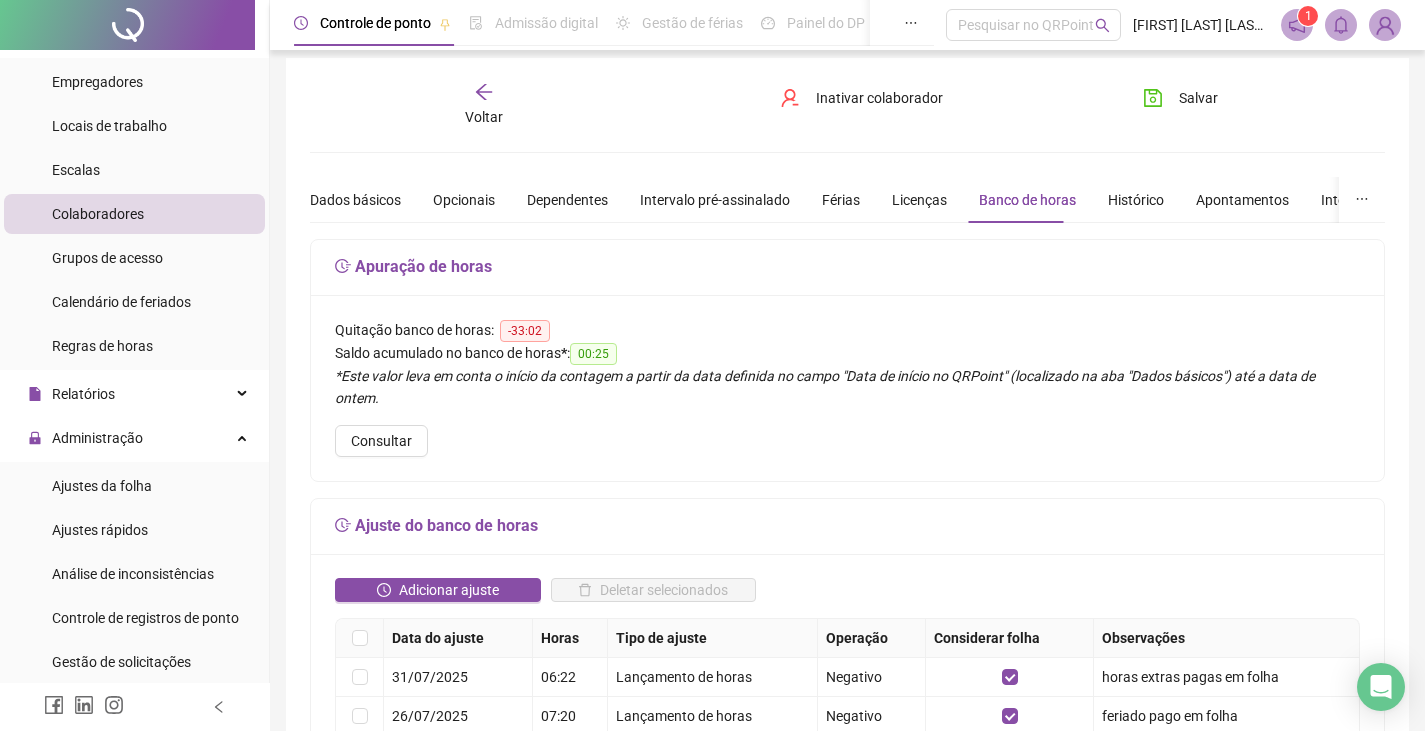 scroll, scrollTop: 0, scrollLeft: 0, axis: both 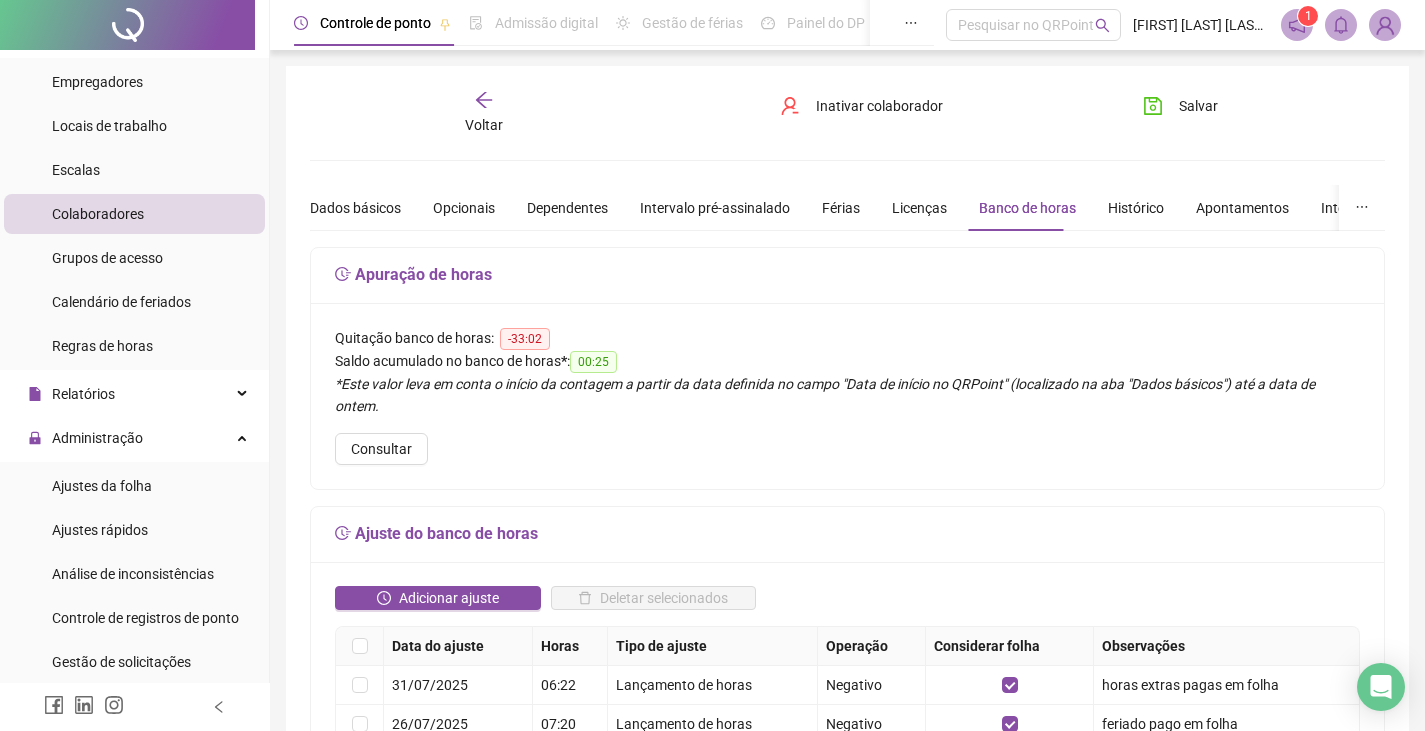 click 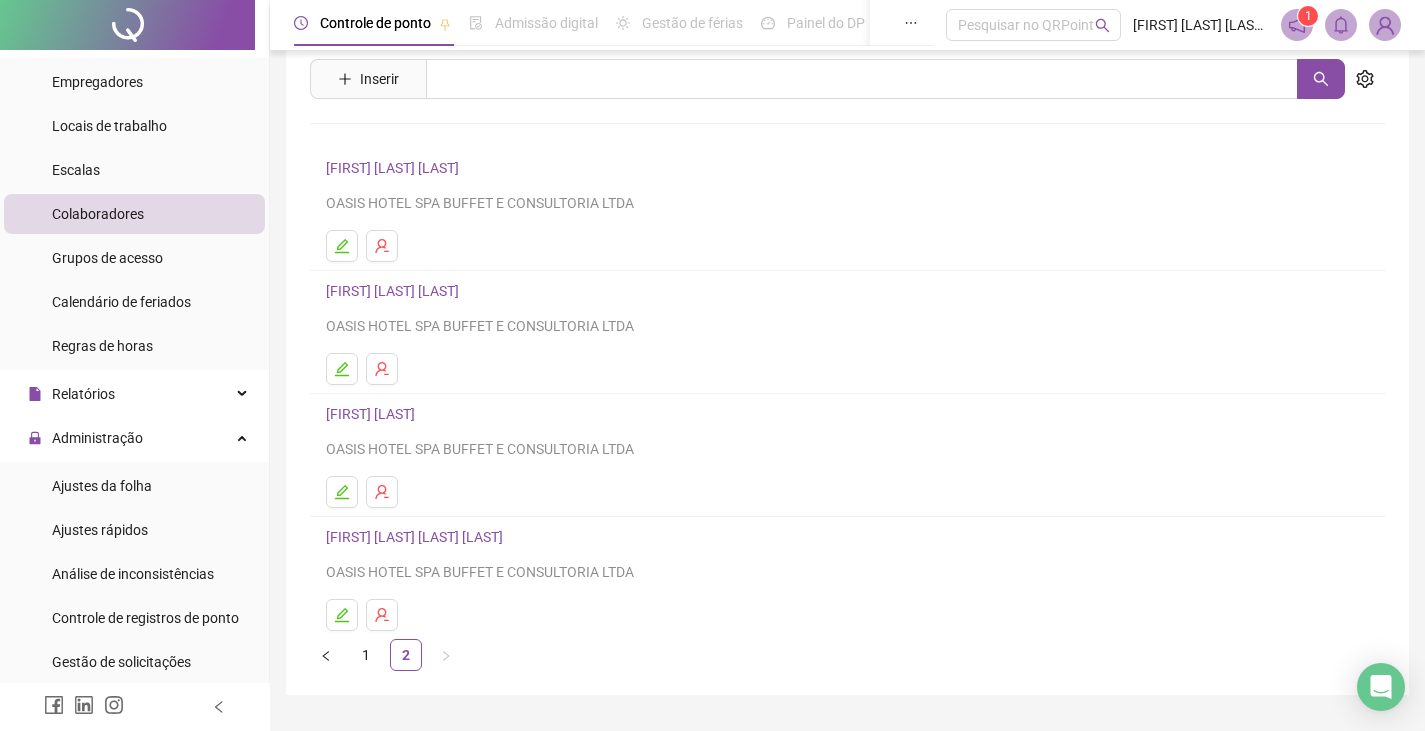 scroll, scrollTop: 0, scrollLeft: 0, axis: both 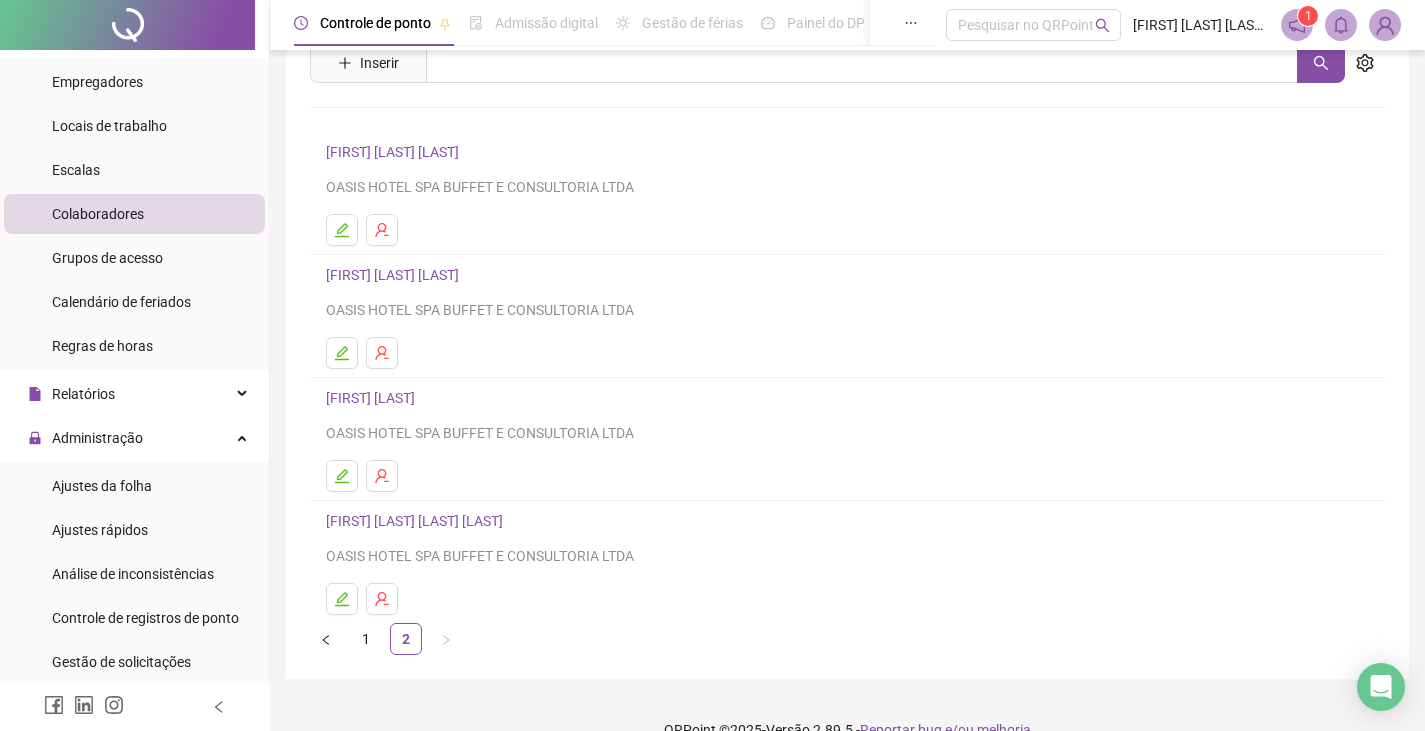 click on "[FIRST] [LAST] [LAST]" at bounding box center [395, 275] 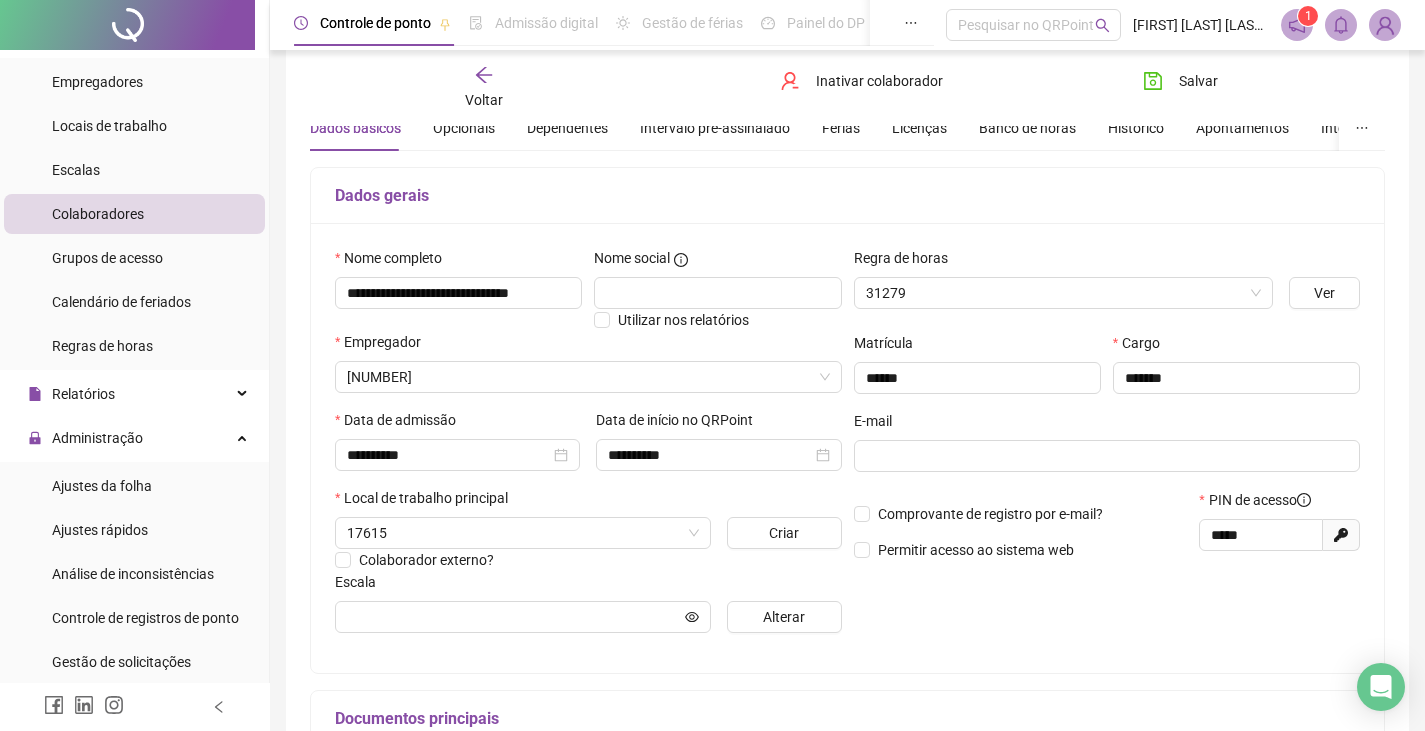 scroll, scrollTop: 89, scrollLeft: 0, axis: vertical 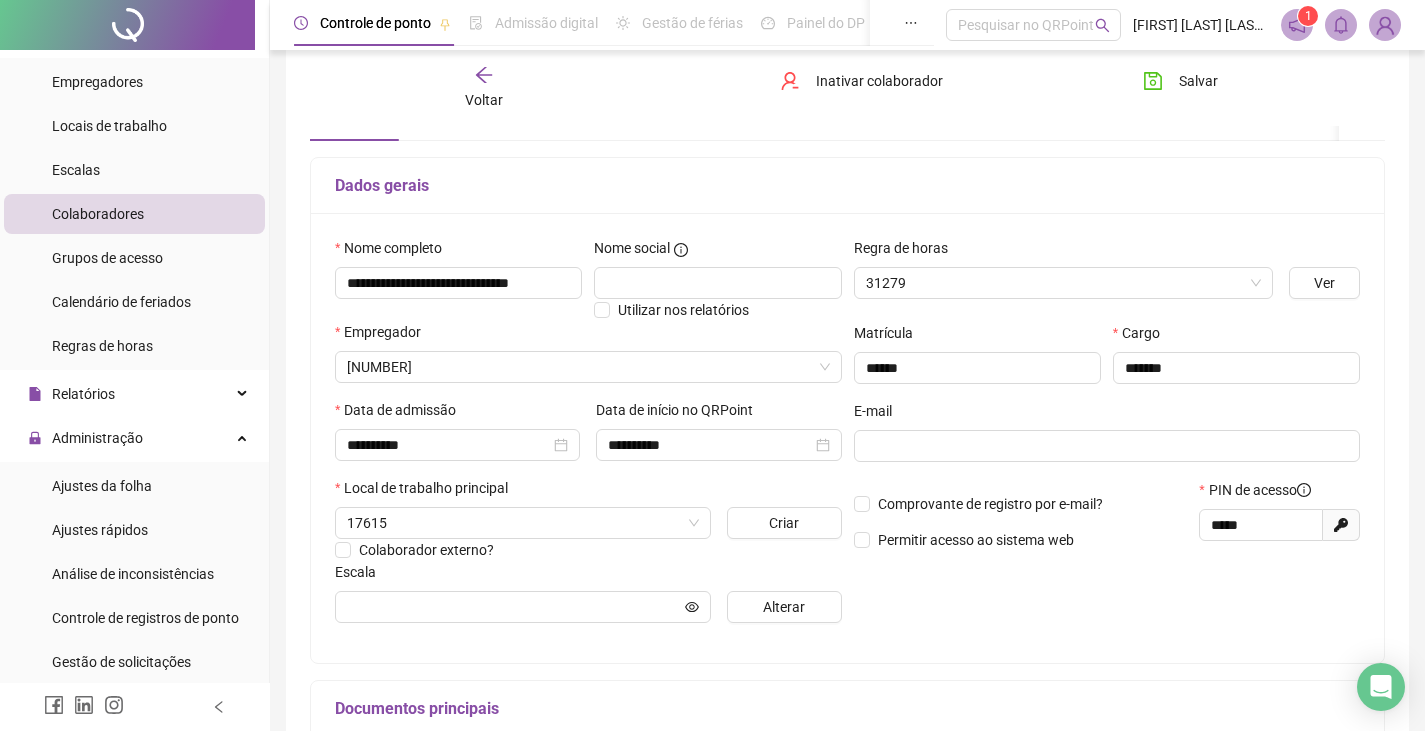 type on "****" 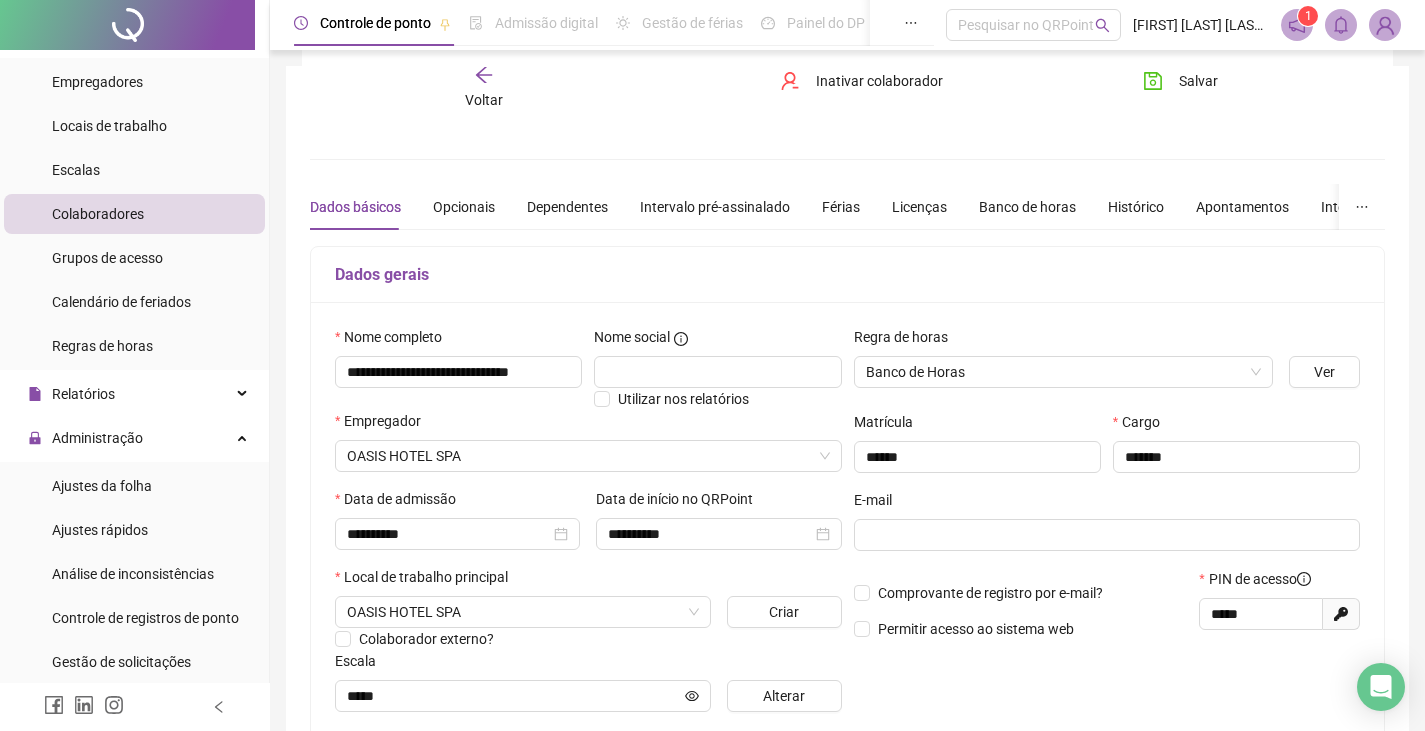 scroll, scrollTop: 1, scrollLeft: 0, axis: vertical 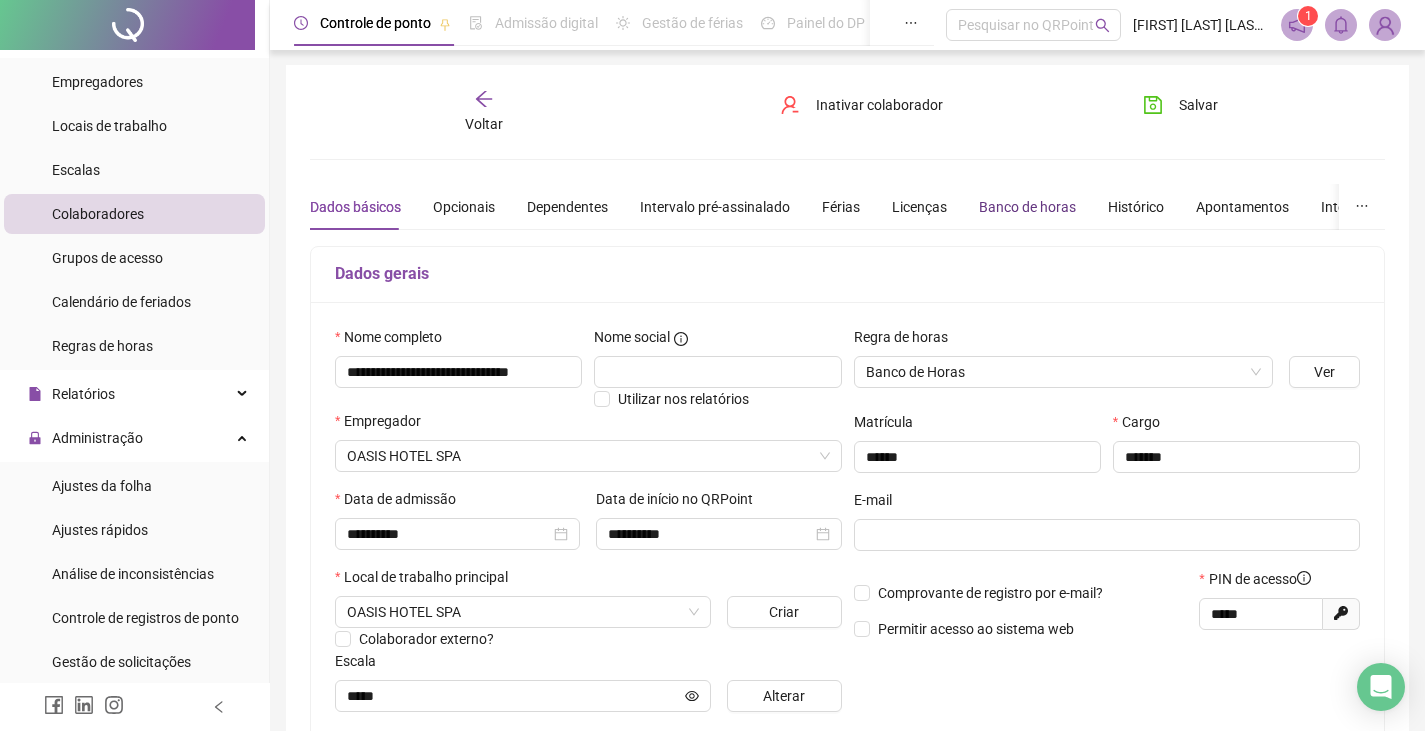 click on "Banco de horas" at bounding box center (1027, 207) 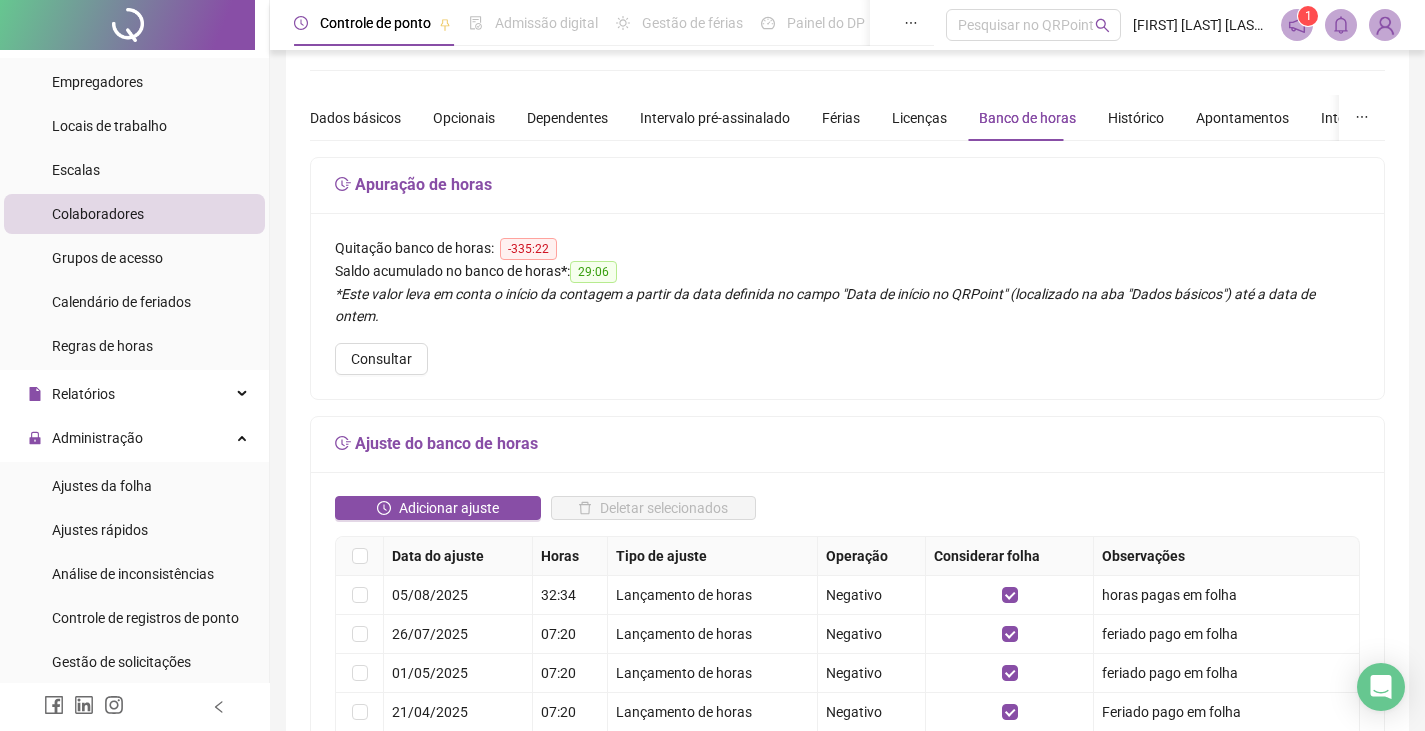 scroll, scrollTop: 155, scrollLeft: 0, axis: vertical 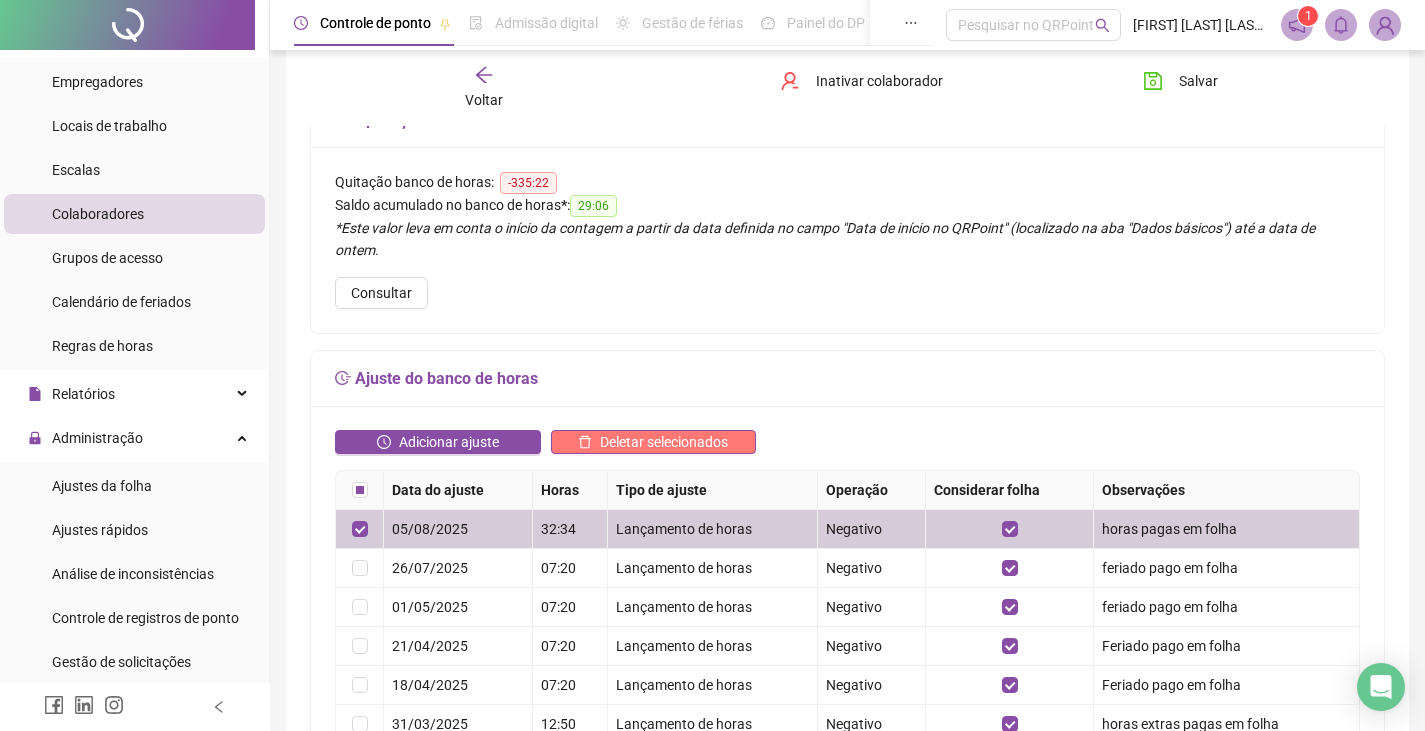 click on "Deletar selecionados" at bounding box center (664, 442) 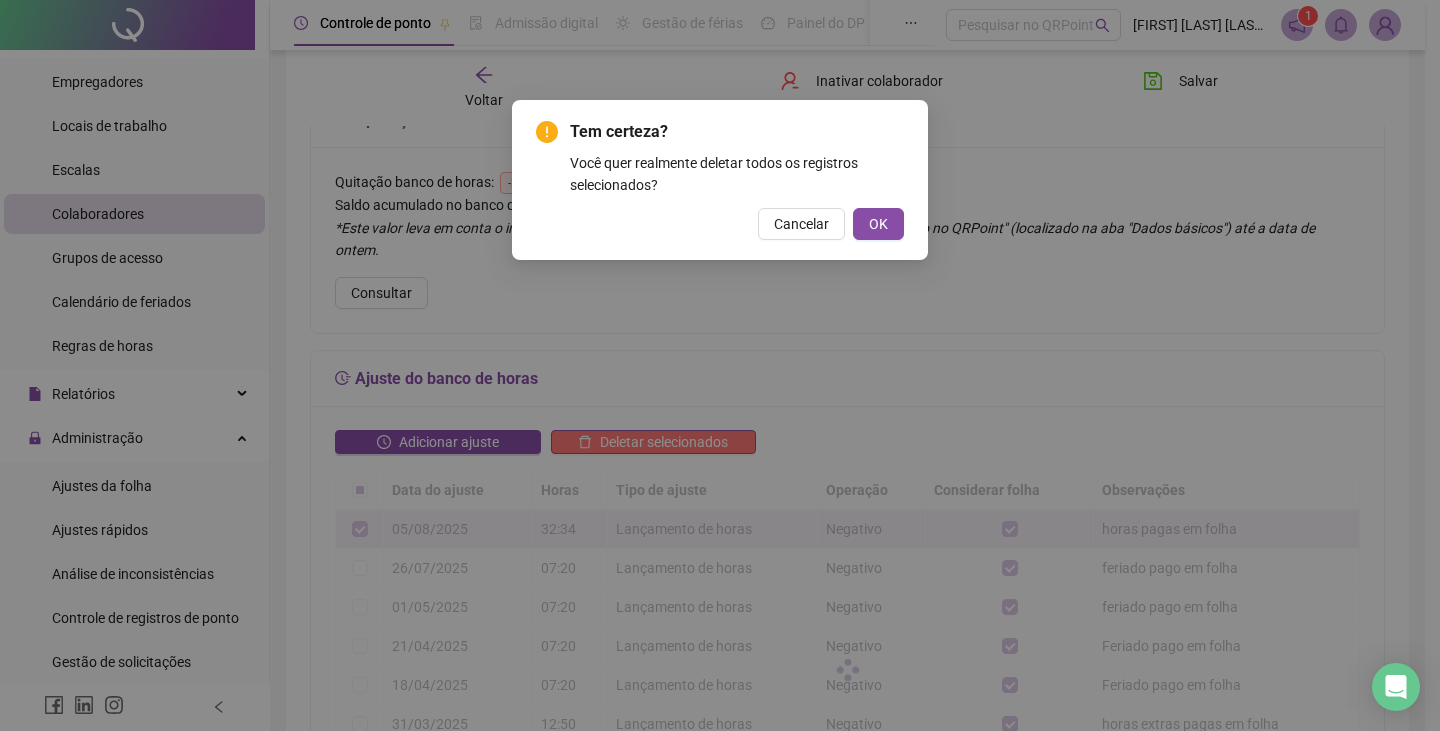 click on "OK" at bounding box center (878, 224) 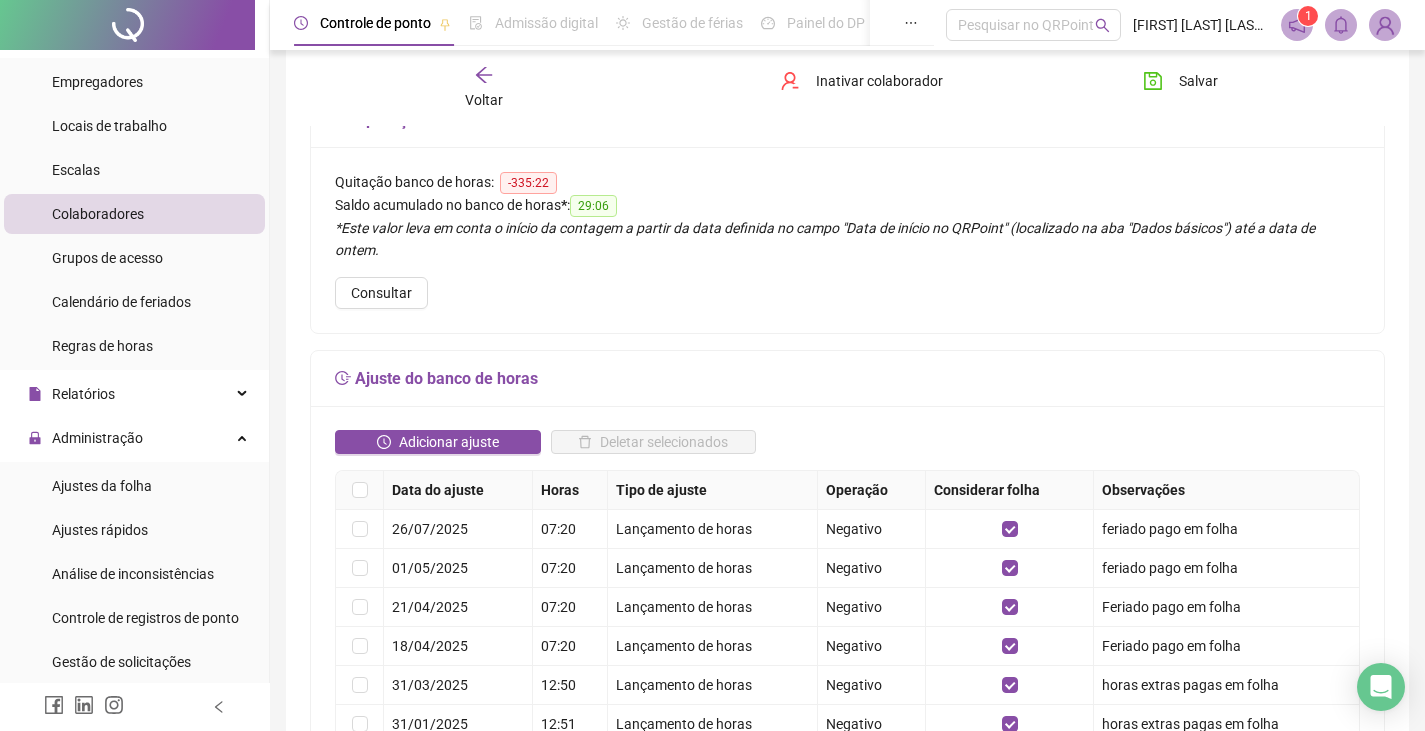 click on "Adicionar ajuste" at bounding box center (449, 442) 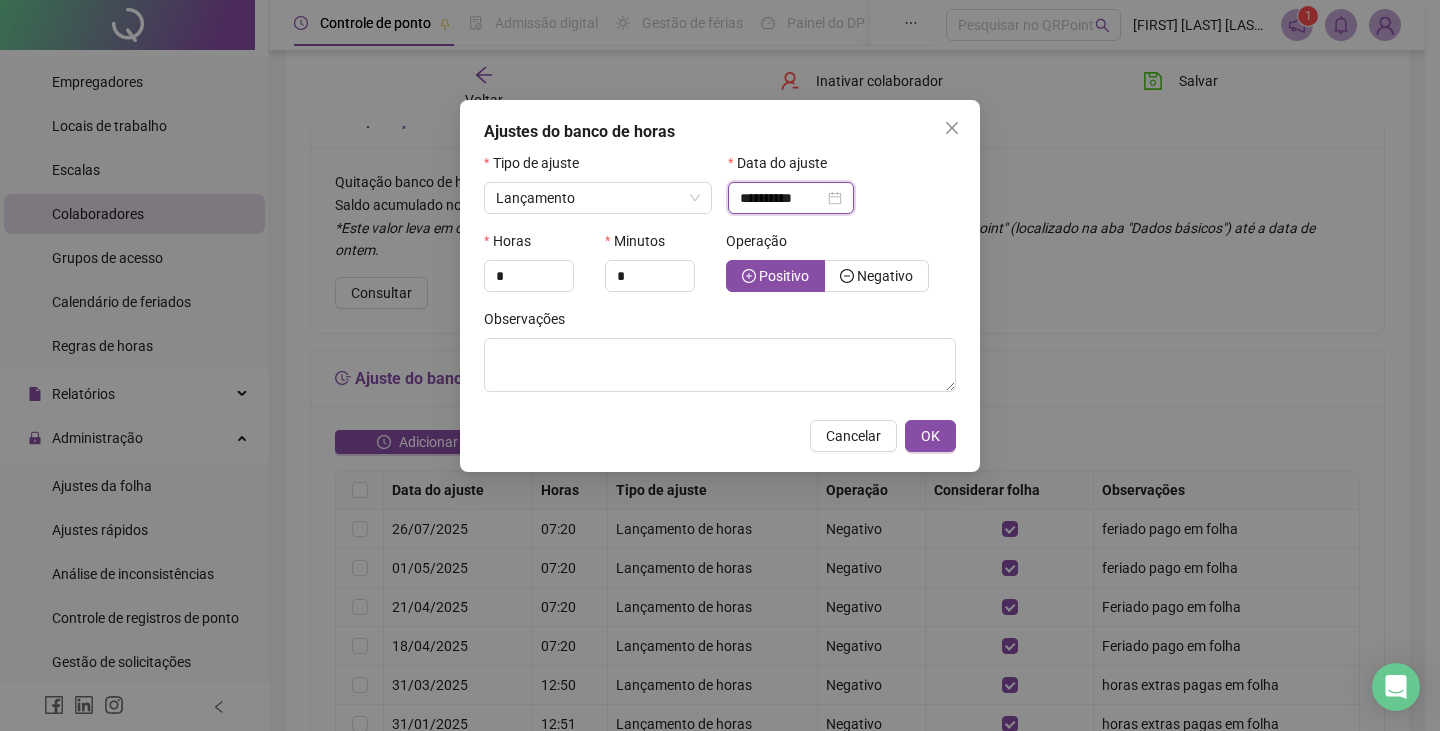 click on "**********" at bounding box center (782, 198) 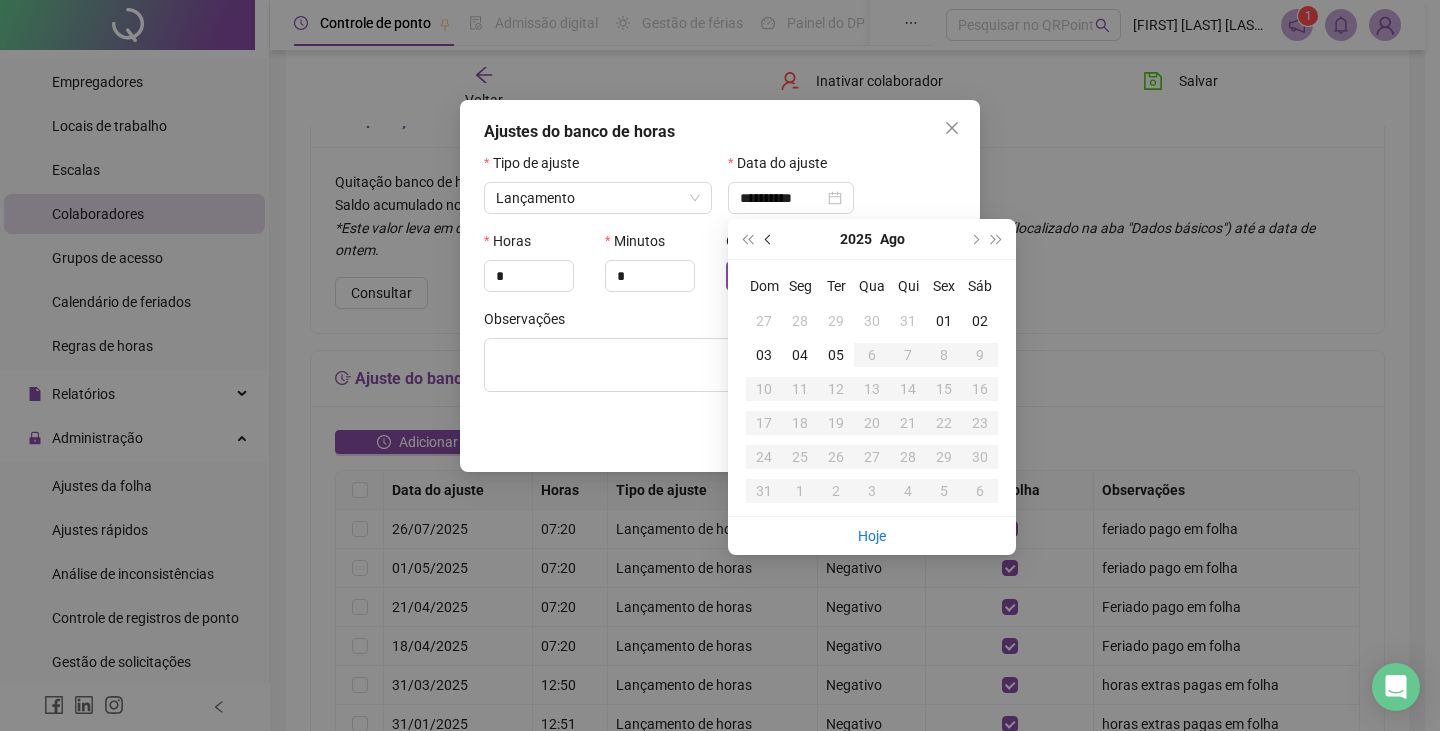 click at bounding box center (770, 239) 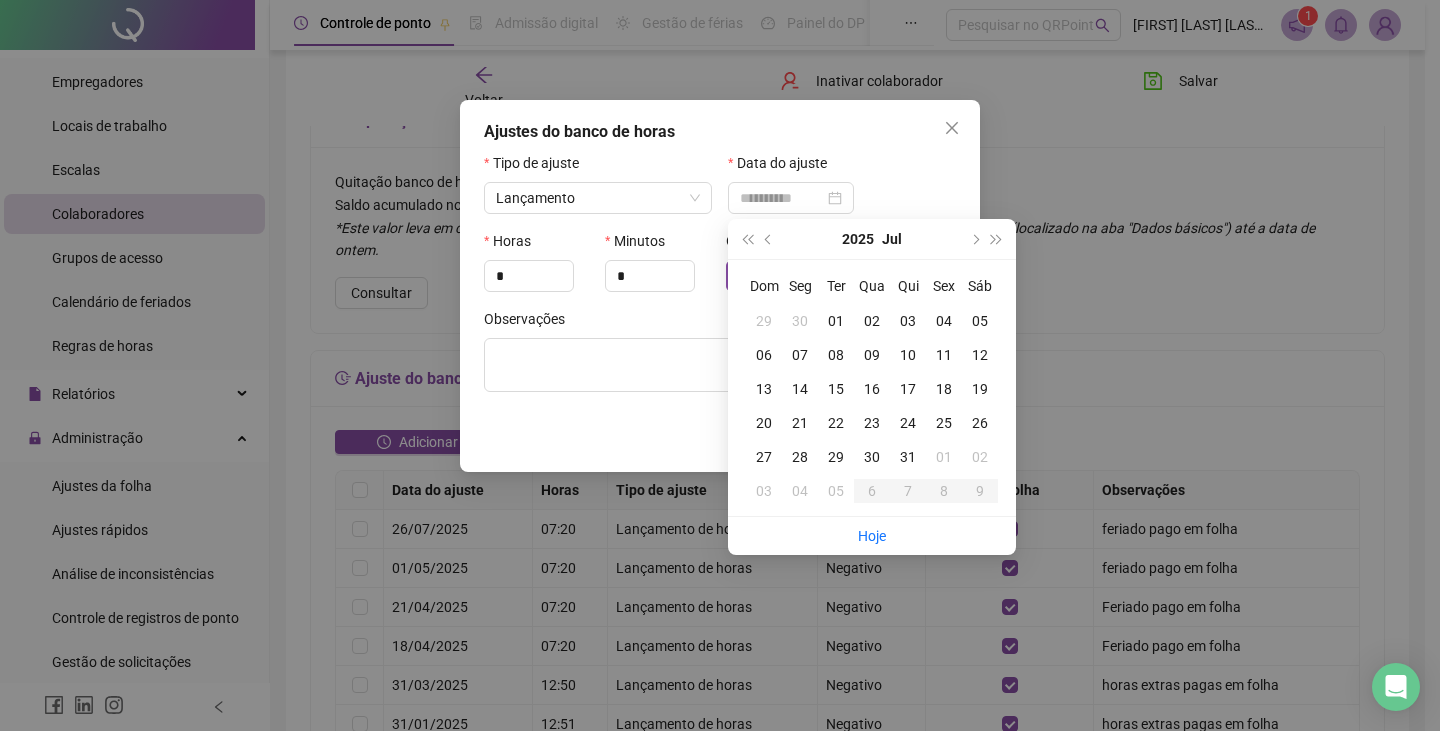 type on "**********" 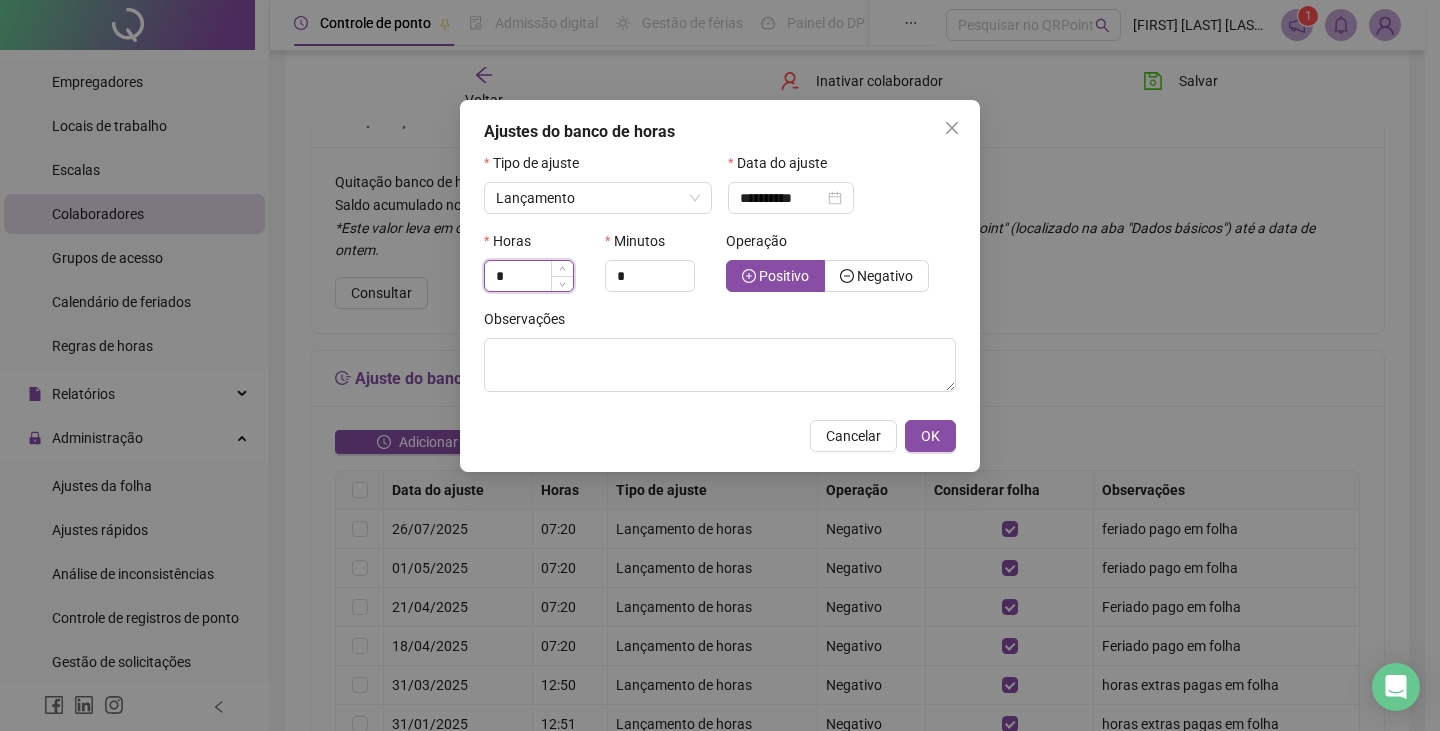 click on "*" at bounding box center [529, 276] 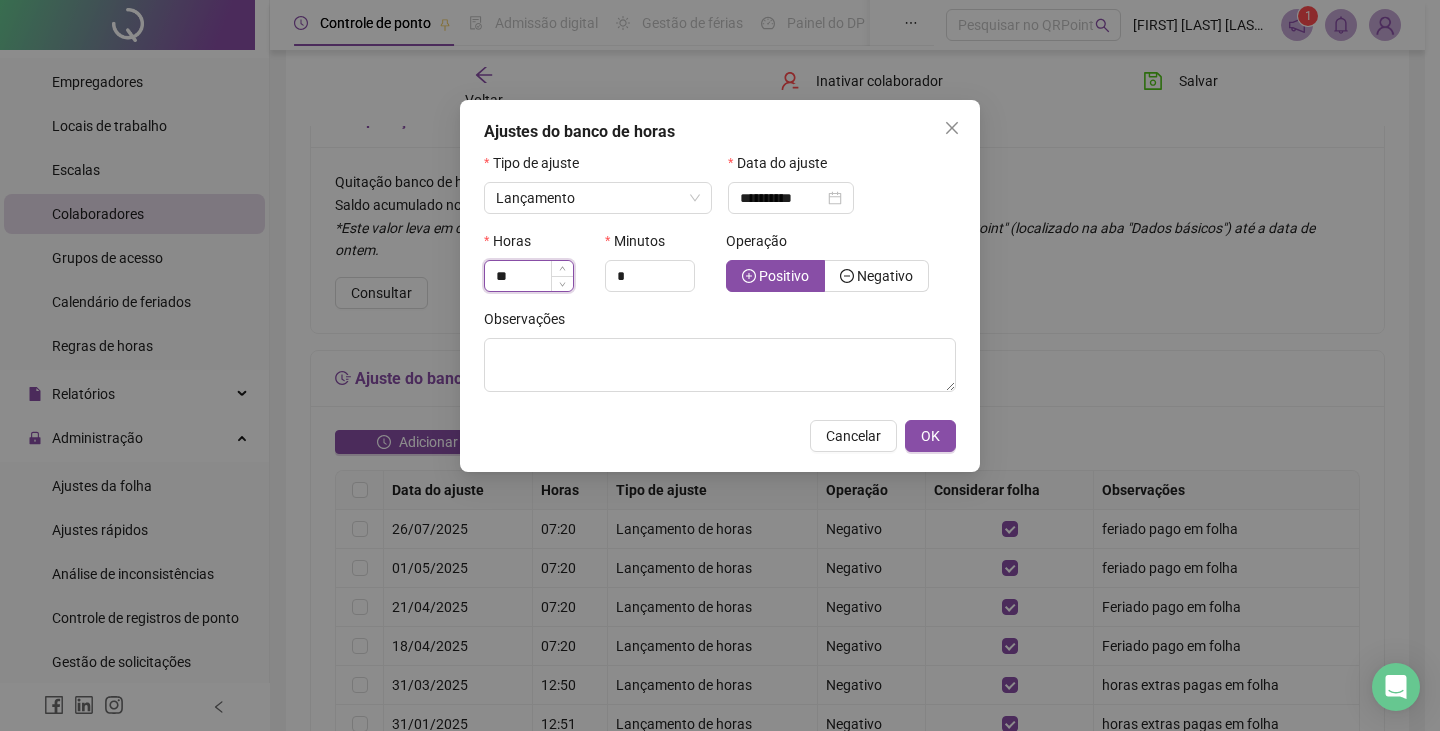 type on "*" 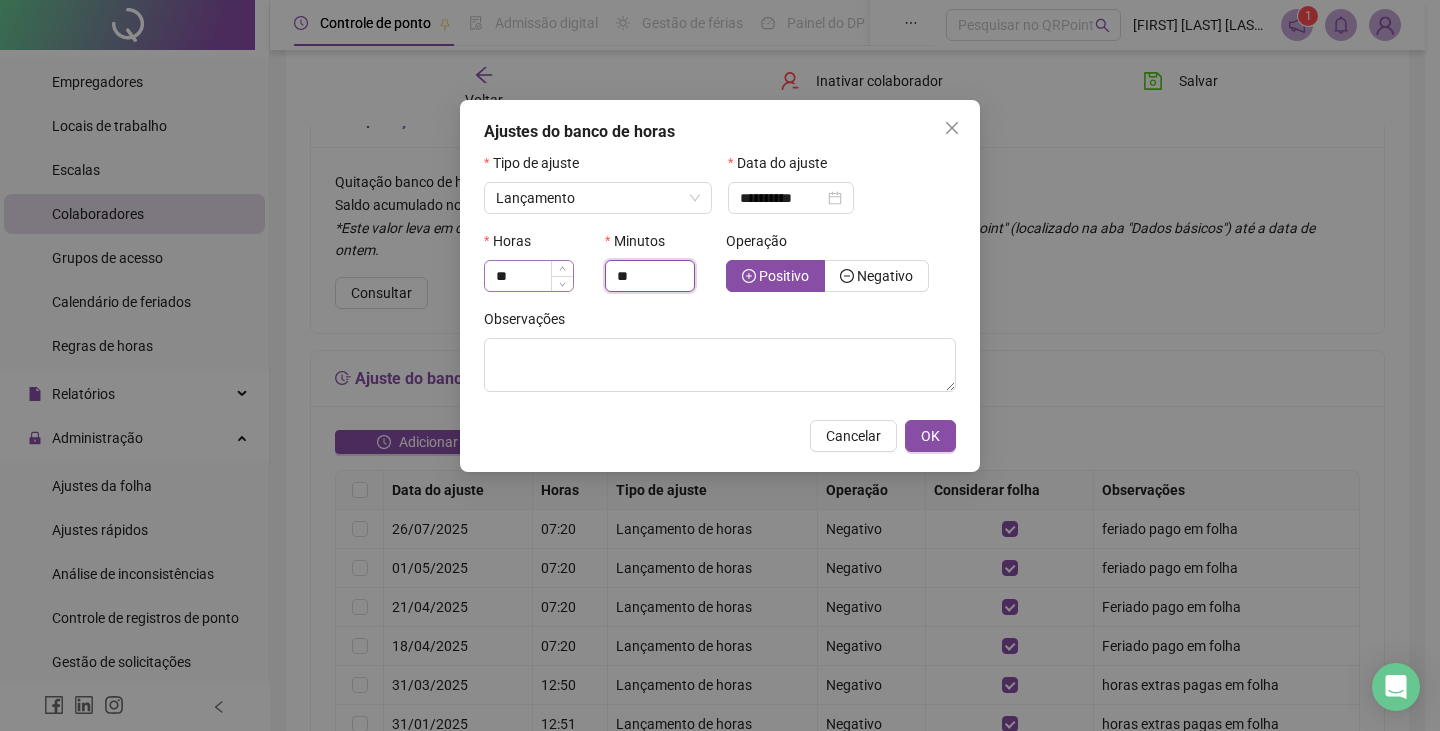 type on "**" 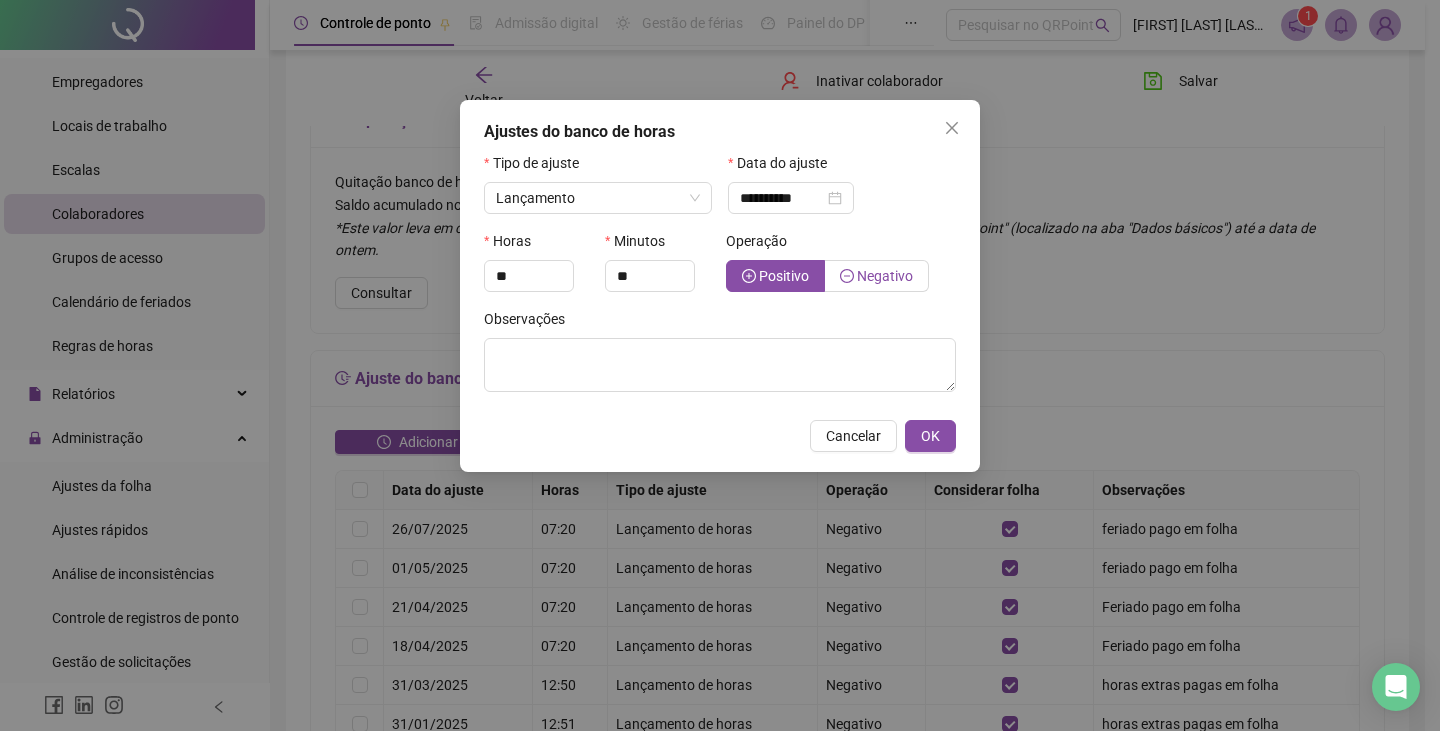 click on "Negativo" at bounding box center (885, 276) 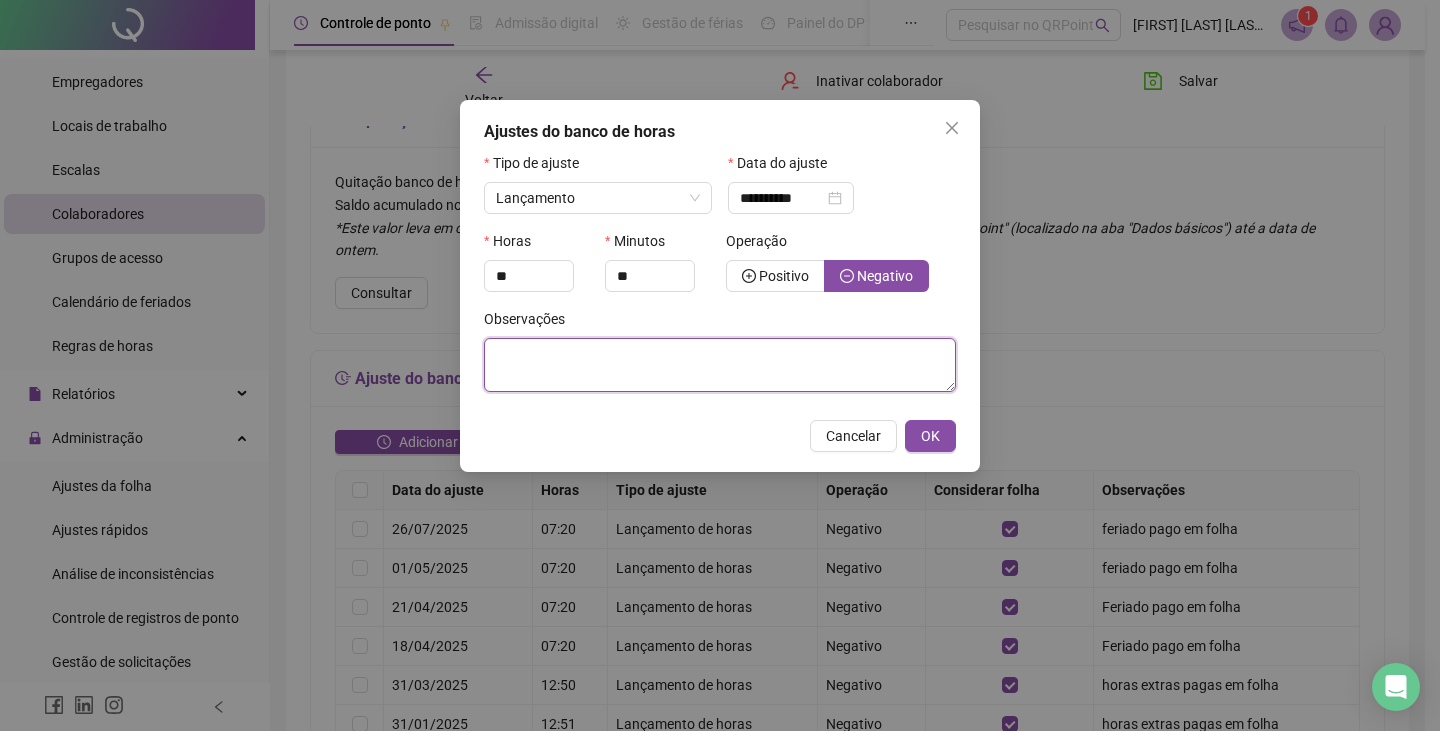 click at bounding box center (720, 365) 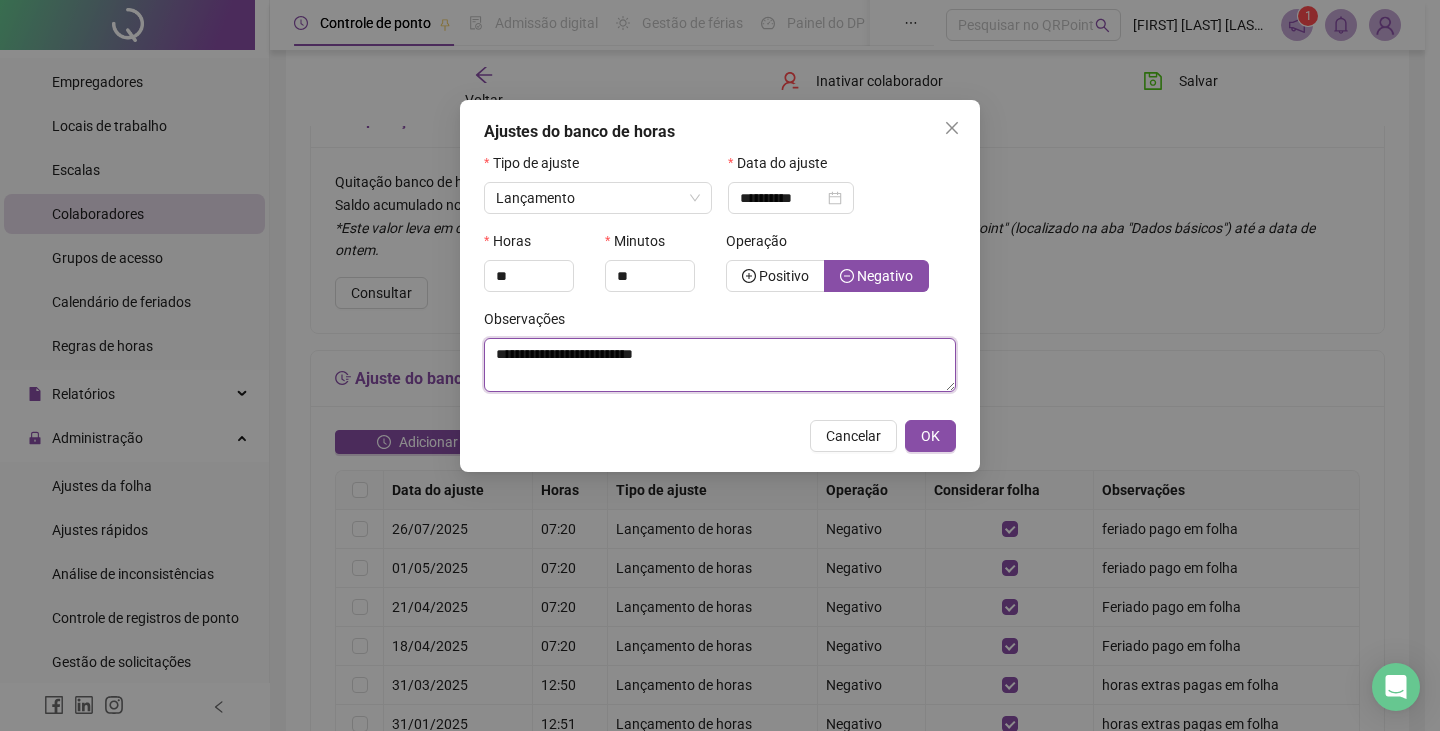 type on "**********" 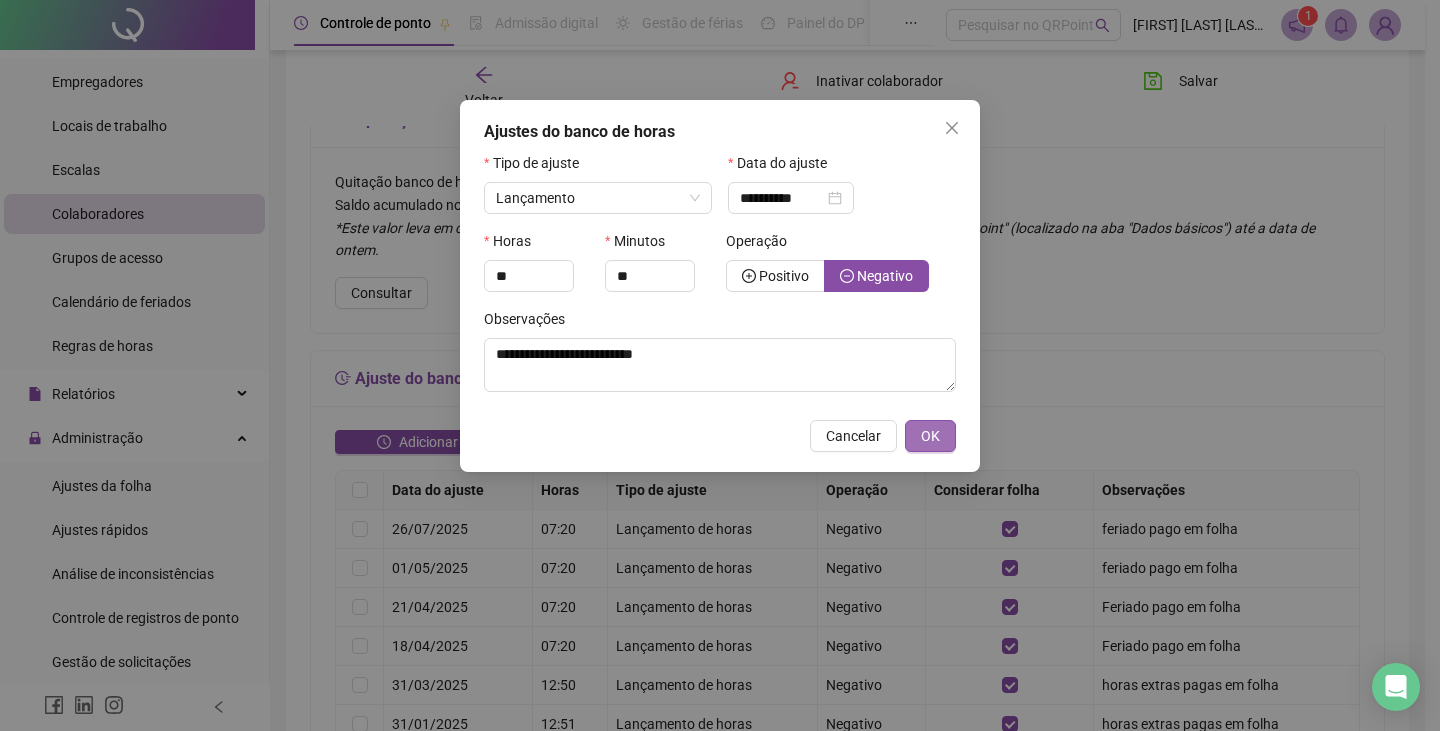 click on "OK" at bounding box center [930, 436] 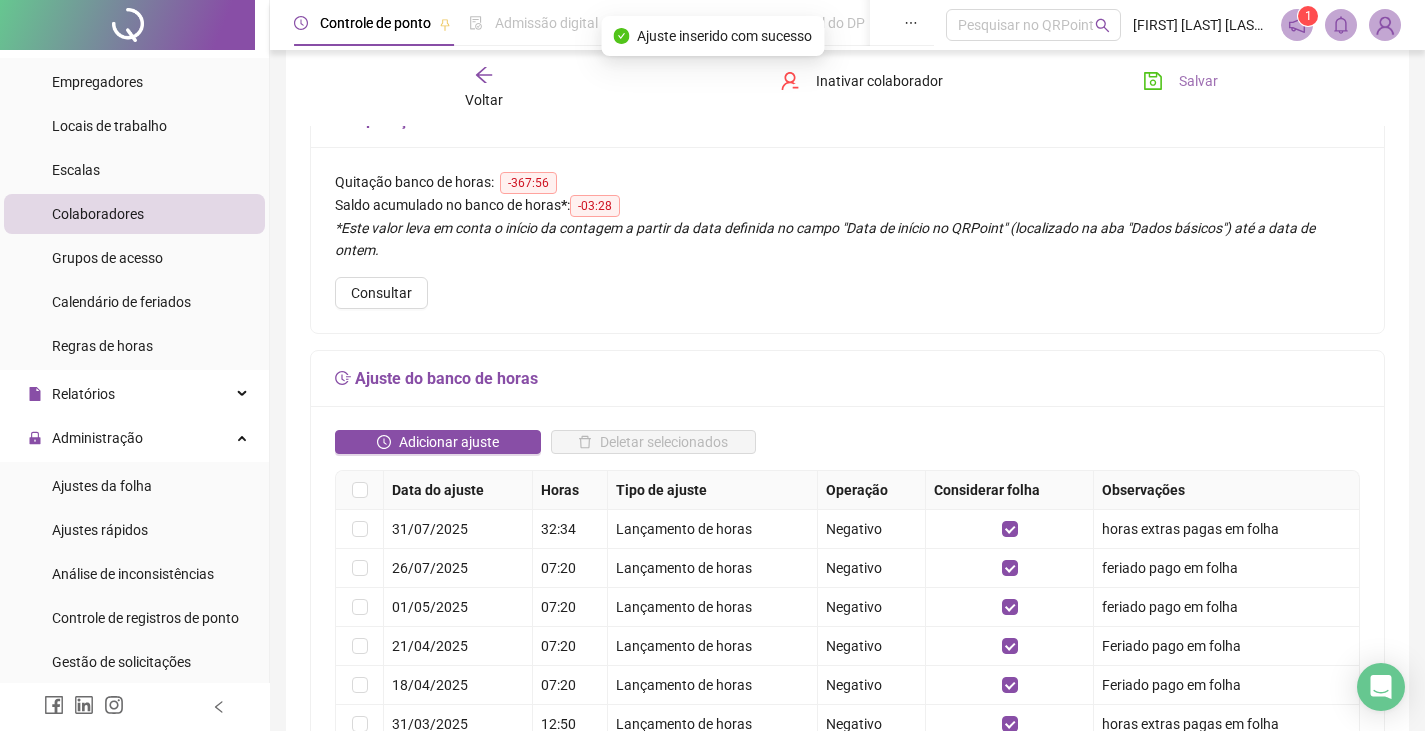 click on "Salvar" at bounding box center (1198, 81) 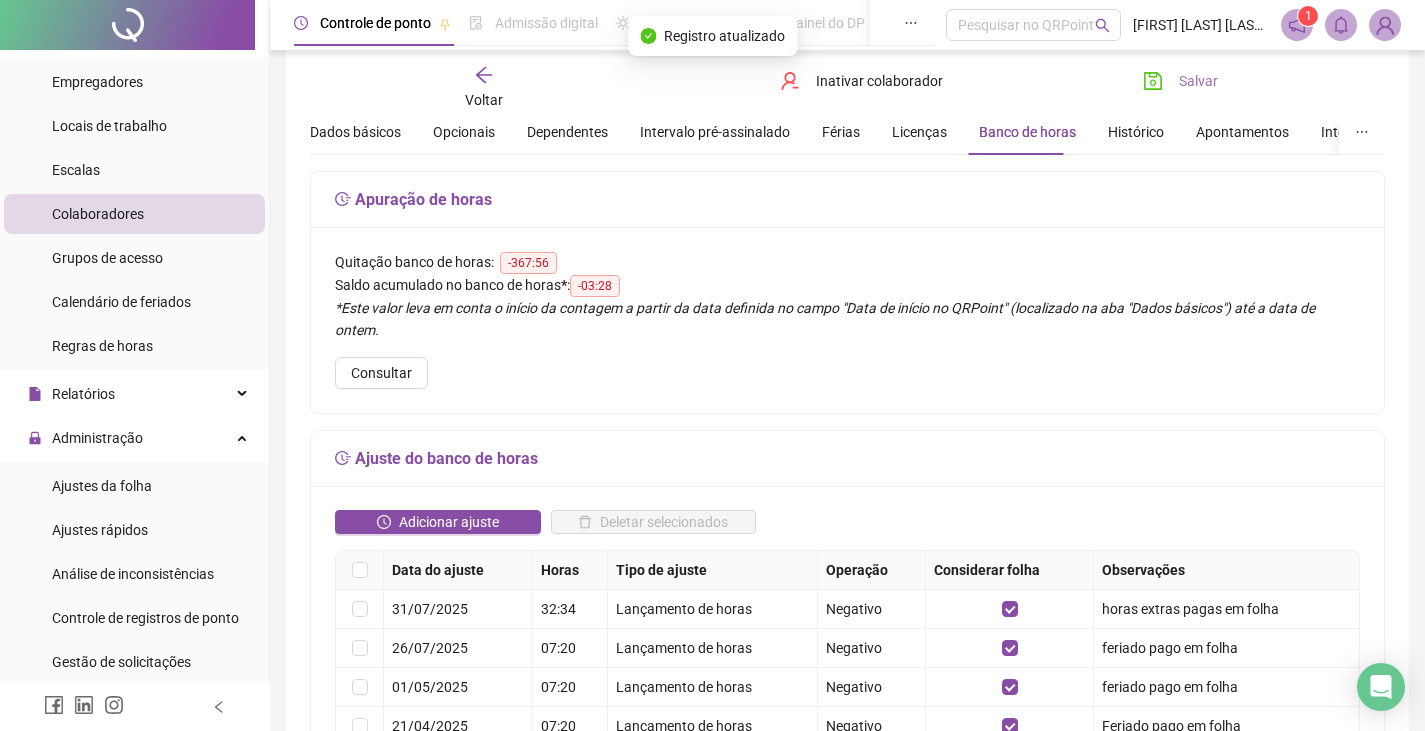 scroll, scrollTop: 0, scrollLeft: 0, axis: both 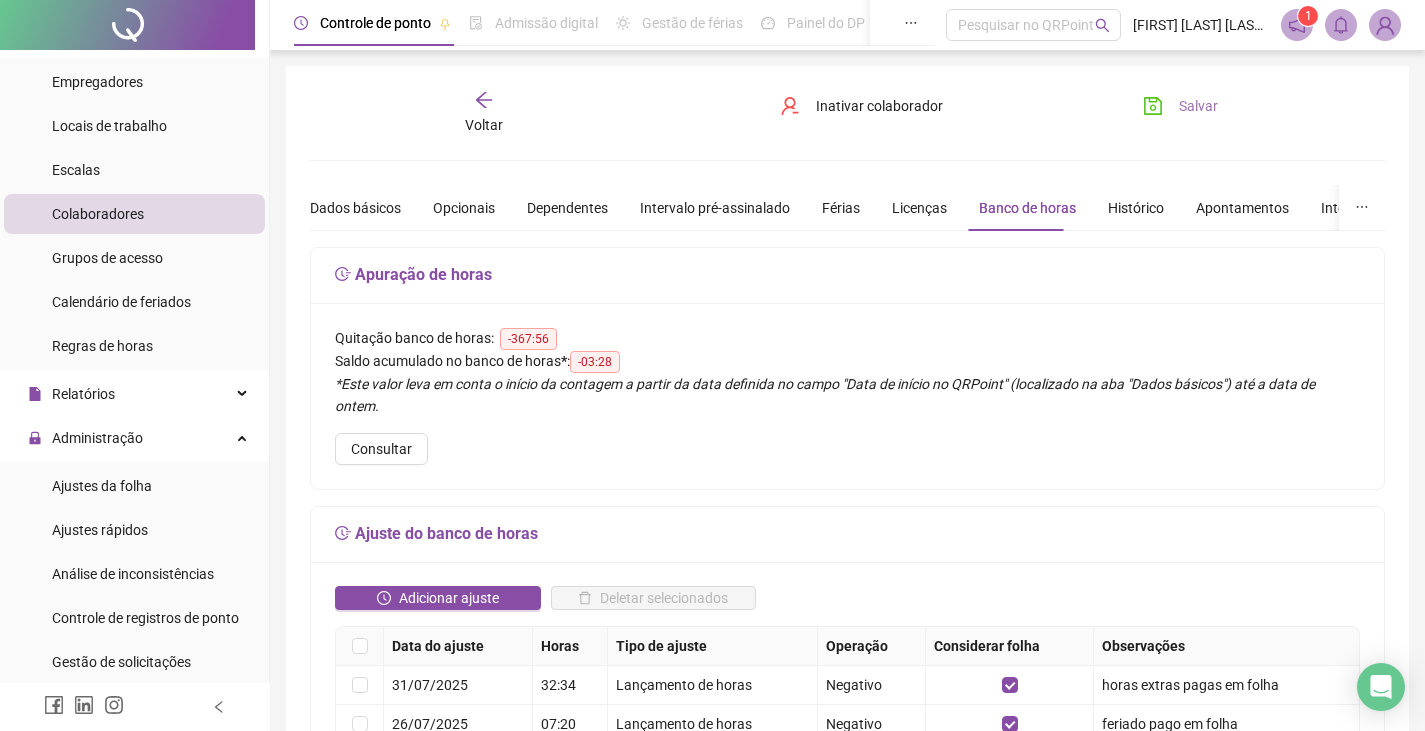 click on "Salvar" at bounding box center [1180, 106] 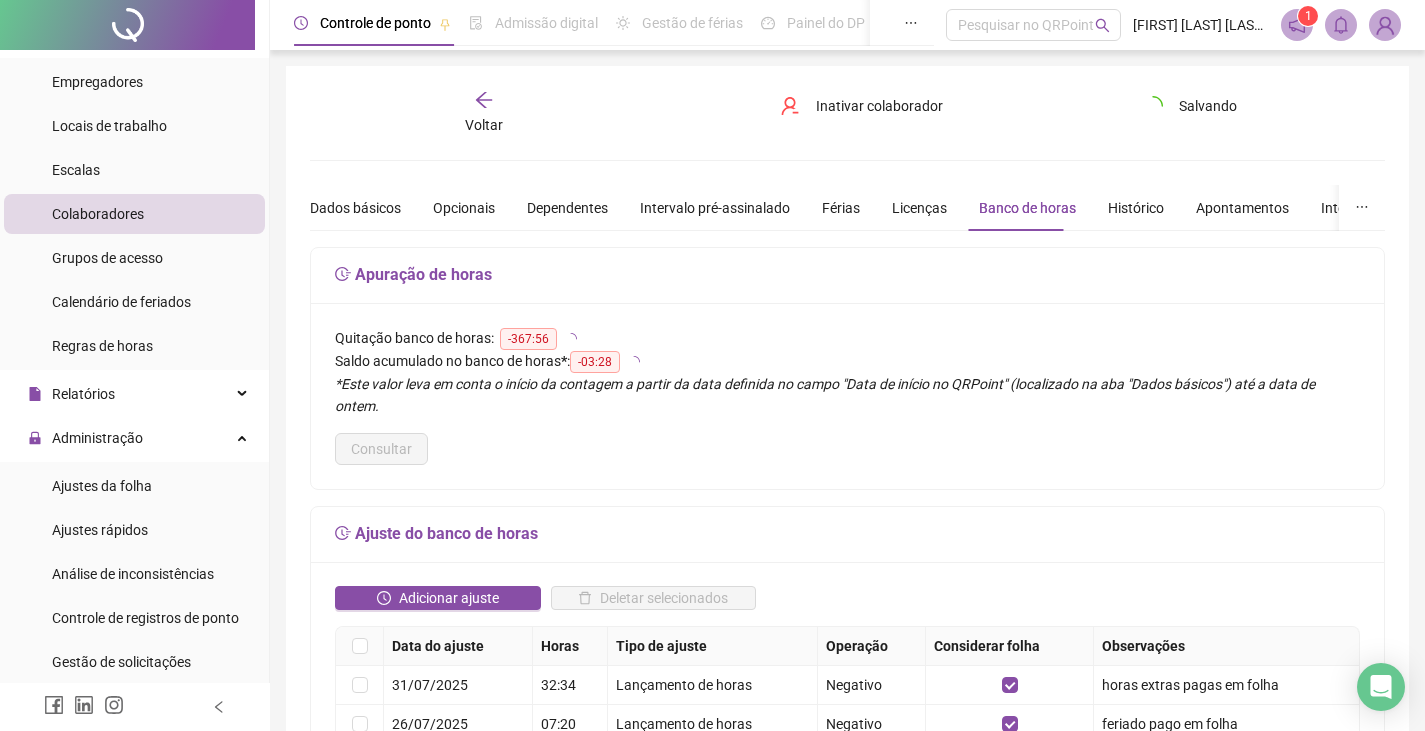 click on "Voltar" at bounding box center [484, 125] 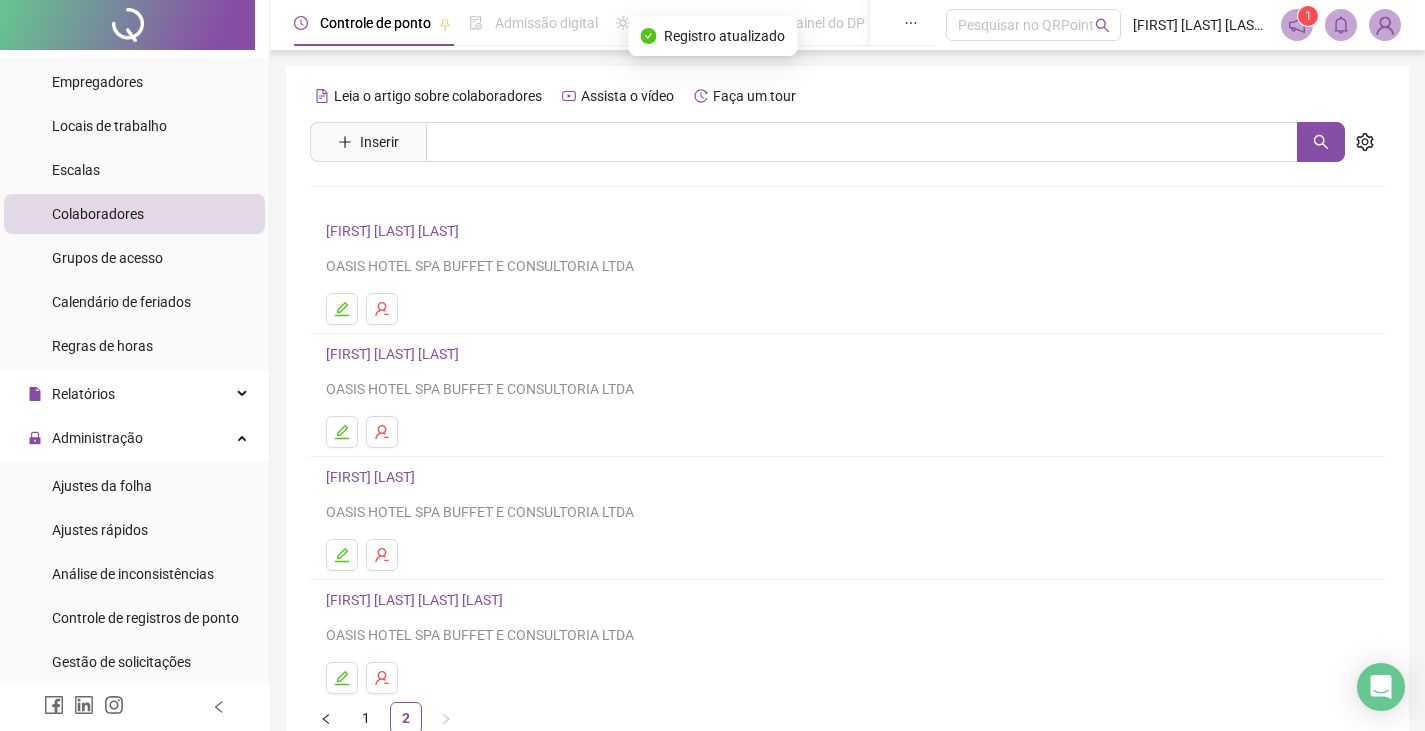 scroll, scrollTop: 1, scrollLeft: 0, axis: vertical 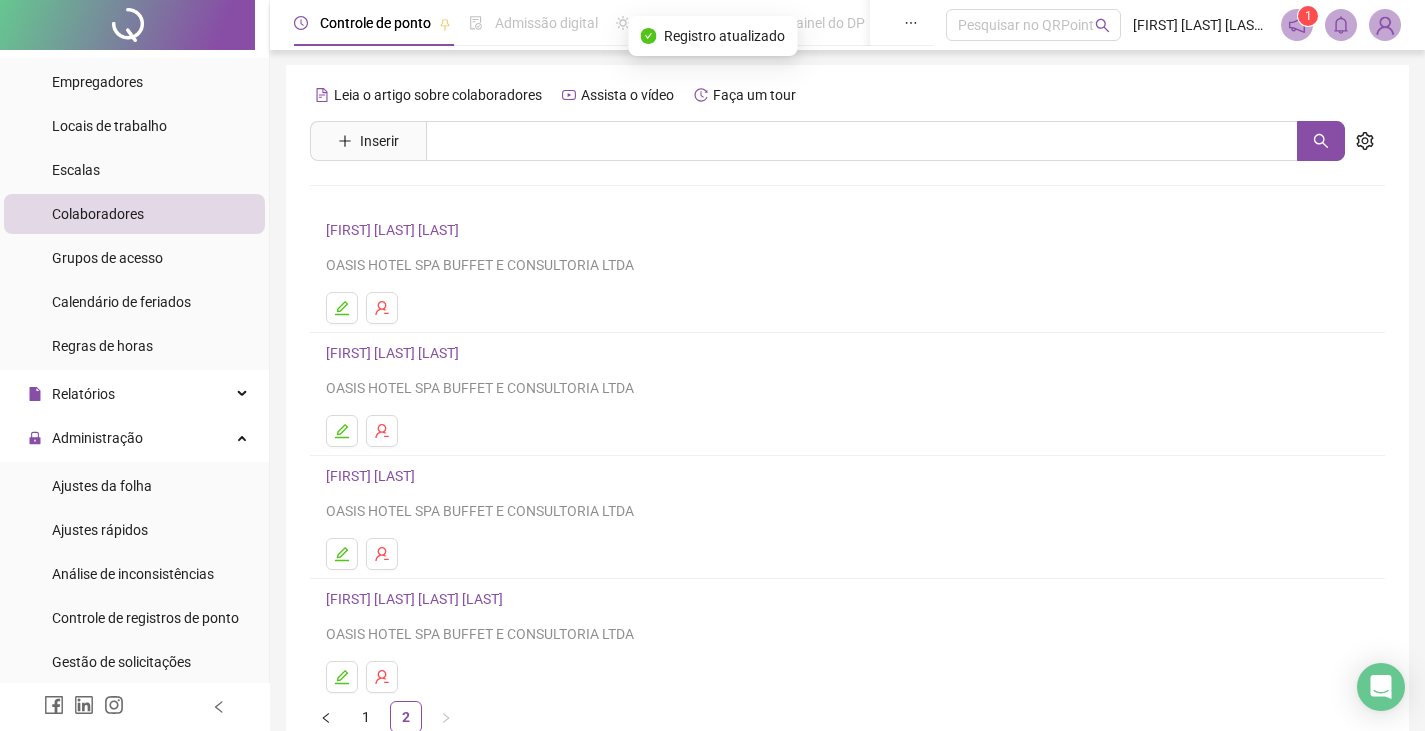 click on "[FIRST] [LAST] [LAST]" at bounding box center (395, 230) 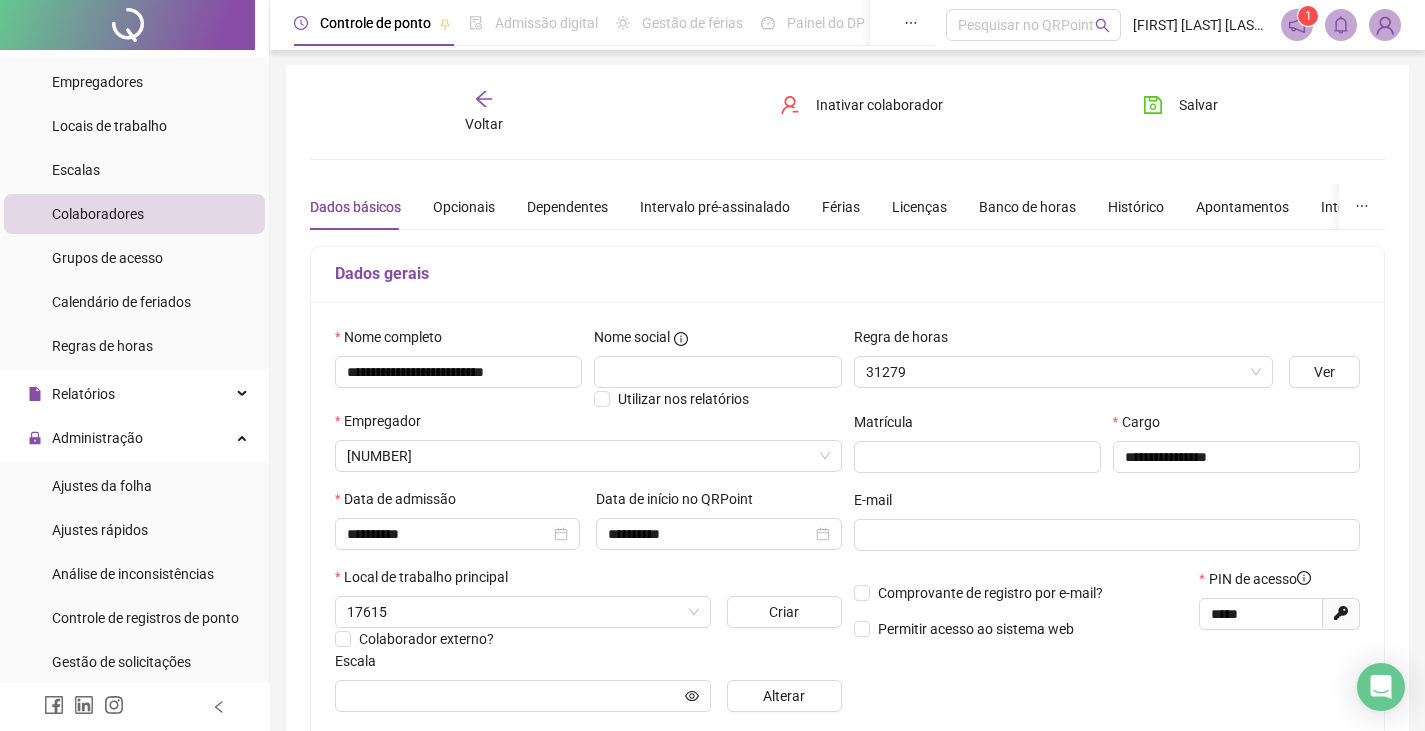 type on "*******" 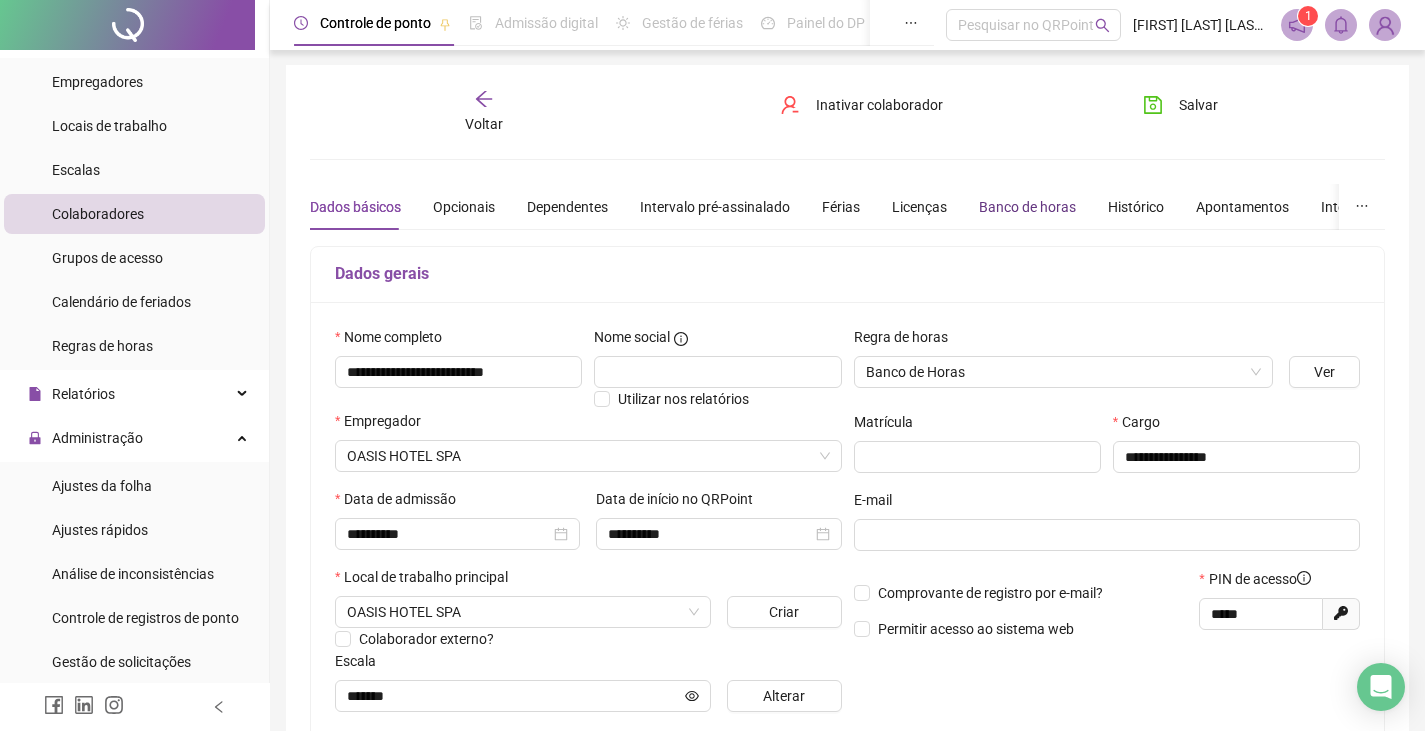 click on "Banco de horas" at bounding box center [1027, 207] 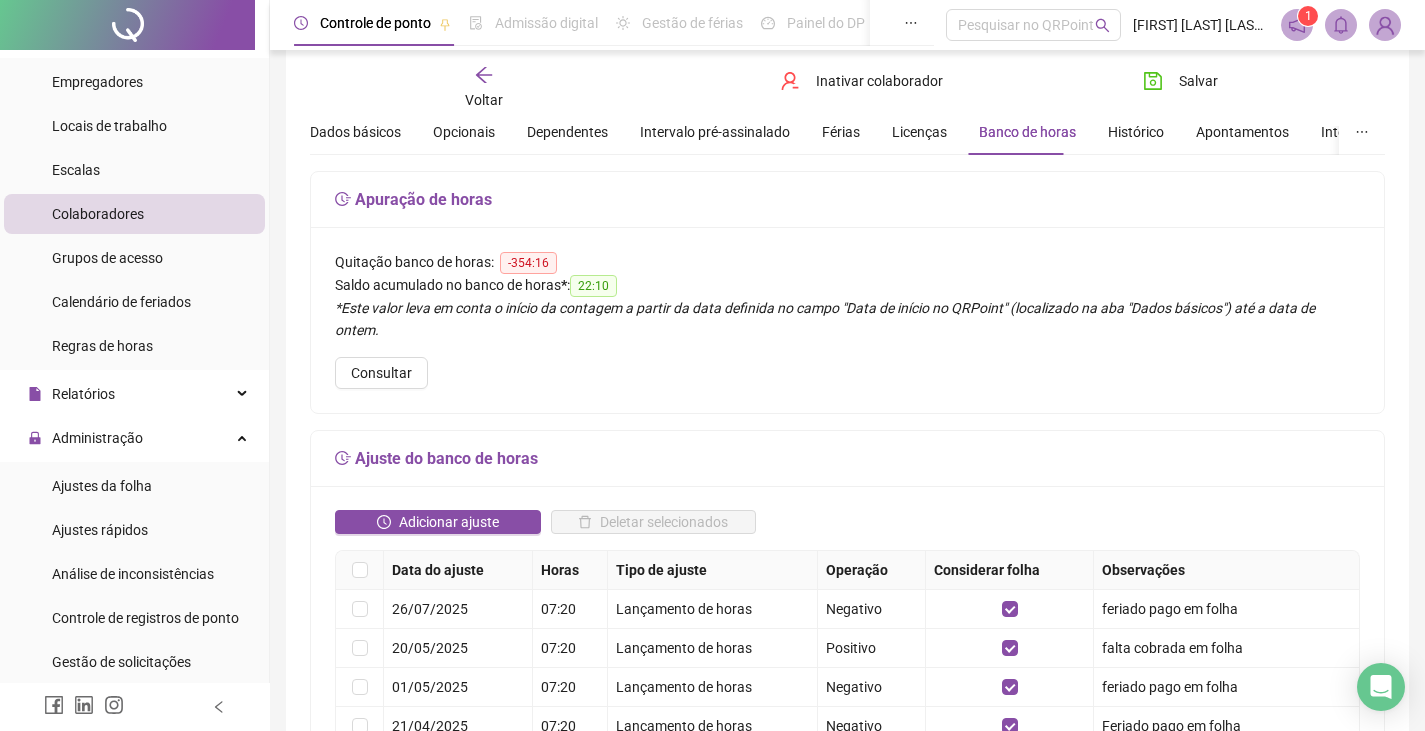 scroll, scrollTop: 64, scrollLeft: 0, axis: vertical 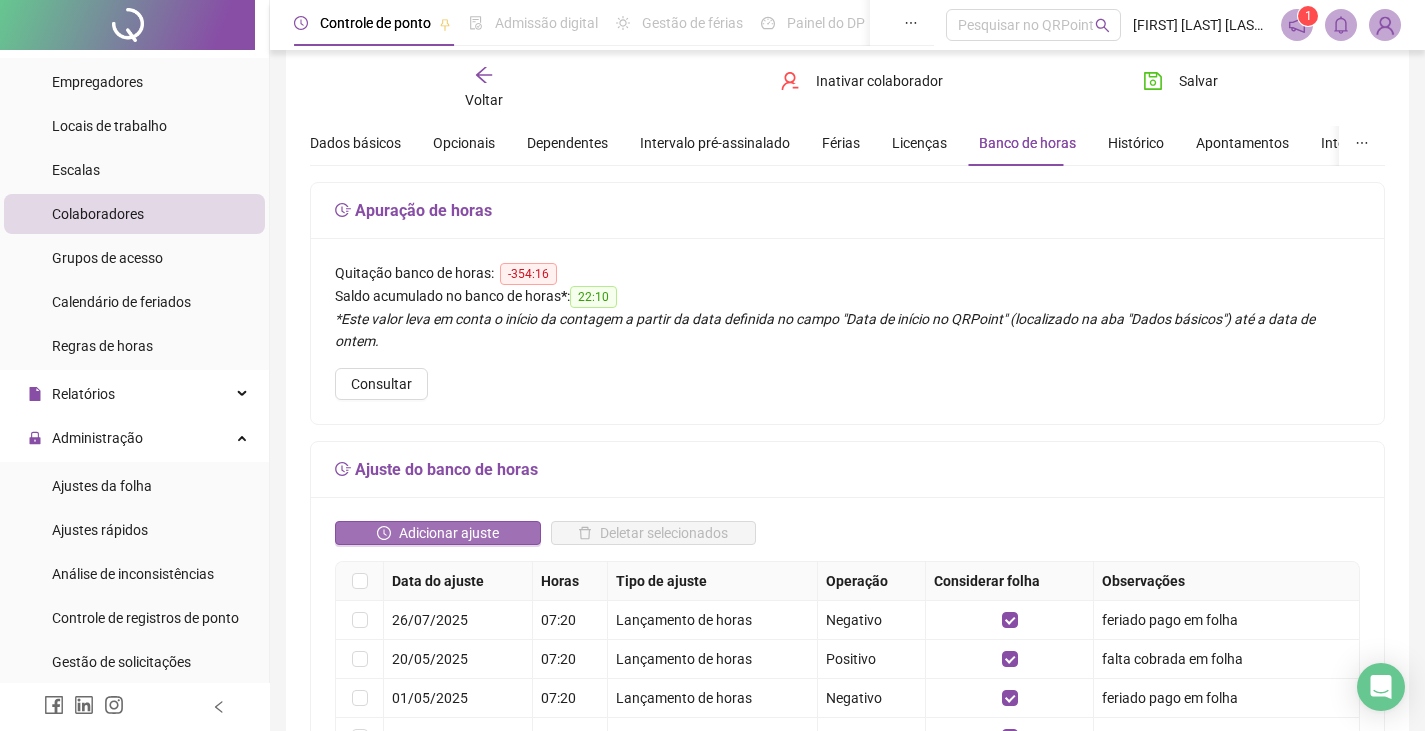 click on "Adicionar ajuste" at bounding box center [449, 533] 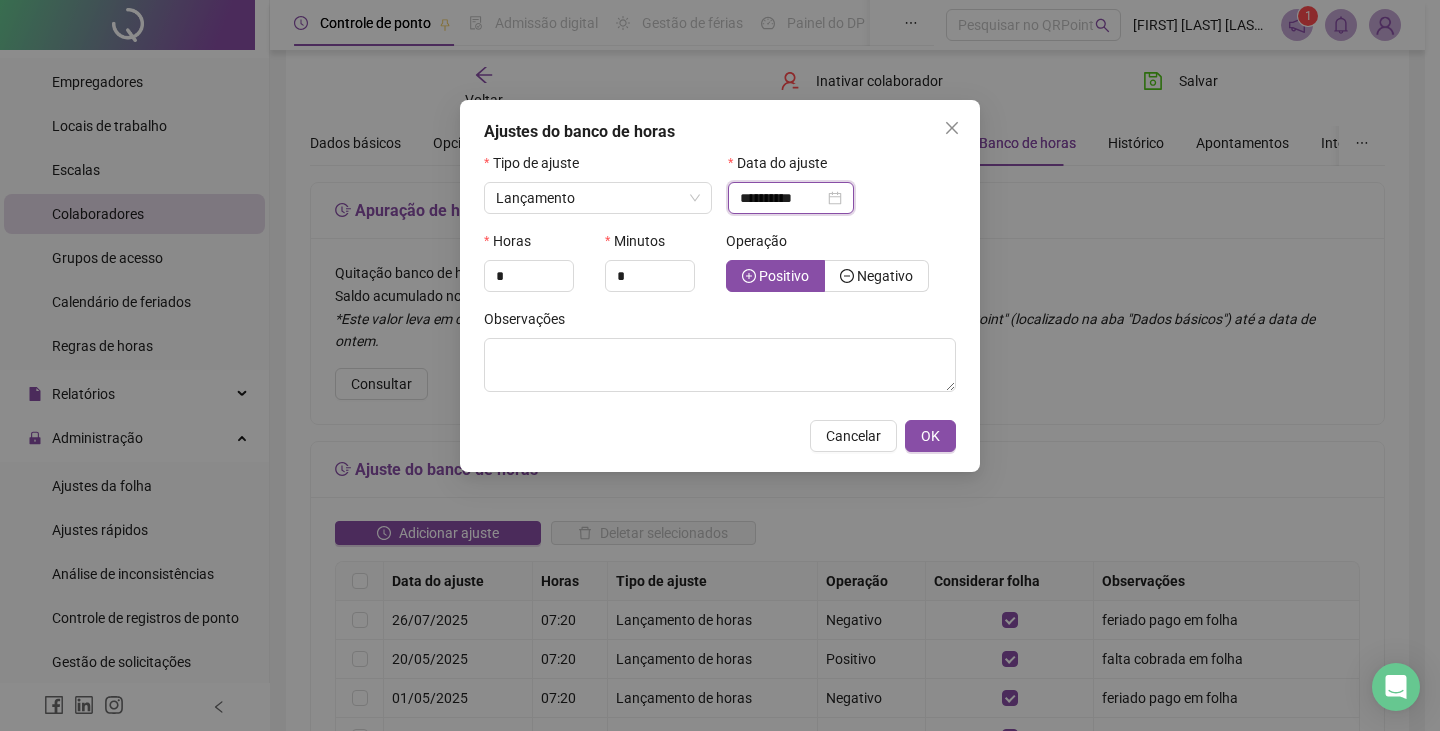 click on "**********" at bounding box center (782, 198) 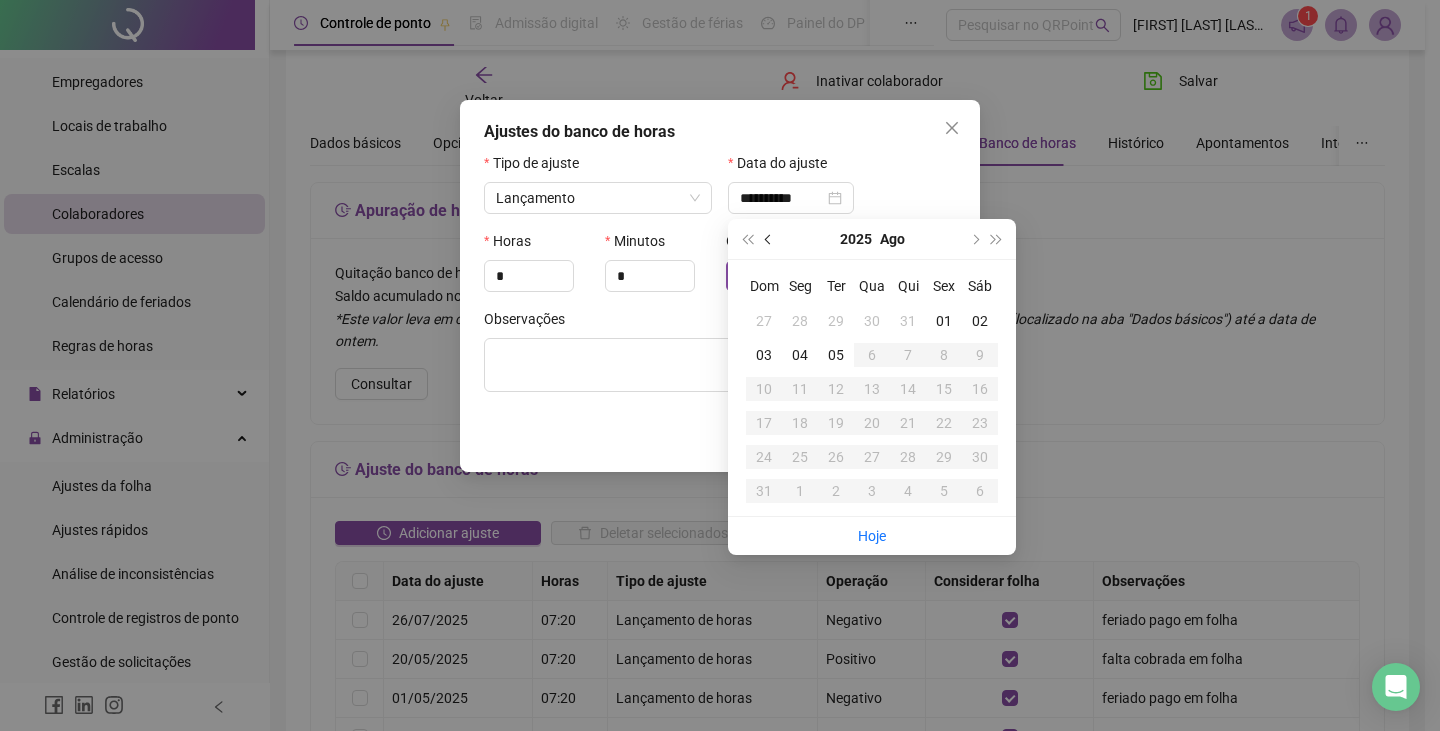 click at bounding box center [770, 239] 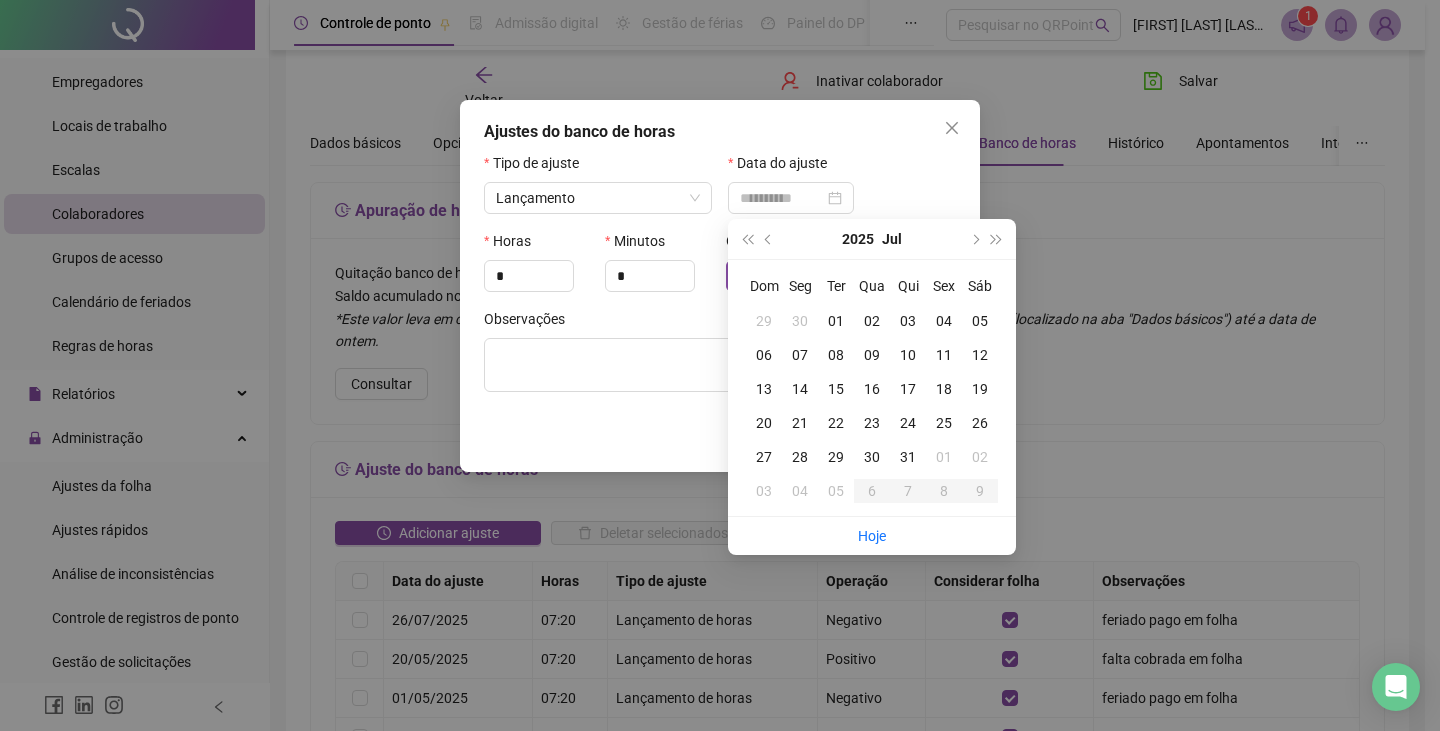 type on "**********" 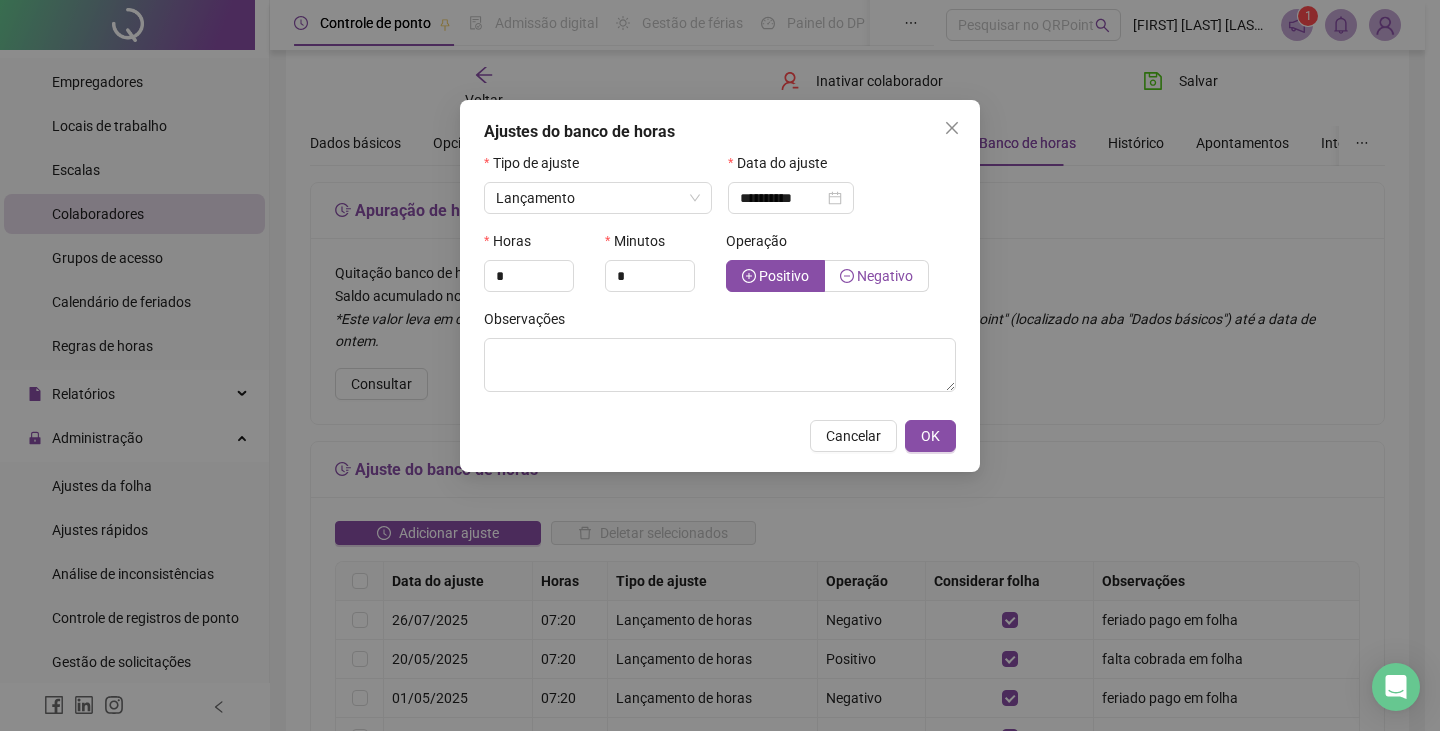 click on "Negativo" at bounding box center [885, 276] 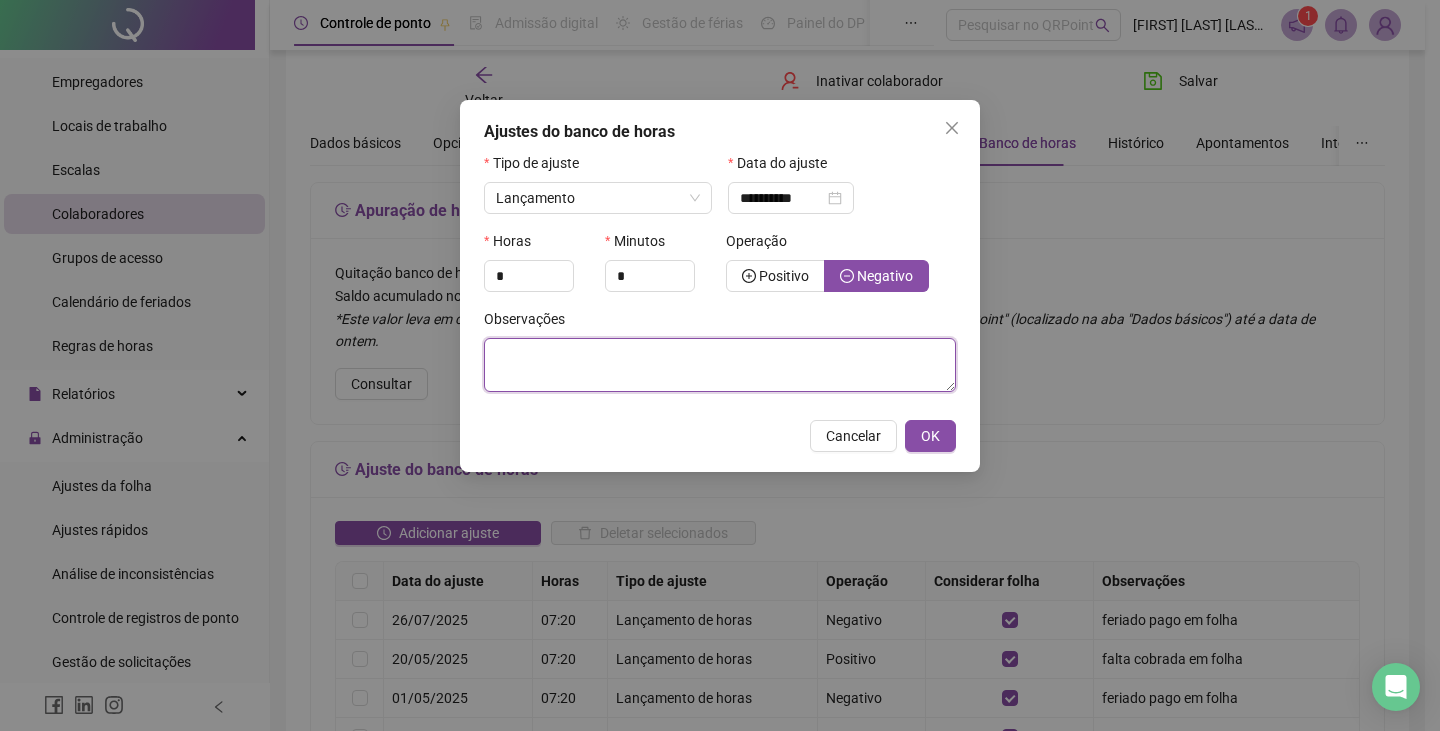 click at bounding box center [720, 365] 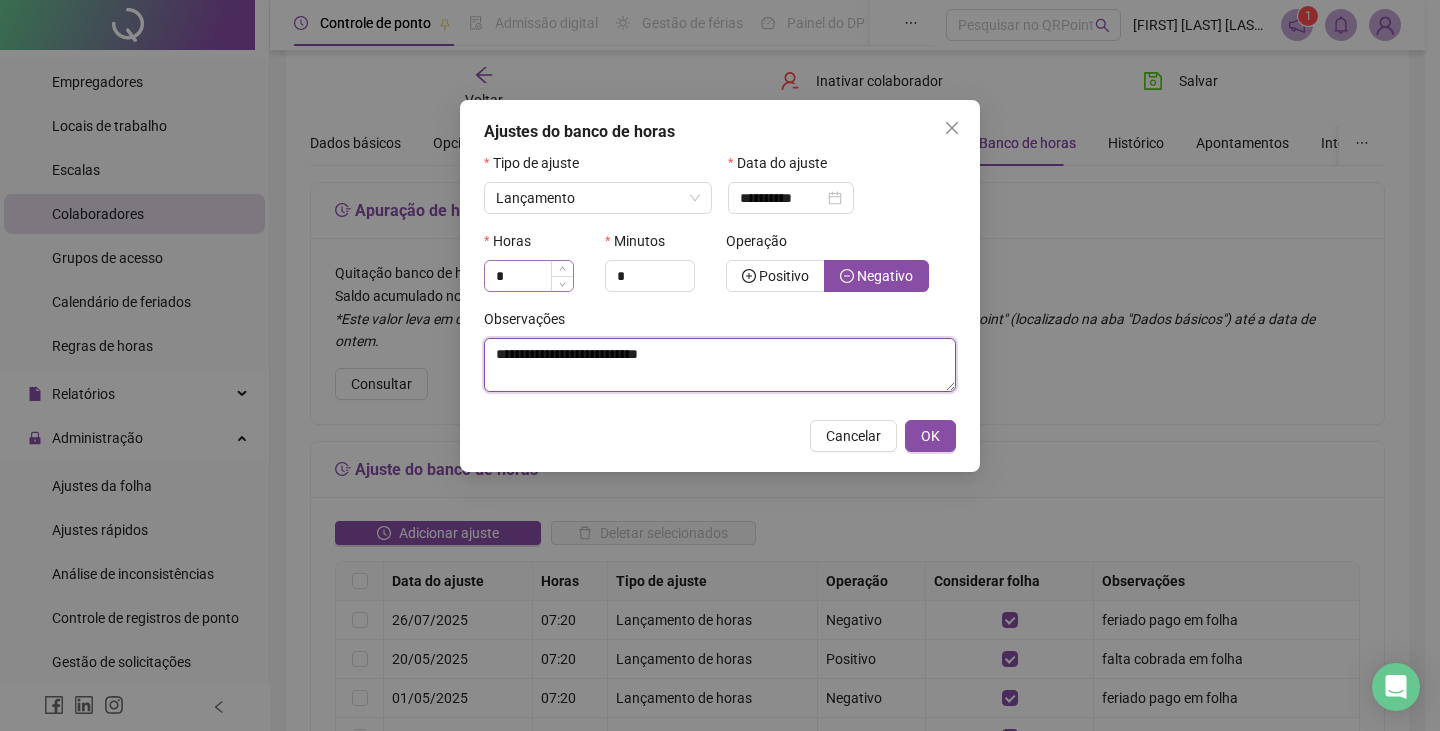 type on "**********" 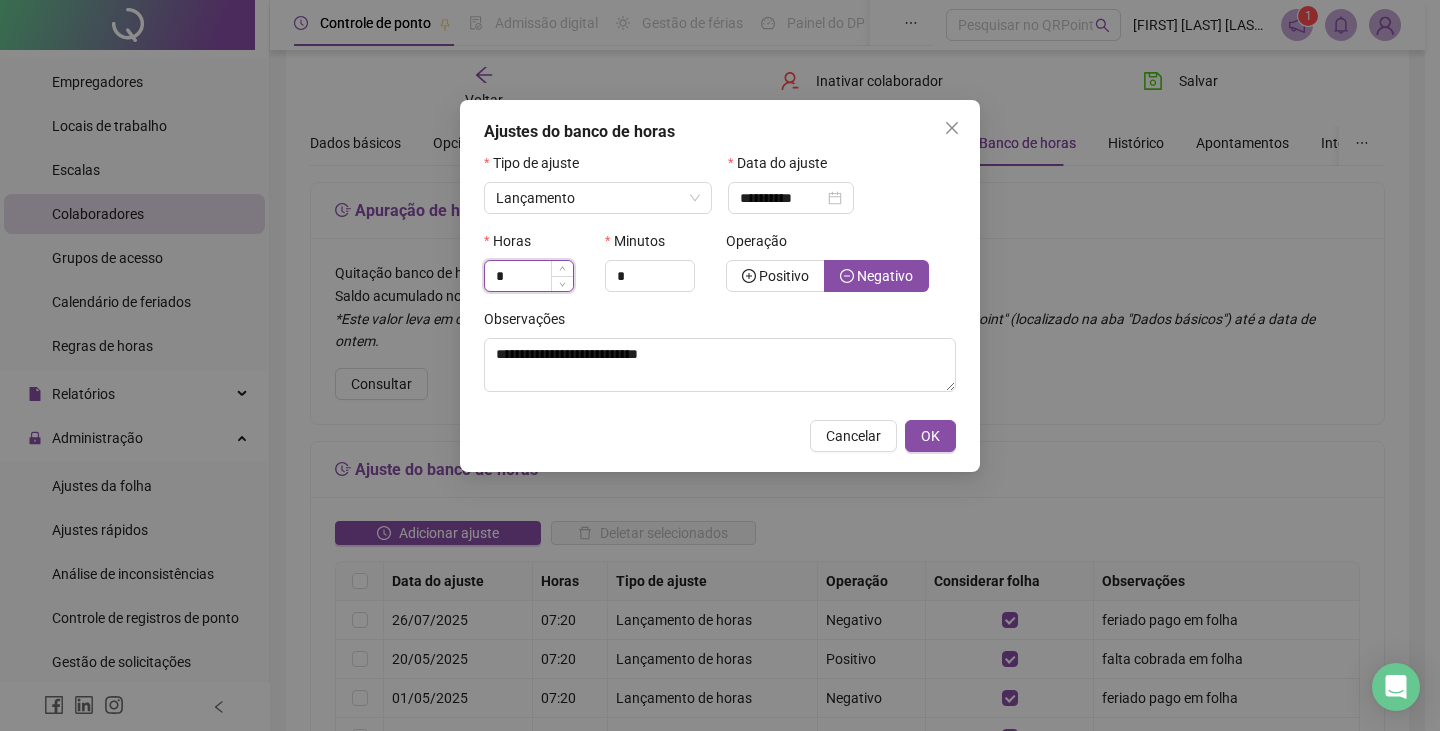 click on "*" at bounding box center (529, 276) 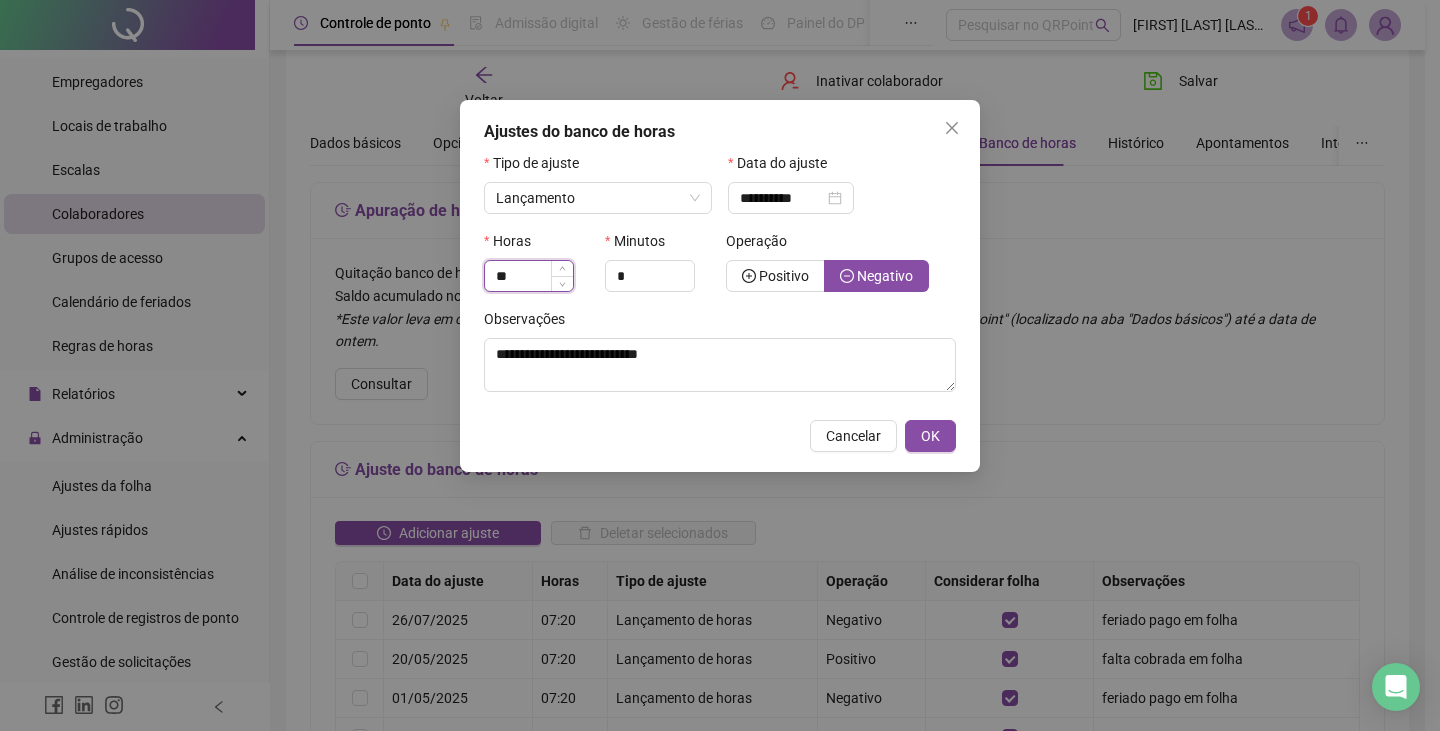 type on "**" 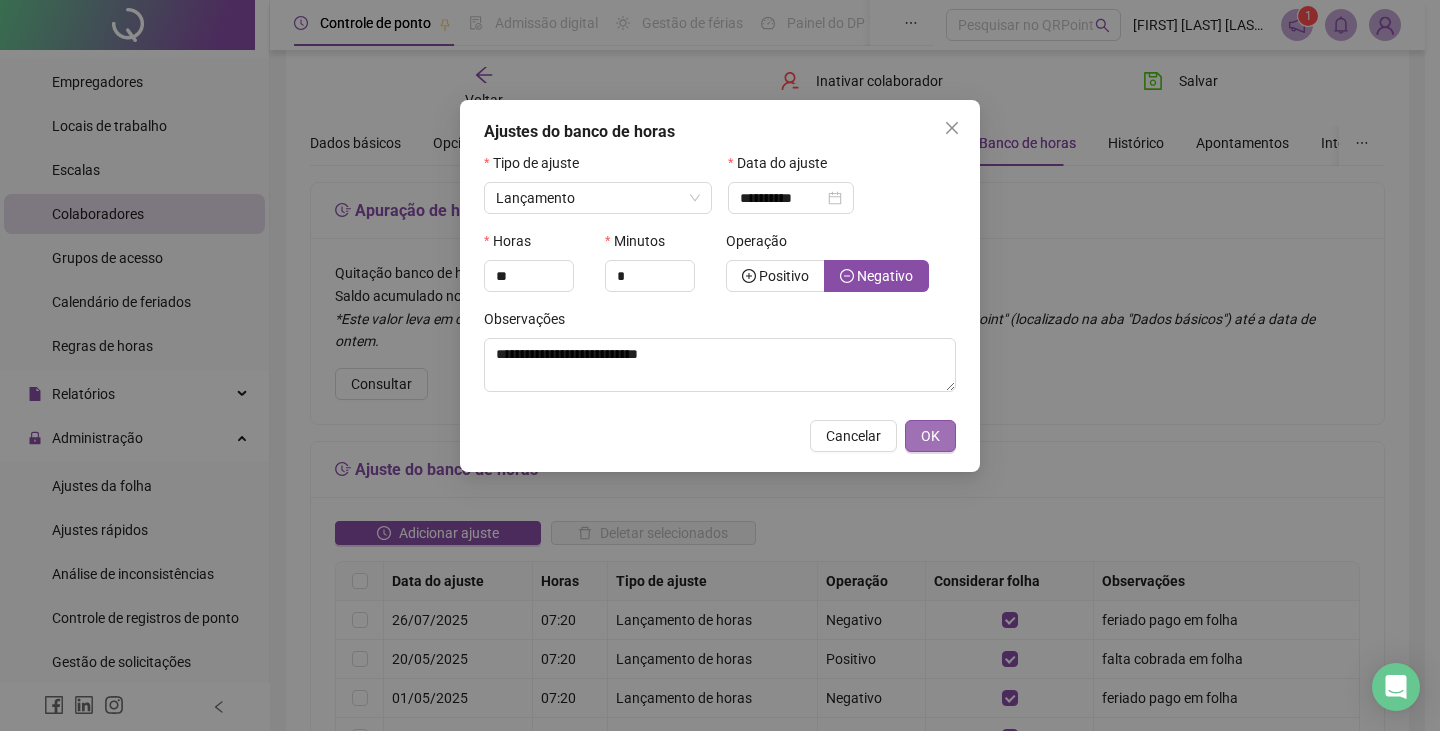 click on "OK" at bounding box center (930, 436) 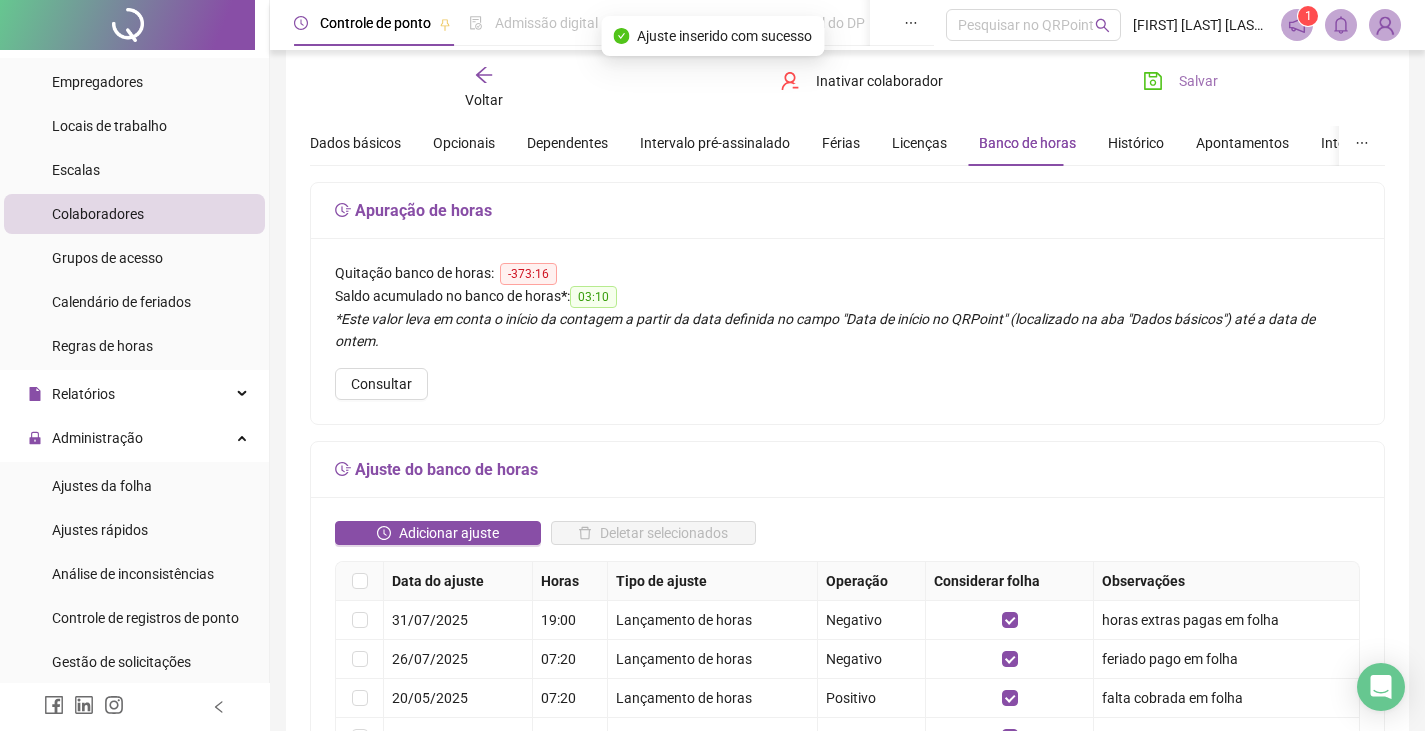click on "Salvar" at bounding box center (1198, 81) 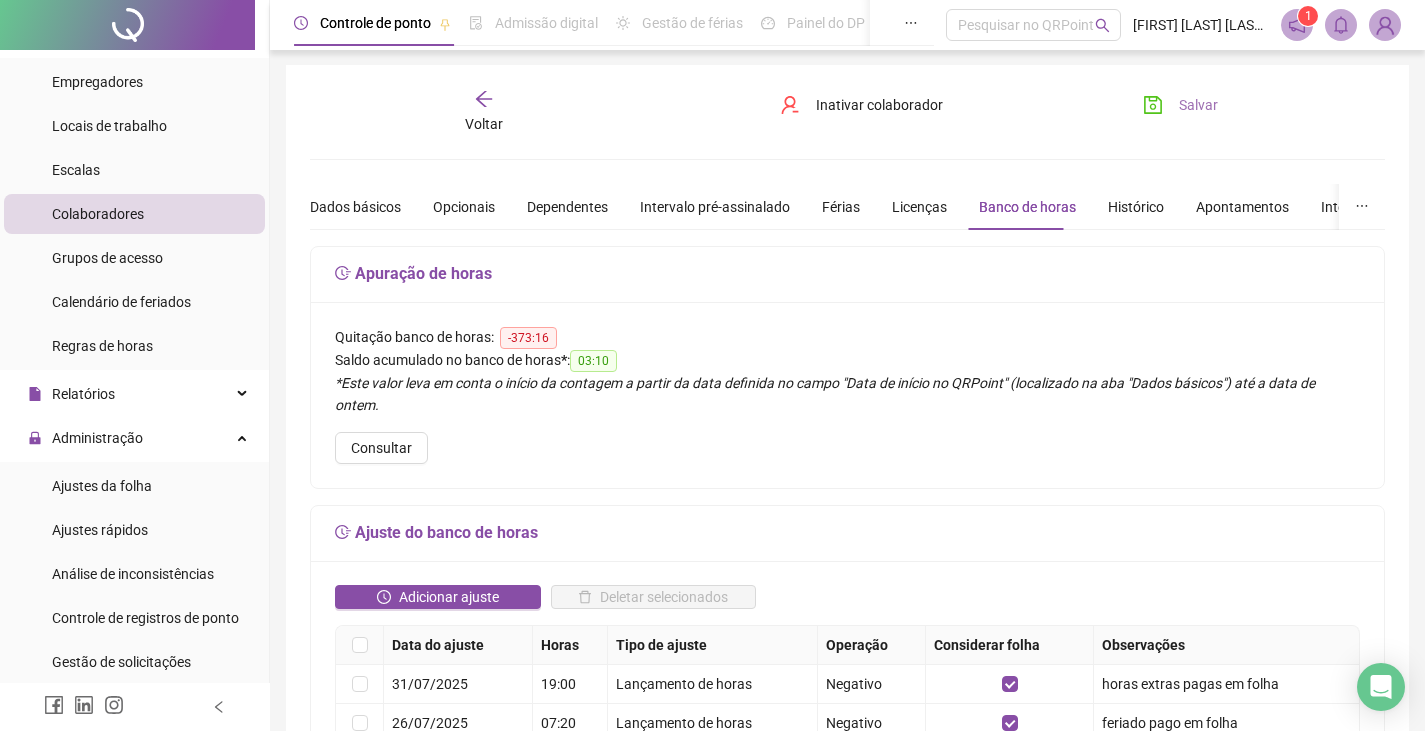 scroll, scrollTop: 0, scrollLeft: 0, axis: both 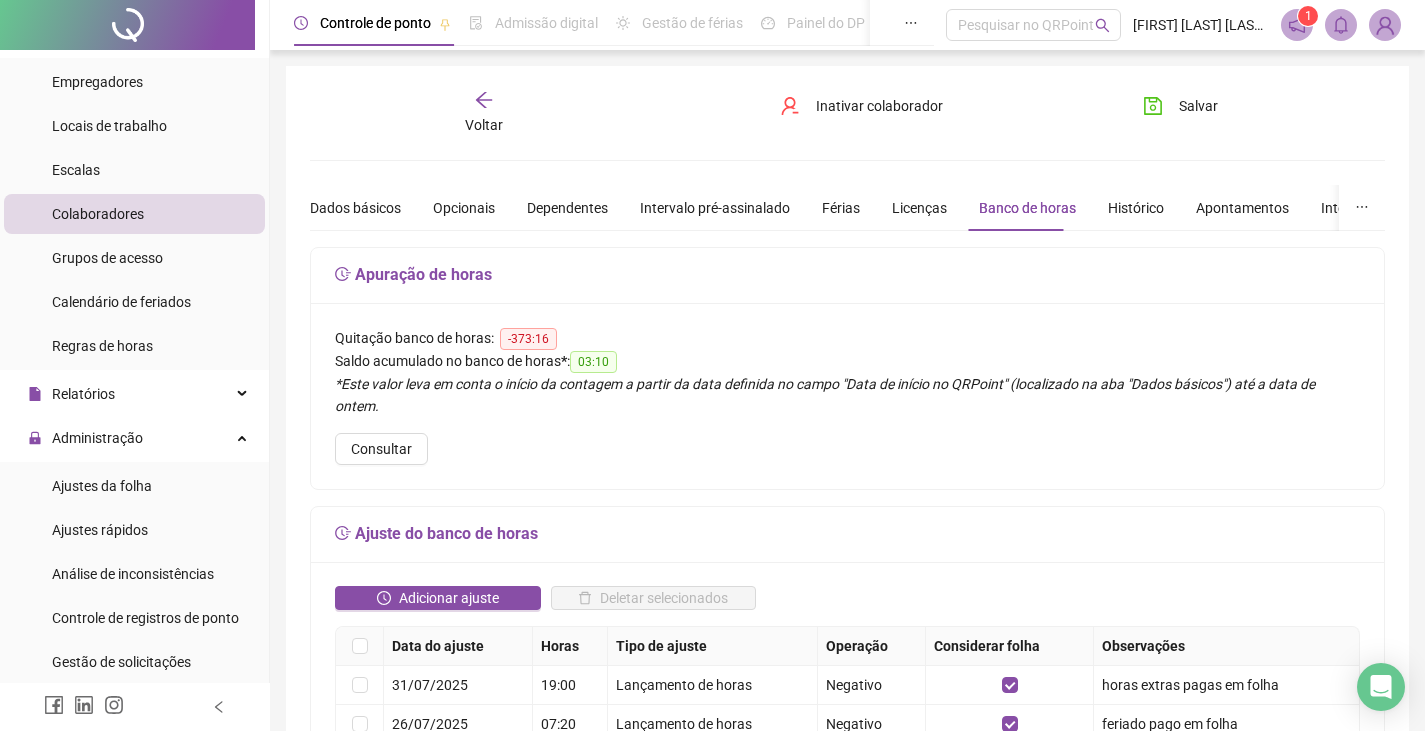 click 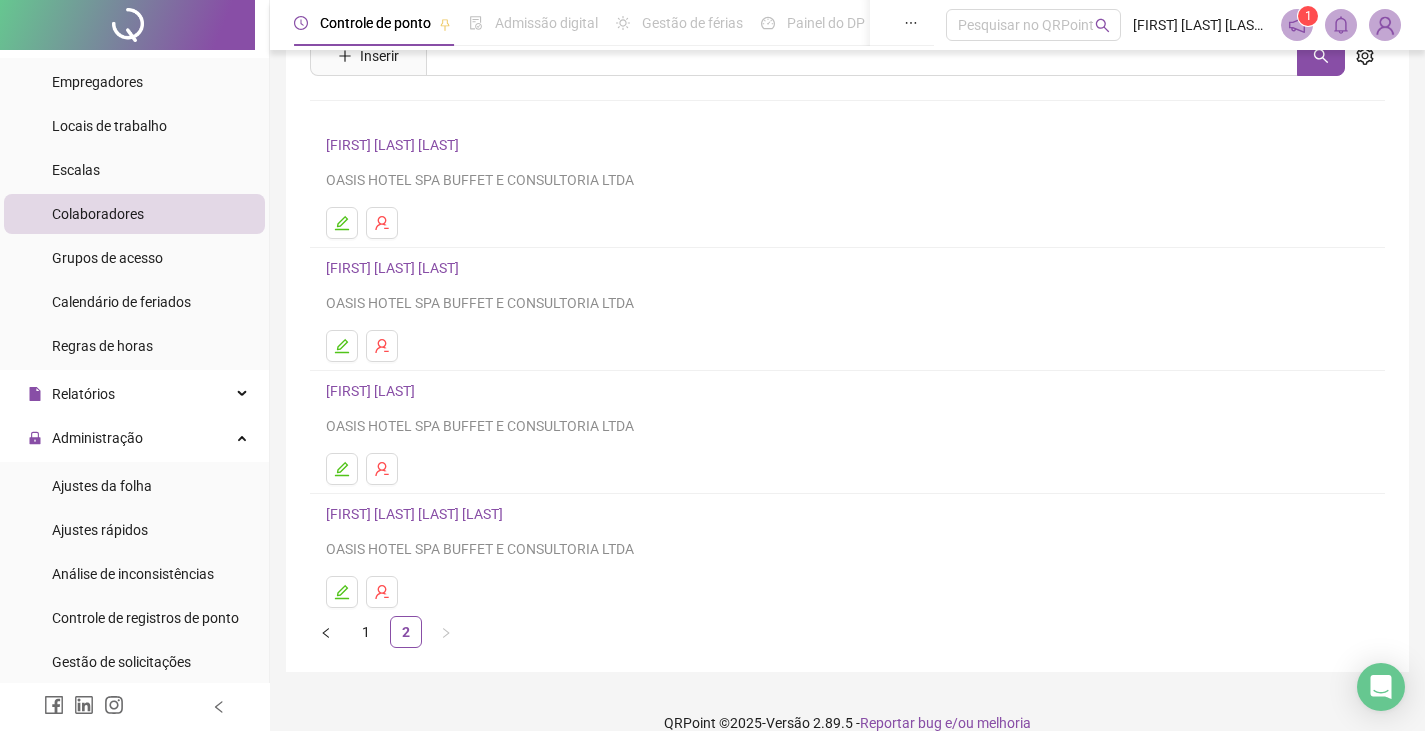 scroll, scrollTop: 79, scrollLeft: 0, axis: vertical 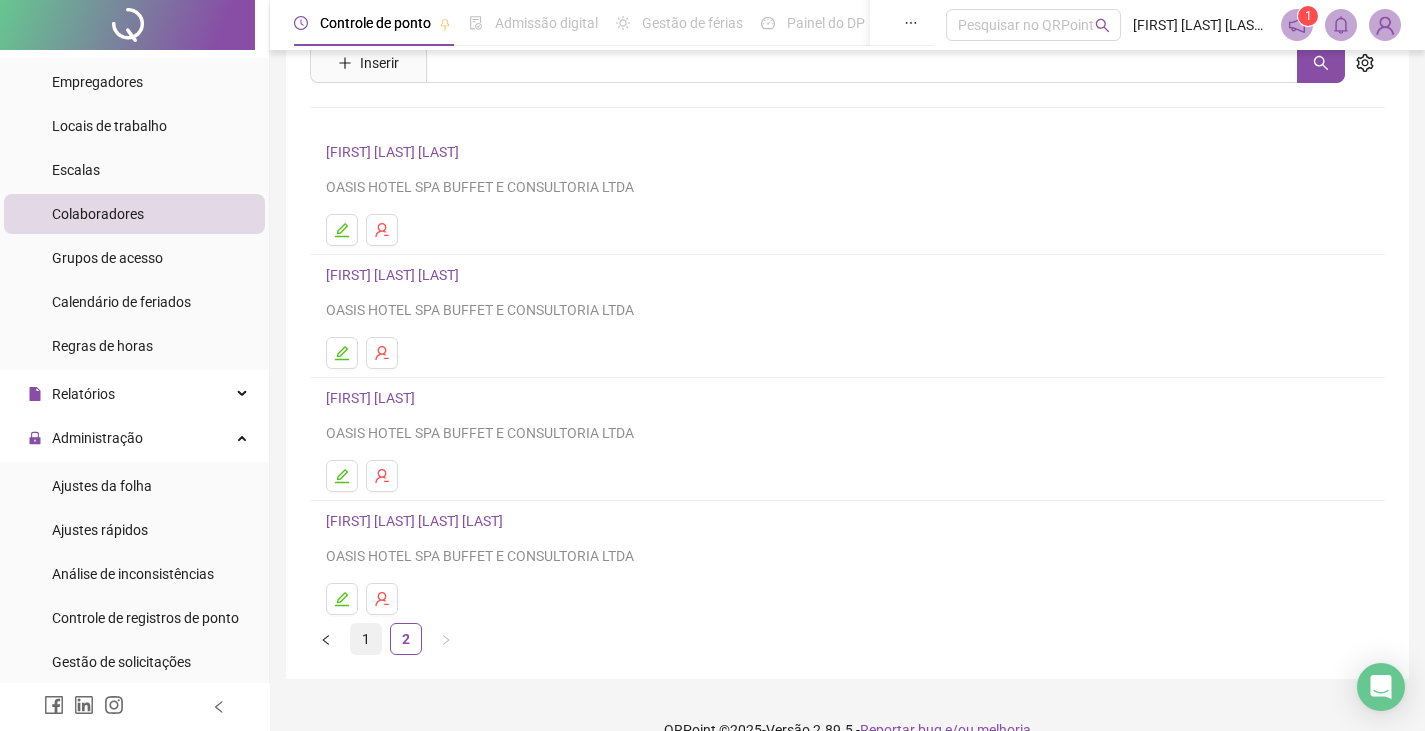 click on "1" at bounding box center (366, 639) 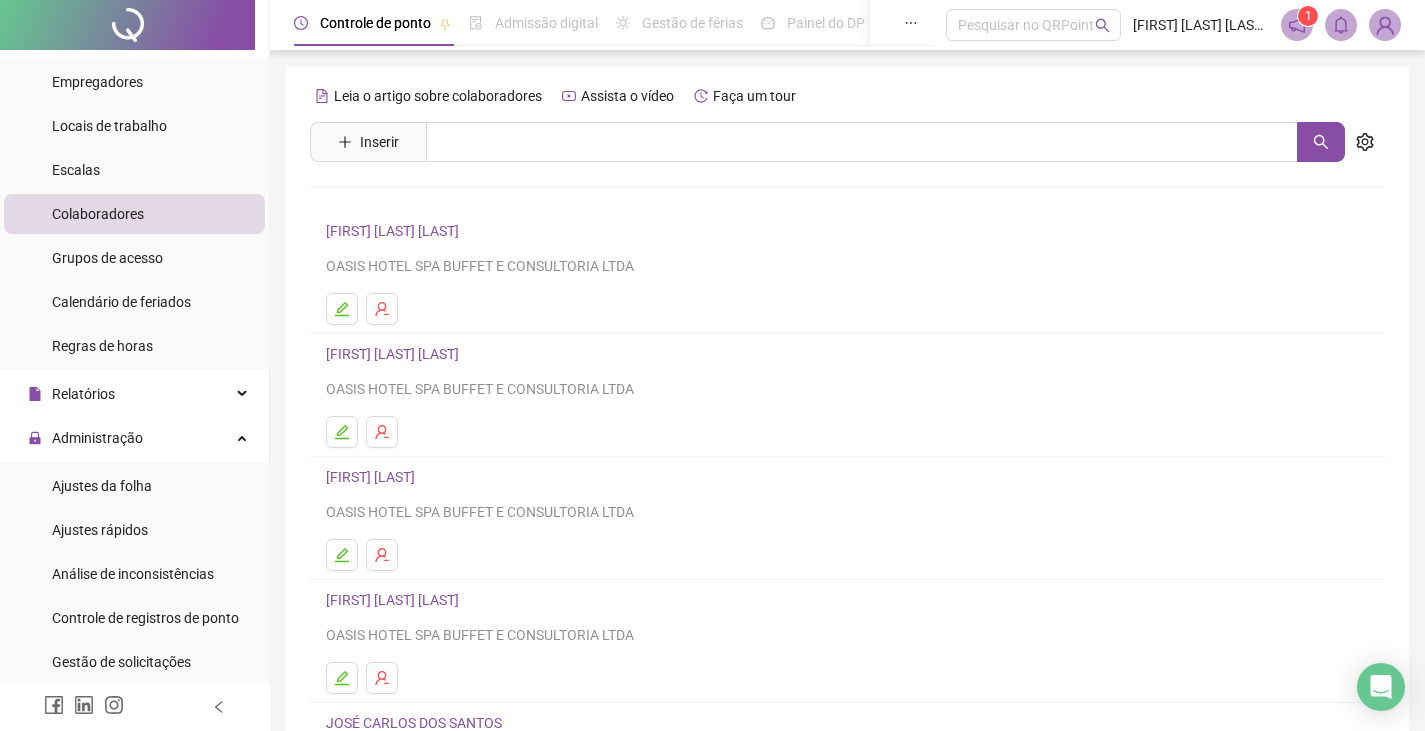 click on "[FIRST] [LAST] [LAST]" at bounding box center [395, 231] 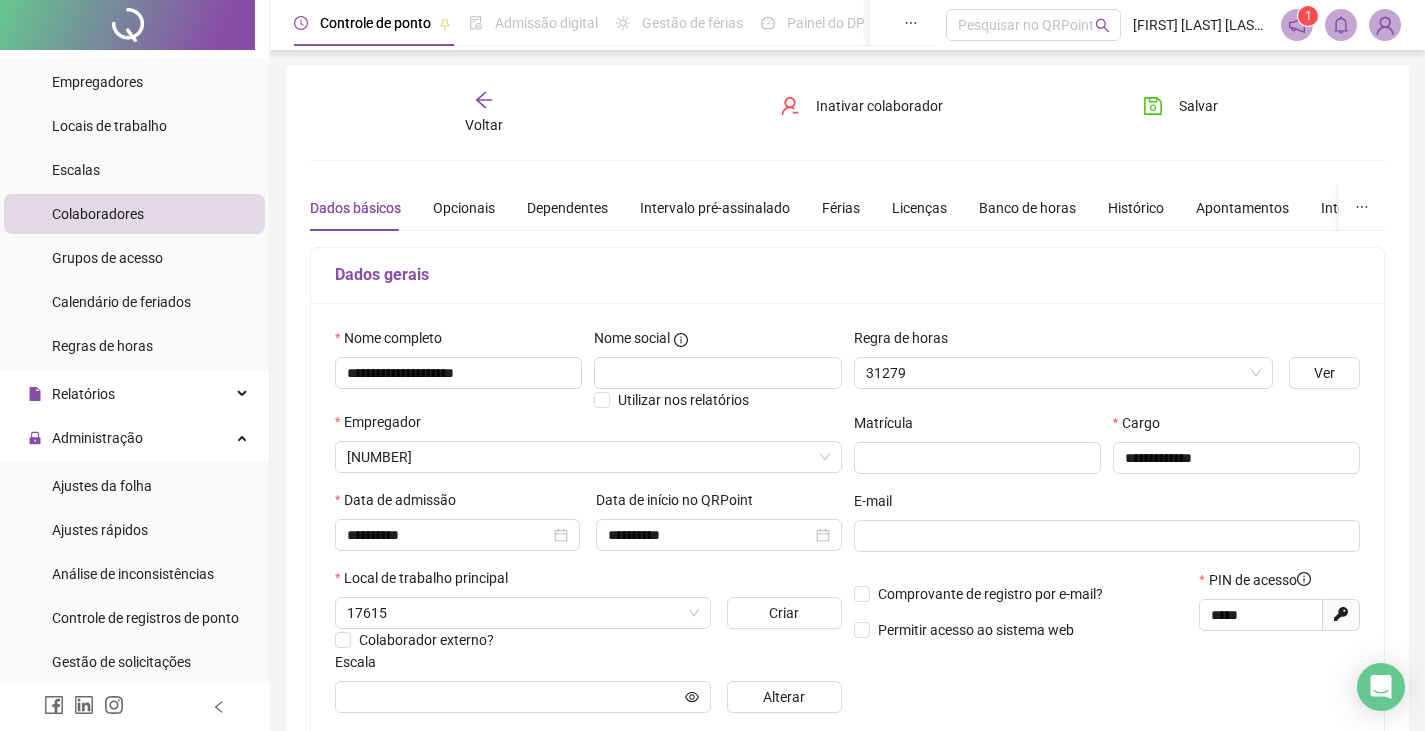 type on "**********" 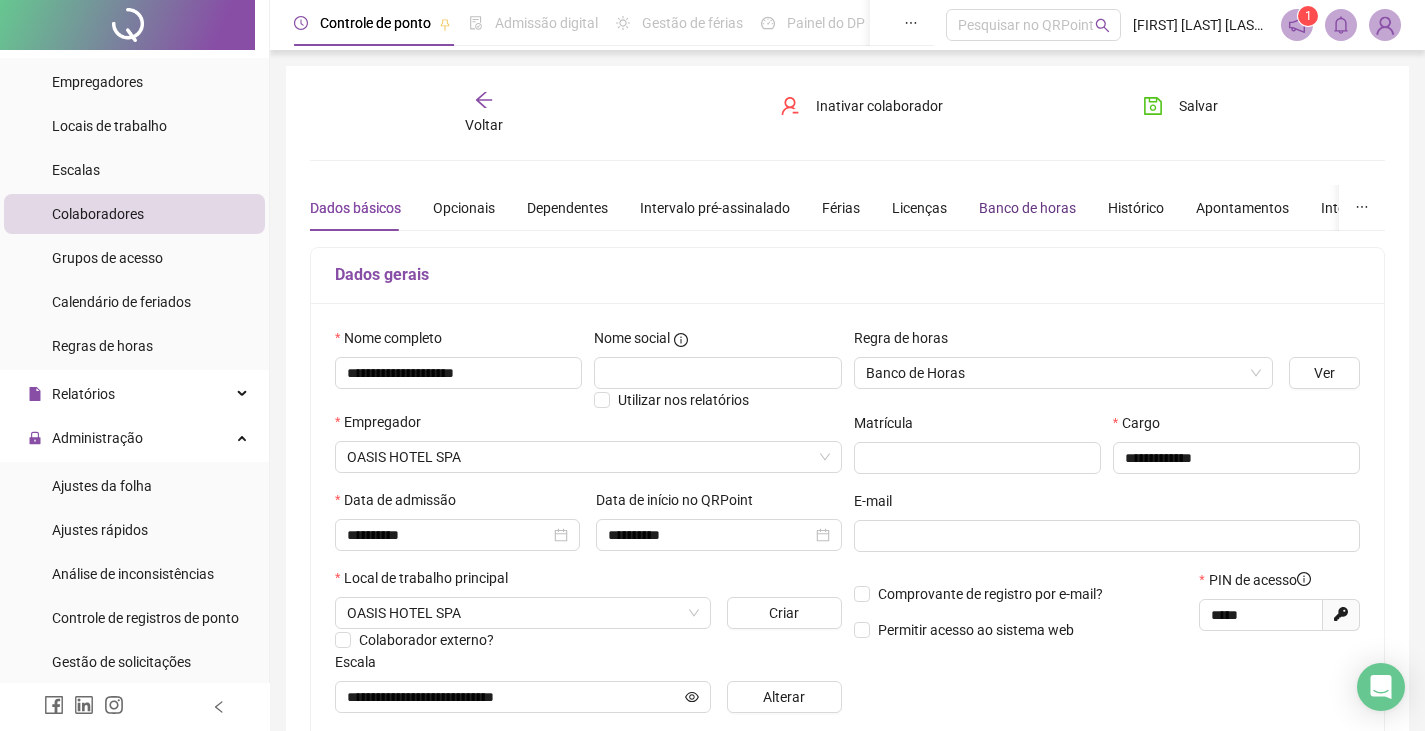 click on "Banco de horas" at bounding box center [1027, 208] 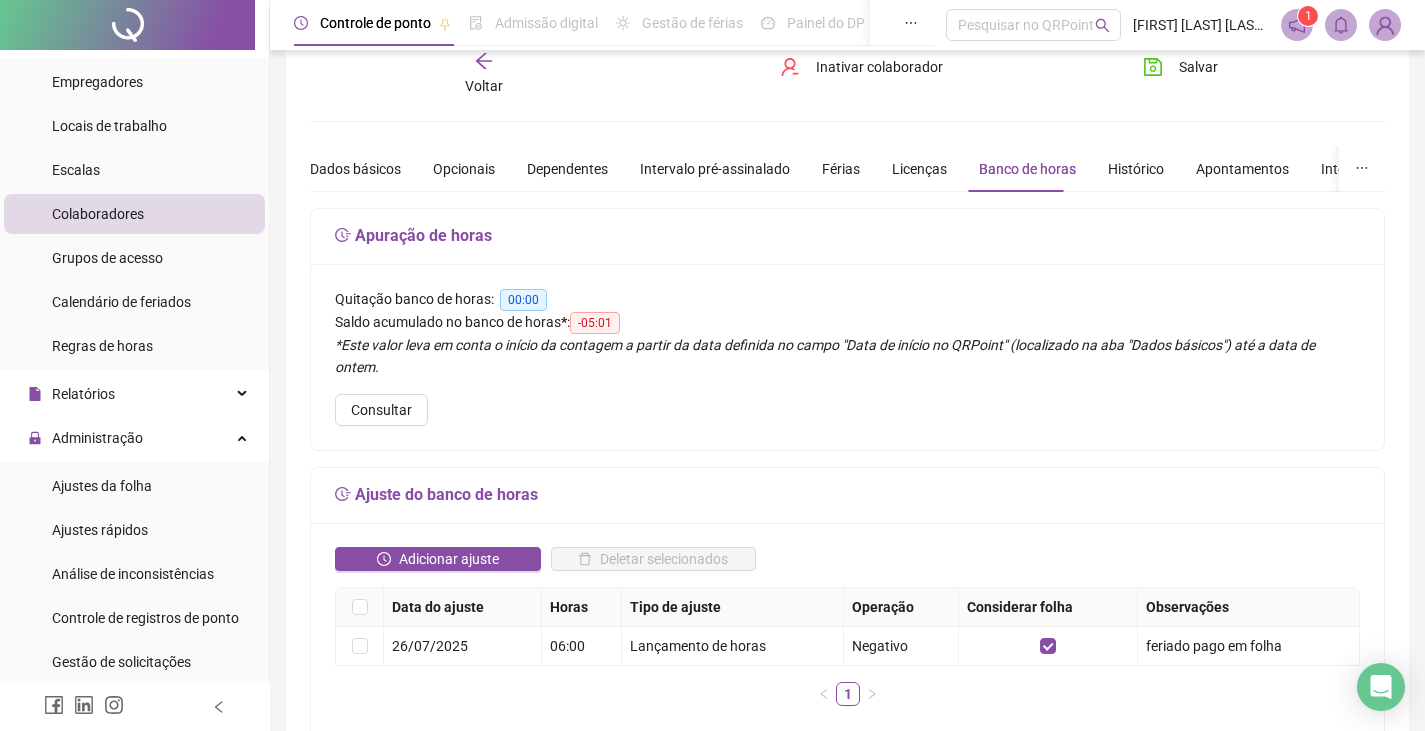 scroll, scrollTop: 27, scrollLeft: 0, axis: vertical 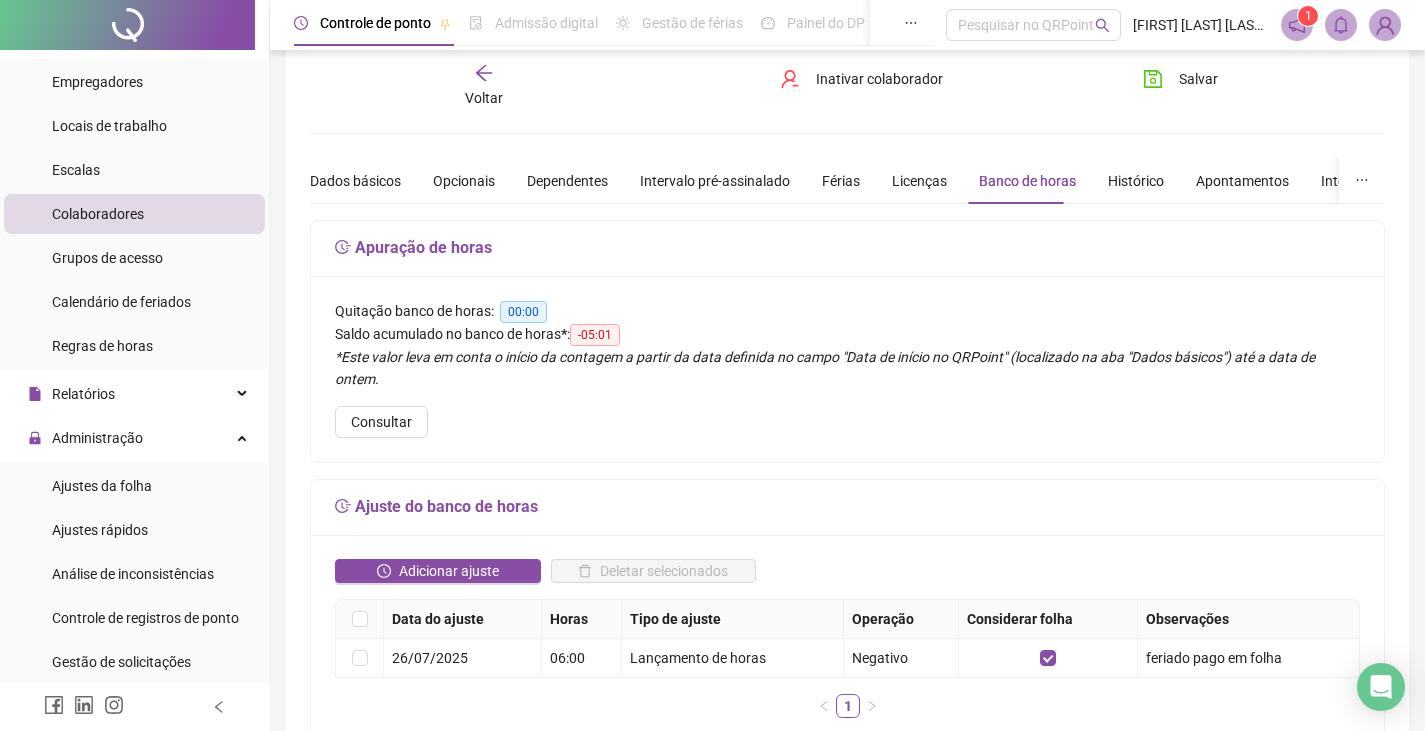 click on "Banco de horas" at bounding box center [1027, 181] 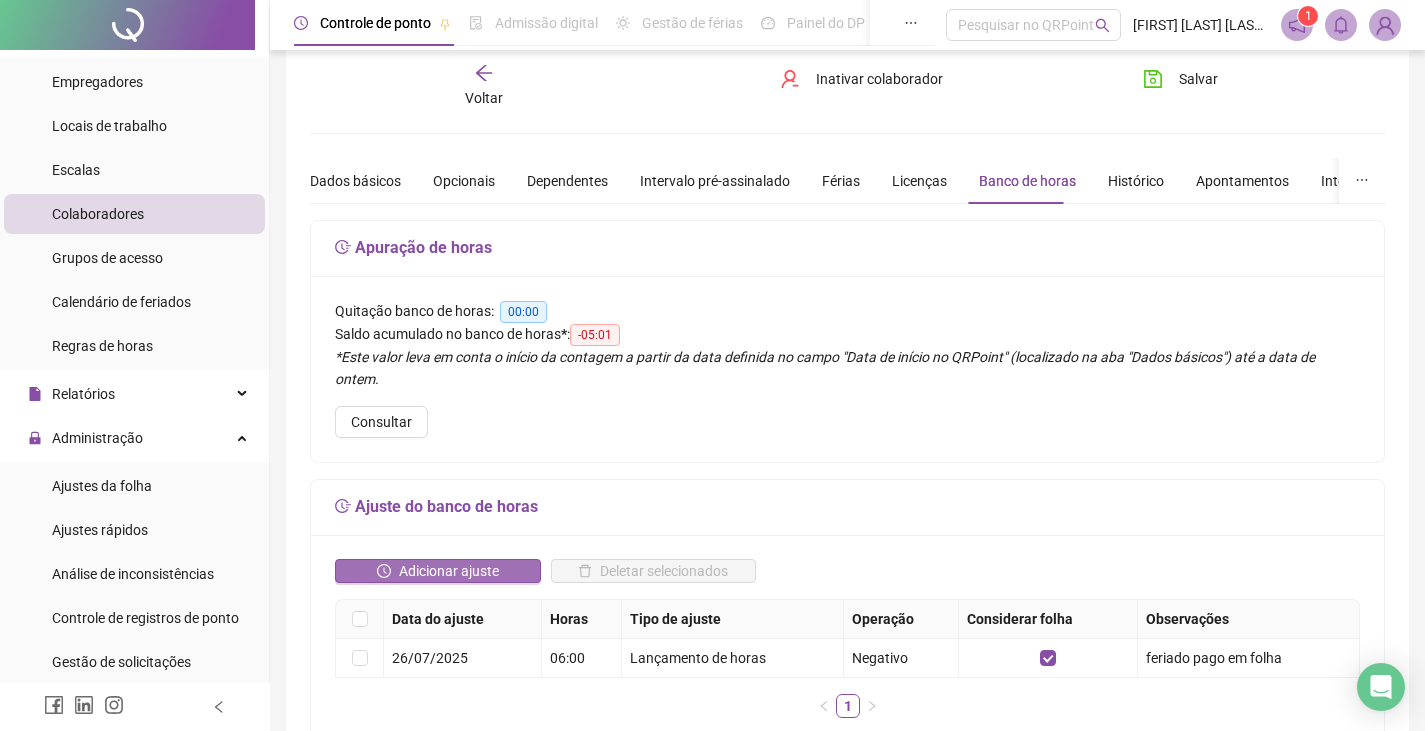 click on "Adicionar ajuste" at bounding box center [449, 571] 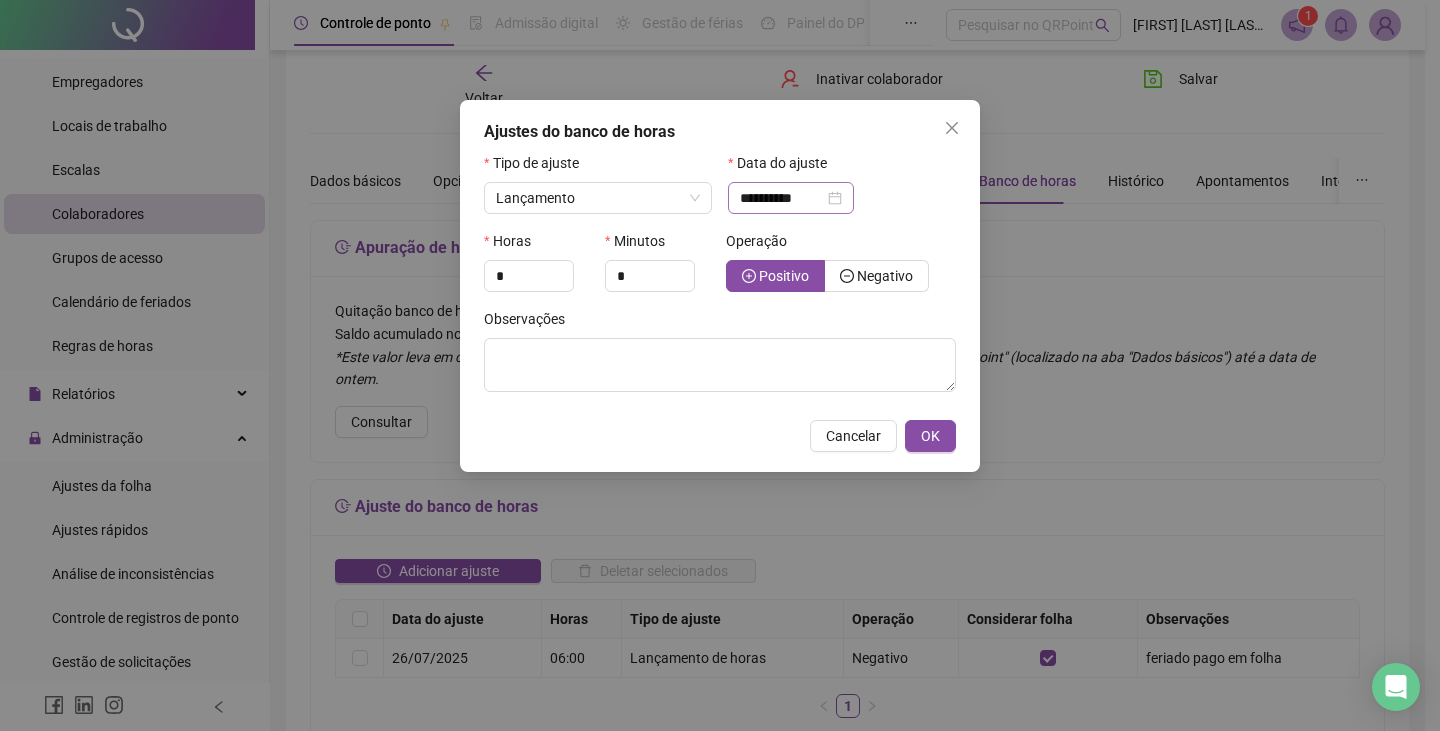 click on "**********" at bounding box center (791, 198) 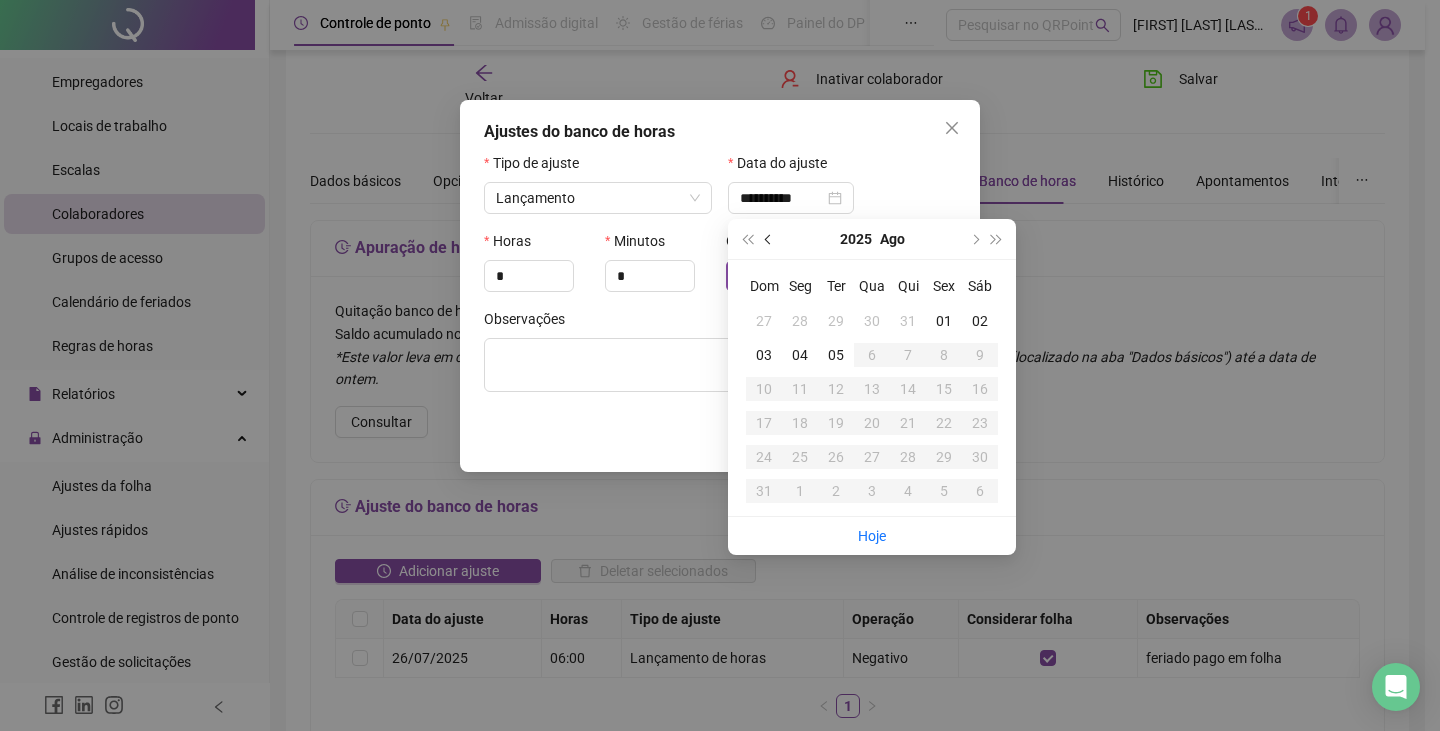 click at bounding box center (770, 239) 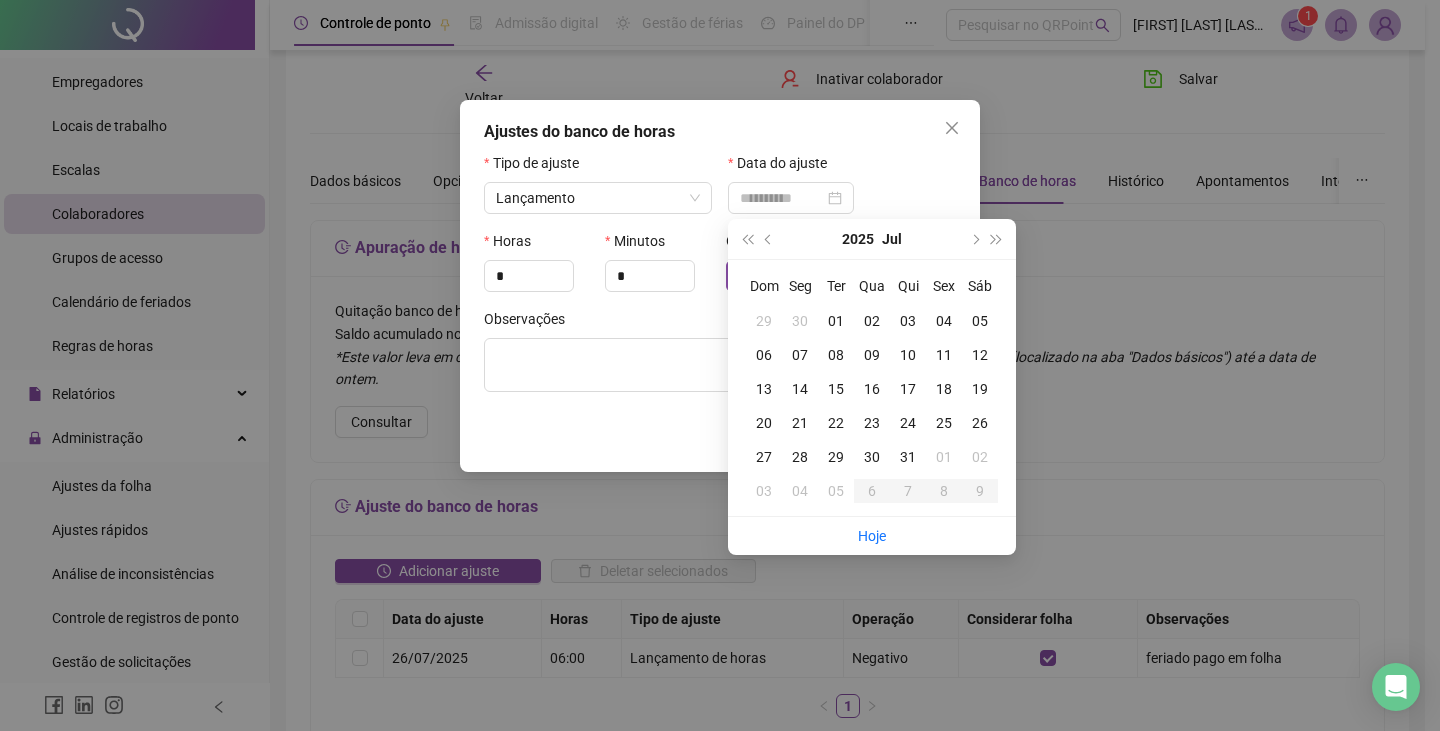 type on "**********" 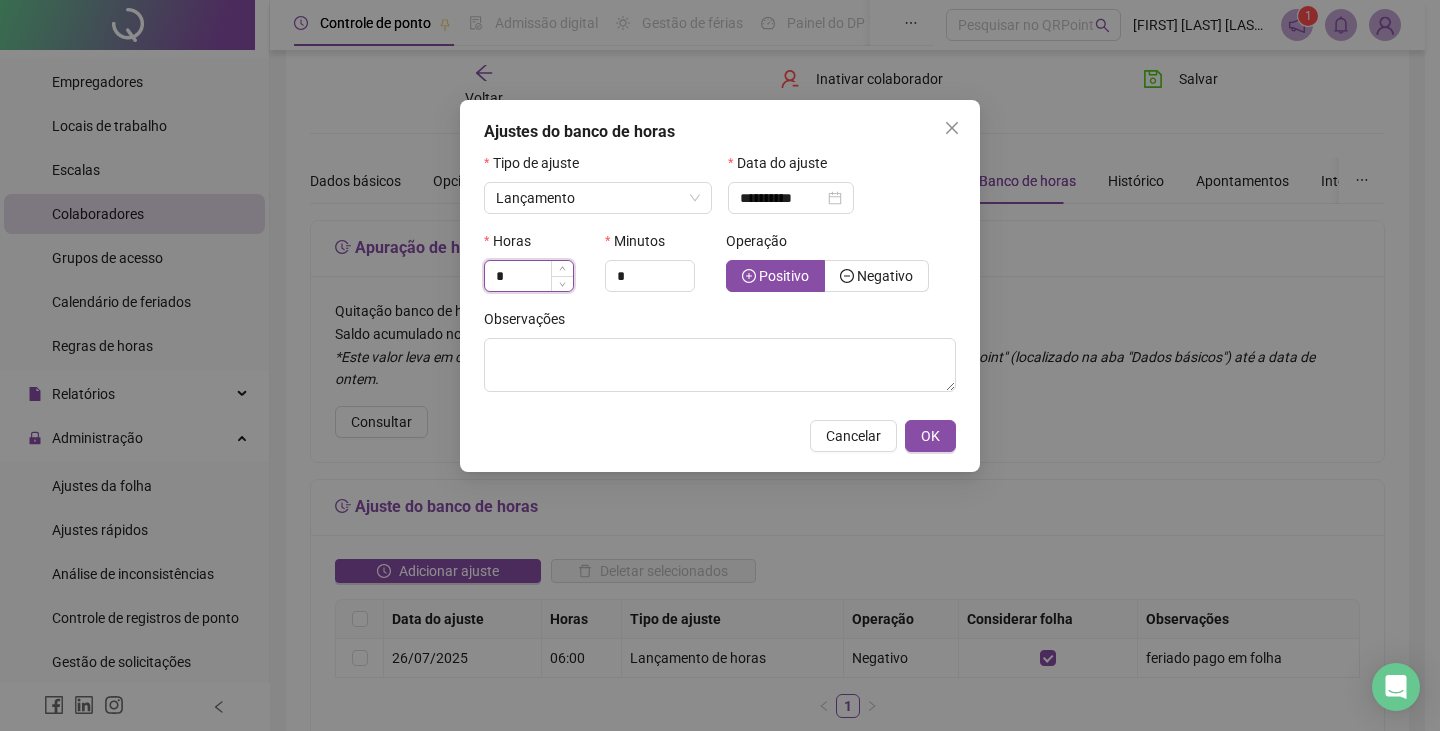 click on "*" at bounding box center [529, 276] 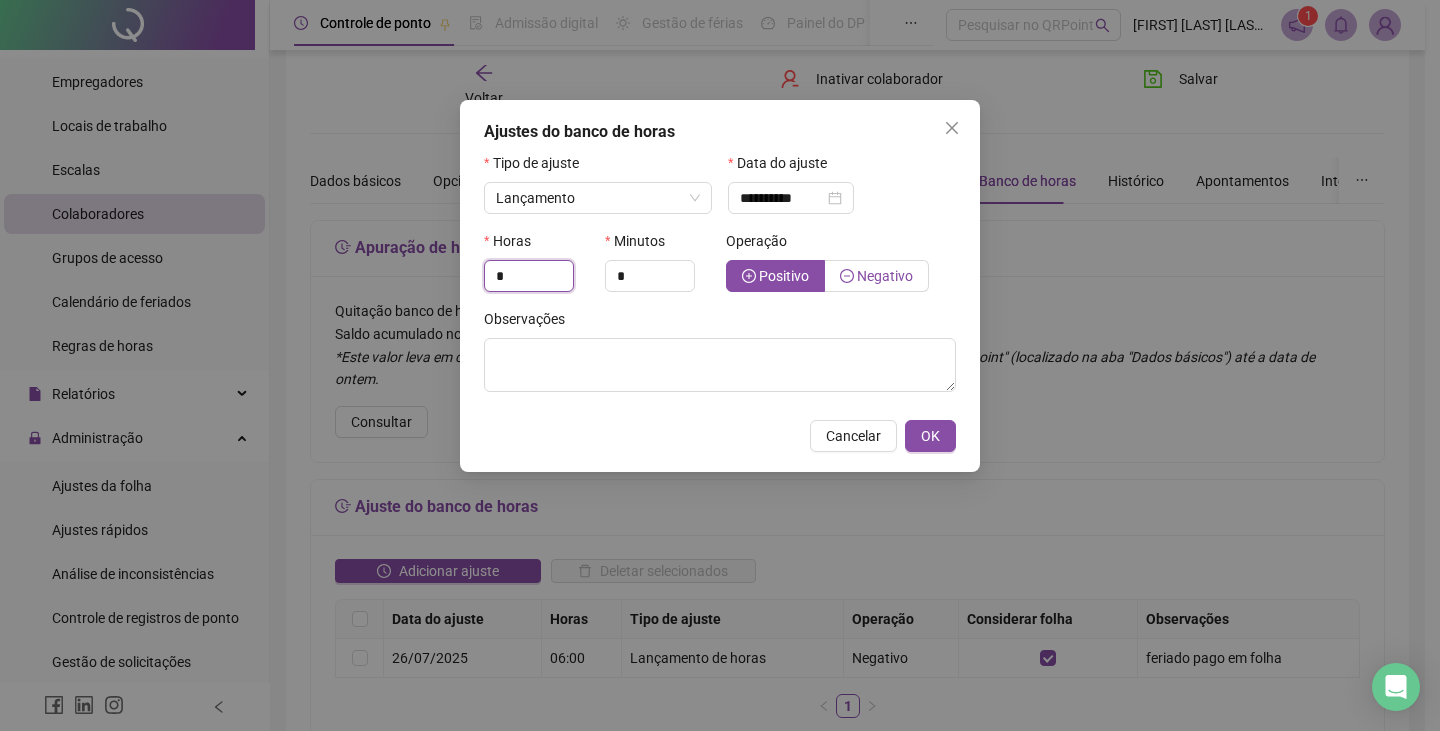 type on "*" 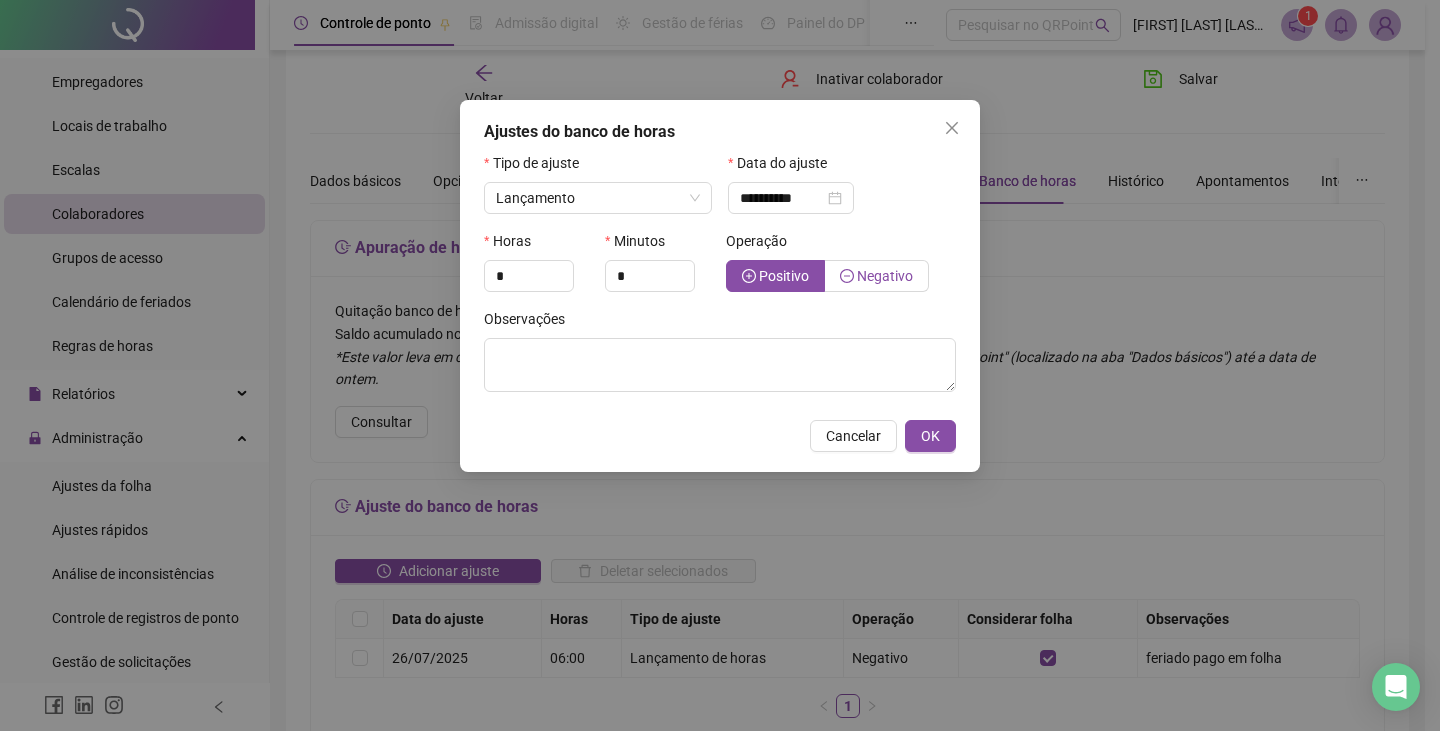 click on "Negativo" at bounding box center [885, 276] 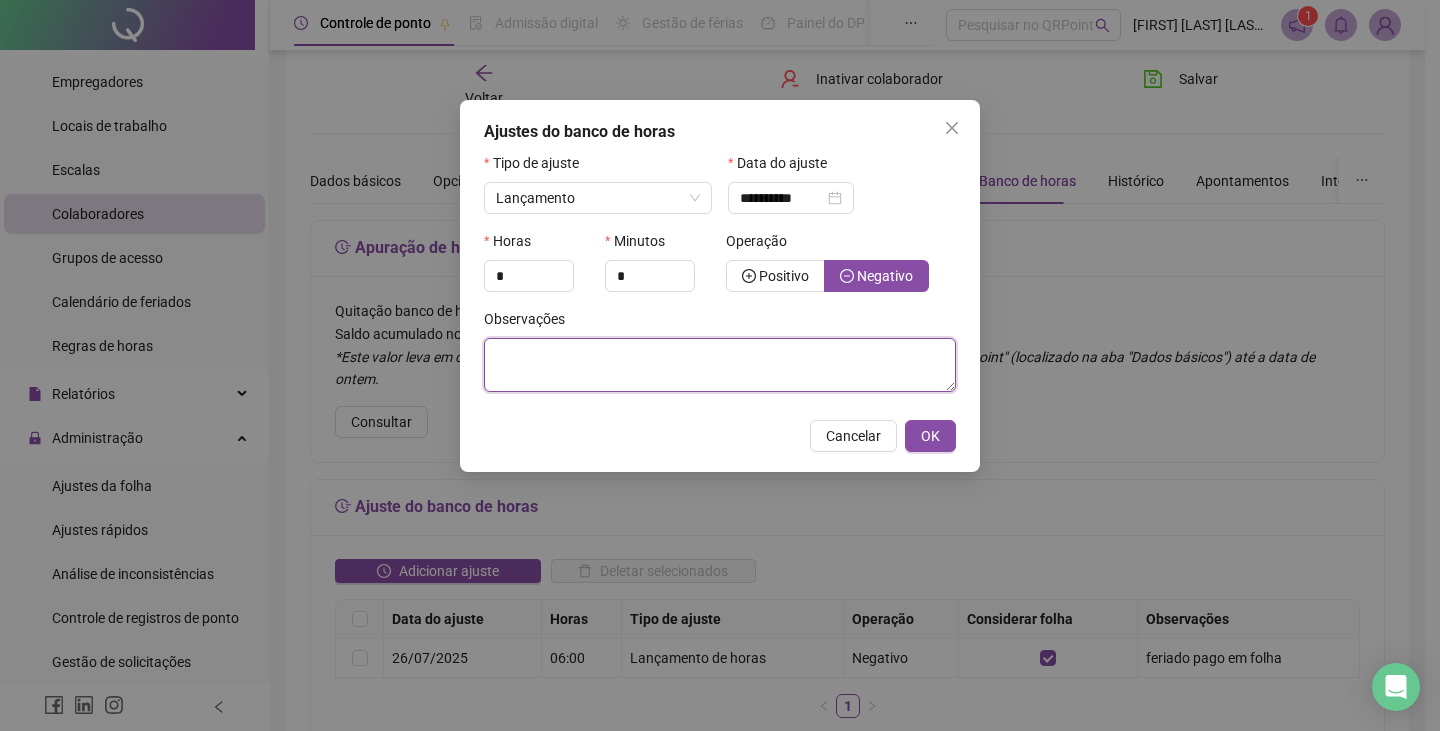 click at bounding box center [720, 365] 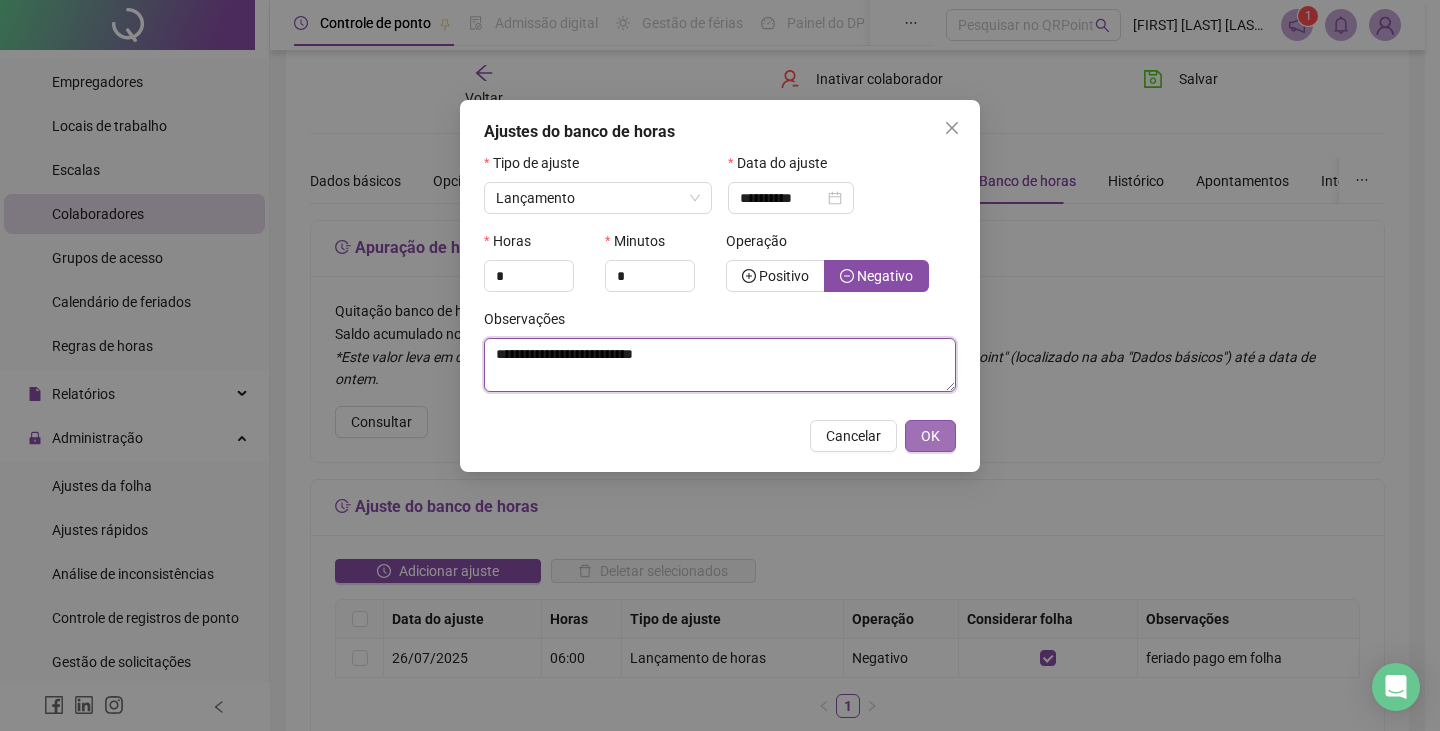 type on "**********" 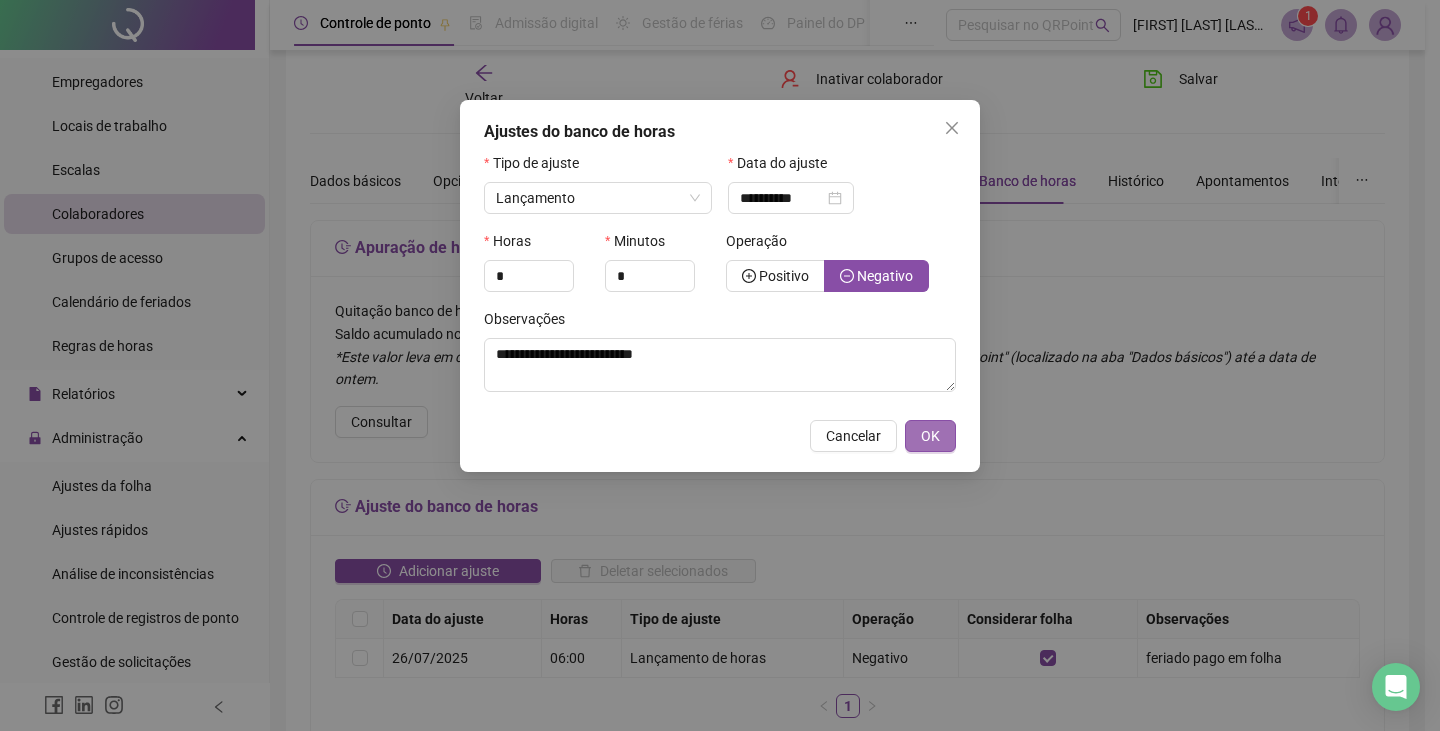 click on "OK" at bounding box center (930, 436) 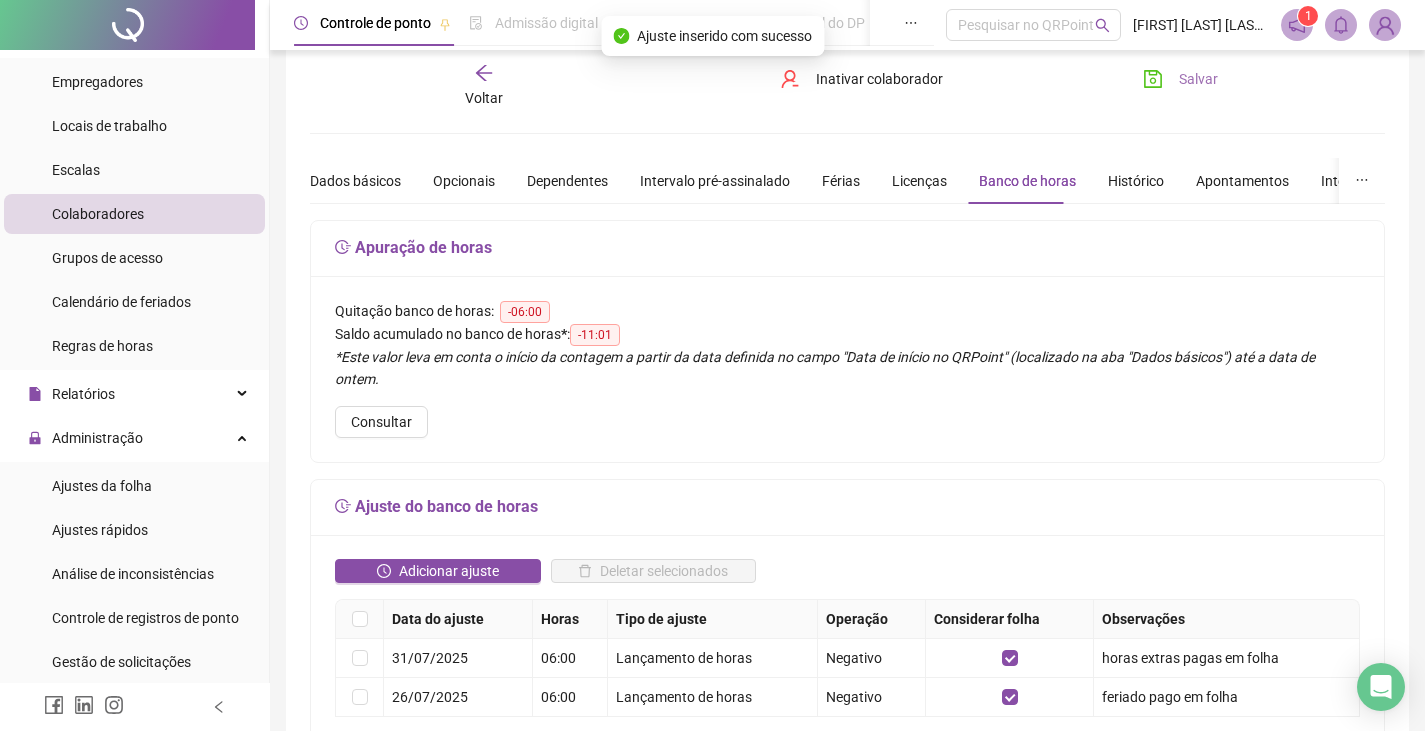 click on "Salvar" at bounding box center [1198, 79] 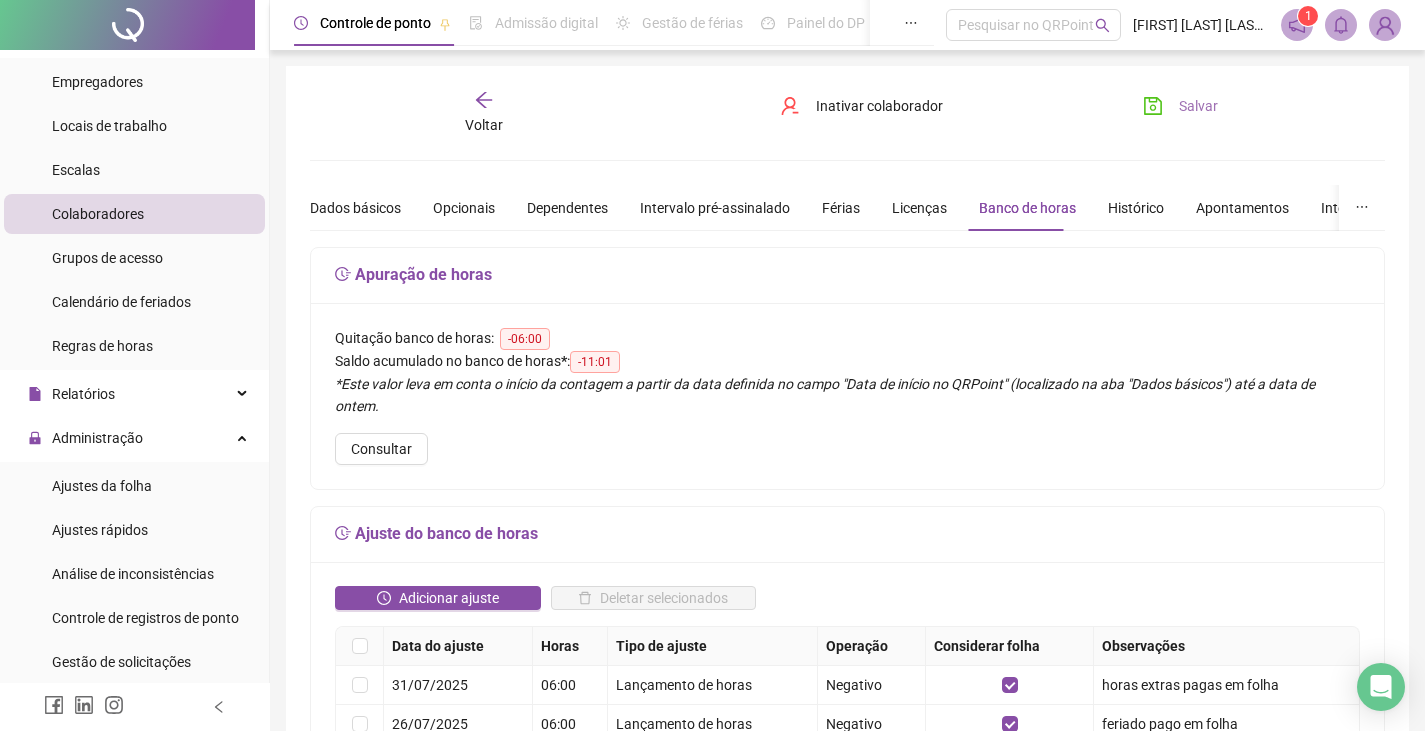 scroll, scrollTop: 1, scrollLeft: 0, axis: vertical 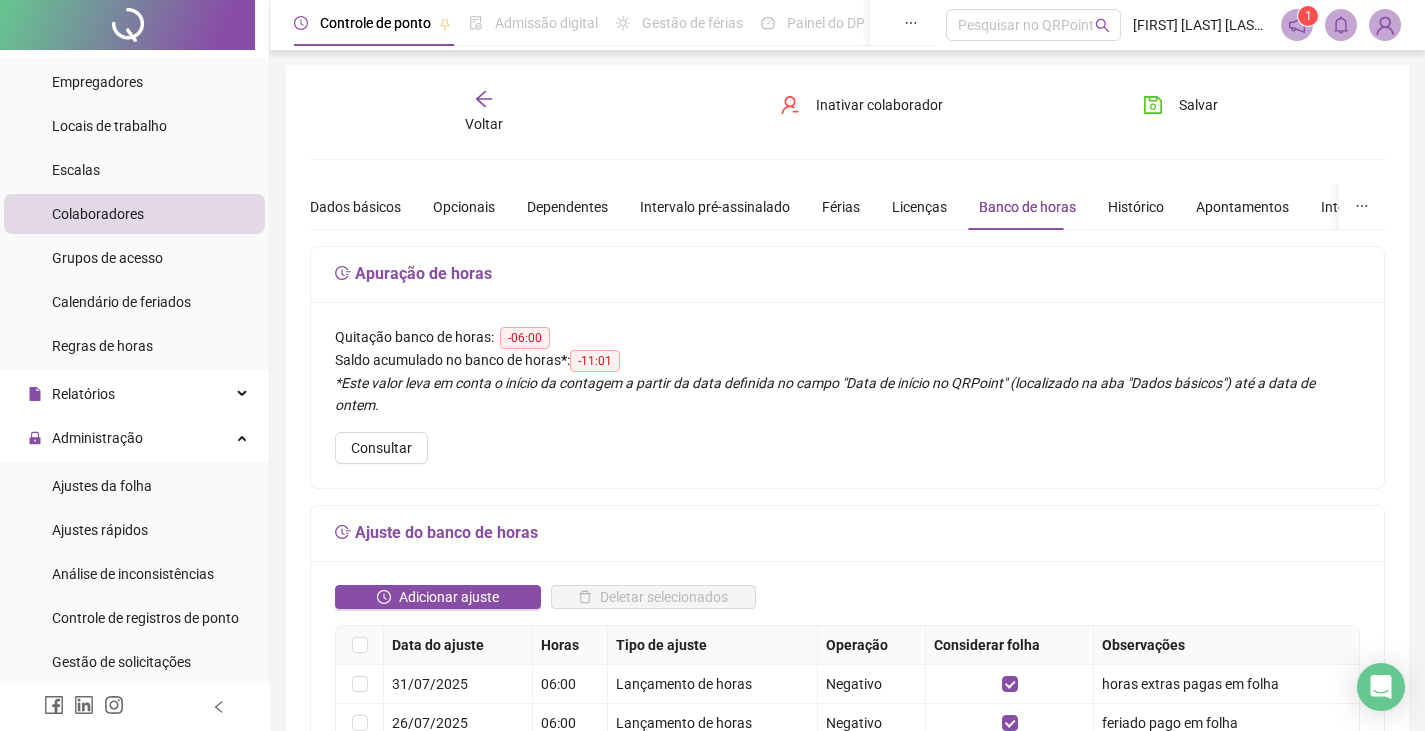 click 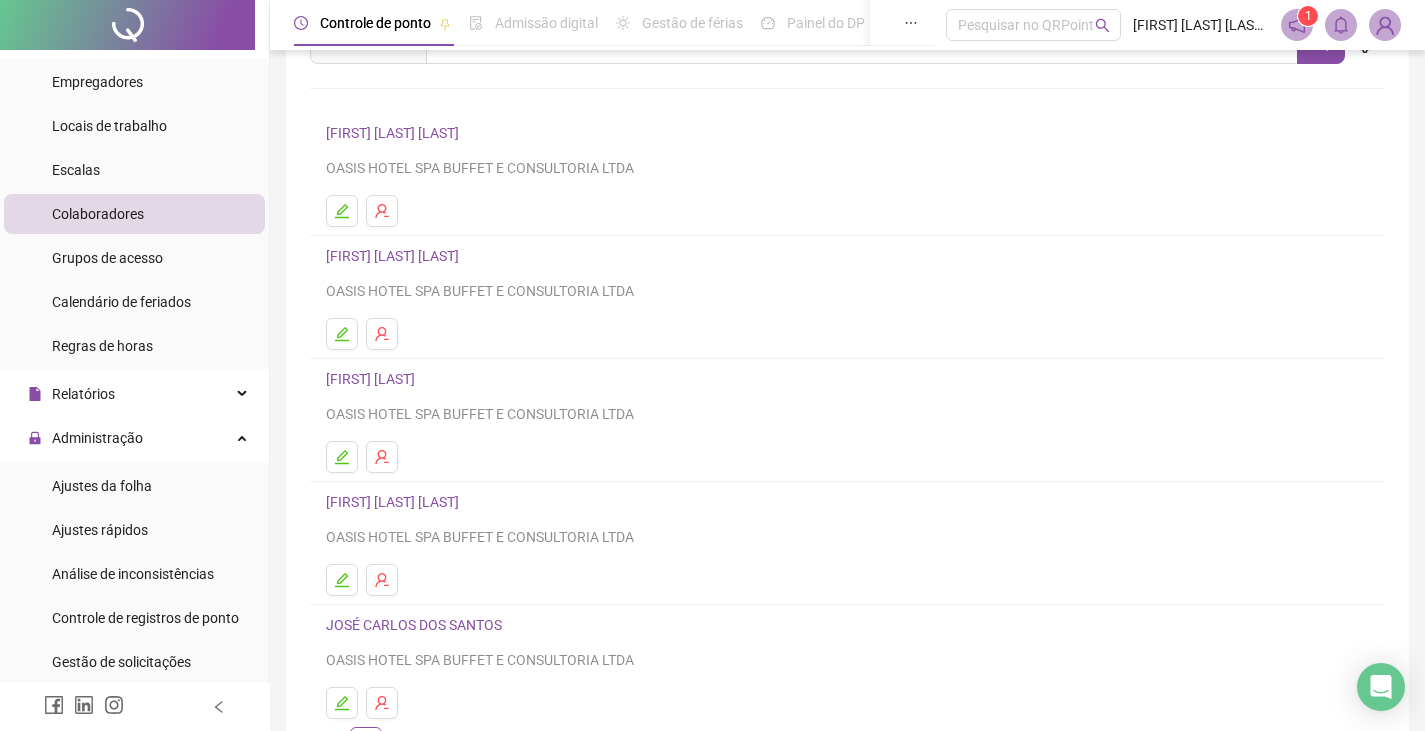 scroll, scrollTop: 85, scrollLeft: 0, axis: vertical 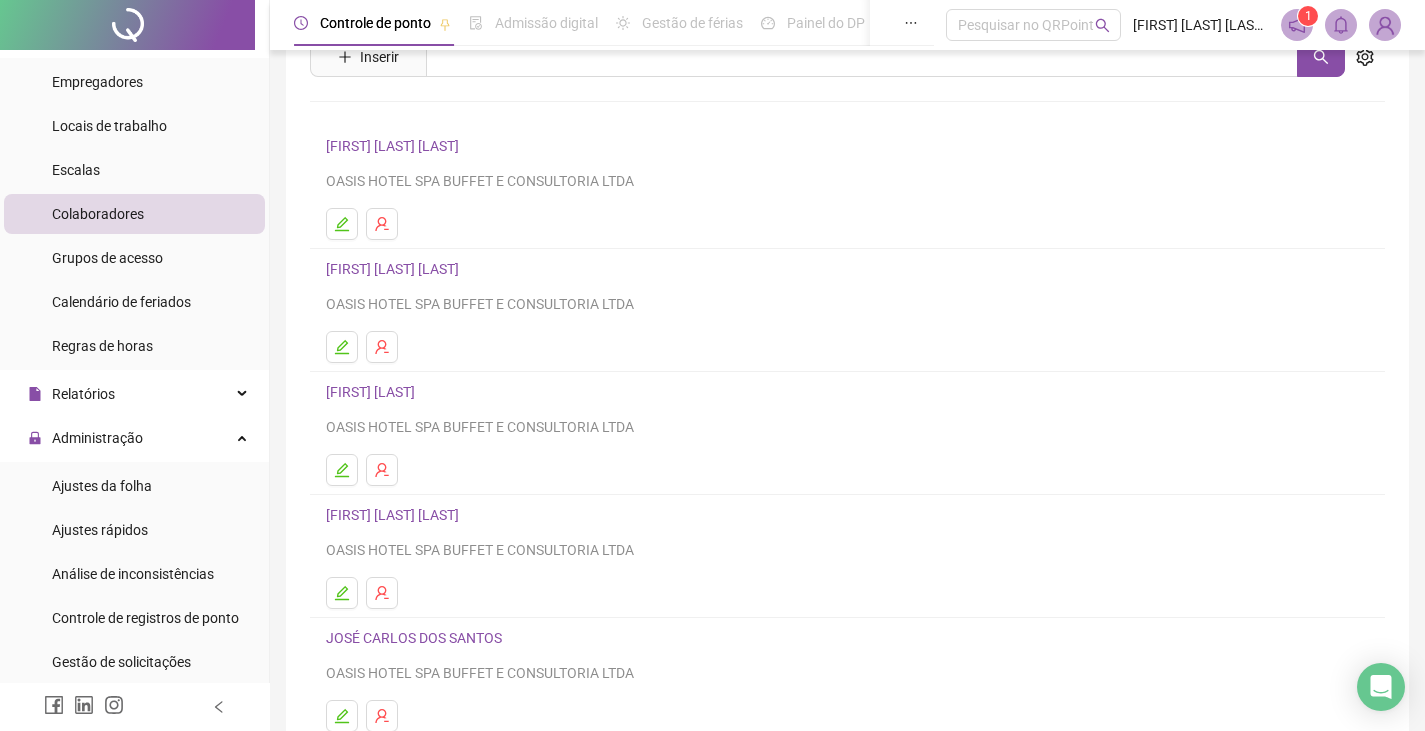 click on "[FIRST] [LAST] [LAST]" at bounding box center (395, 269) 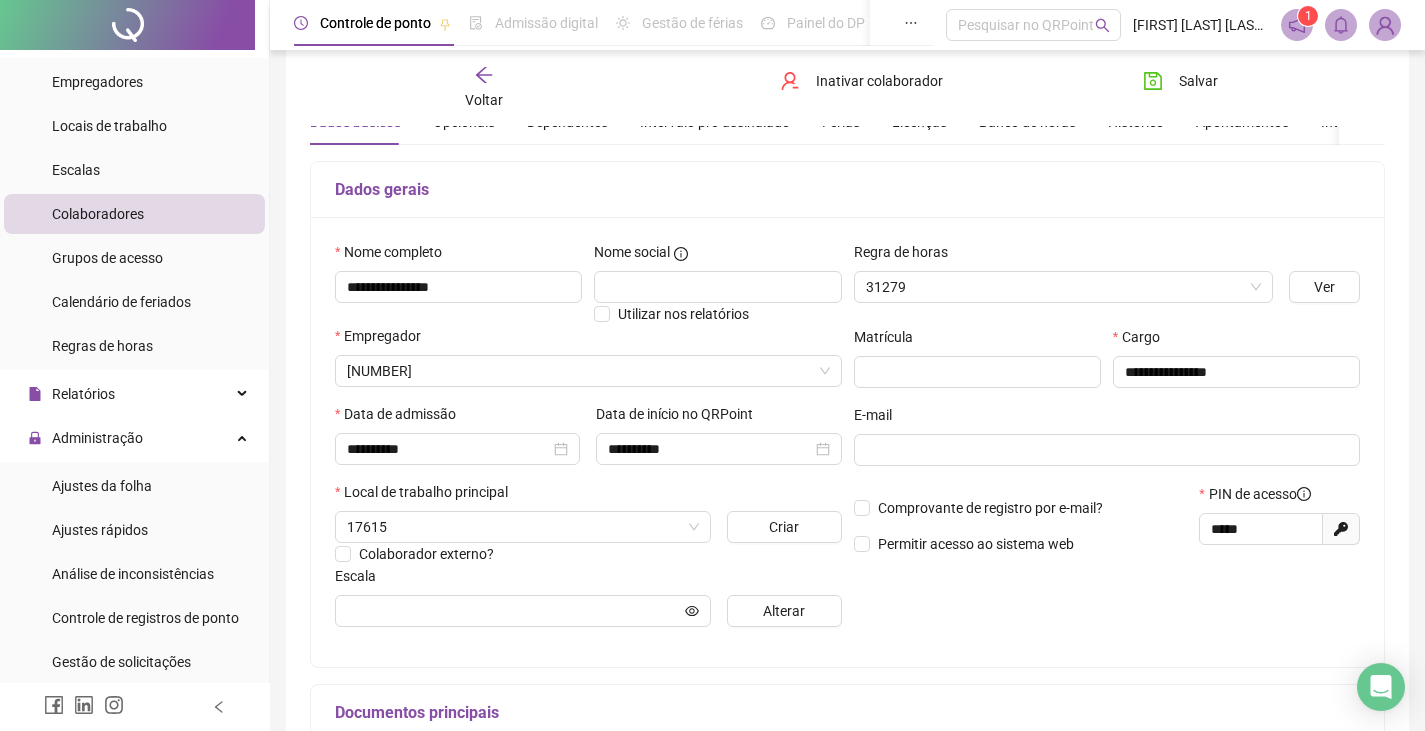 scroll, scrollTop: 95, scrollLeft: 0, axis: vertical 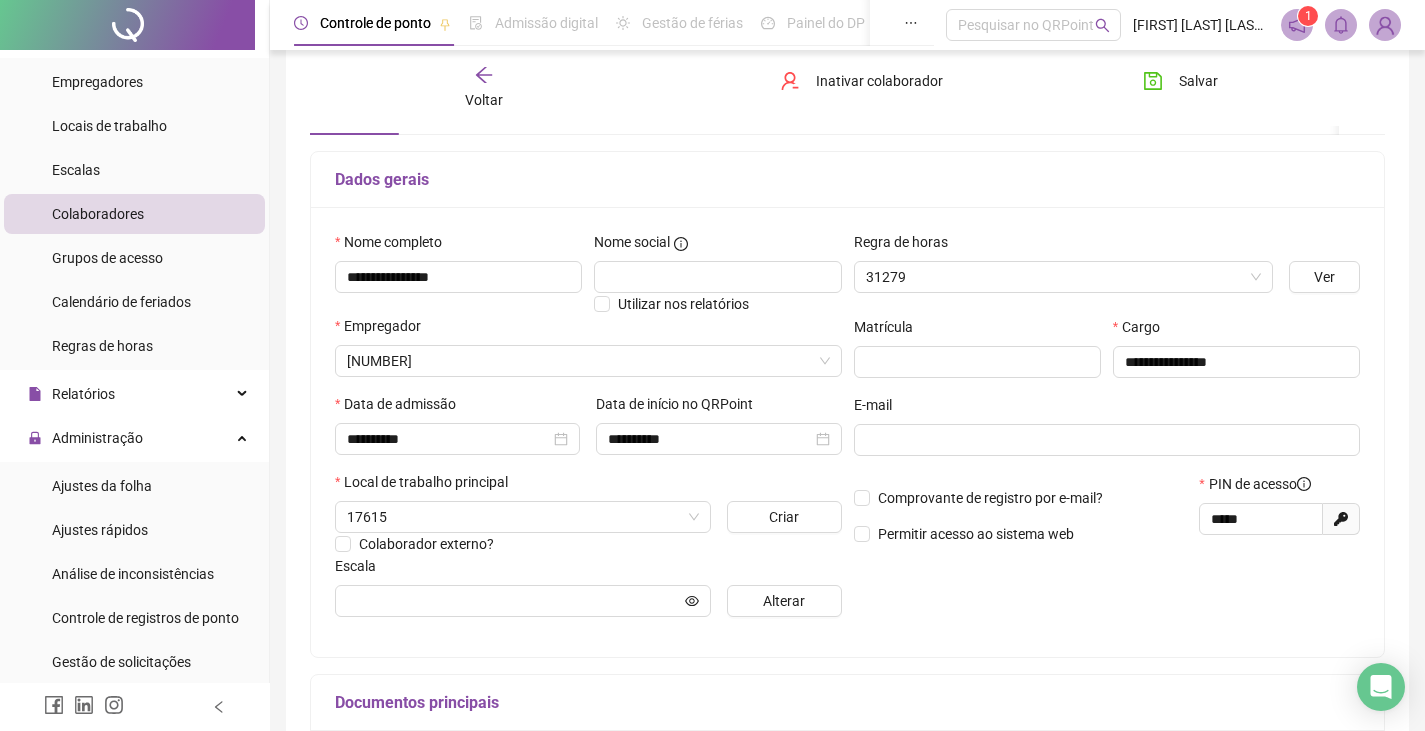 type on "**********" 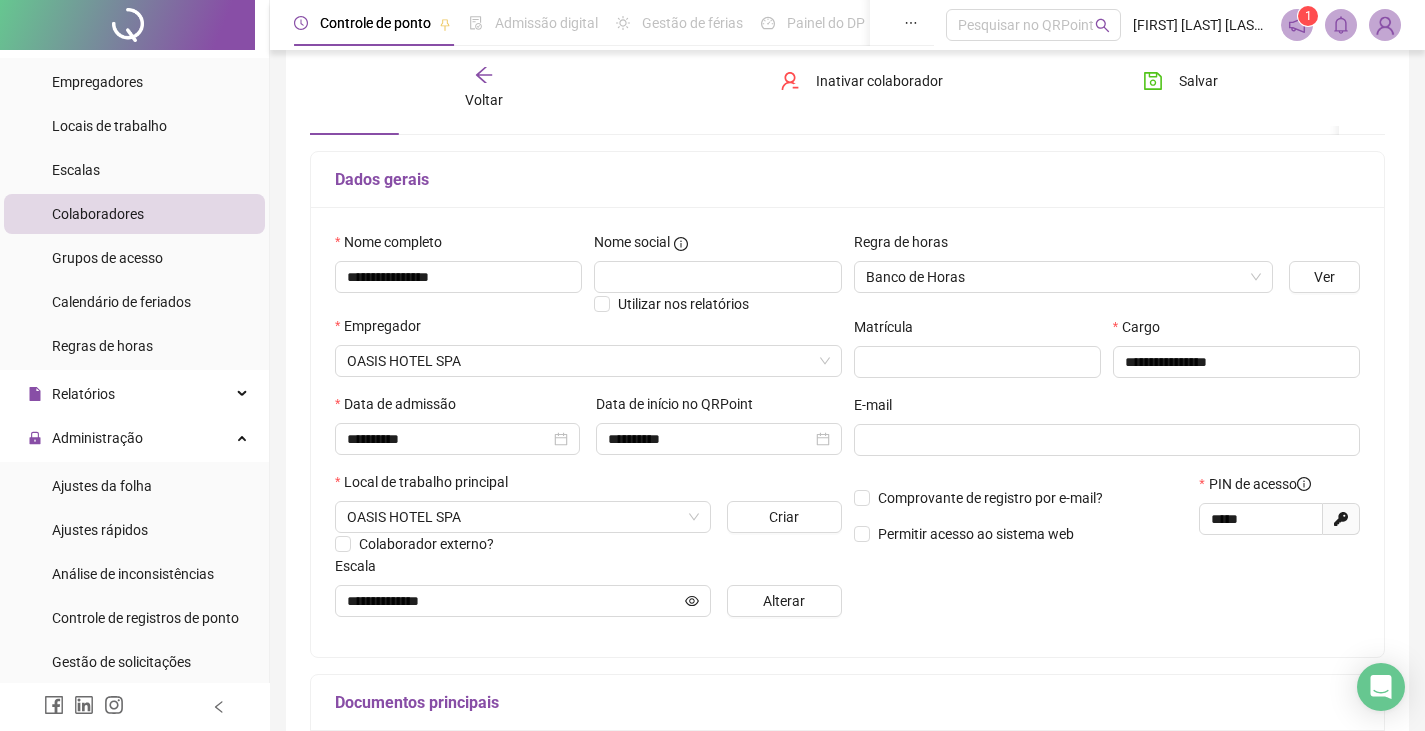 click on "Voltar" at bounding box center [484, 88] 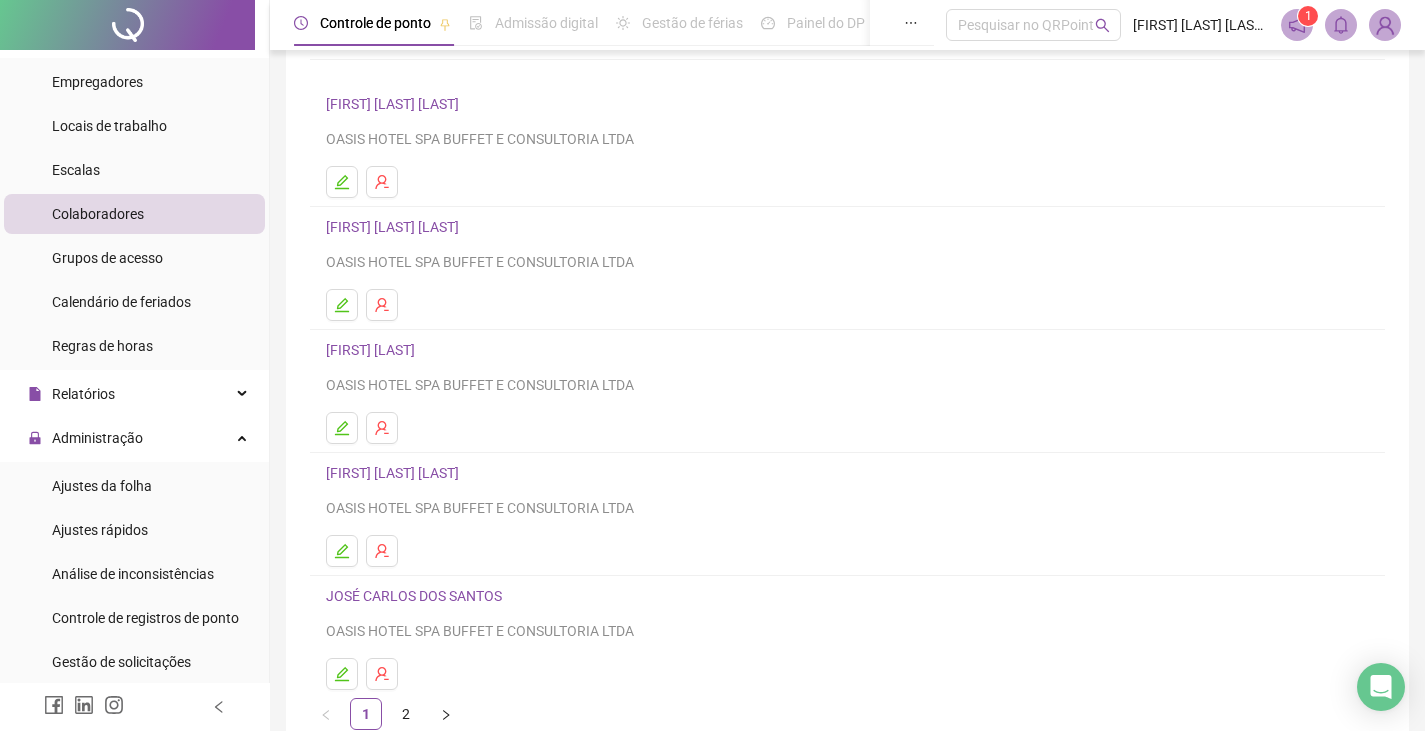 click on "[FIRST] [LAST] [LAST]" at bounding box center (395, 473) 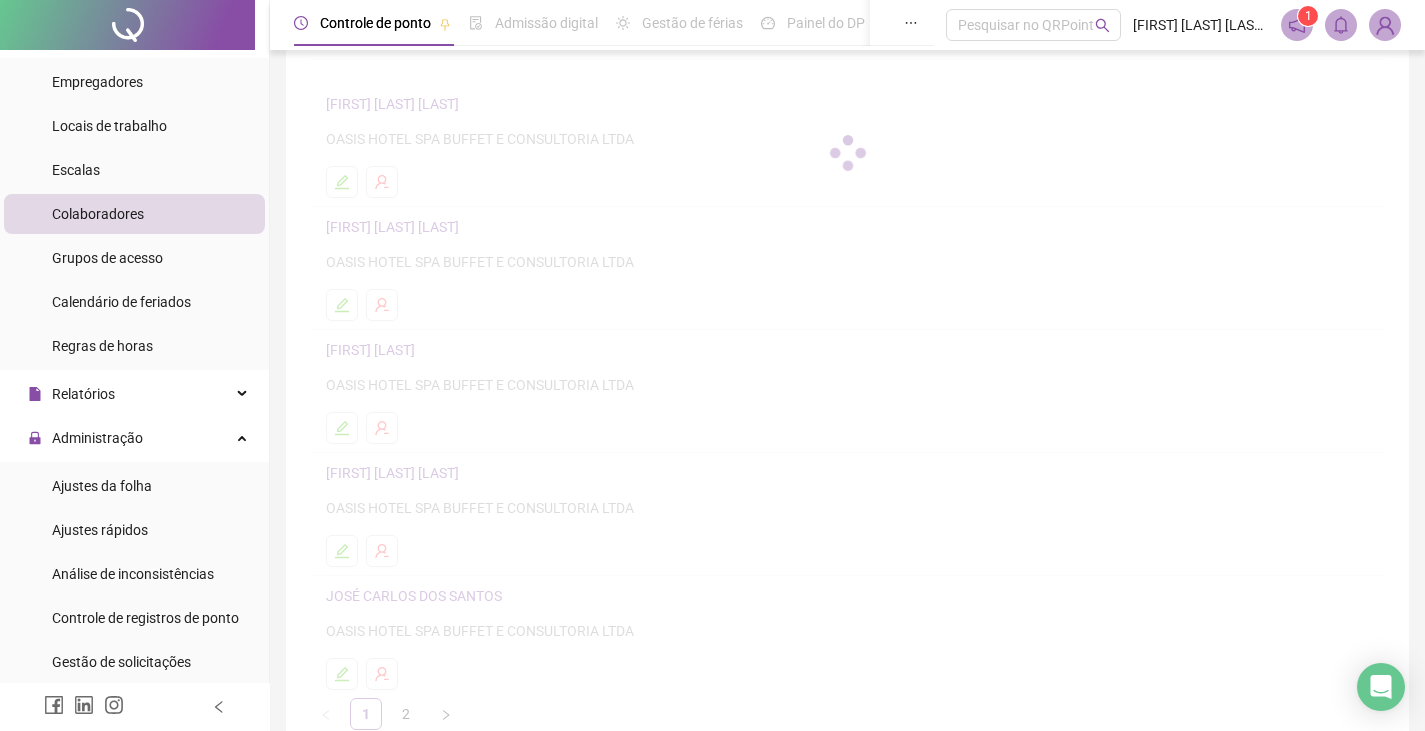 scroll, scrollTop: 137, scrollLeft: 0, axis: vertical 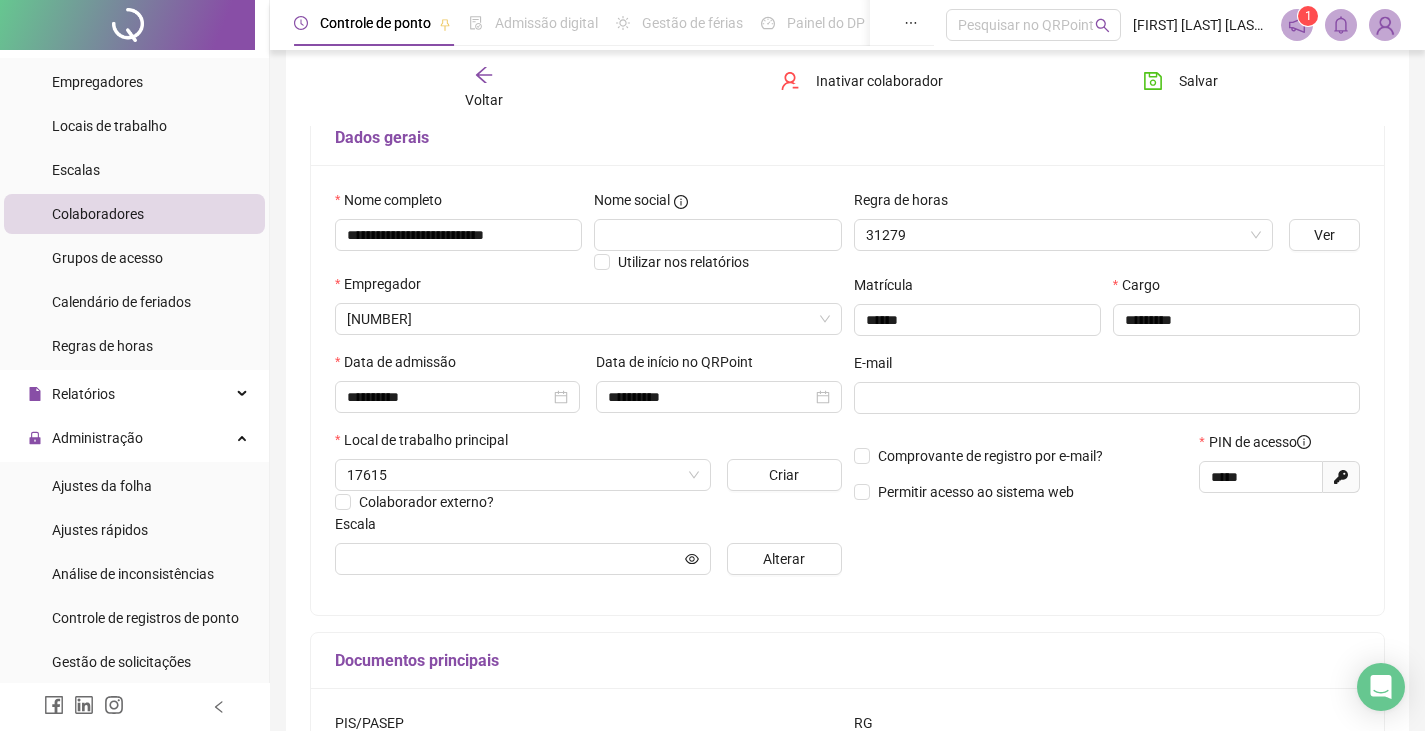 type on "*********" 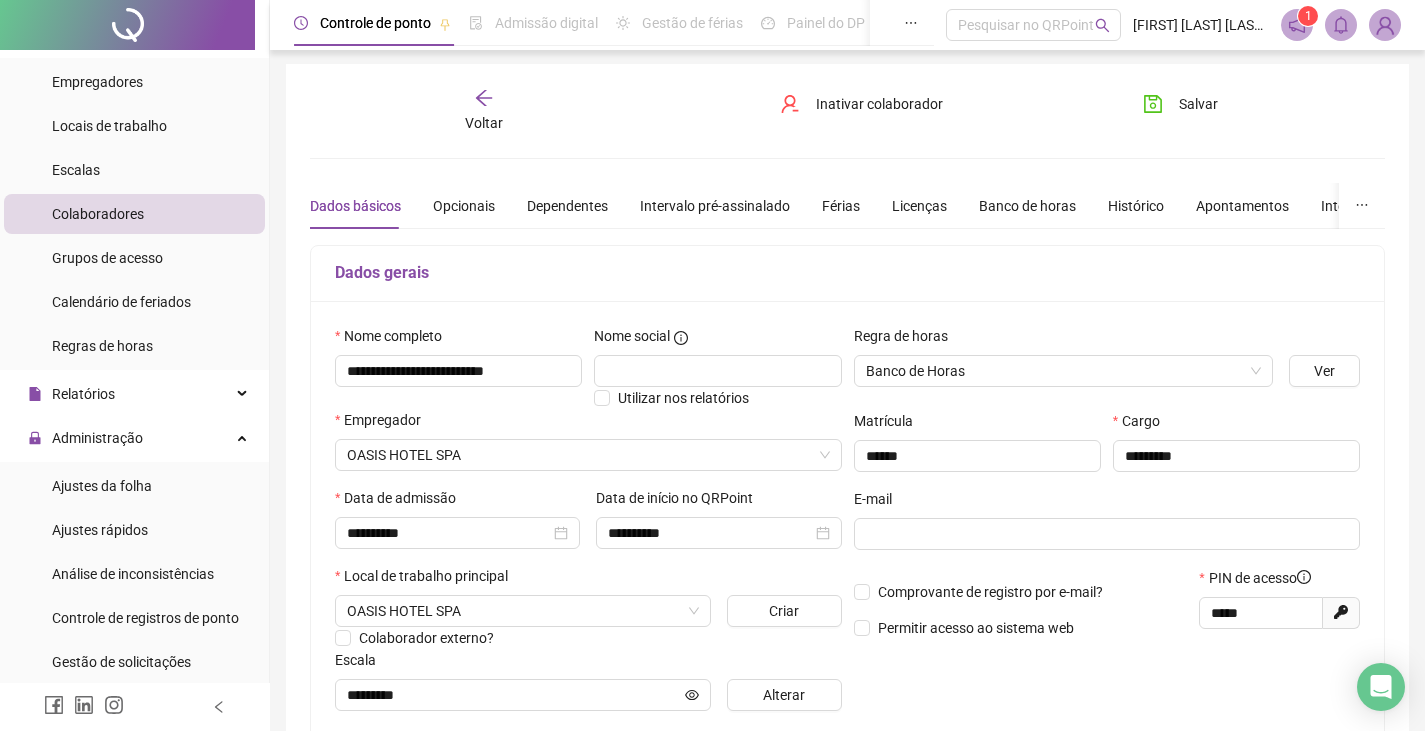 scroll, scrollTop: 0, scrollLeft: 0, axis: both 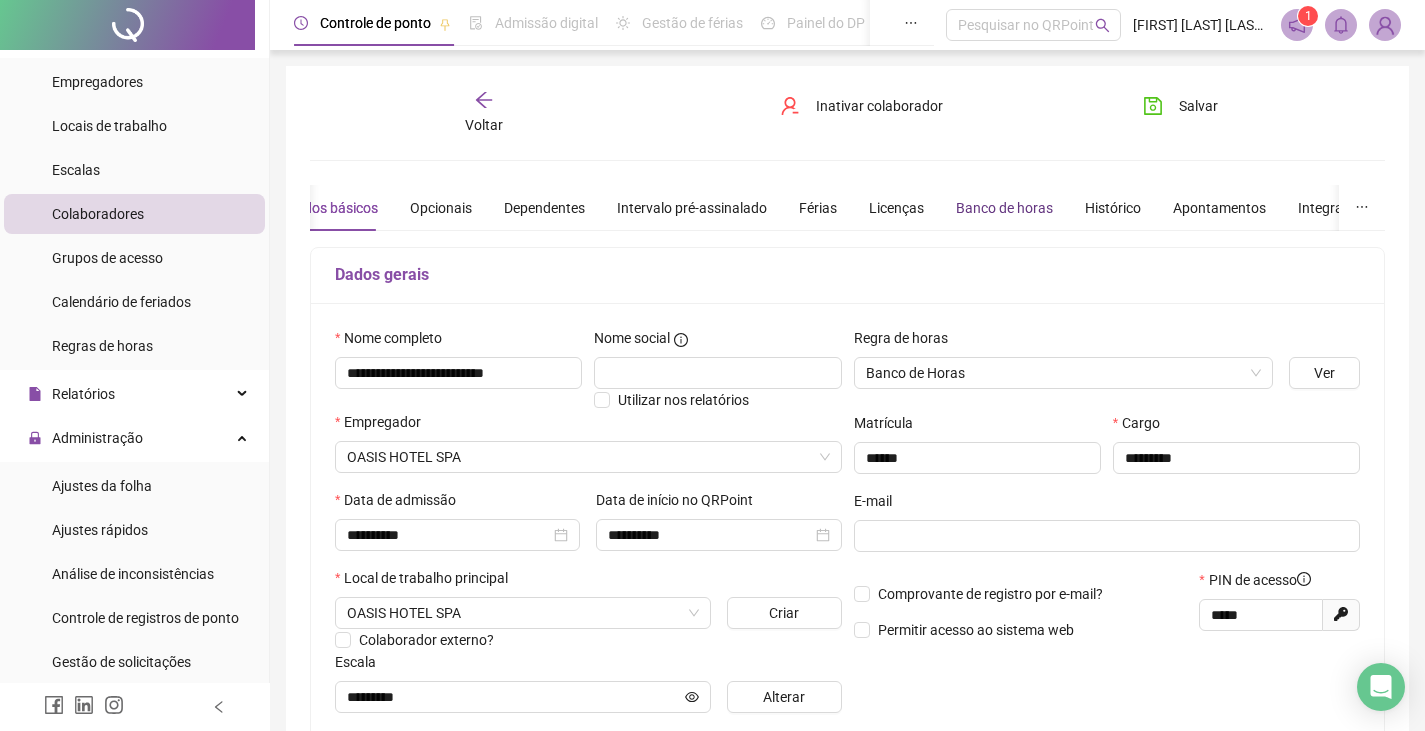 click on "Banco de horas" at bounding box center (1004, 208) 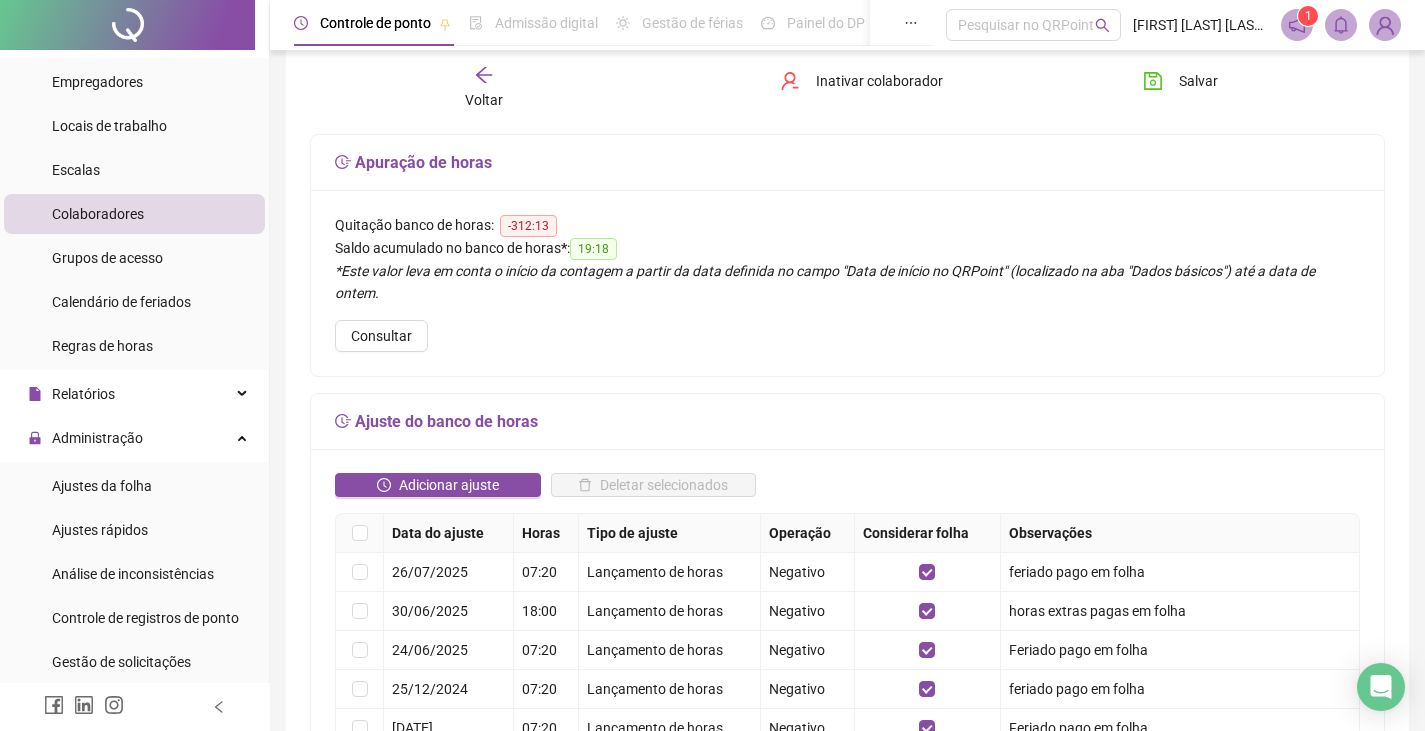 scroll, scrollTop: 139, scrollLeft: 0, axis: vertical 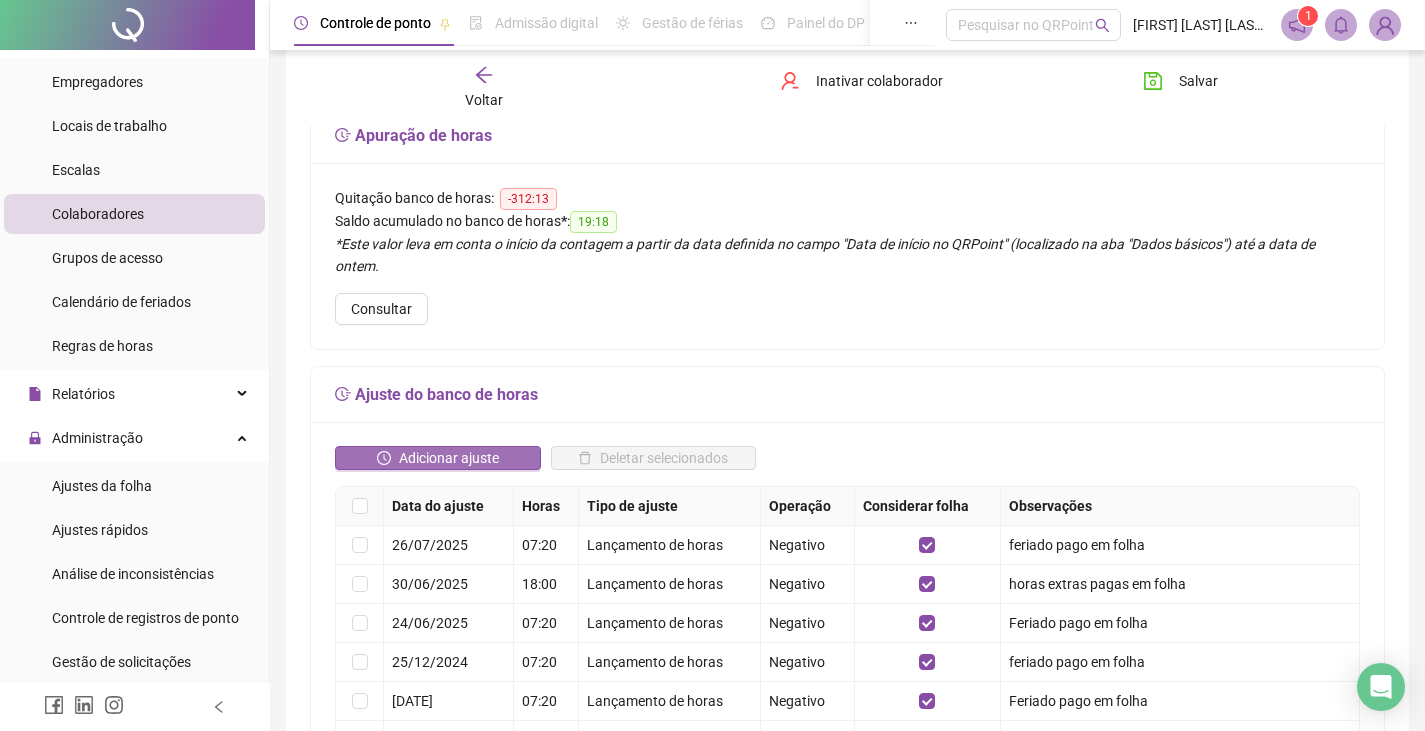 click on "Adicionar ajuste" at bounding box center [449, 458] 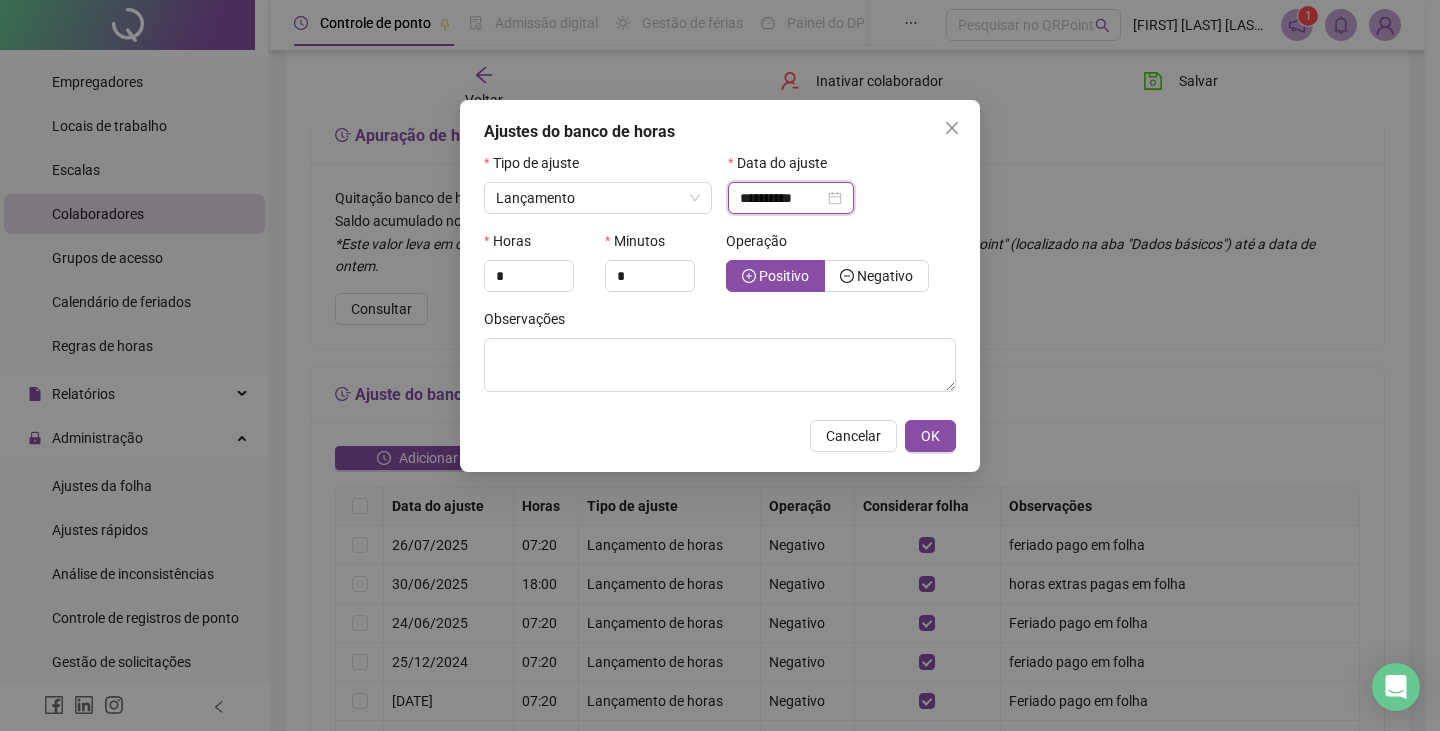 click on "**********" at bounding box center [782, 198] 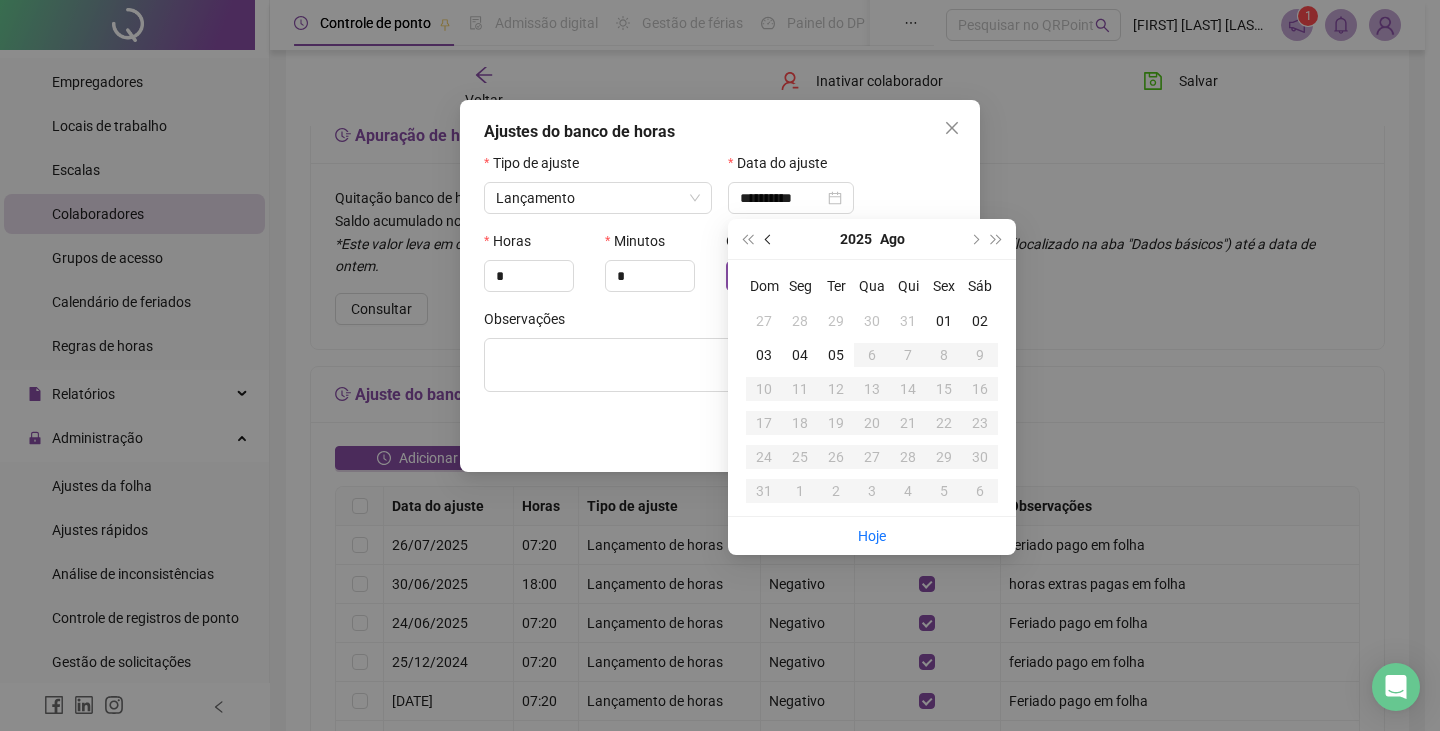 click at bounding box center (770, 239) 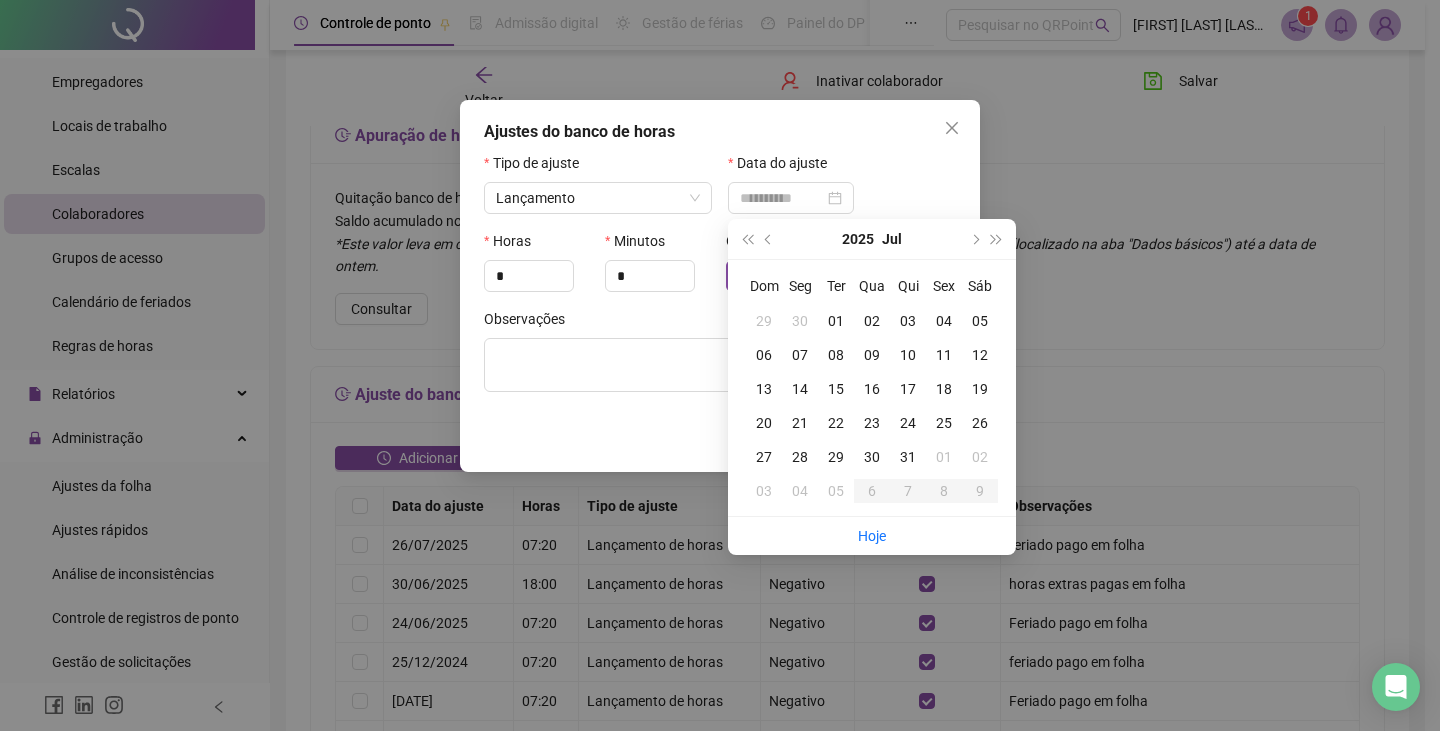 type on "**********" 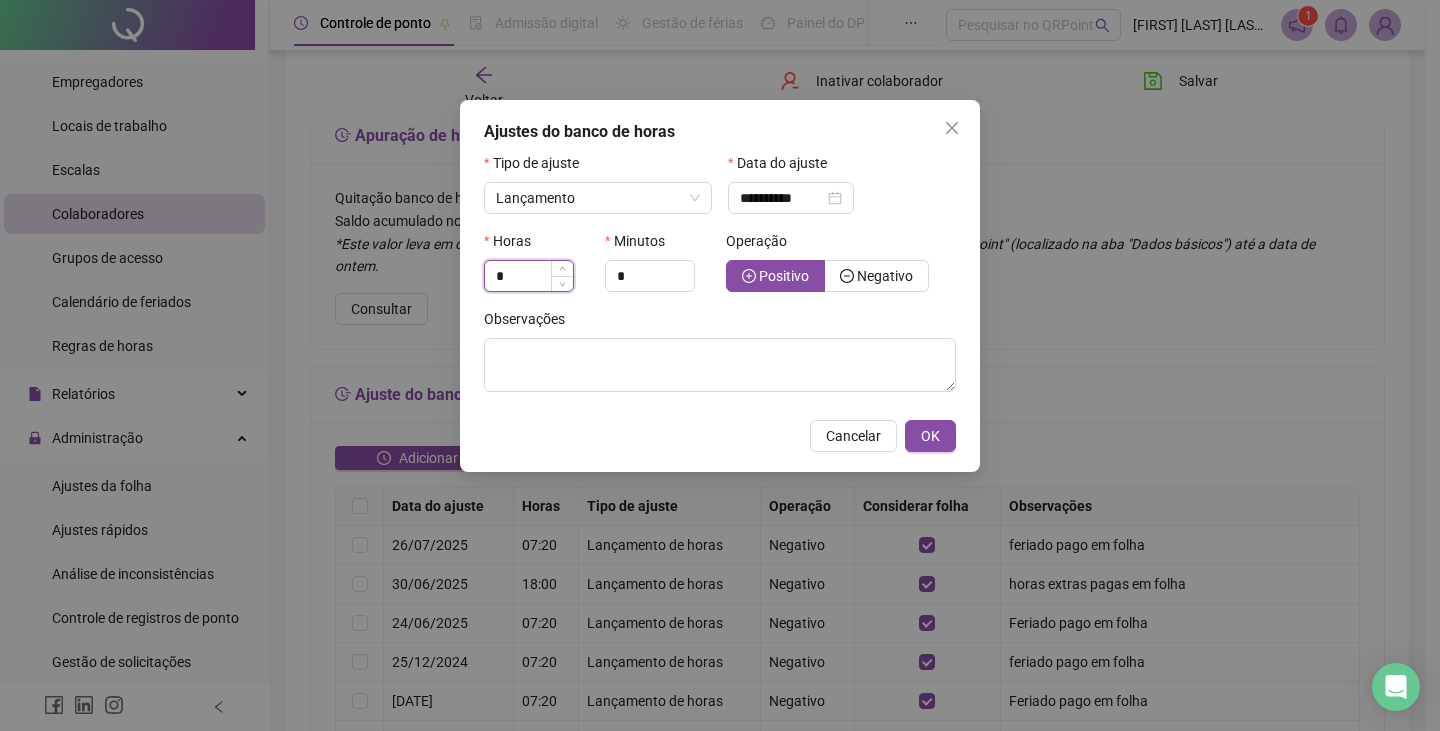 click on "*" at bounding box center (529, 276) 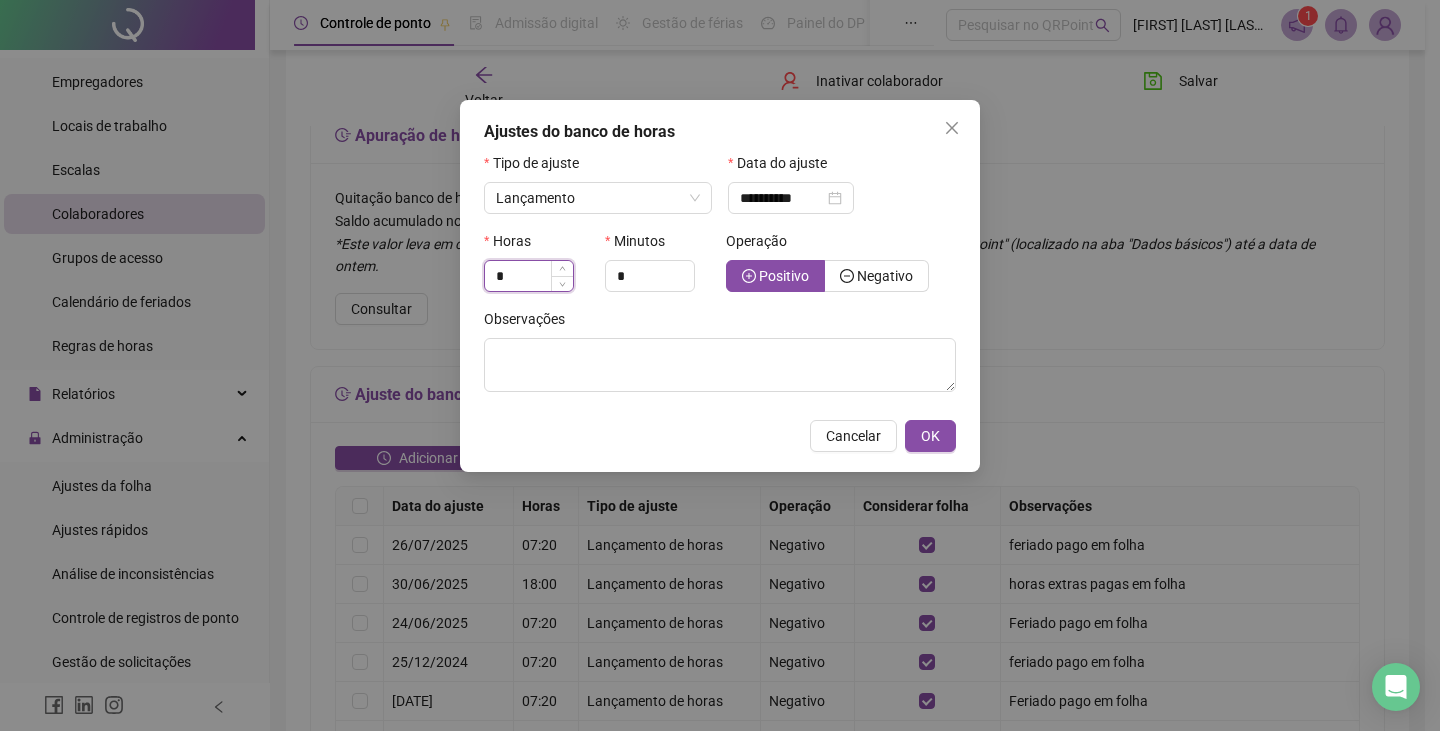 click on "*" at bounding box center (529, 276) 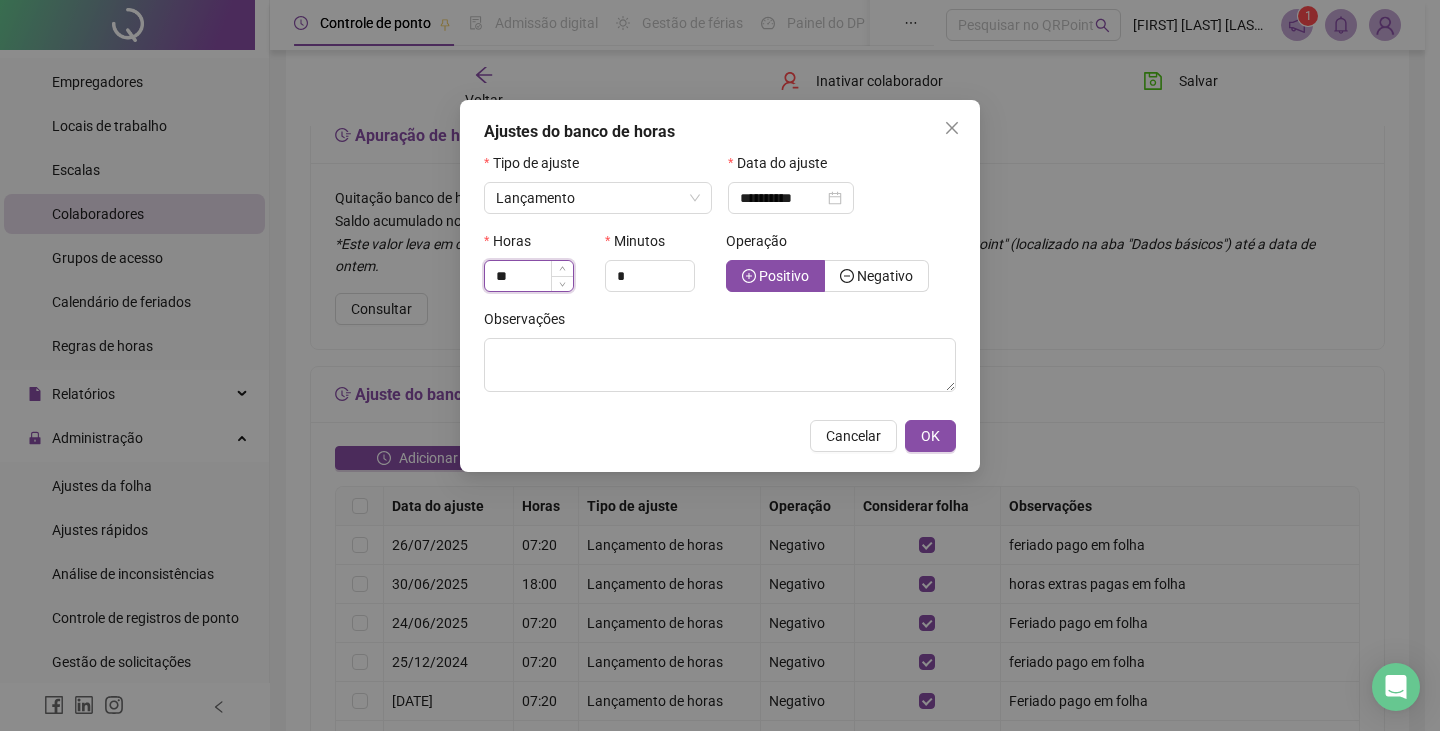 type on "**" 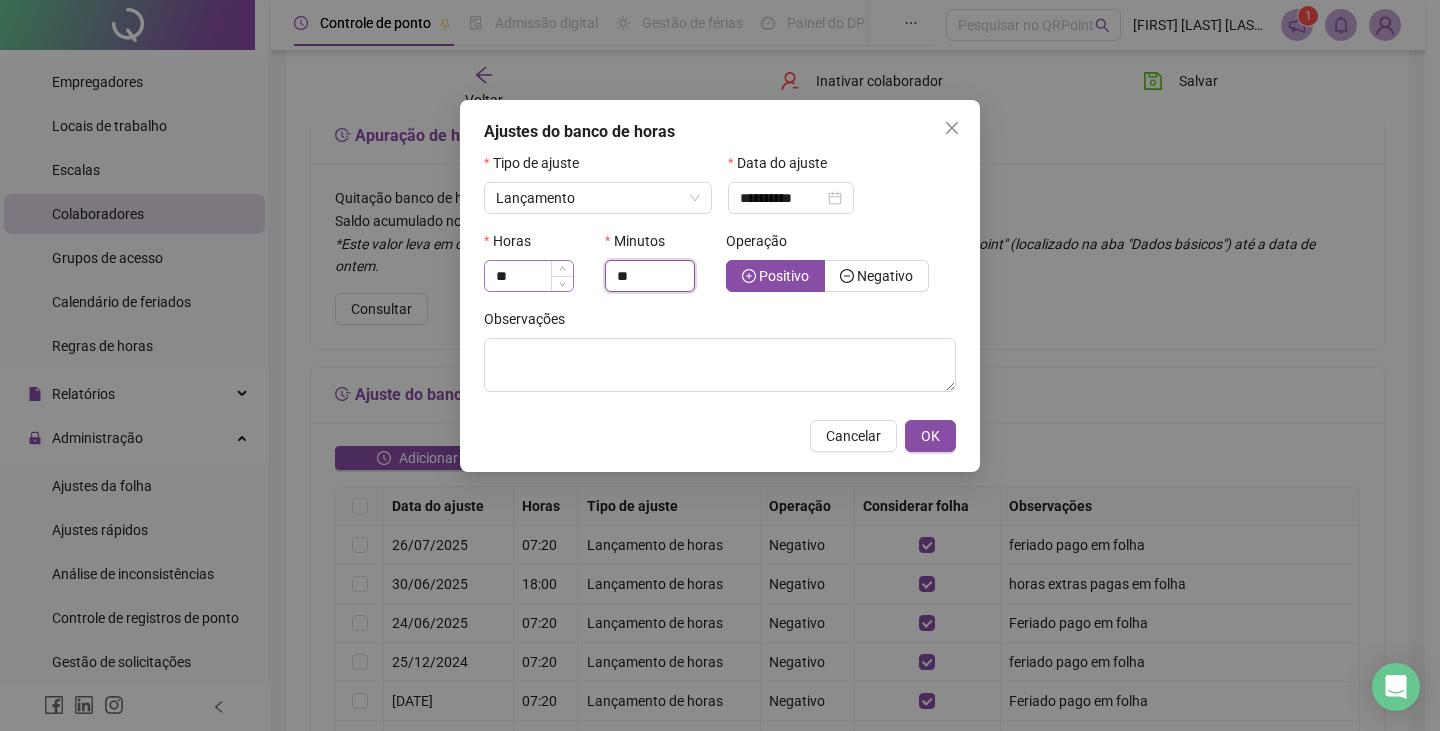 type on "**" 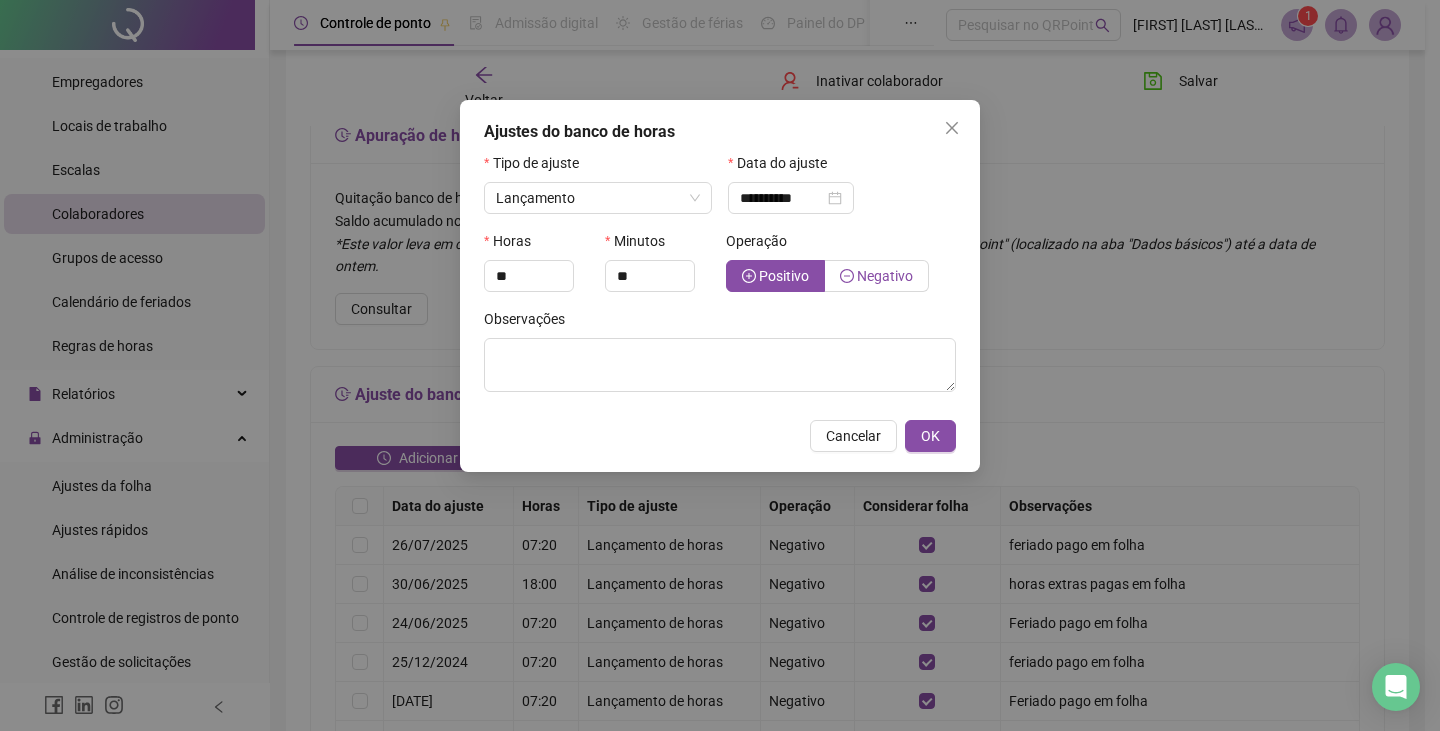 click on "Negativo" at bounding box center (885, 276) 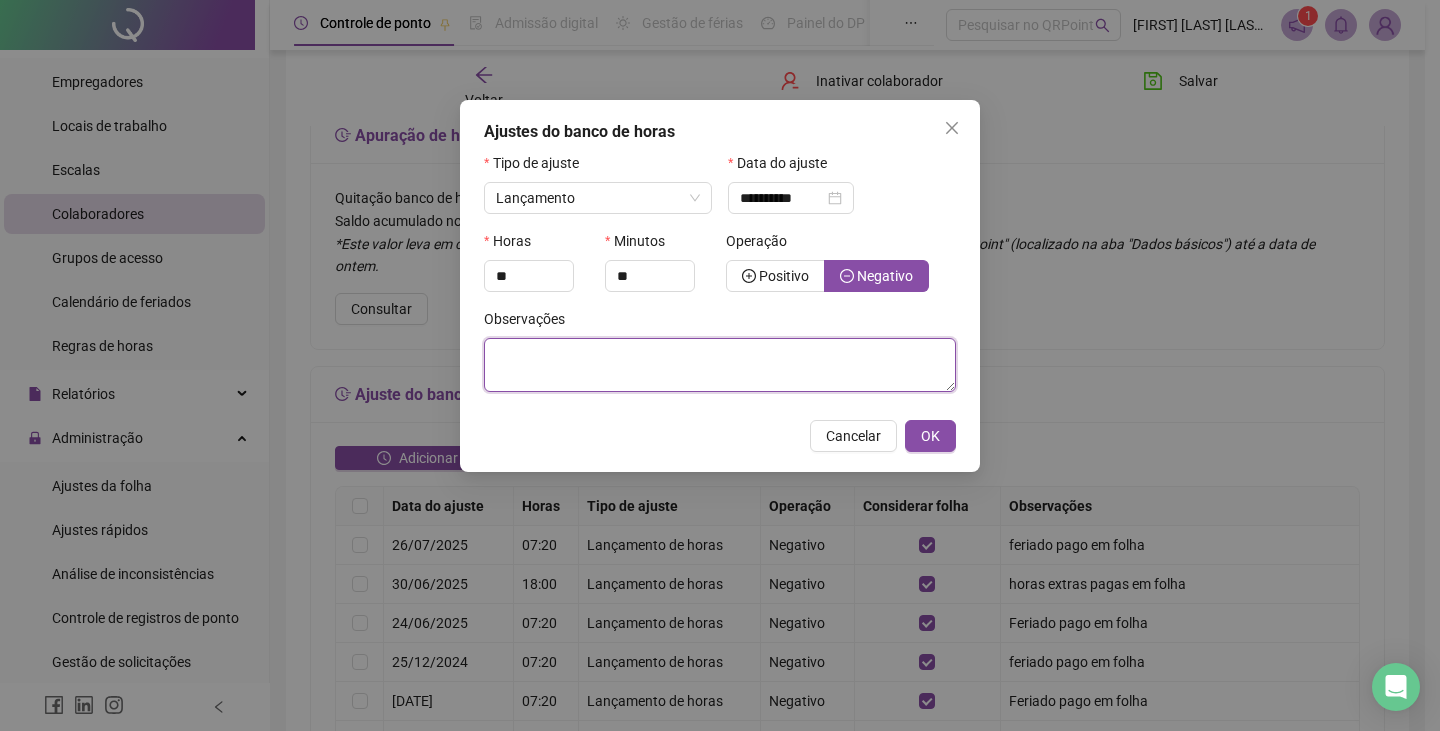 click at bounding box center [720, 365] 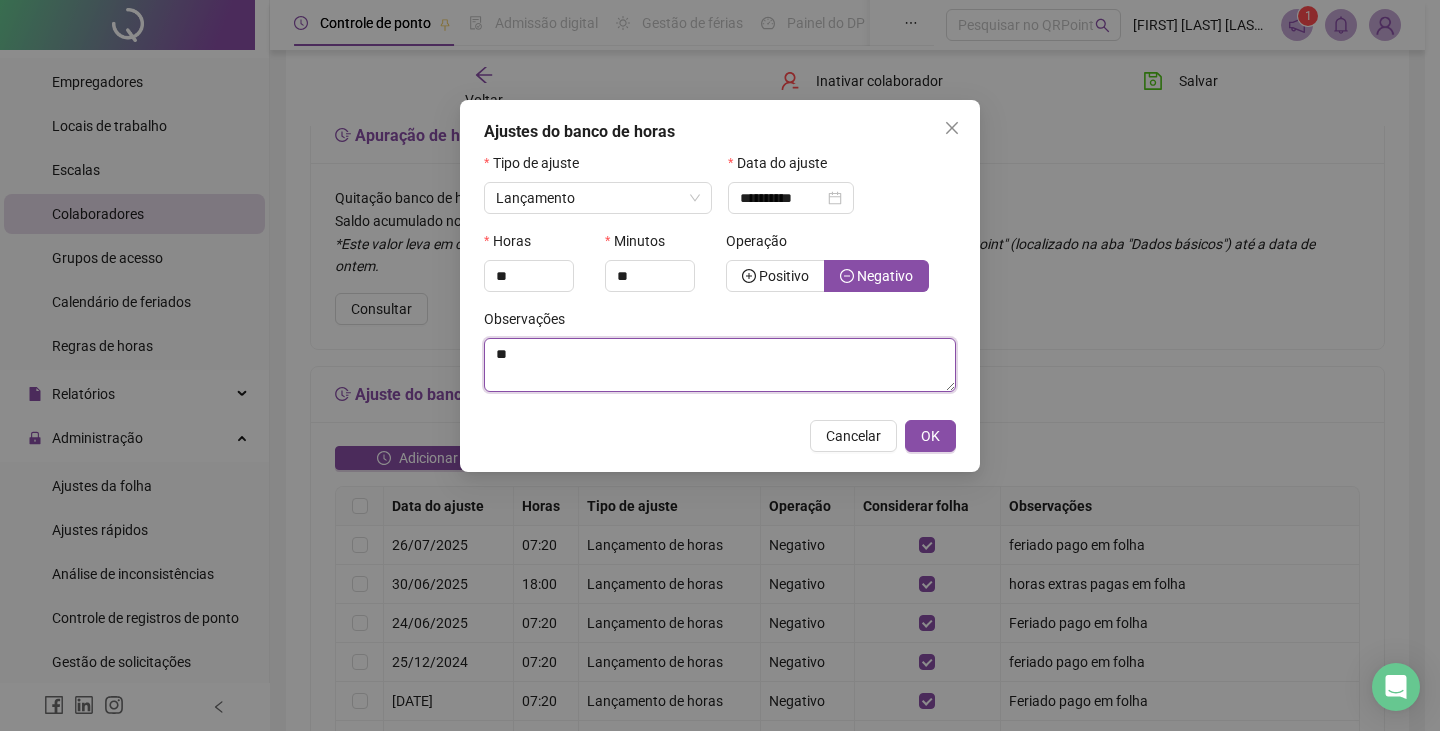 type on "*" 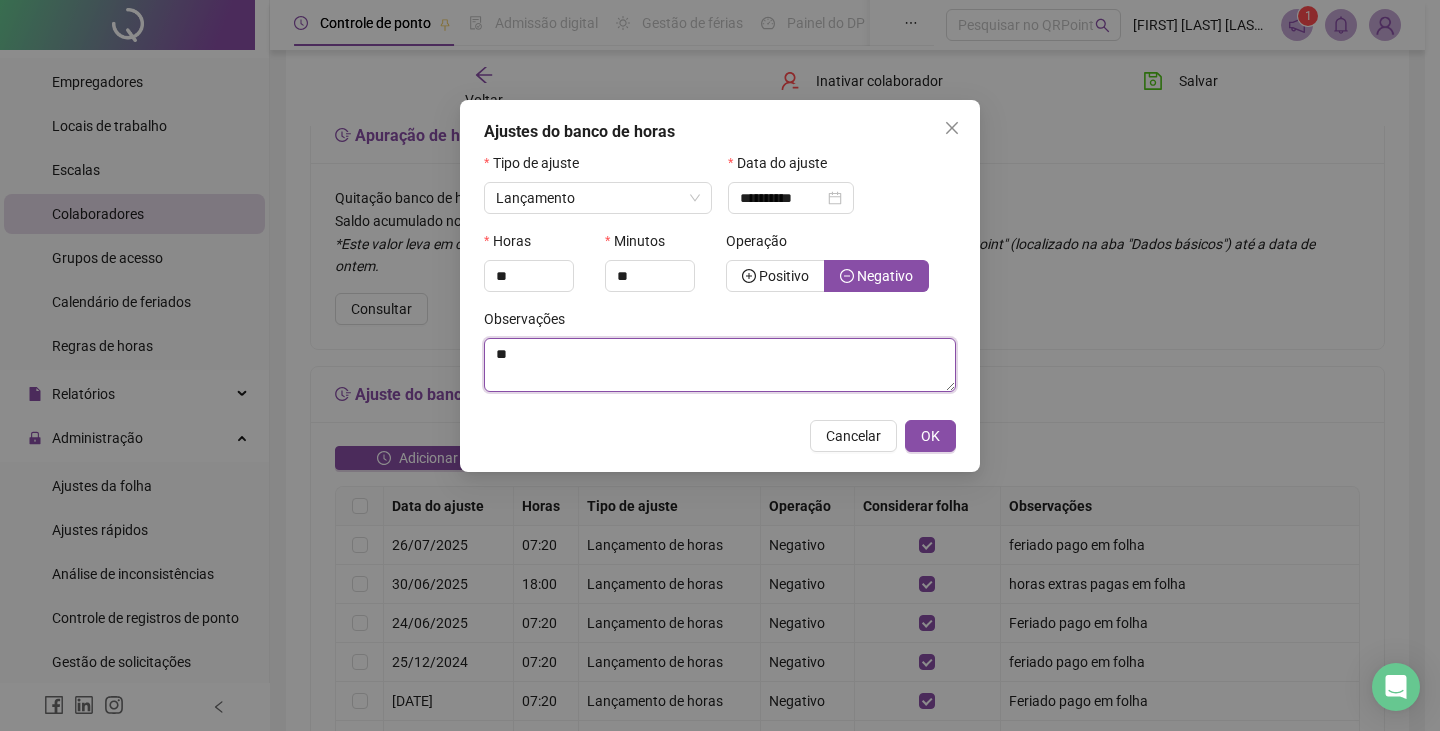 type on "*" 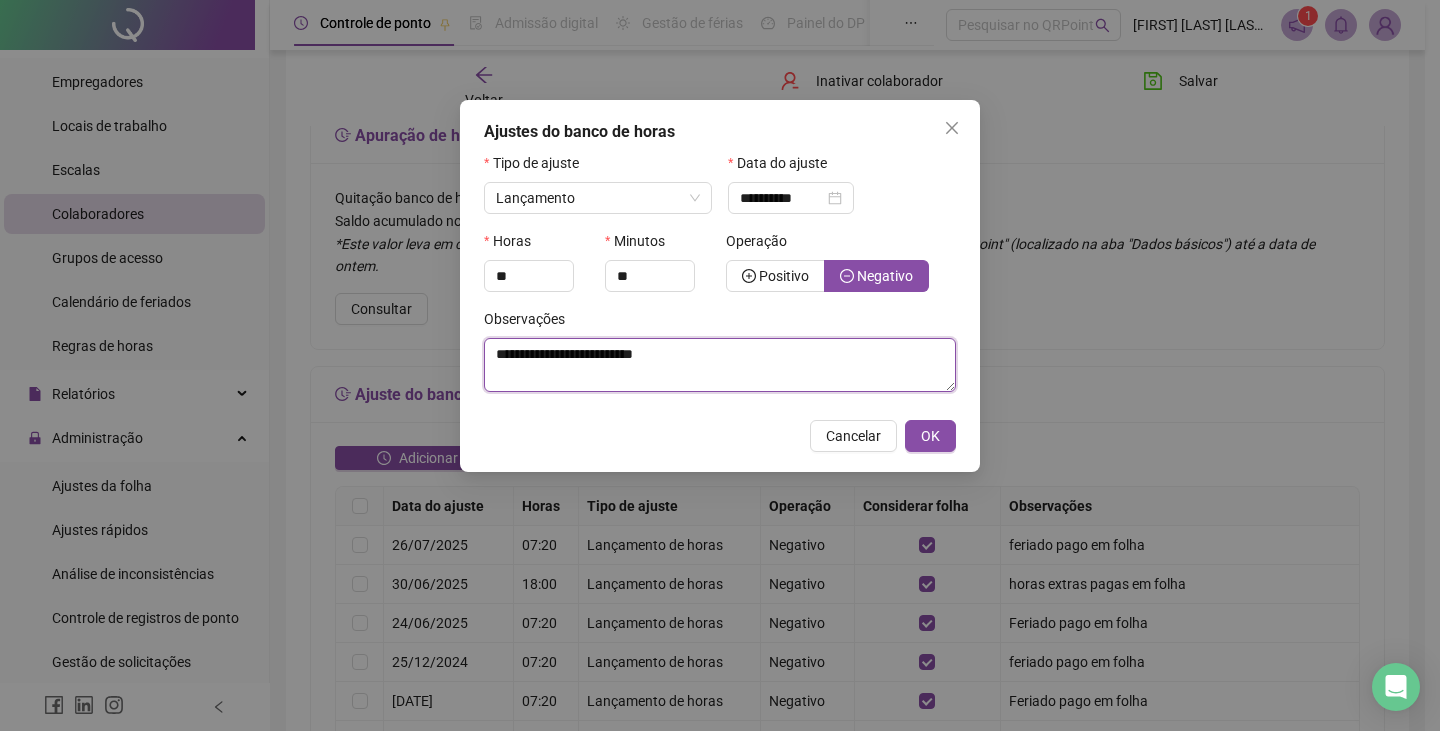 type on "**********" 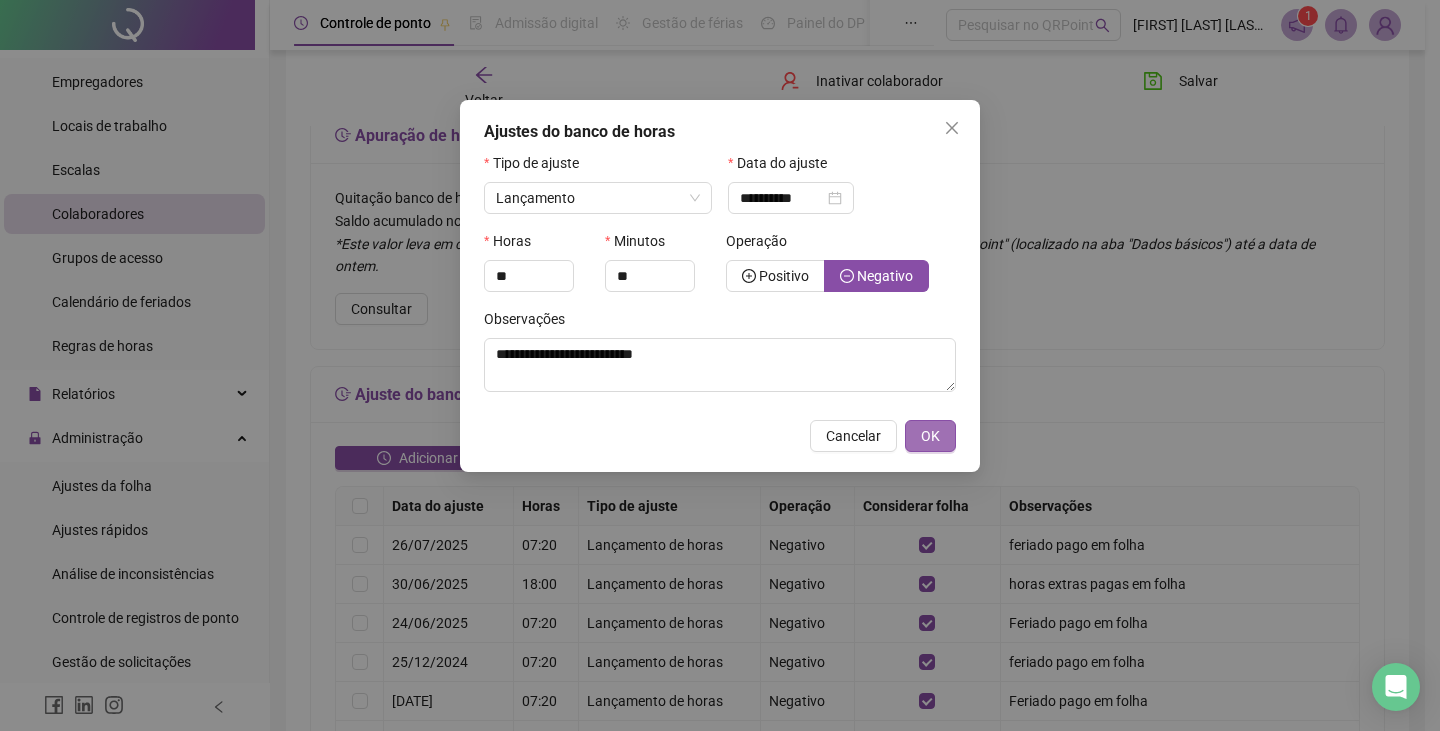 click on "OK" at bounding box center (930, 436) 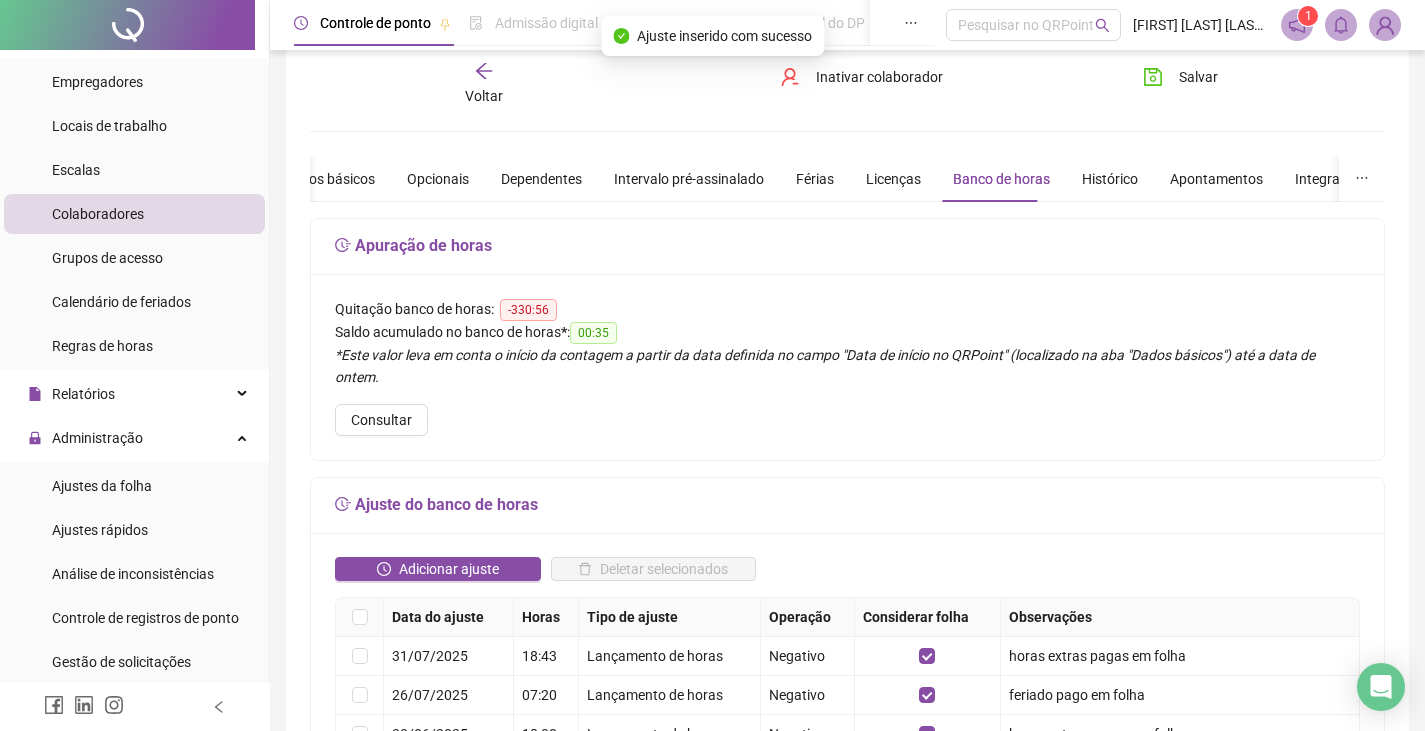 scroll, scrollTop: 0, scrollLeft: 0, axis: both 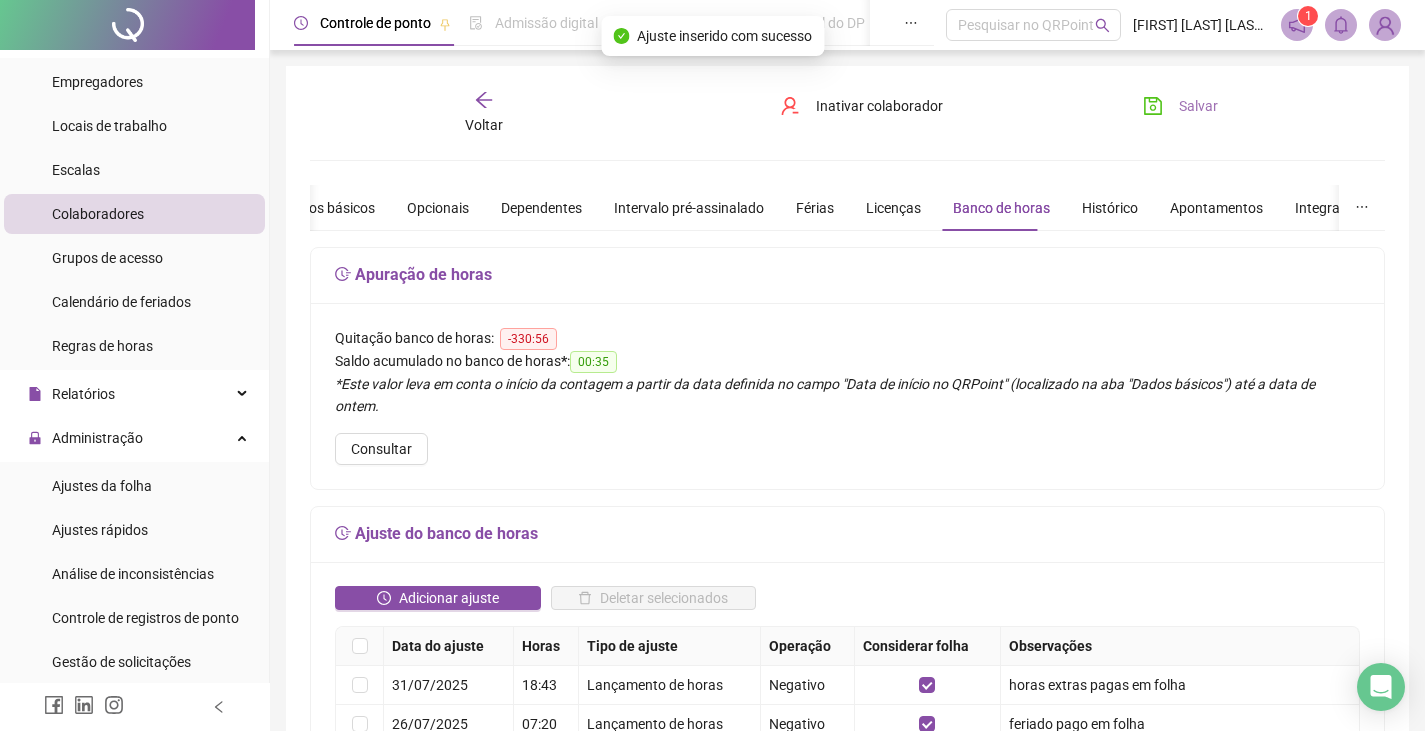 click on "Salvar" at bounding box center [1180, 106] 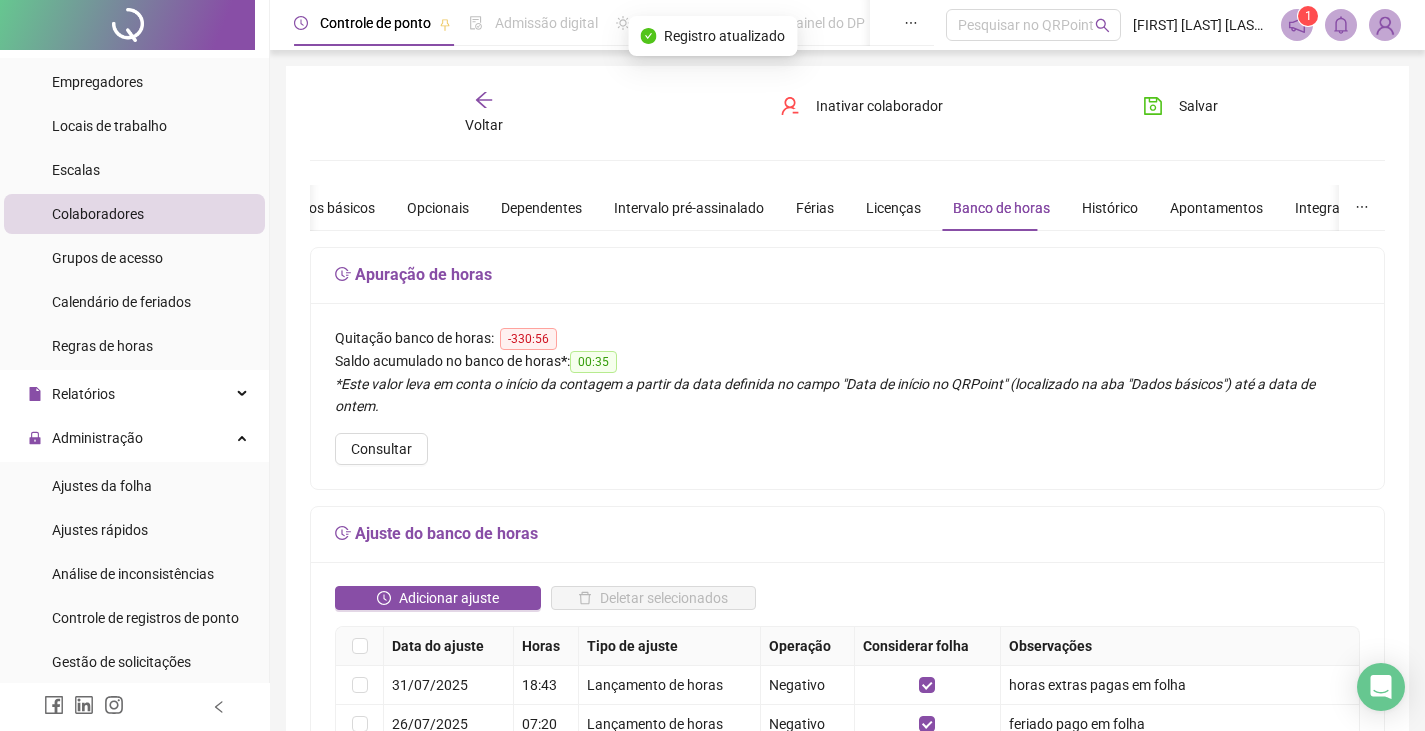 click on "Voltar" at bounding box center [484, 125] 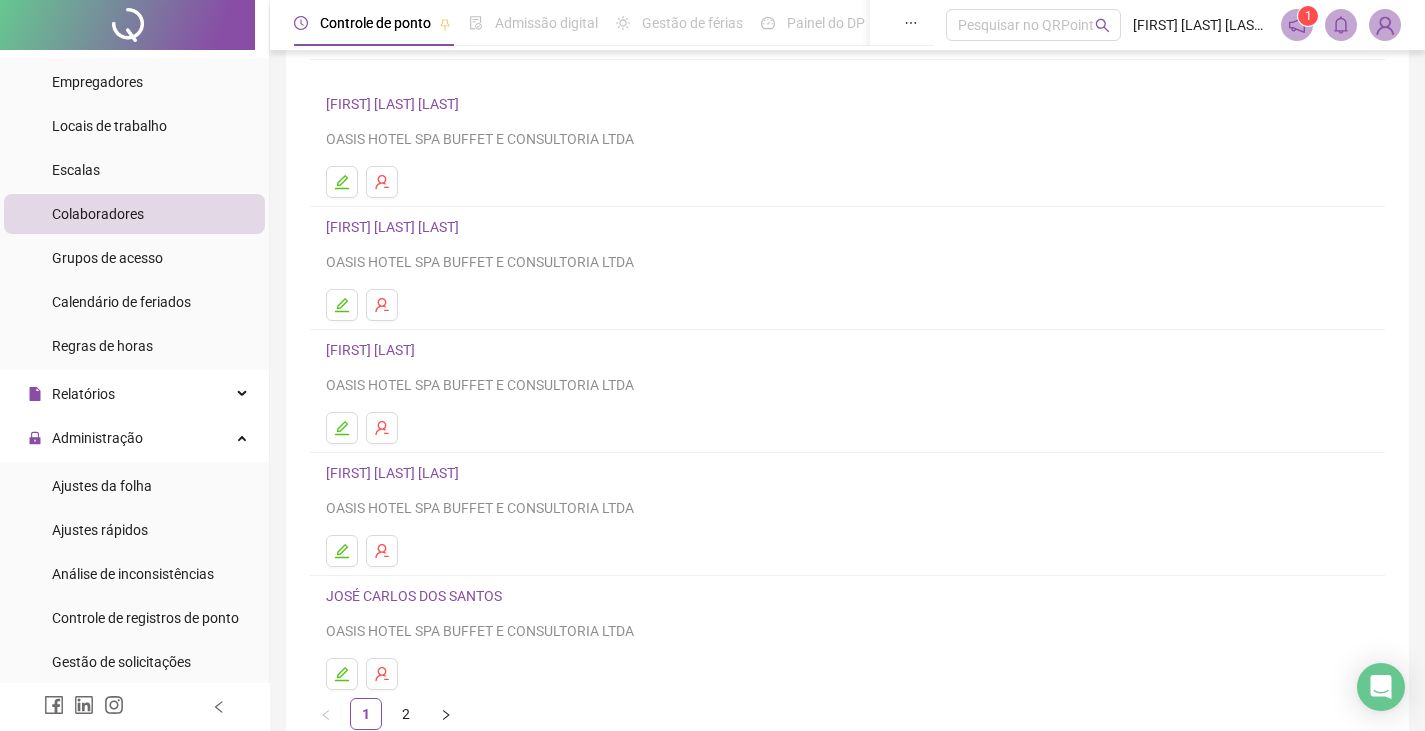 scroll, scrollTop: 142, scrollLeft: 0, axis: vertical 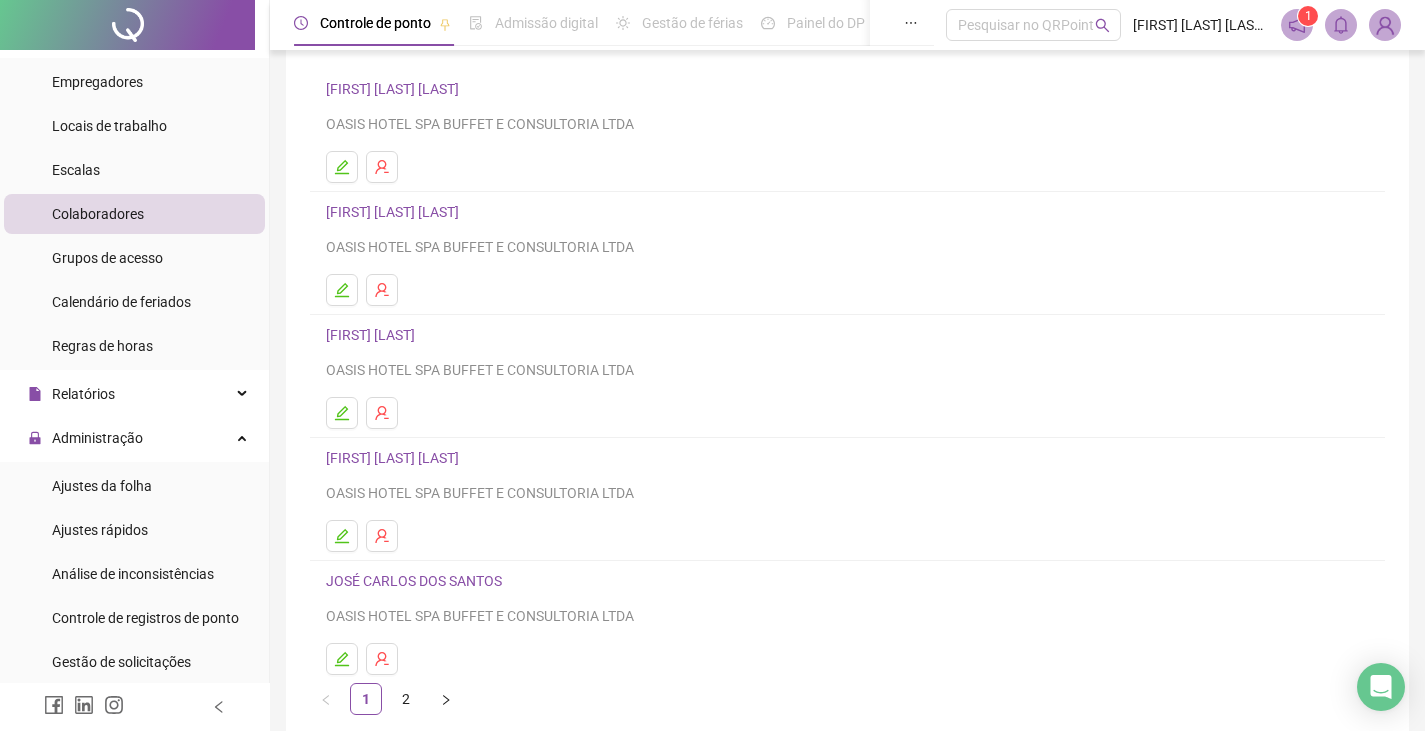 click on "JOSÉ CARLOS DOS SANTOS" at bounding box center [417, 581] 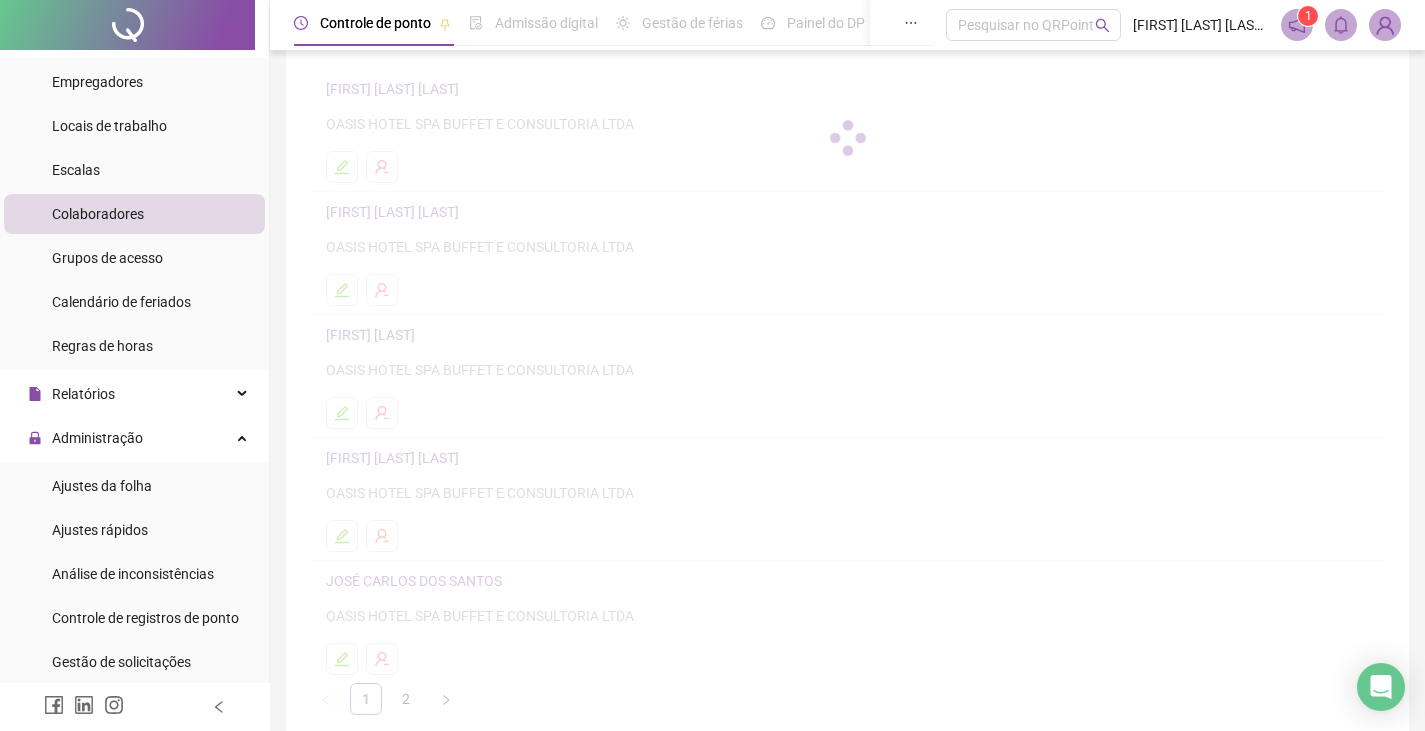 scroll, scrollTop: 152, scrollLeft: 0, axis: vertical 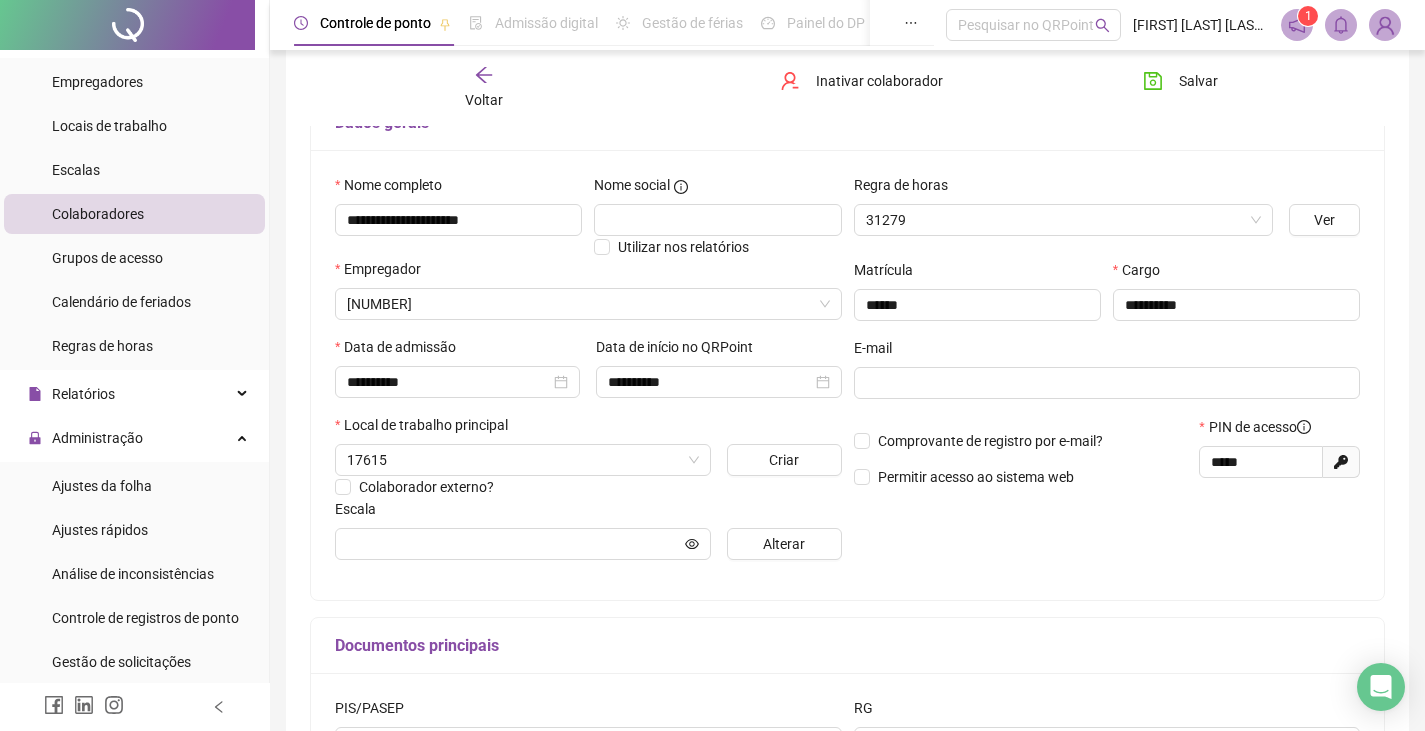 type on "**********" 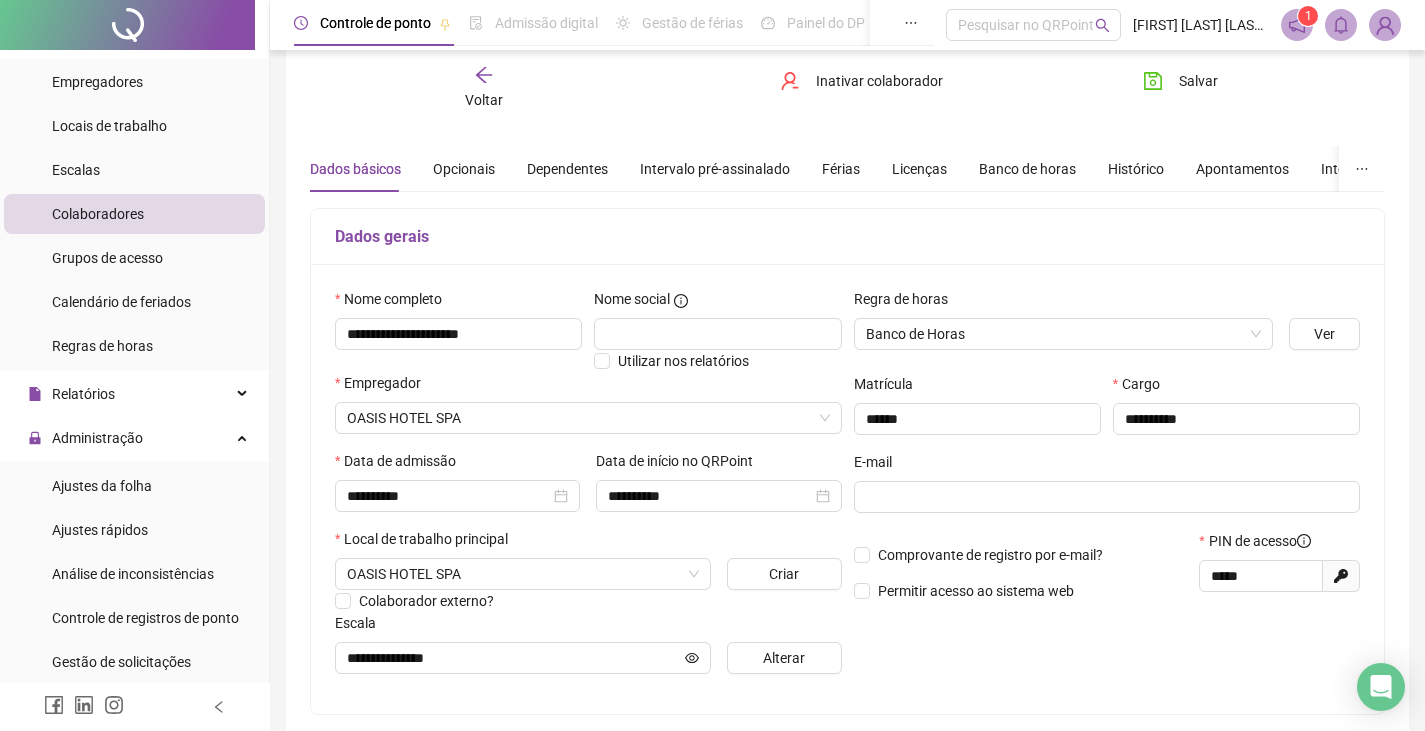 scroll, scrollTop: 0, scrollLeft: 0, axis: both 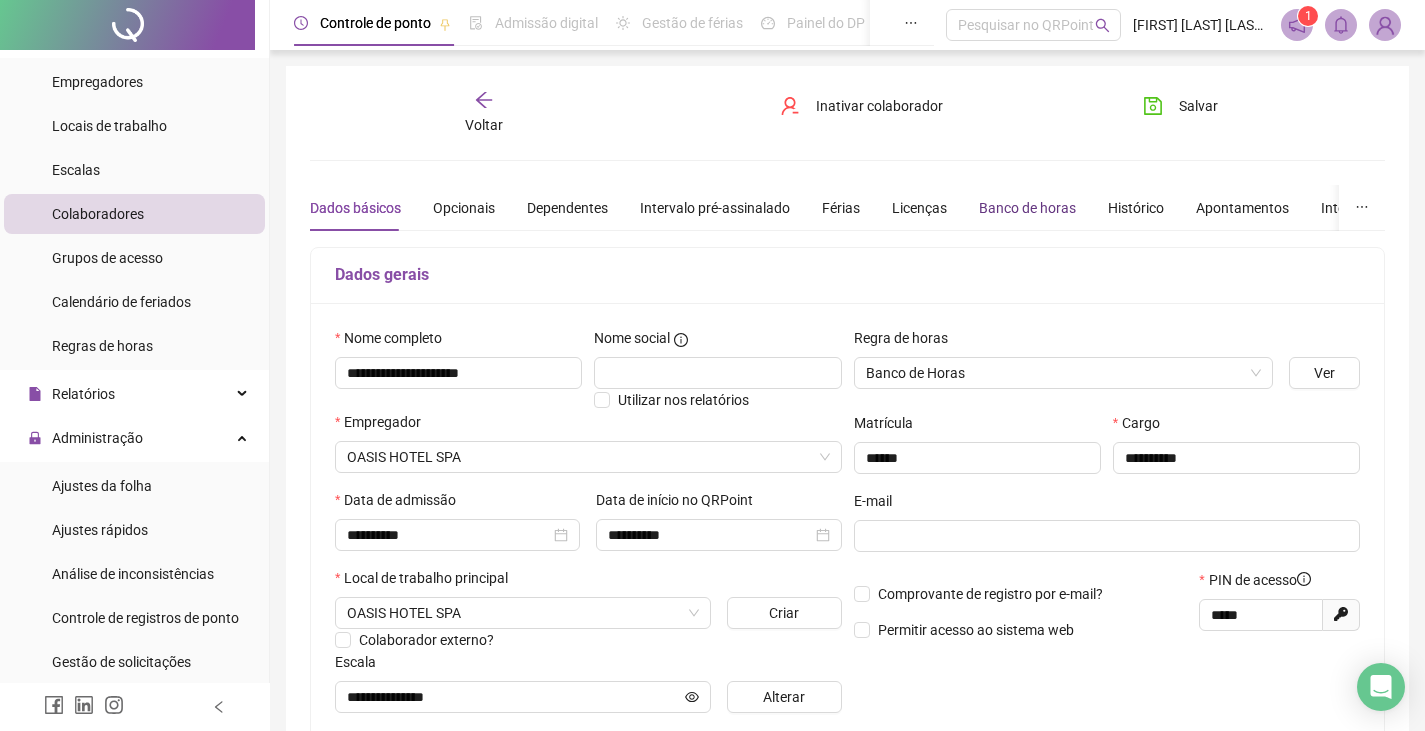 click on "Banco de horas" at bounding box center [1027, 208] 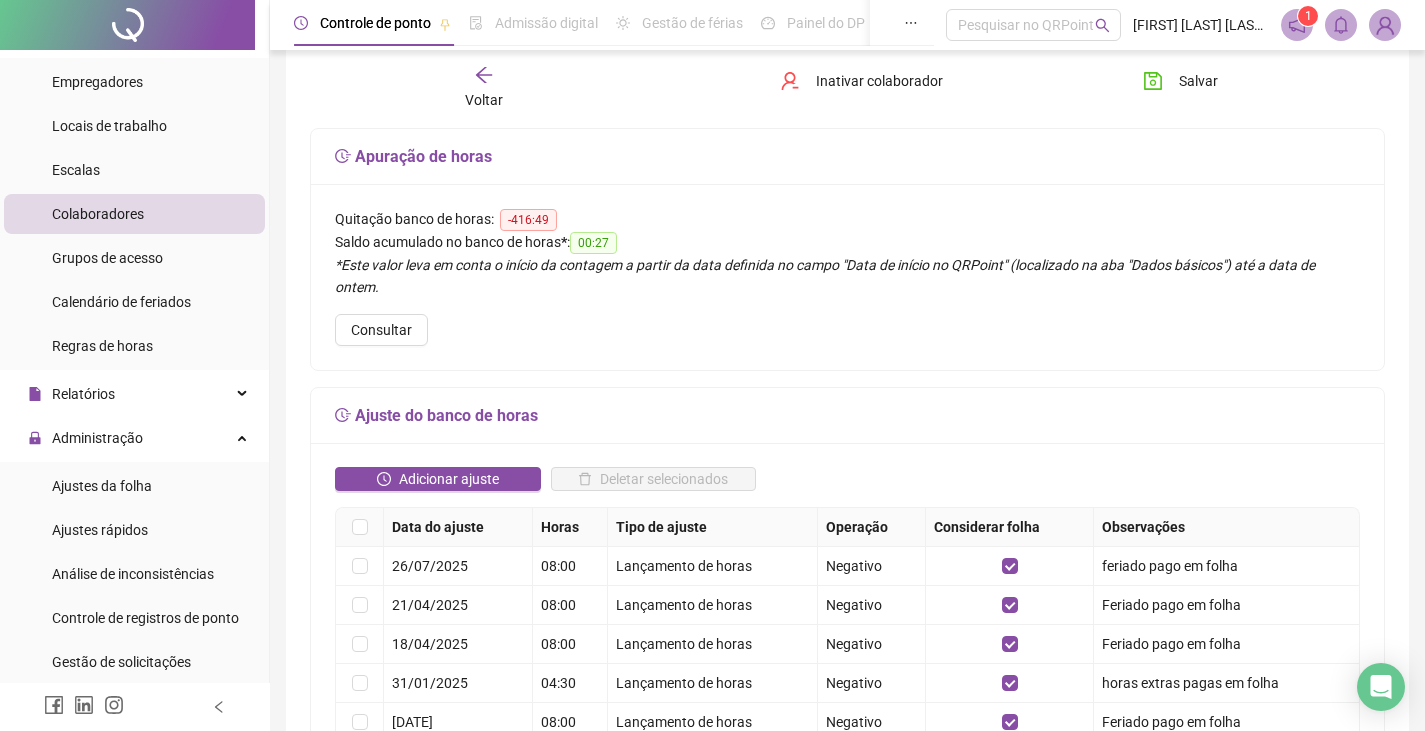 scroll, scrollTop: 0, scrollLeft: 0, axis: both 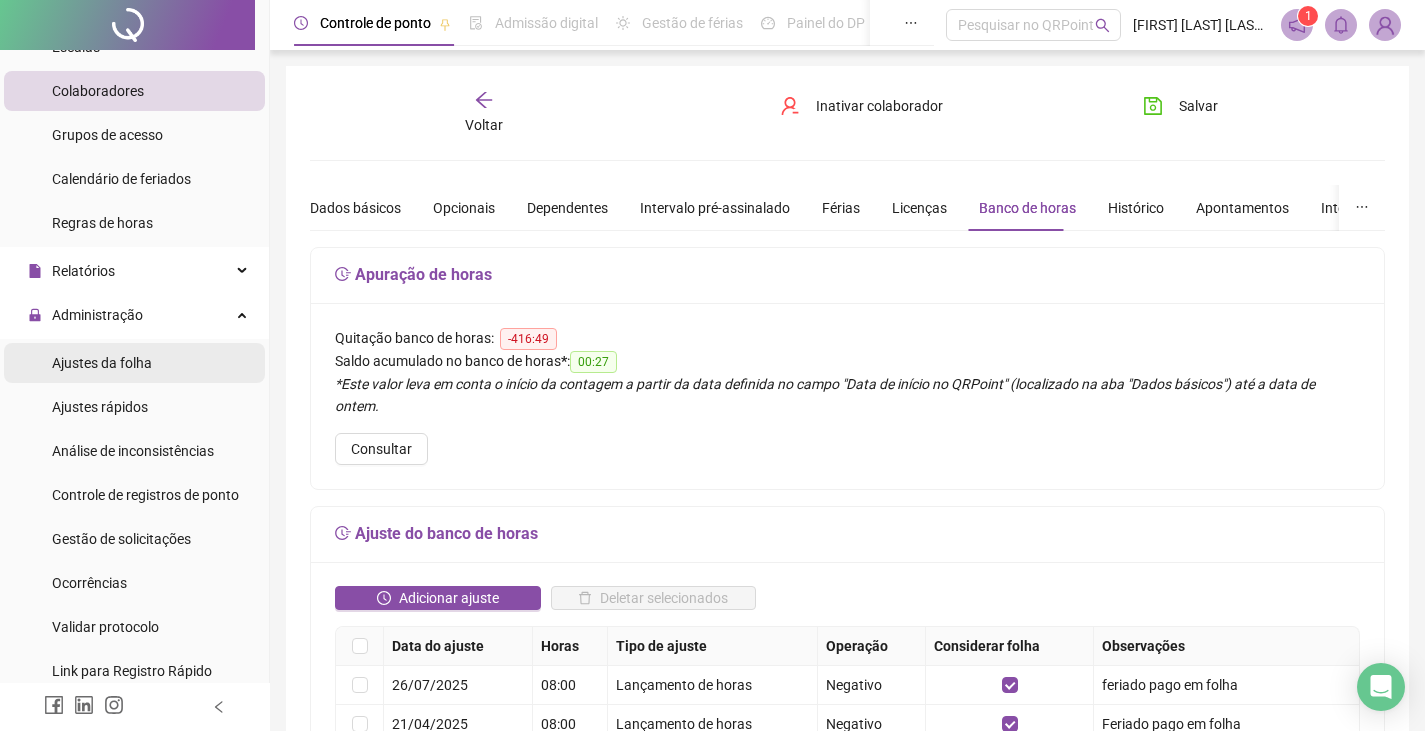 click on "Ajustes da folha" at bounding box center (102, 363) 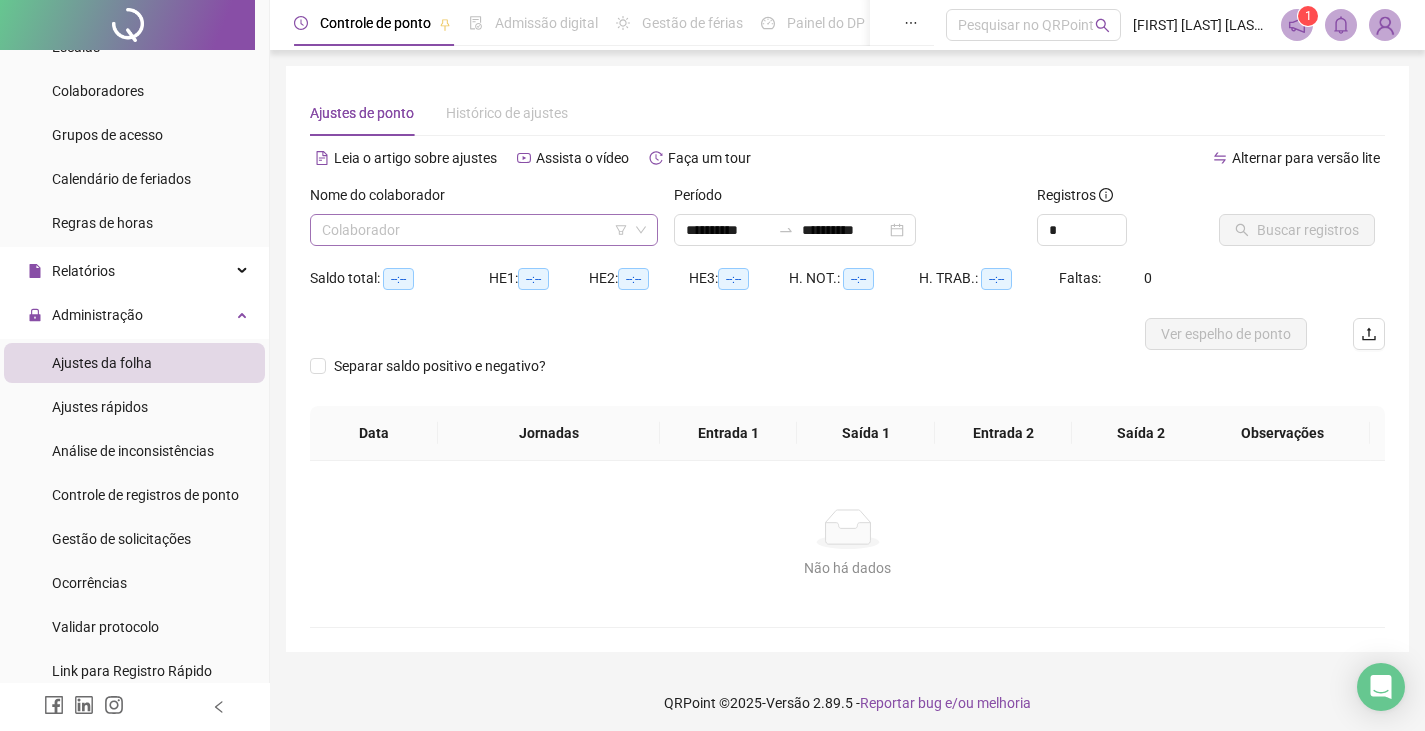 click at bounding box center (475, 230) 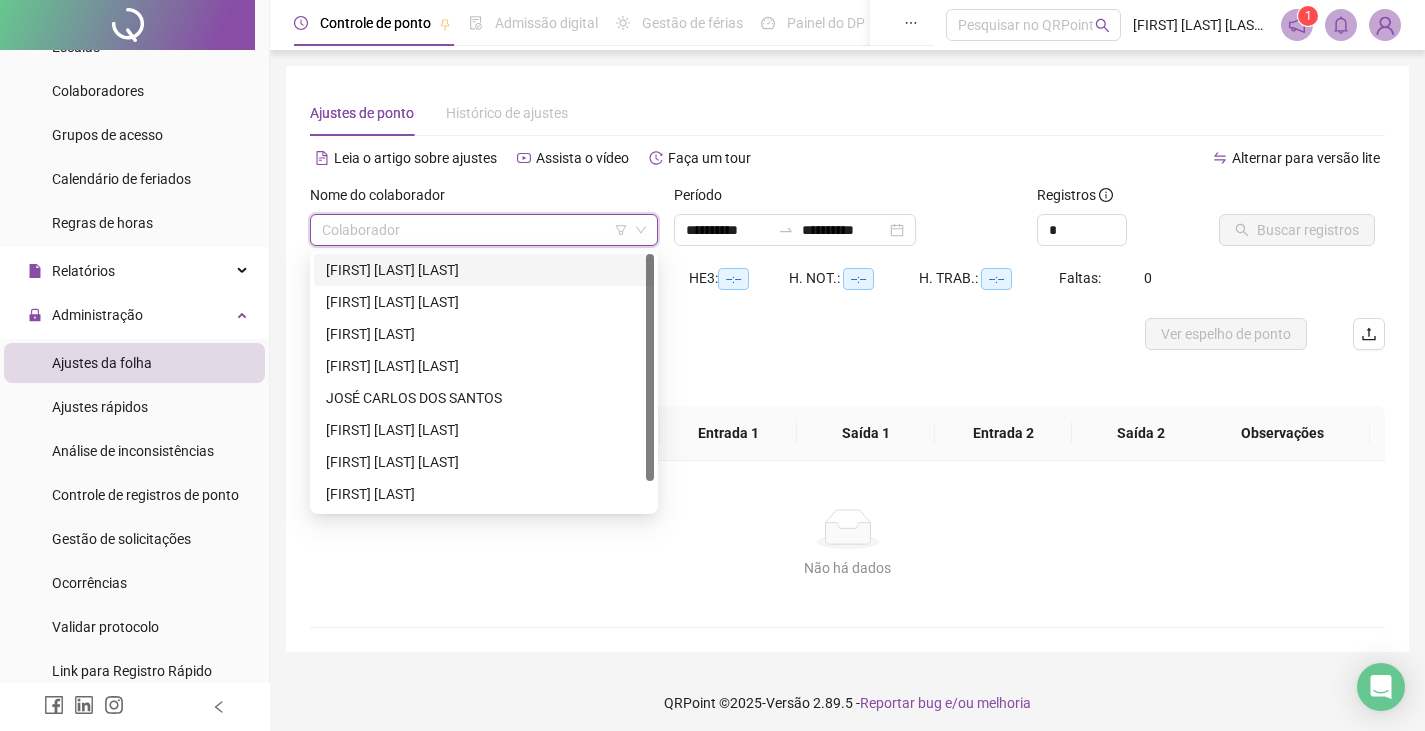 click on "[FIRST] [LAST] [LAST]" at bounding box center (484, 270) 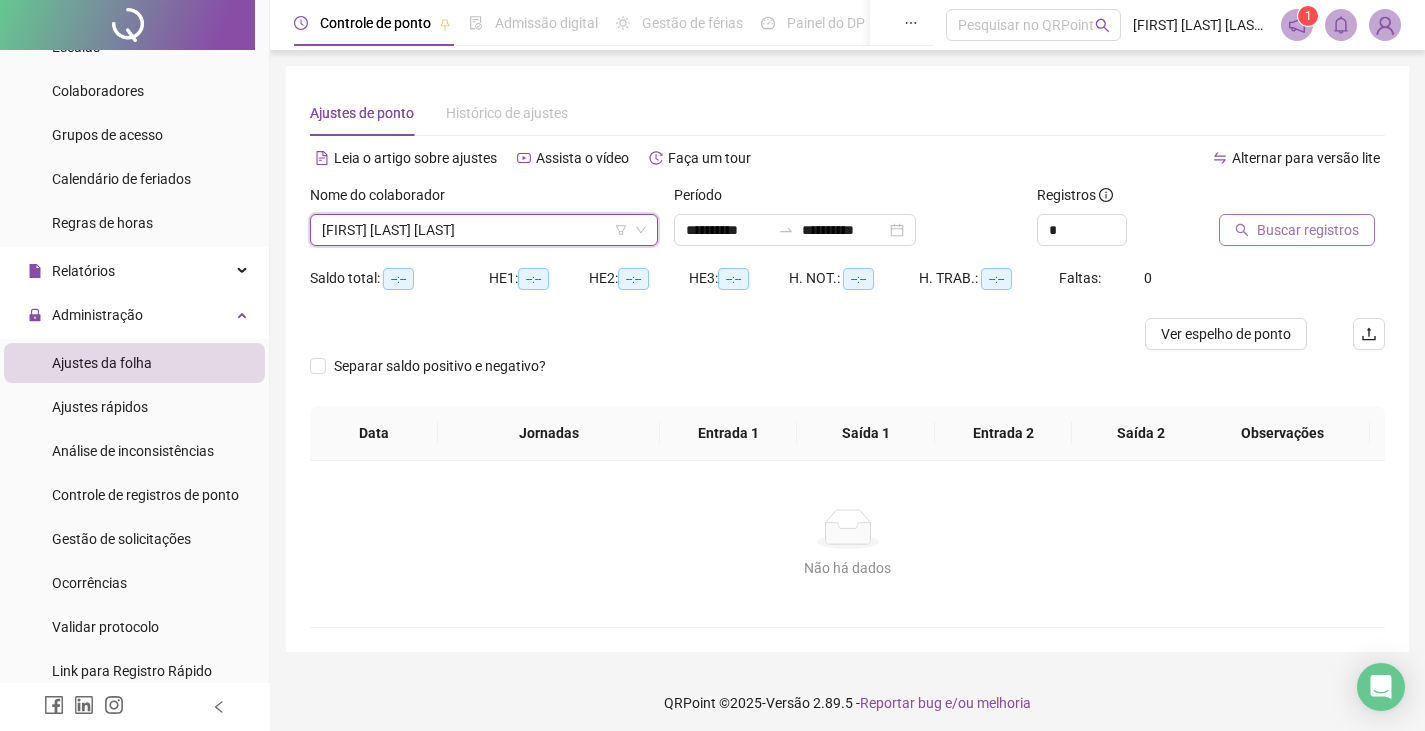 click on "Buscar registros" at bounding box center (1308, 230) 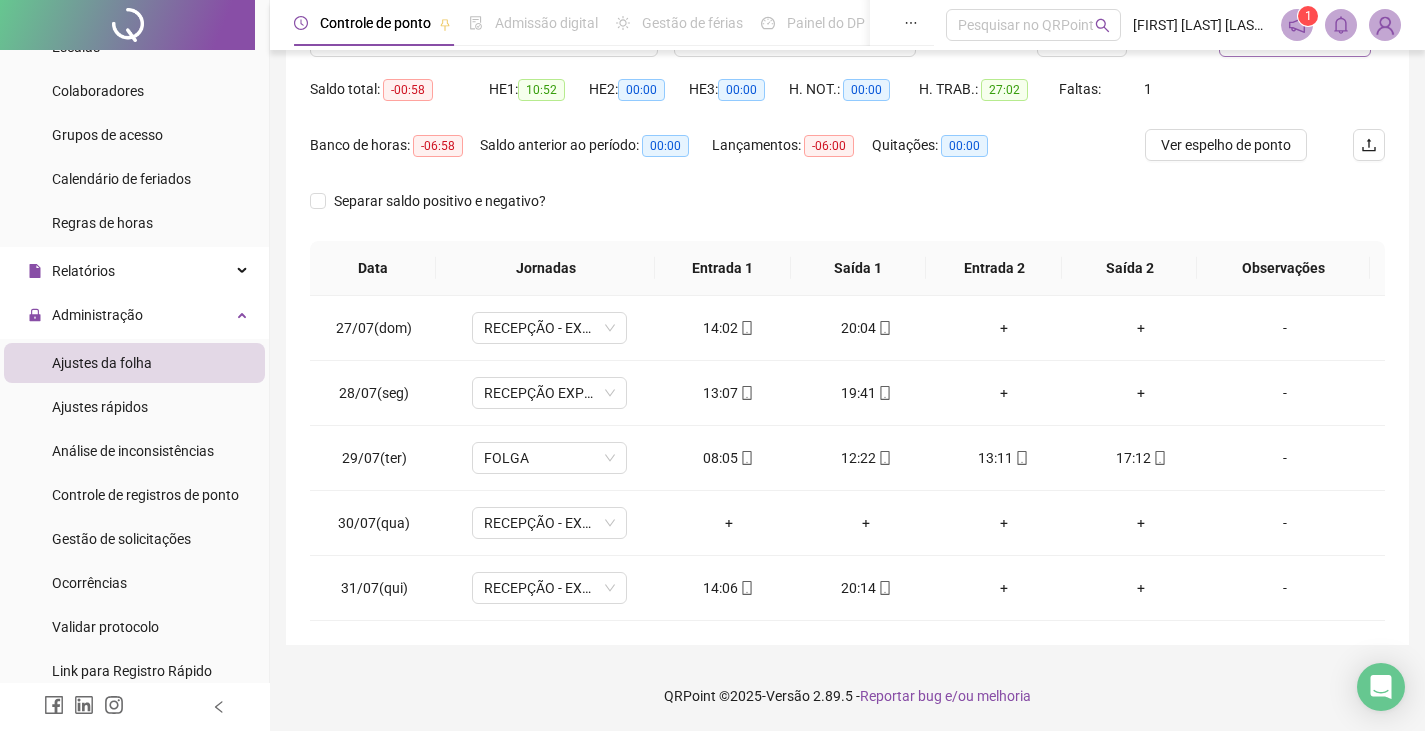 scroll, scrollTop: 188, scrollLeft: 0, axis: vertical 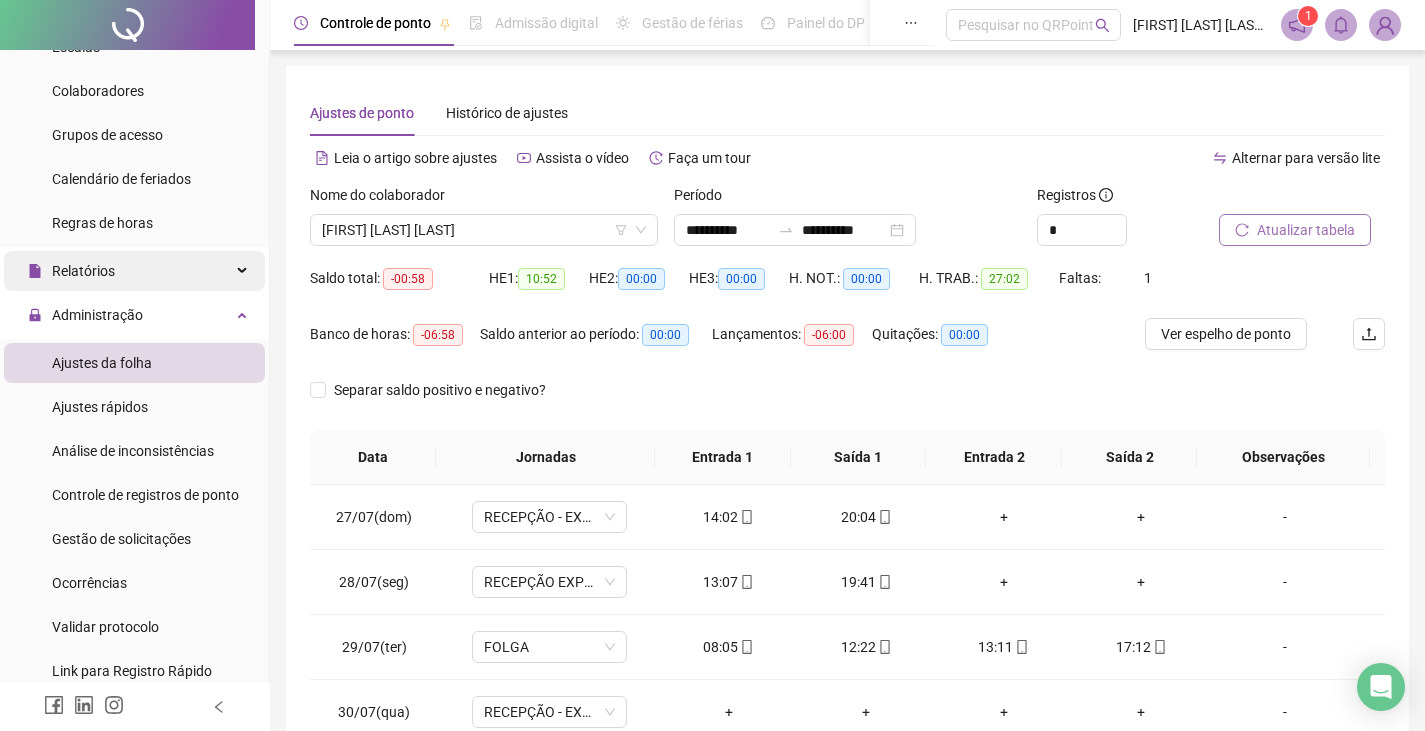 click on "Relatórios" at bounding box center [134, 271] 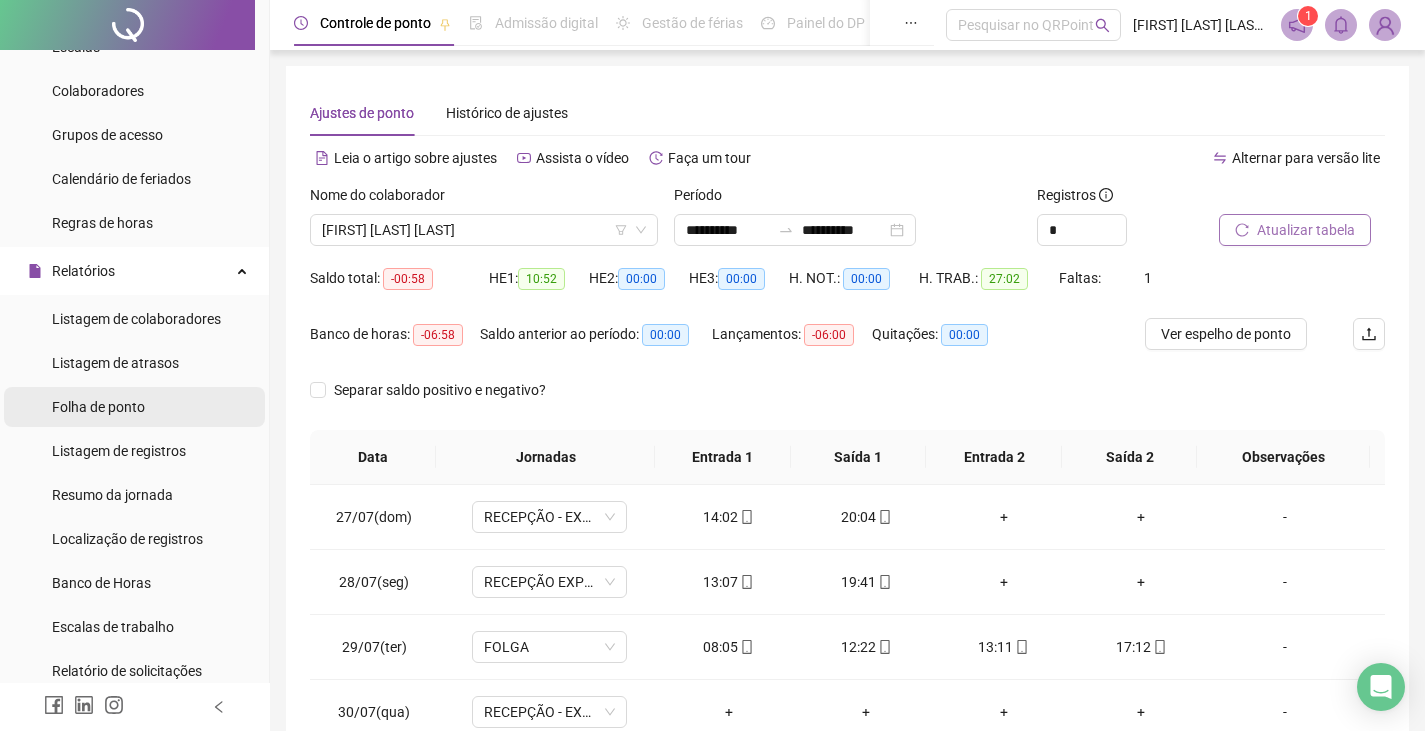 click on "Folha de ponto" at bounding box center [98, 407] 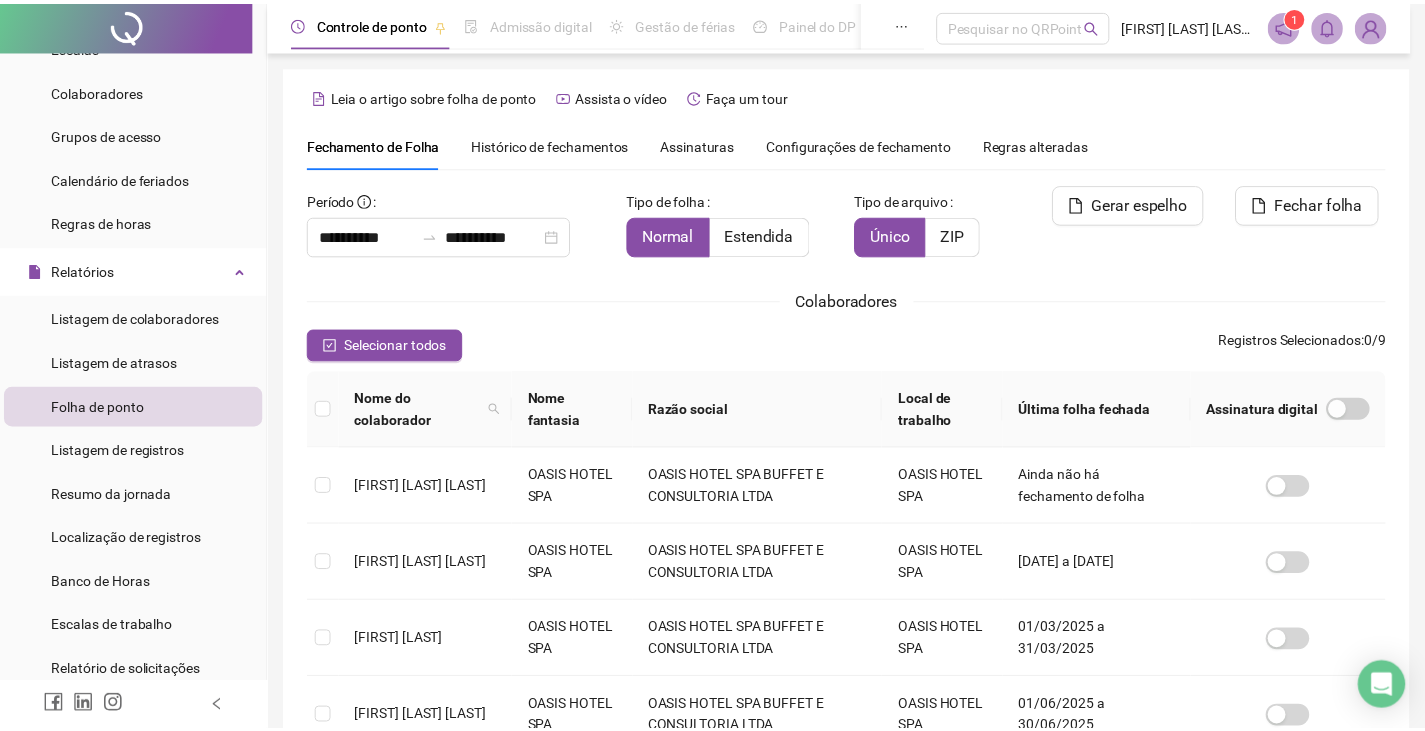scroll, scrollTop: 44, scrollLeft: 0, axis: vertical 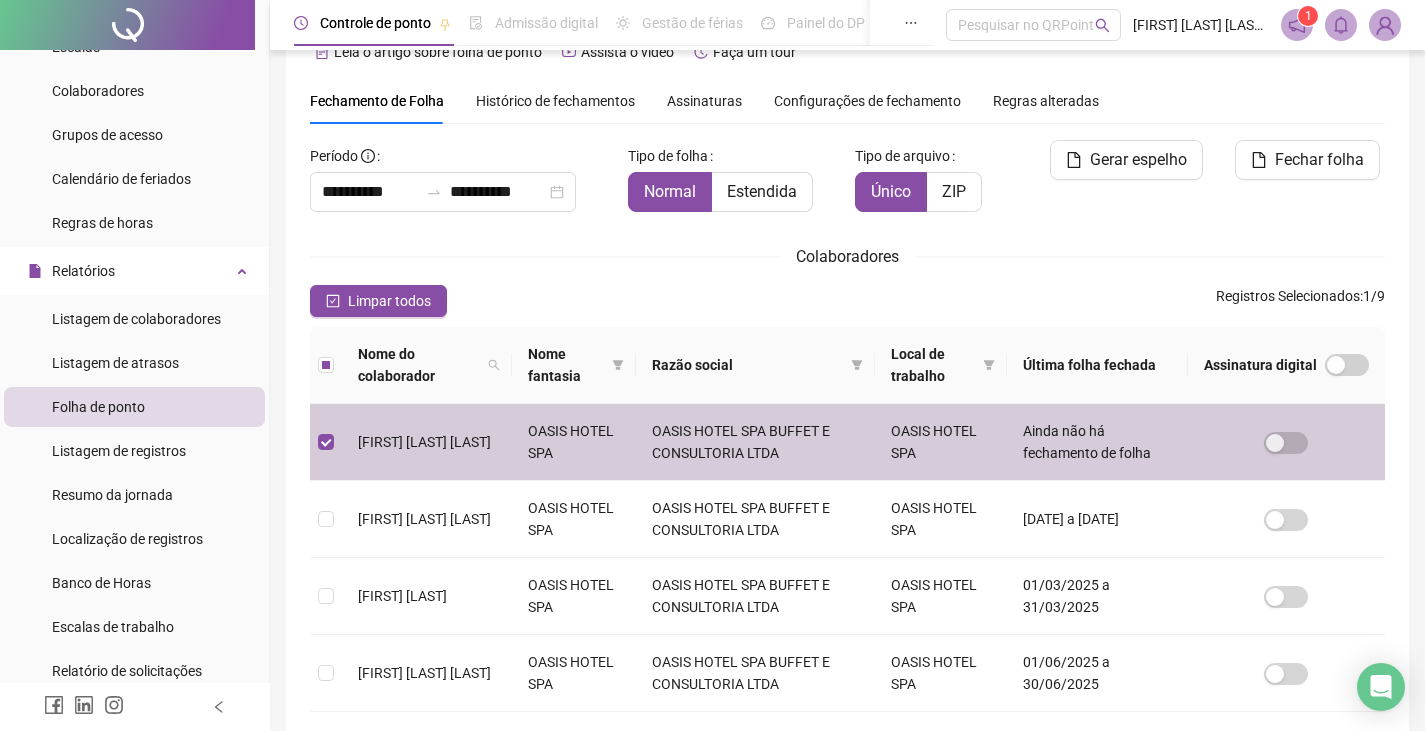 click on "Fechar folha" at bounding box center [1319, 160] 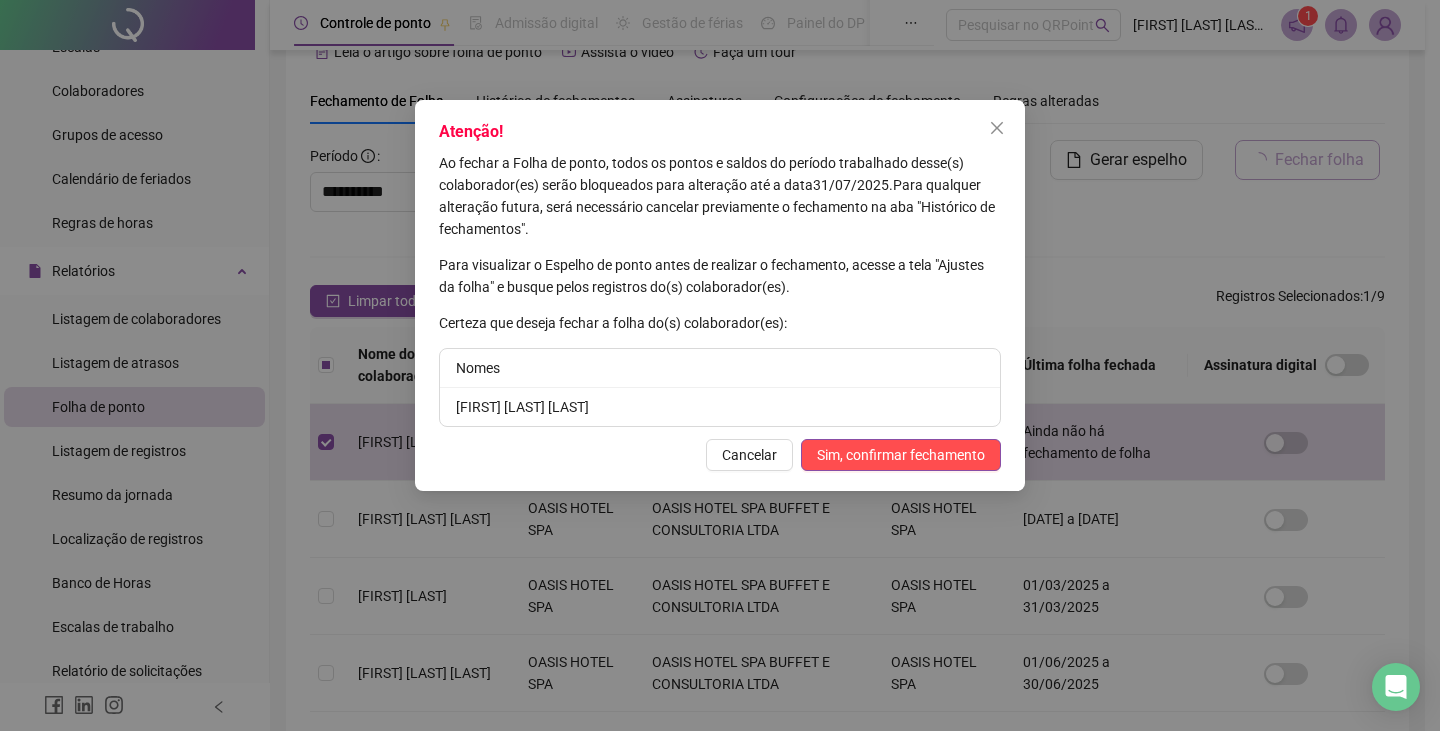 click on "Sim, confirmar fechamento" at bounding box center (901, 455) 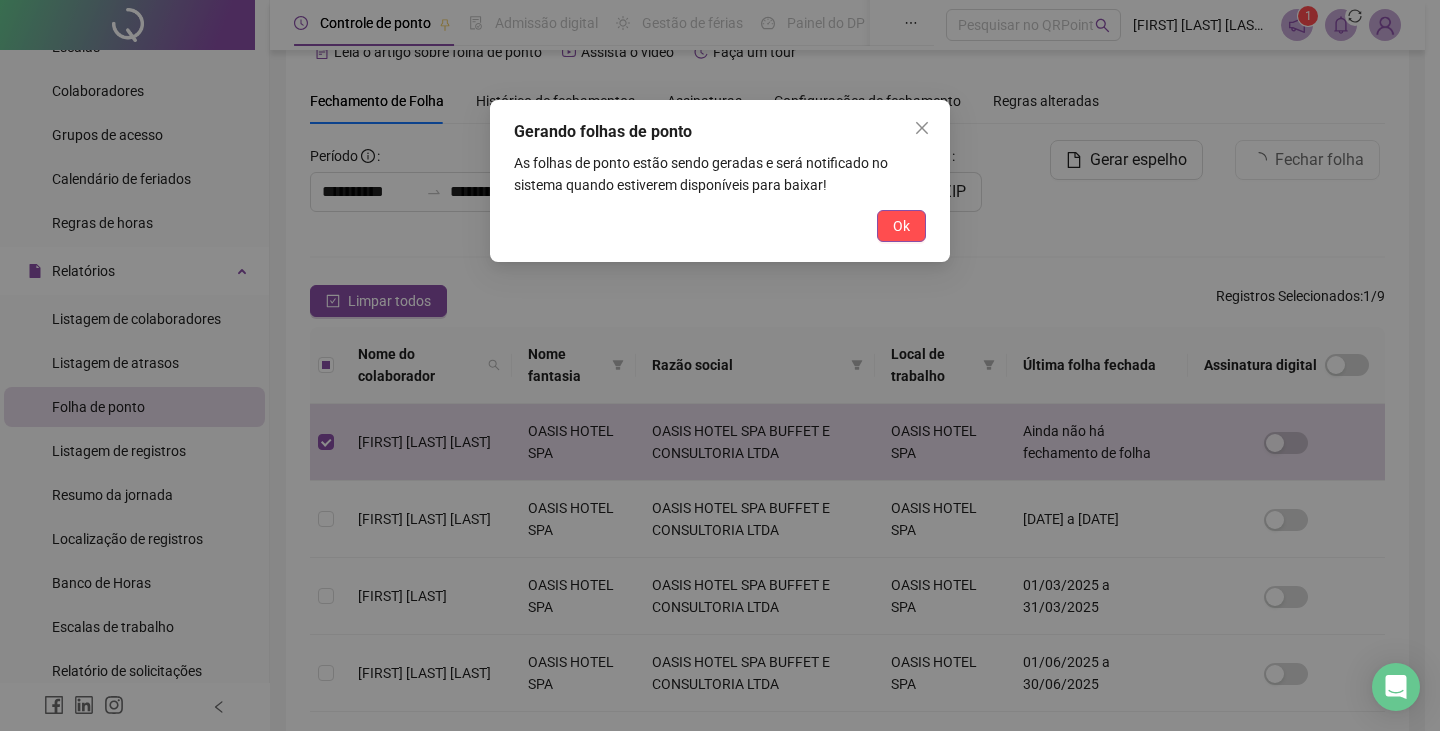 click on "Ok" at bounding box center (901, 226) 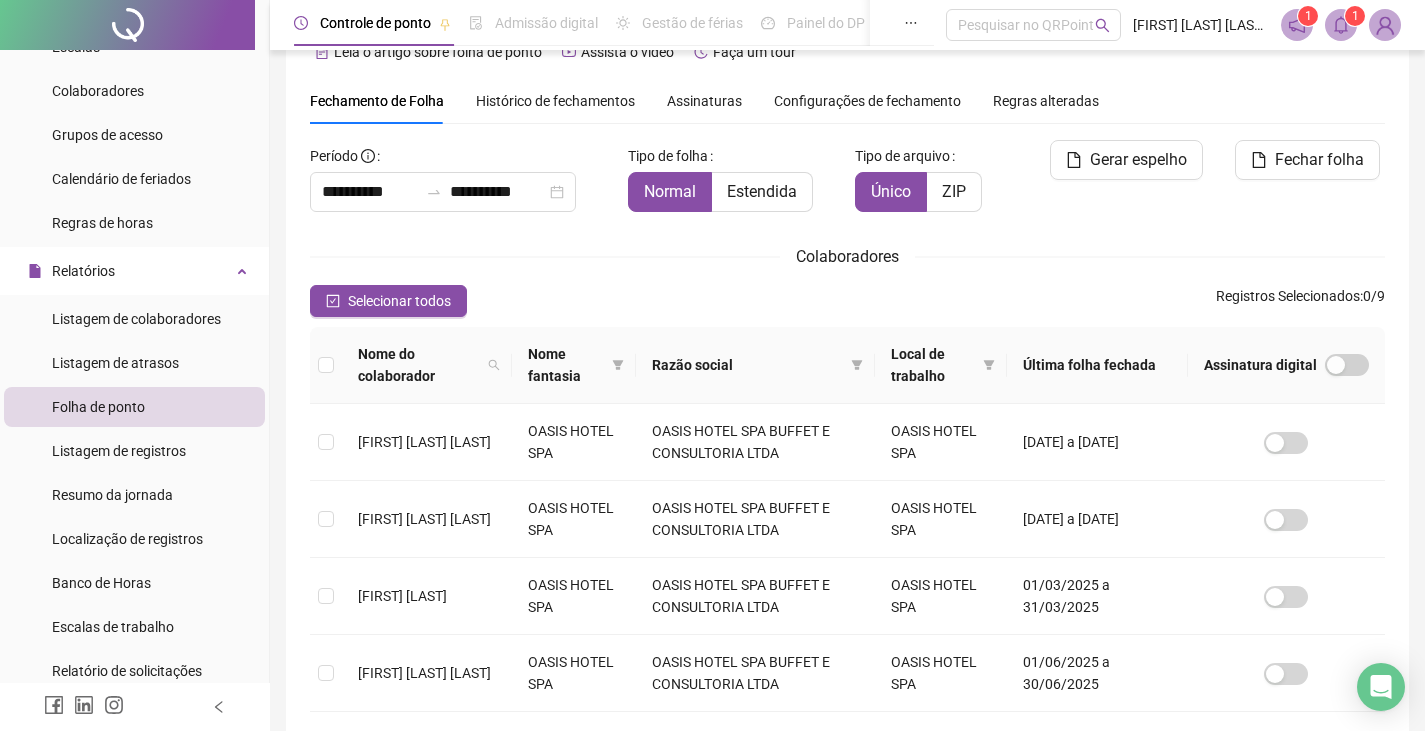 click on "1" at bounding box center [1355, 16] 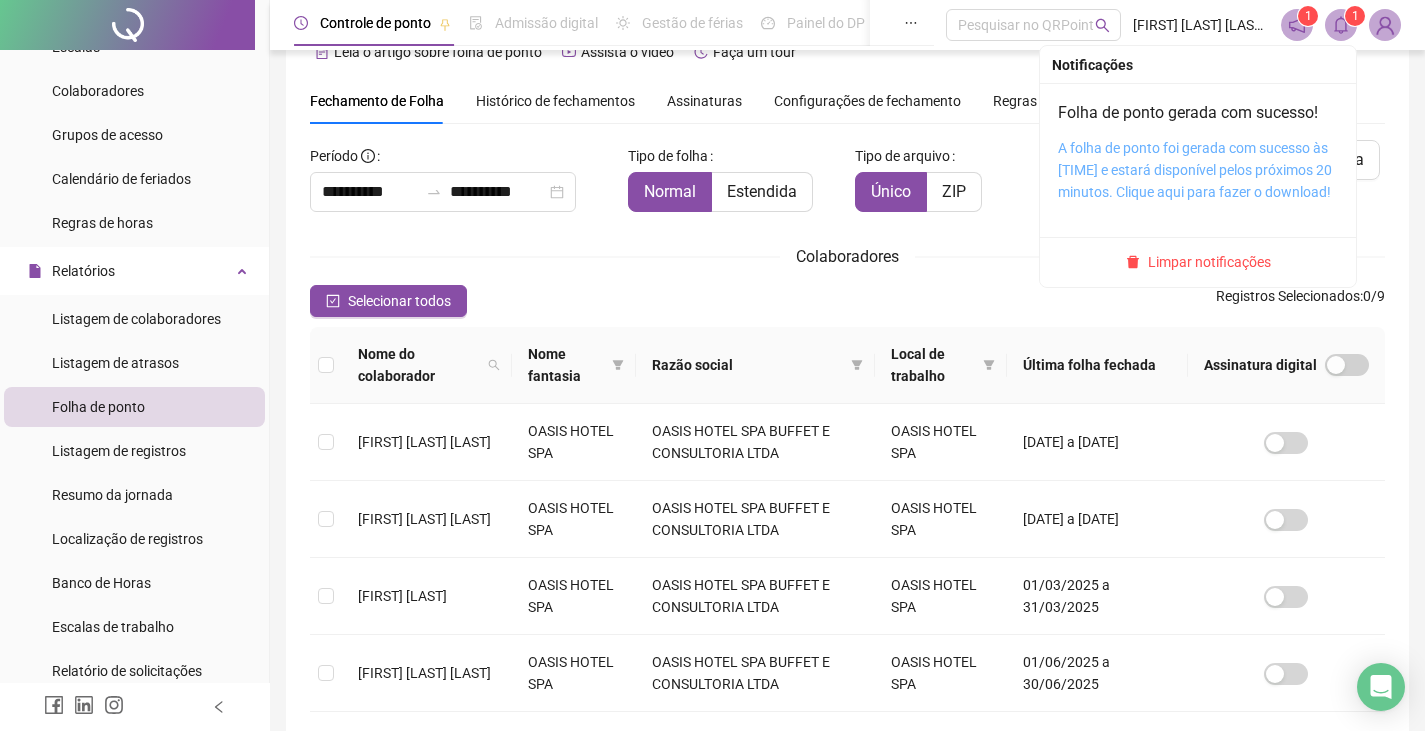 click on "A folha de ponto foi gerada com sucesso às [TIME] e estará disponível pelos próximos 20 minutos.
Clique aqui para fazer o download!" at bounding box center (1195, 170) 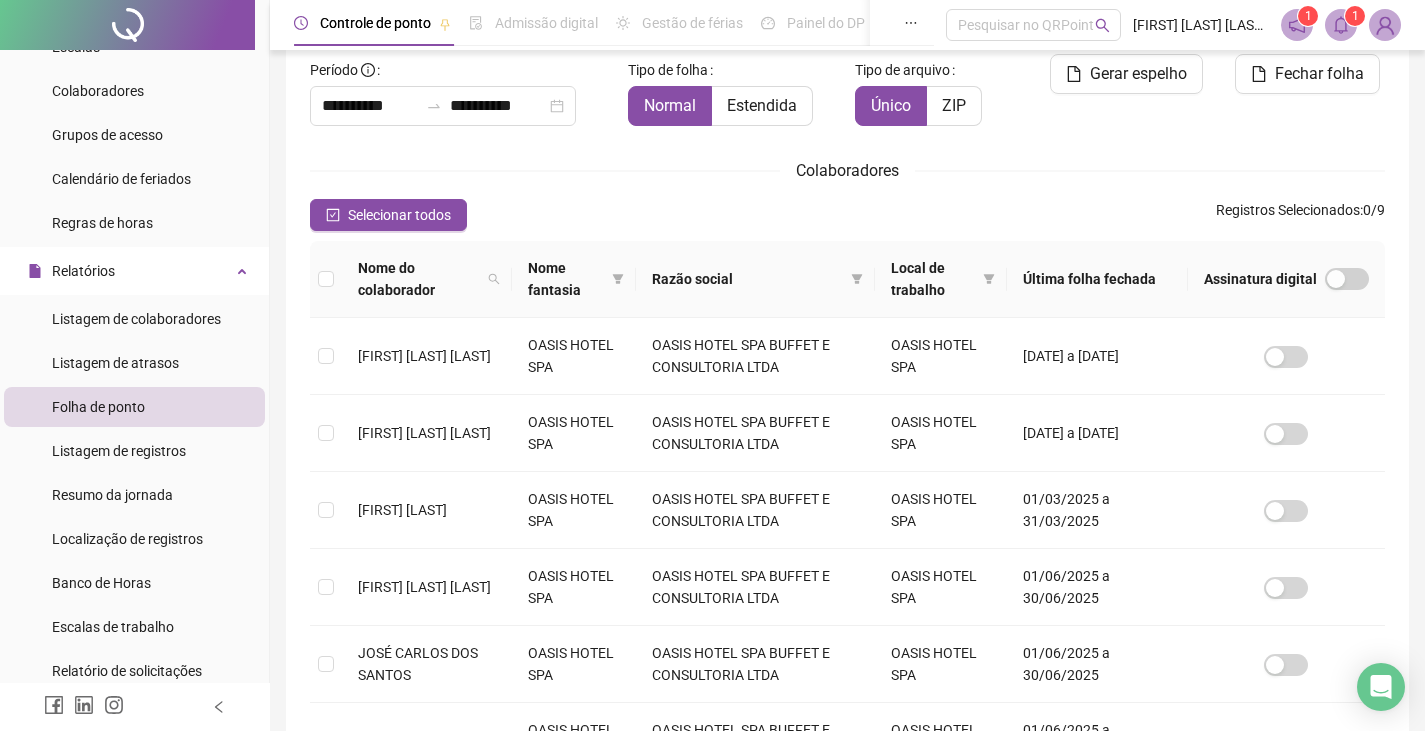 scroll, scrollTop: 129, scrollLeft: 0, axis: vertical 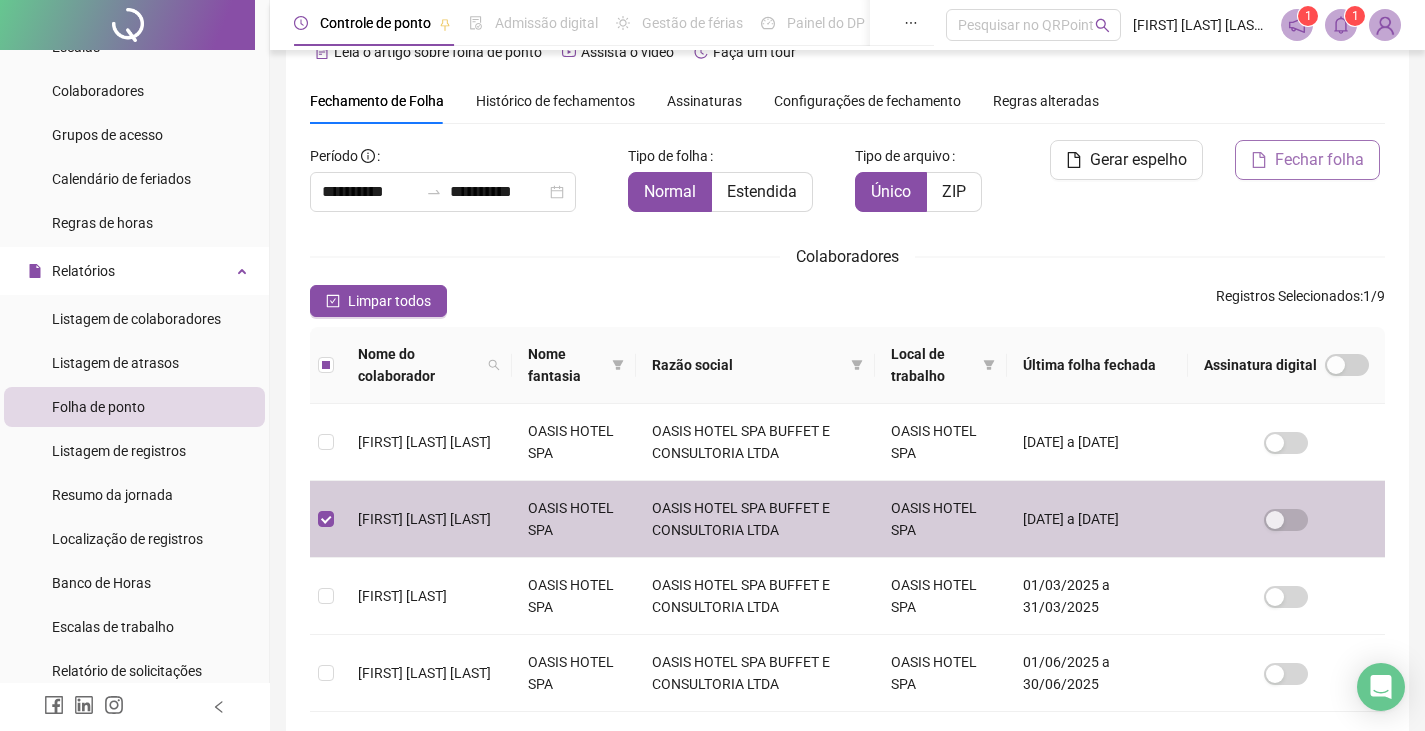click on "Fechar folha" at bounding box center [1319, 160] 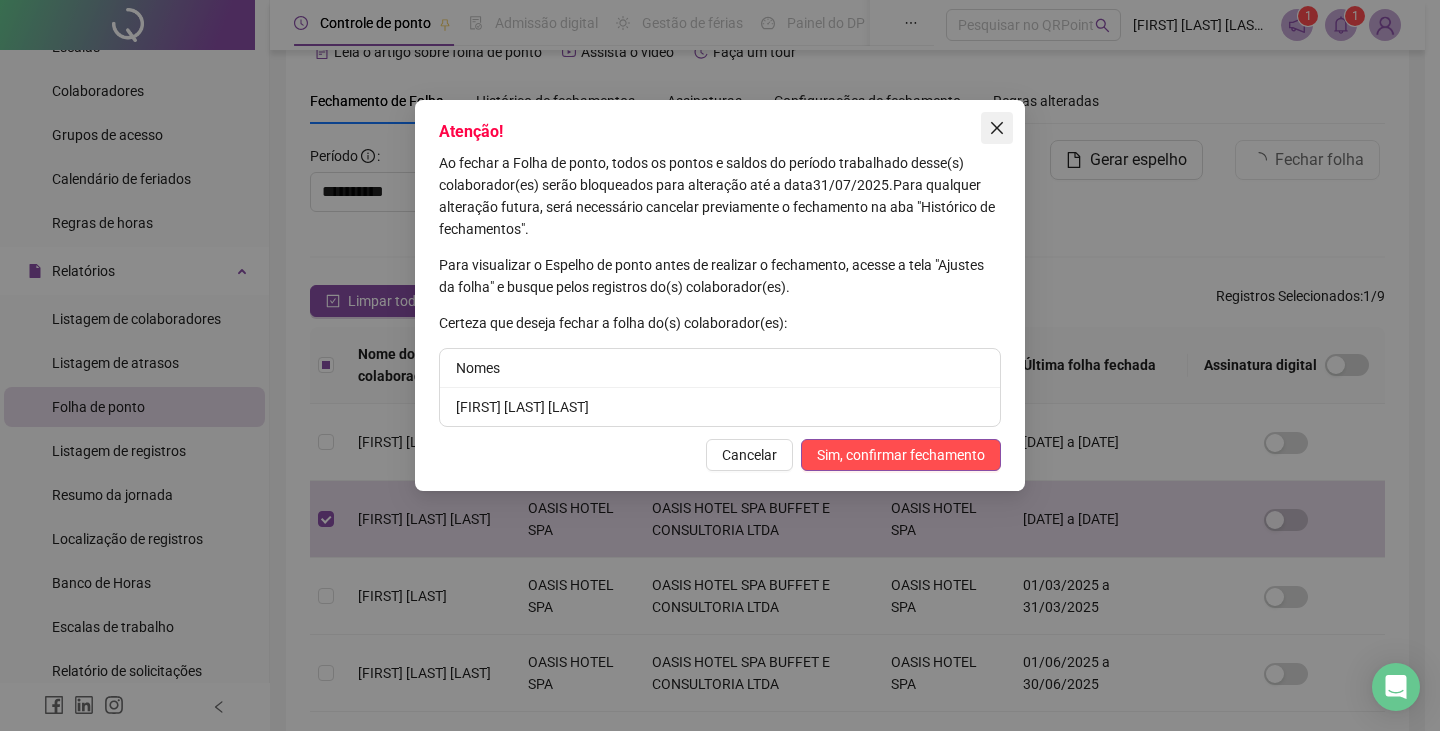 click 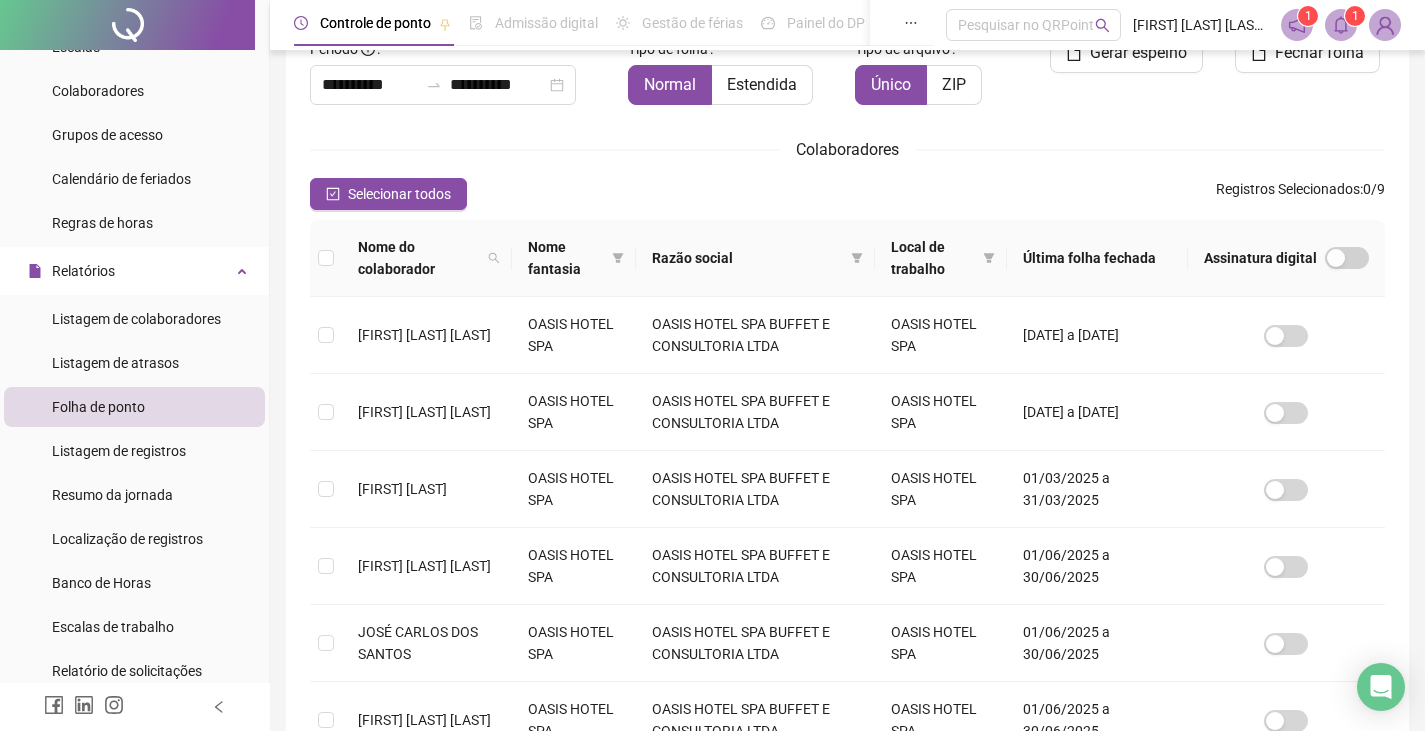 scroll, scrollTop: 164, scrollLeft: 0, axis: vertical 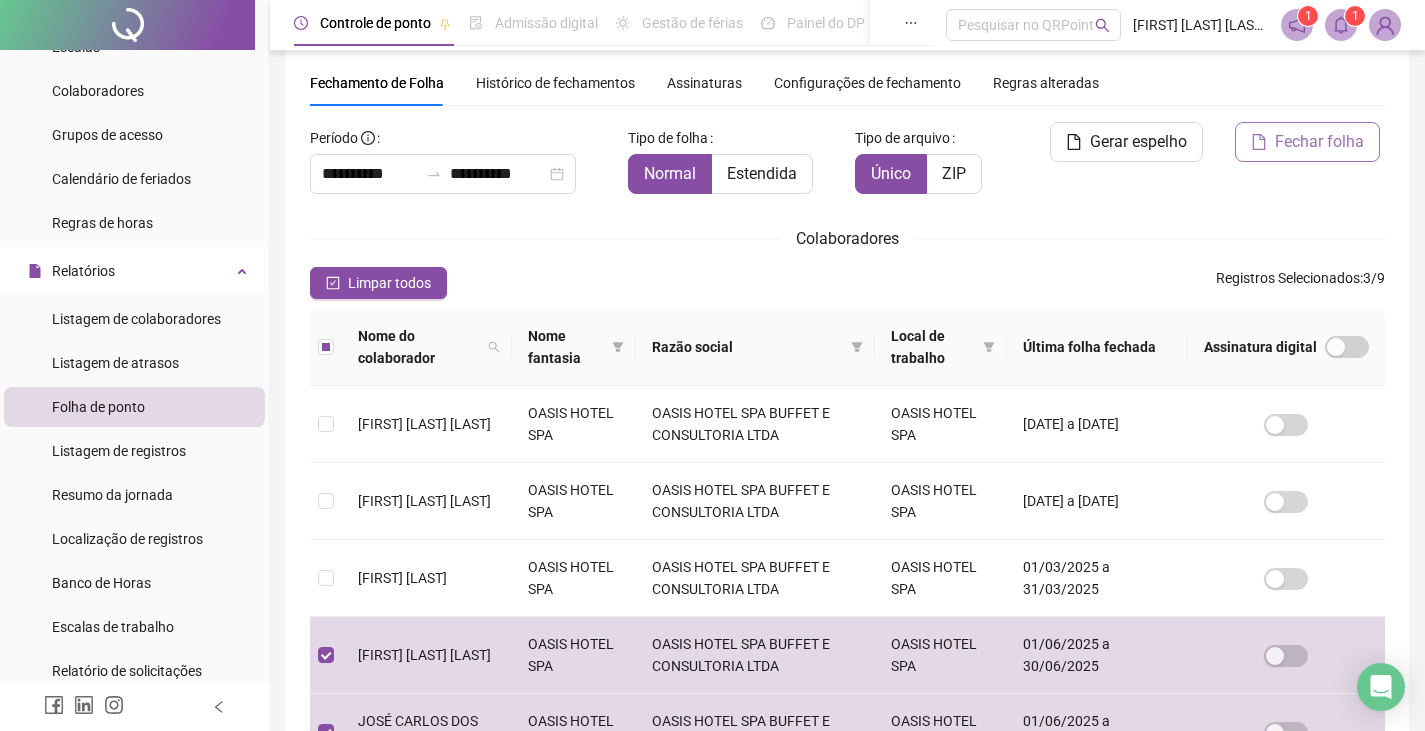 click on "Fechar folha" at bounding box center [1319, 142] 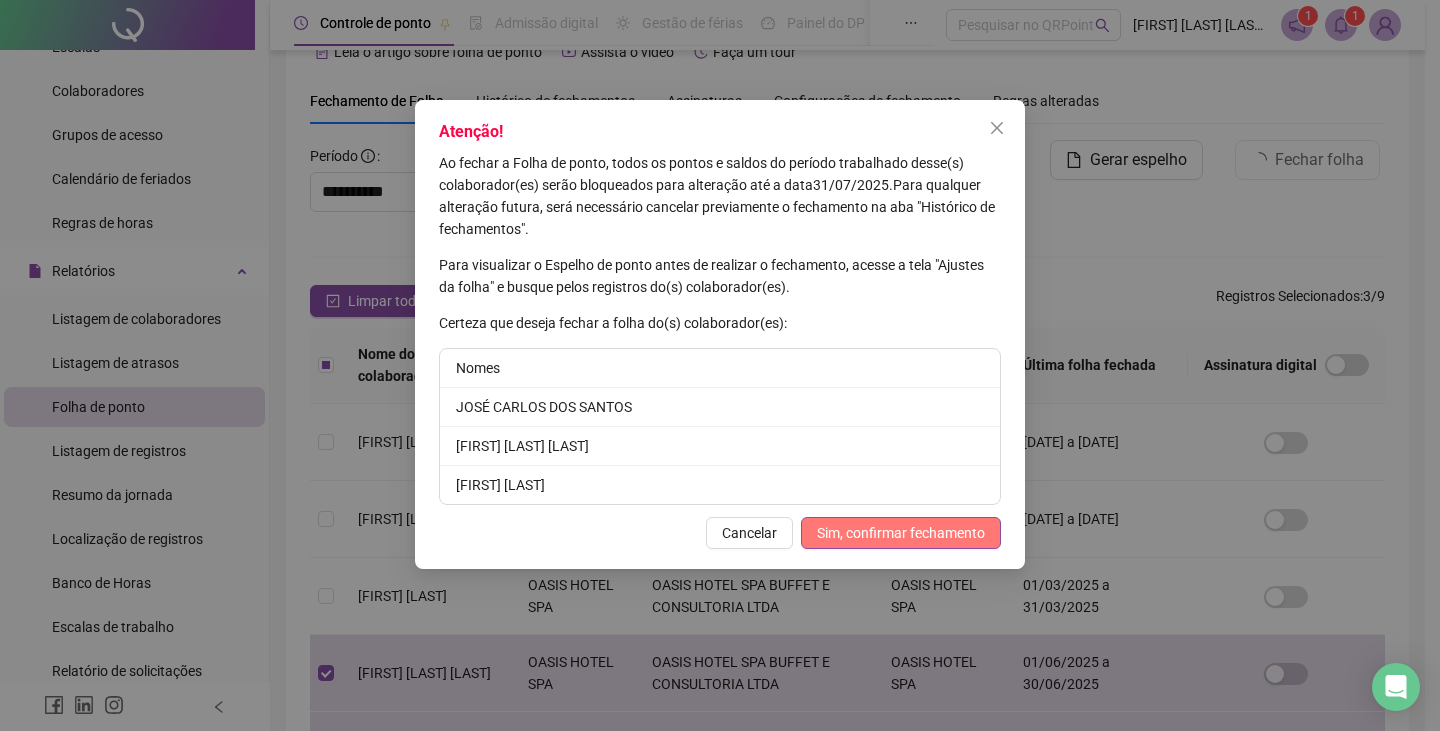 click on "Sim, confirmar fechamento" at bounding box center (901, 533) 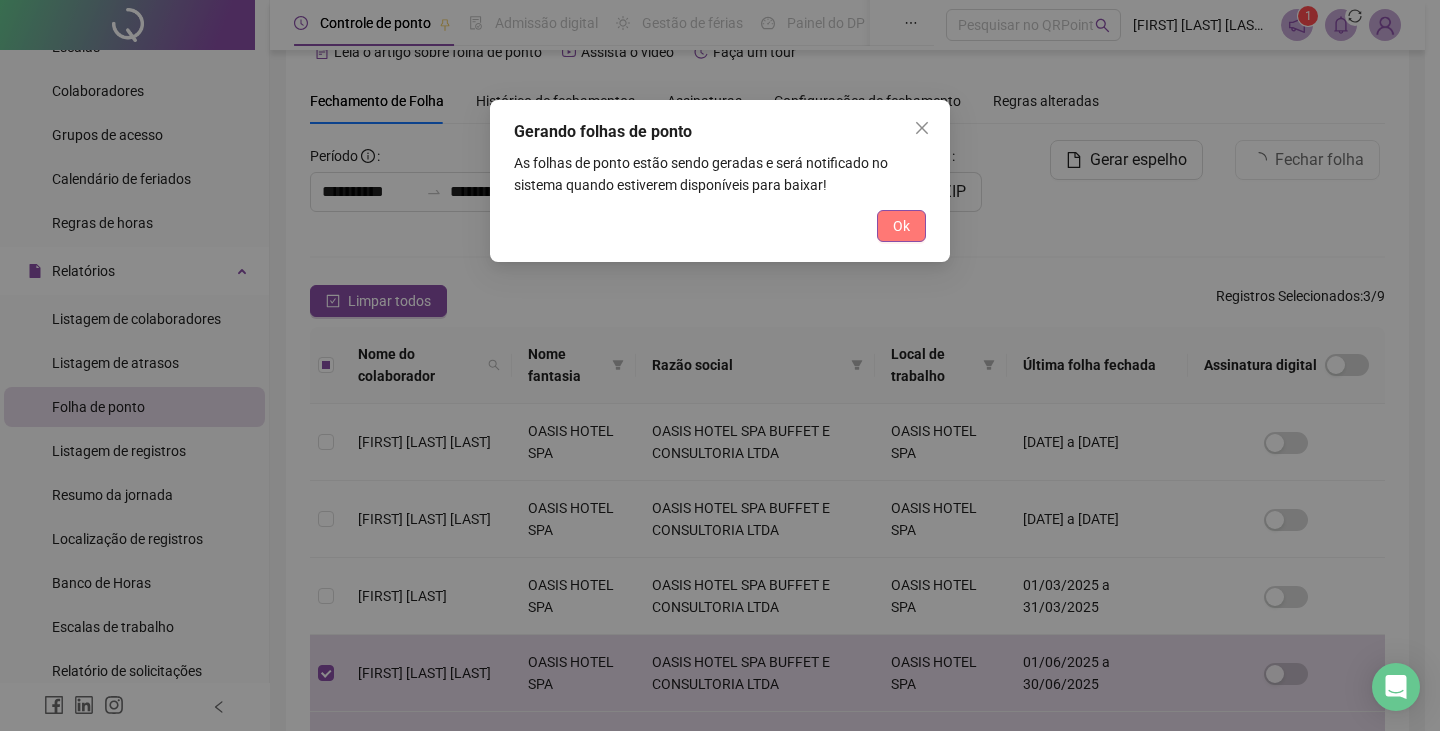 click on "Ok" at bounding box center [901, 226] 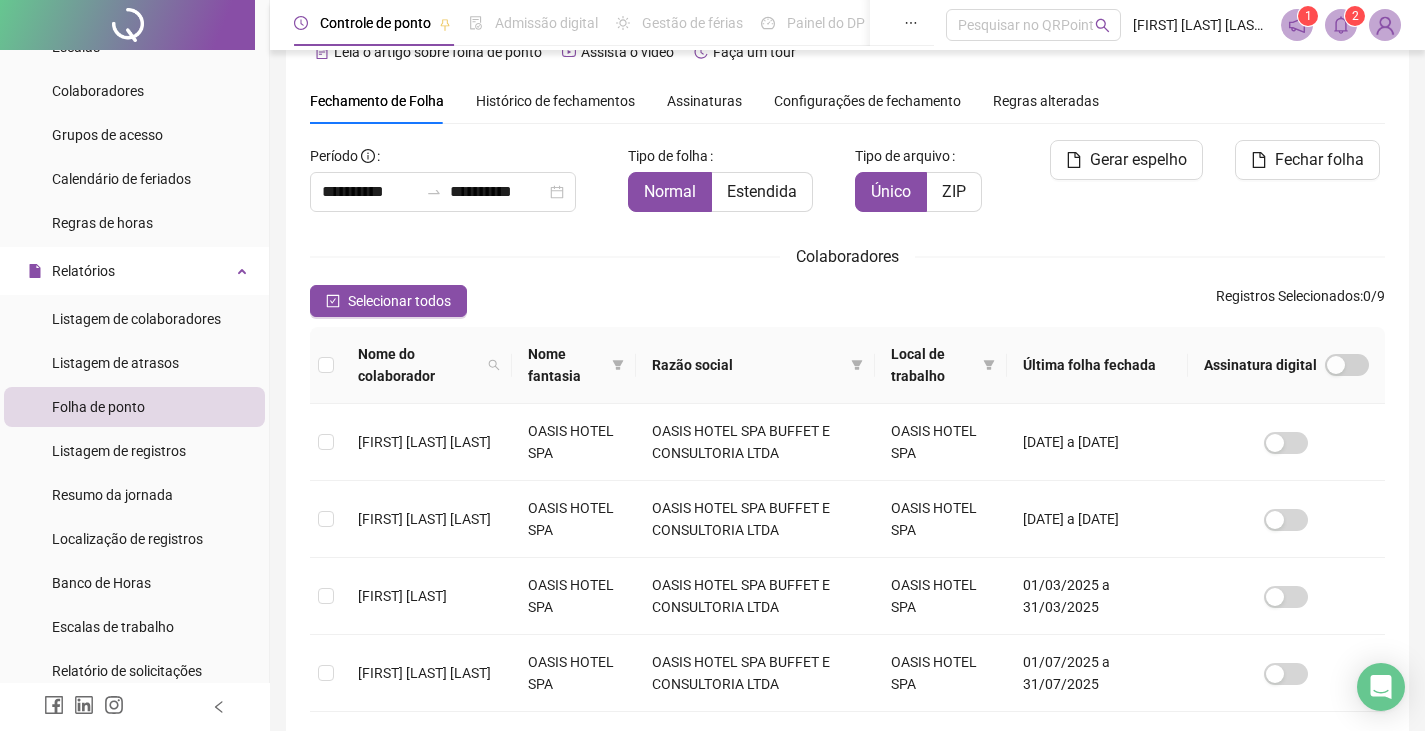 click at bounding box center [1341, 25] 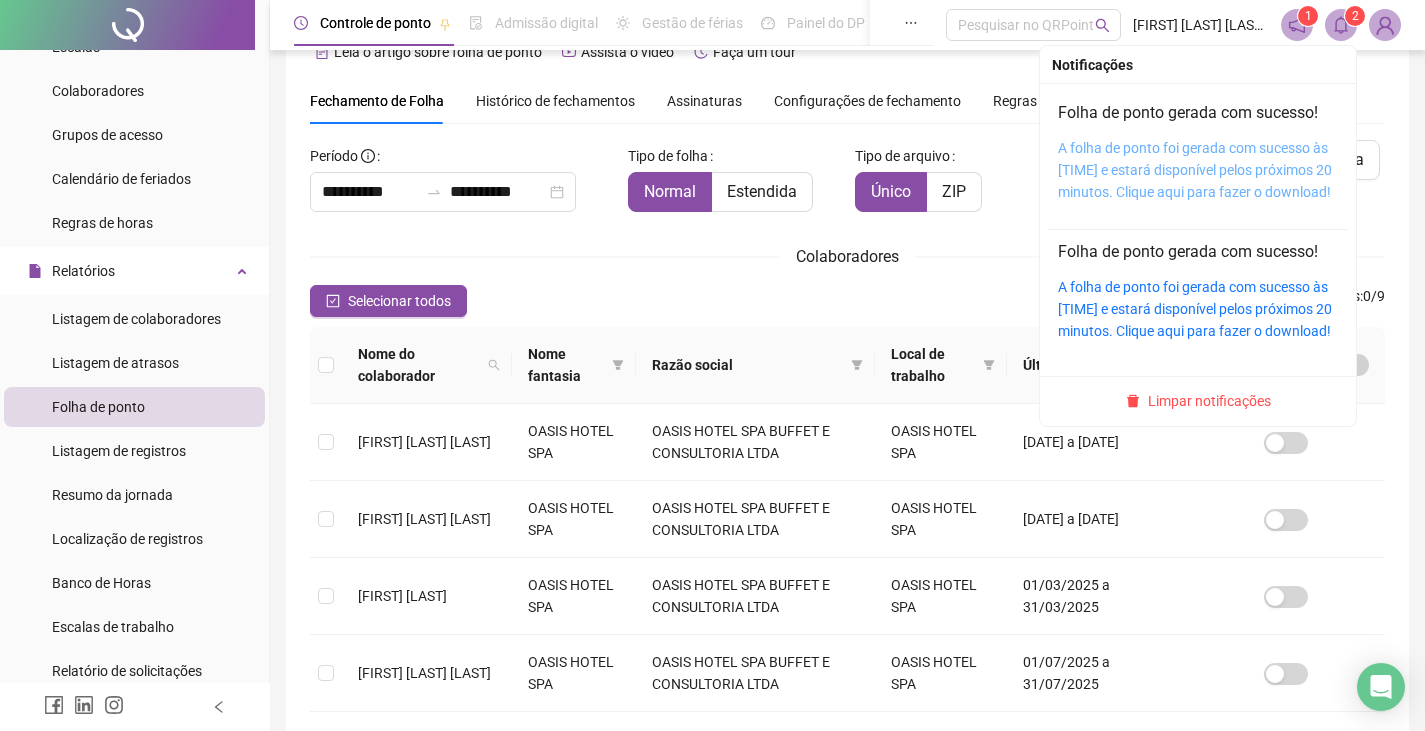click on "A folha de ponto foi gerada com sucesso às [TIME] e estará disponível pelos próximos 20 minutos.
Clique aqui para fazer o download!" at bounding box center (1195, 170) 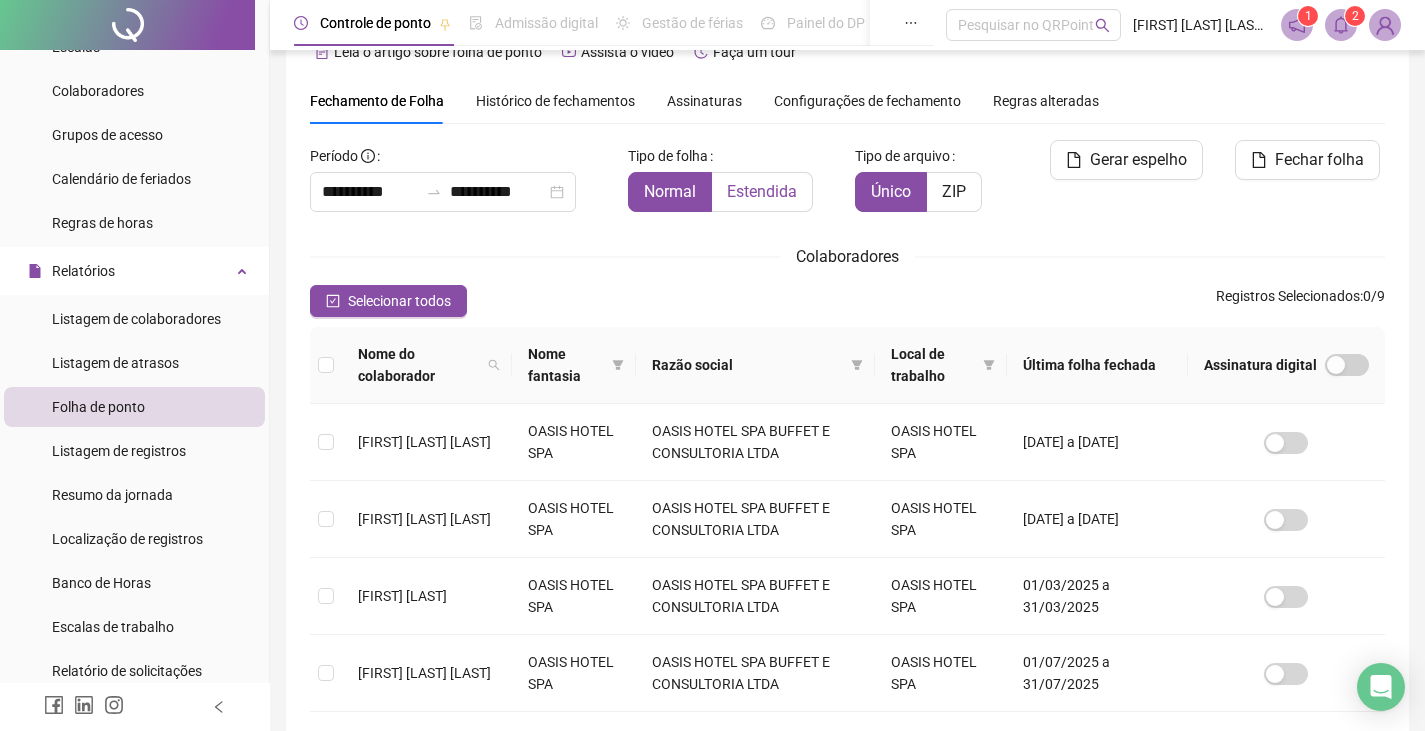 click on "Estendida" at bounding box center [762, 191] 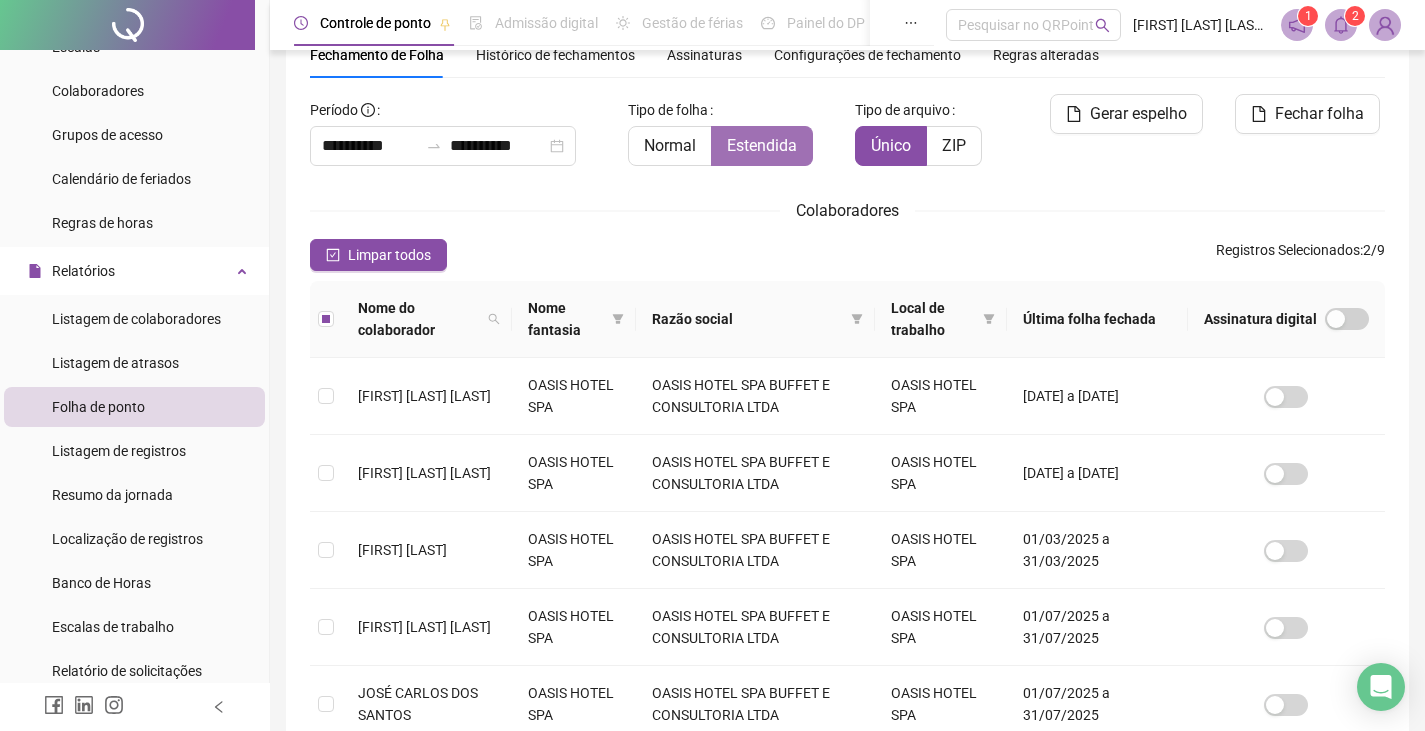 scroll, scrollTop: 0, scrollLeft: 0, axis: both 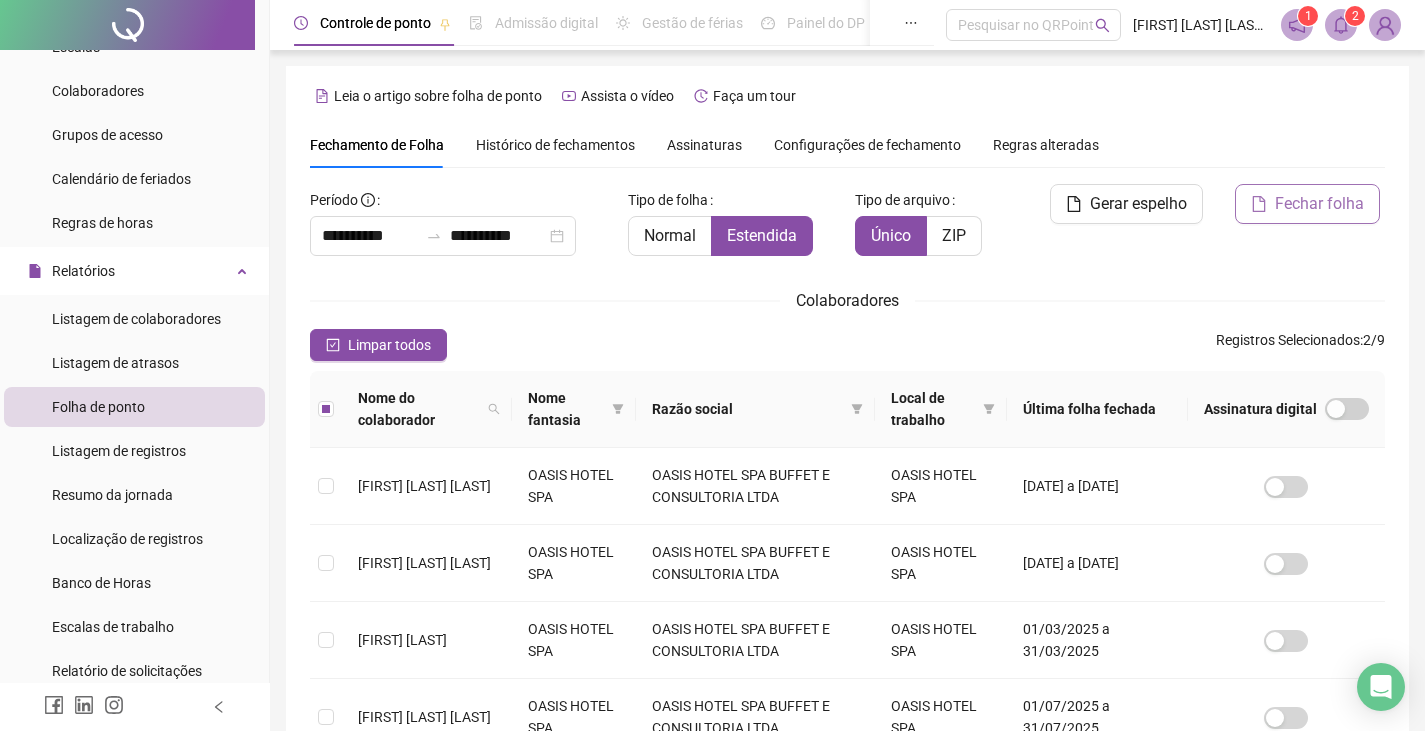 click on "Fechar folha" at bounding box center [1319, 204] 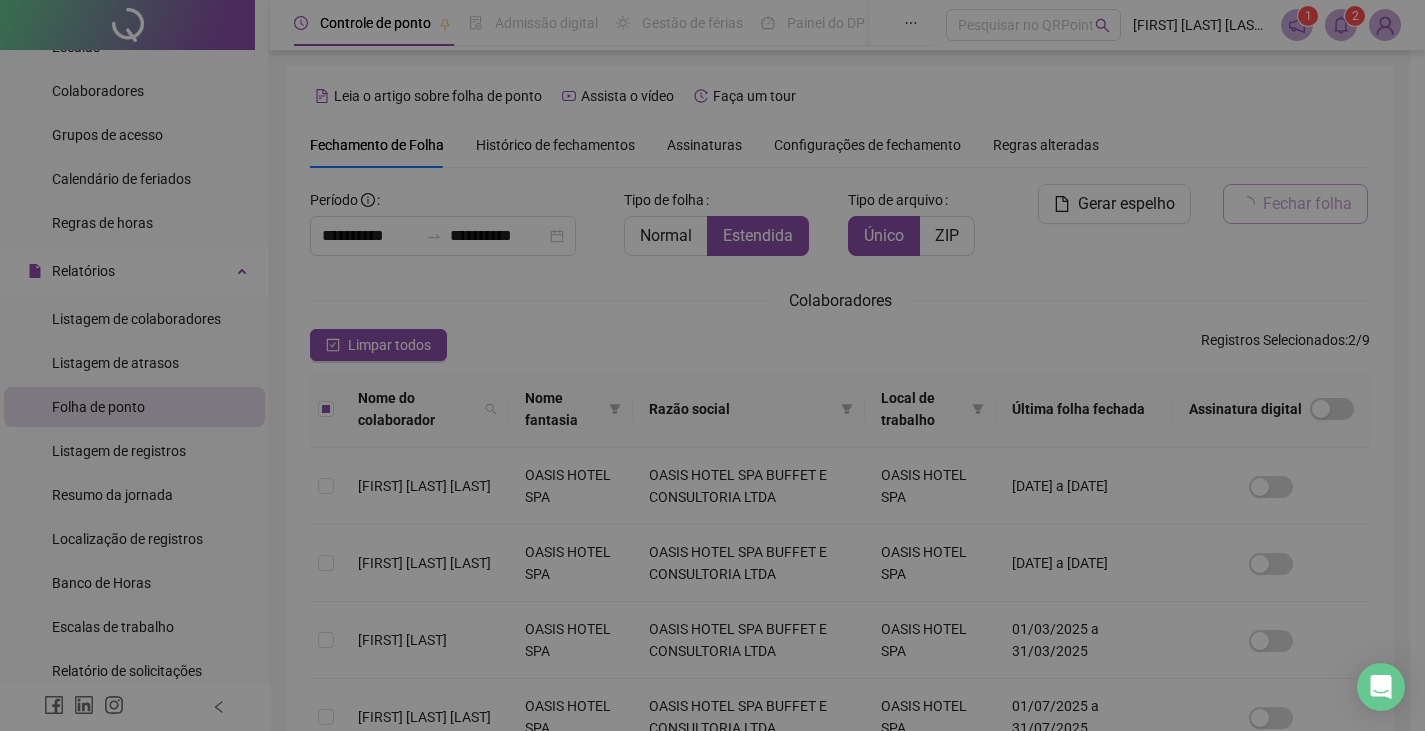 scroll, scrollTop: 44, scrollLeft: 0, axis: vertical 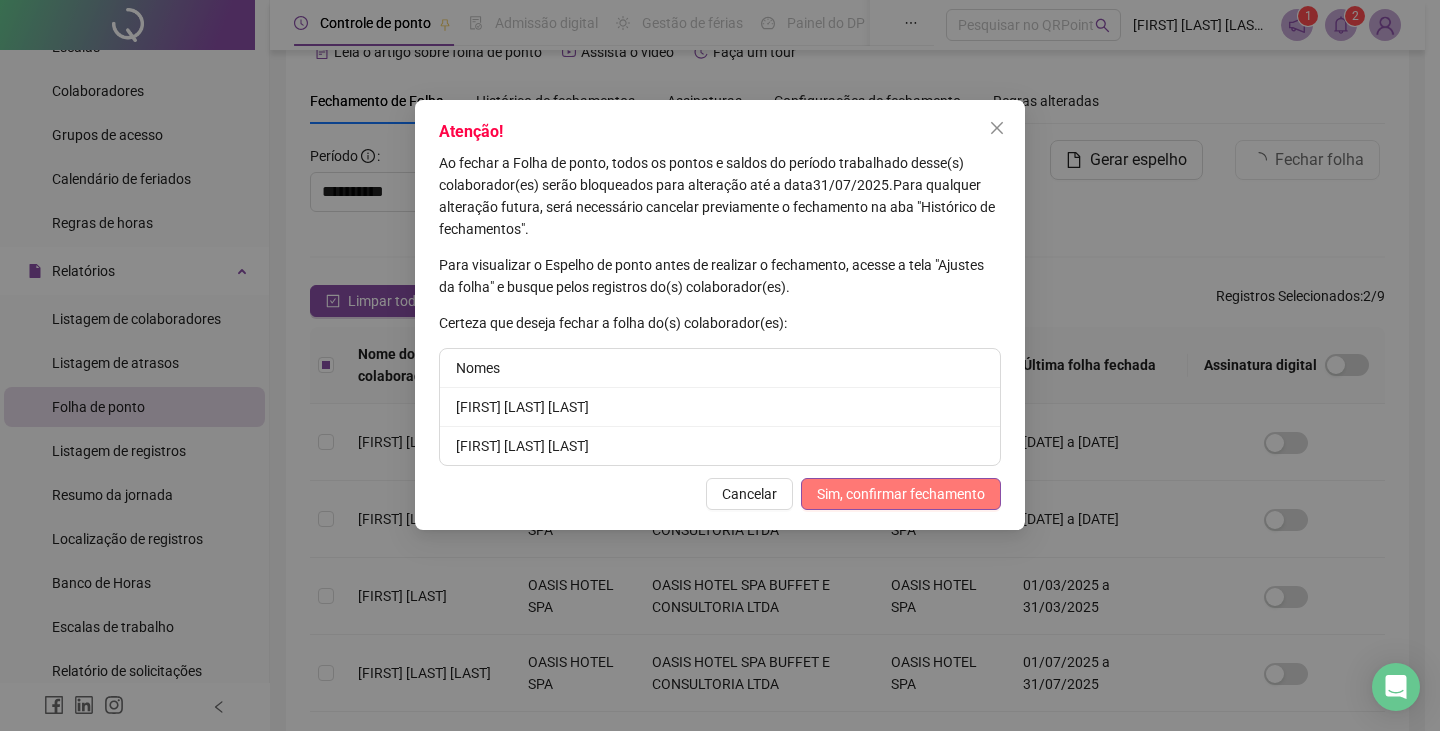 click on "Sim, confirmar fechamento" at bounding box center [901, 494] 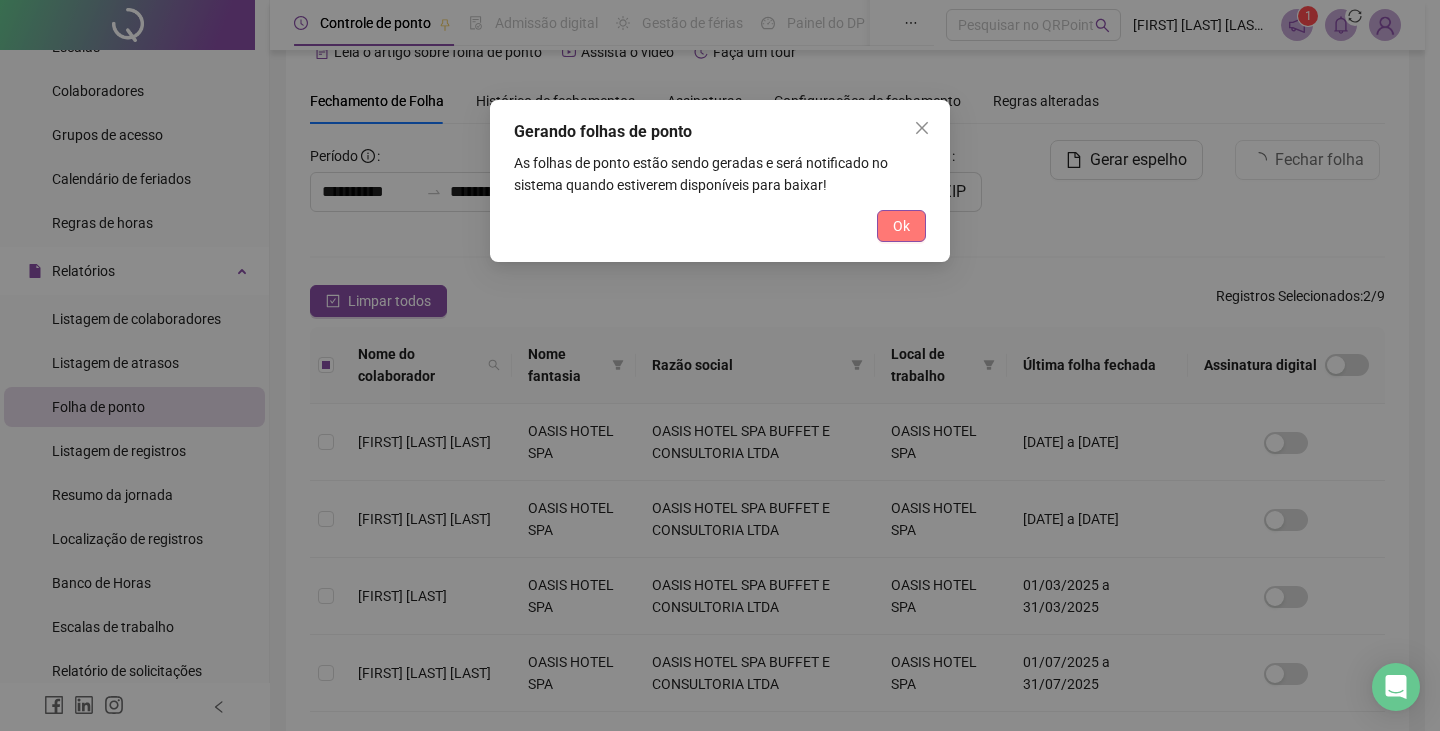 click on "Ok" at bounding box center [901, 226] 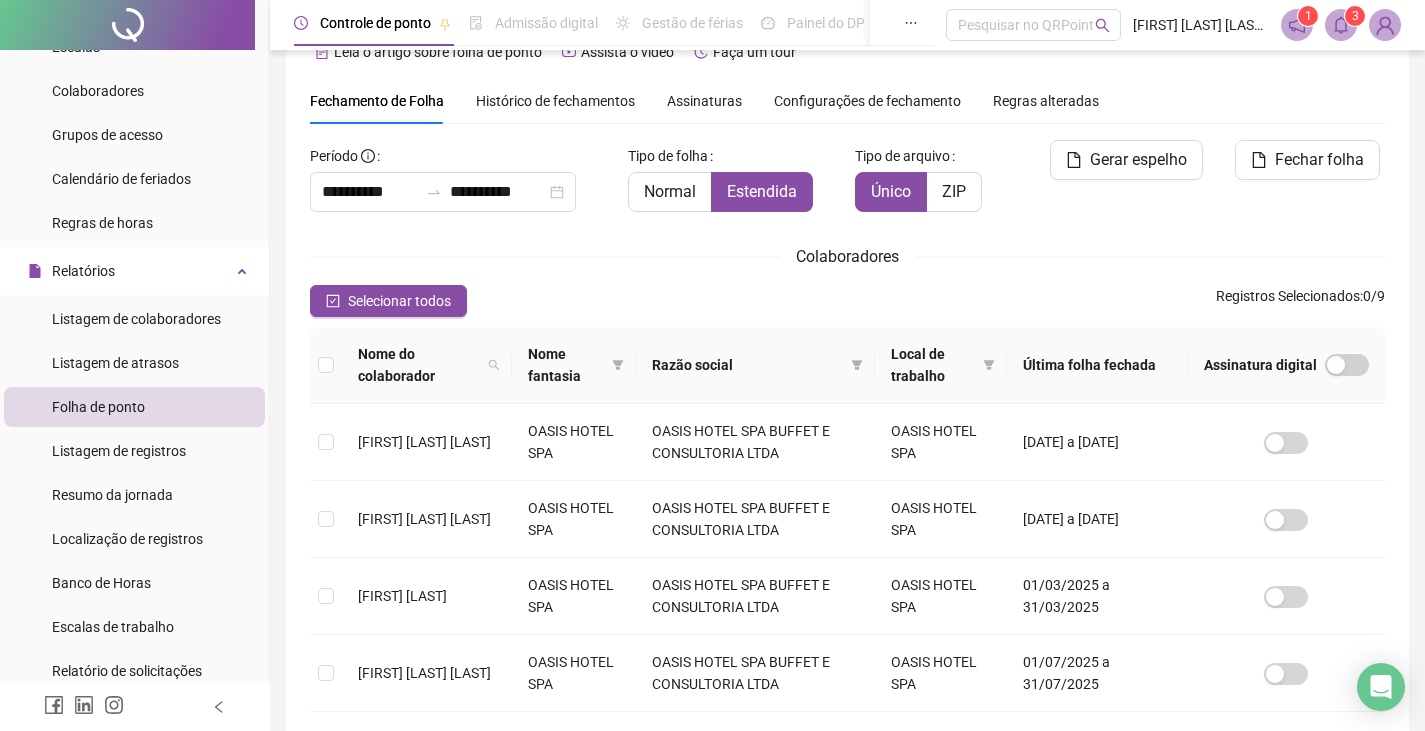 click 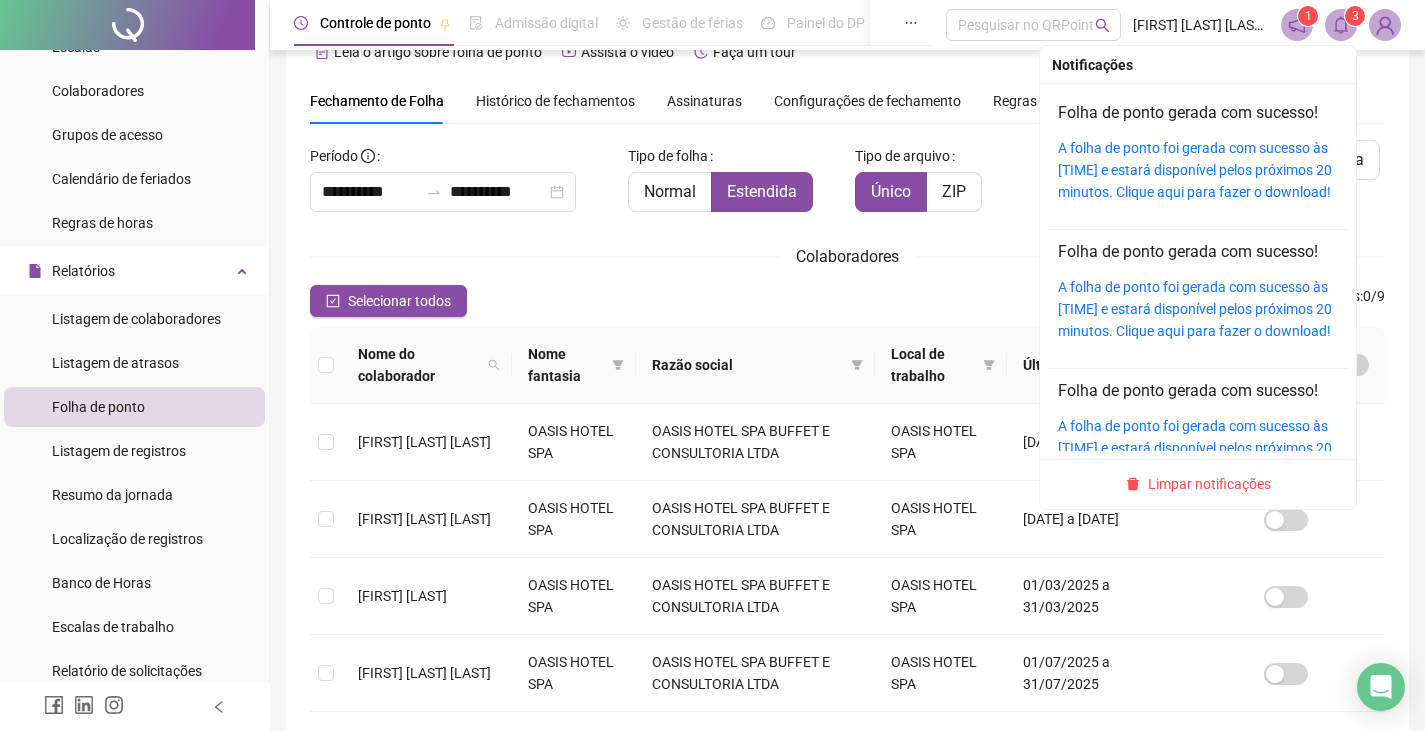 click on "A folha de ponto foi gerada com sucesso às [TIME] e estará disponível pelos próximos 20 minutos.
Clique aqui para fazer o download!" at bounding box center [1195, 170] 